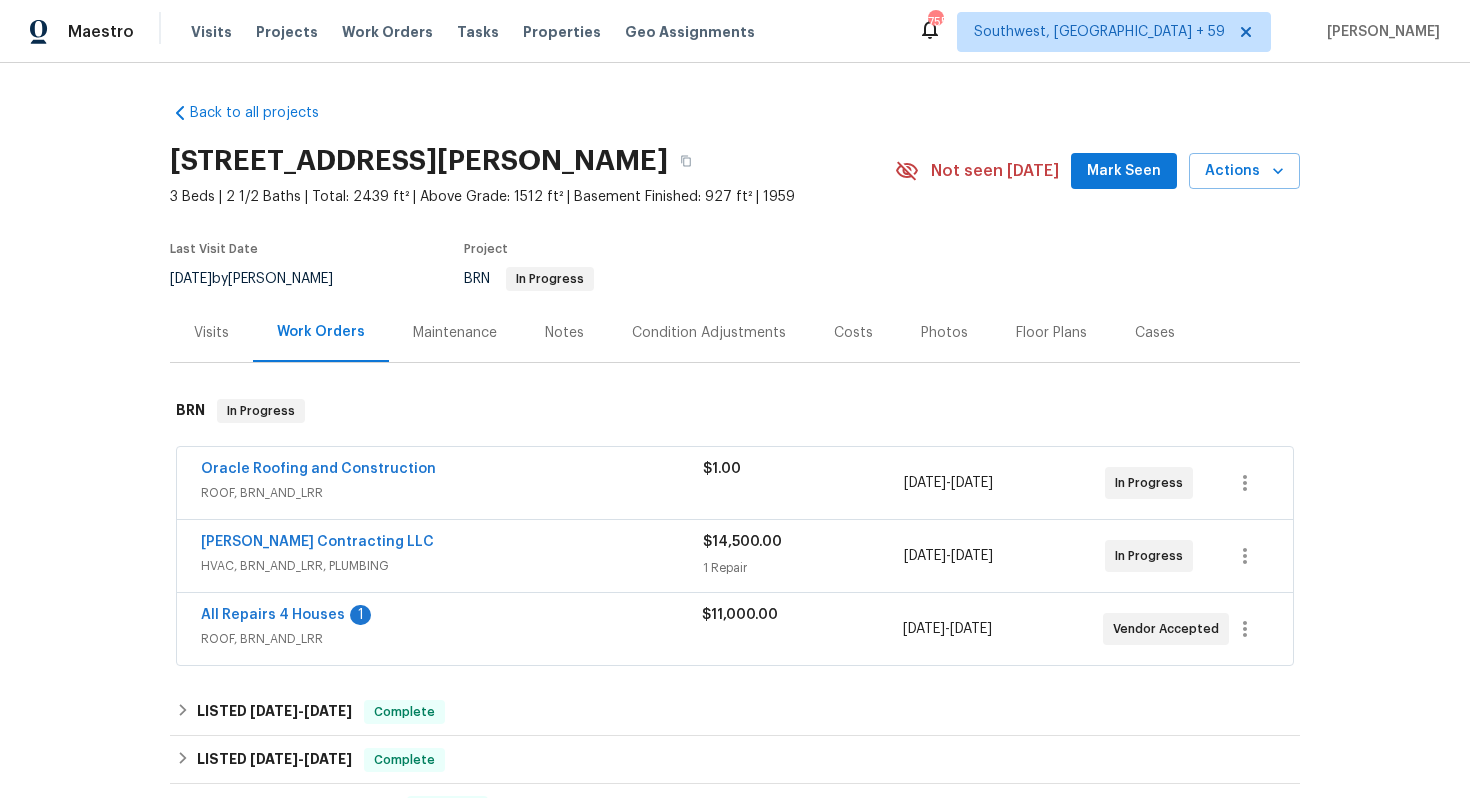 scroll, scrollTop: 0, scrollLeft: 0, axis: both 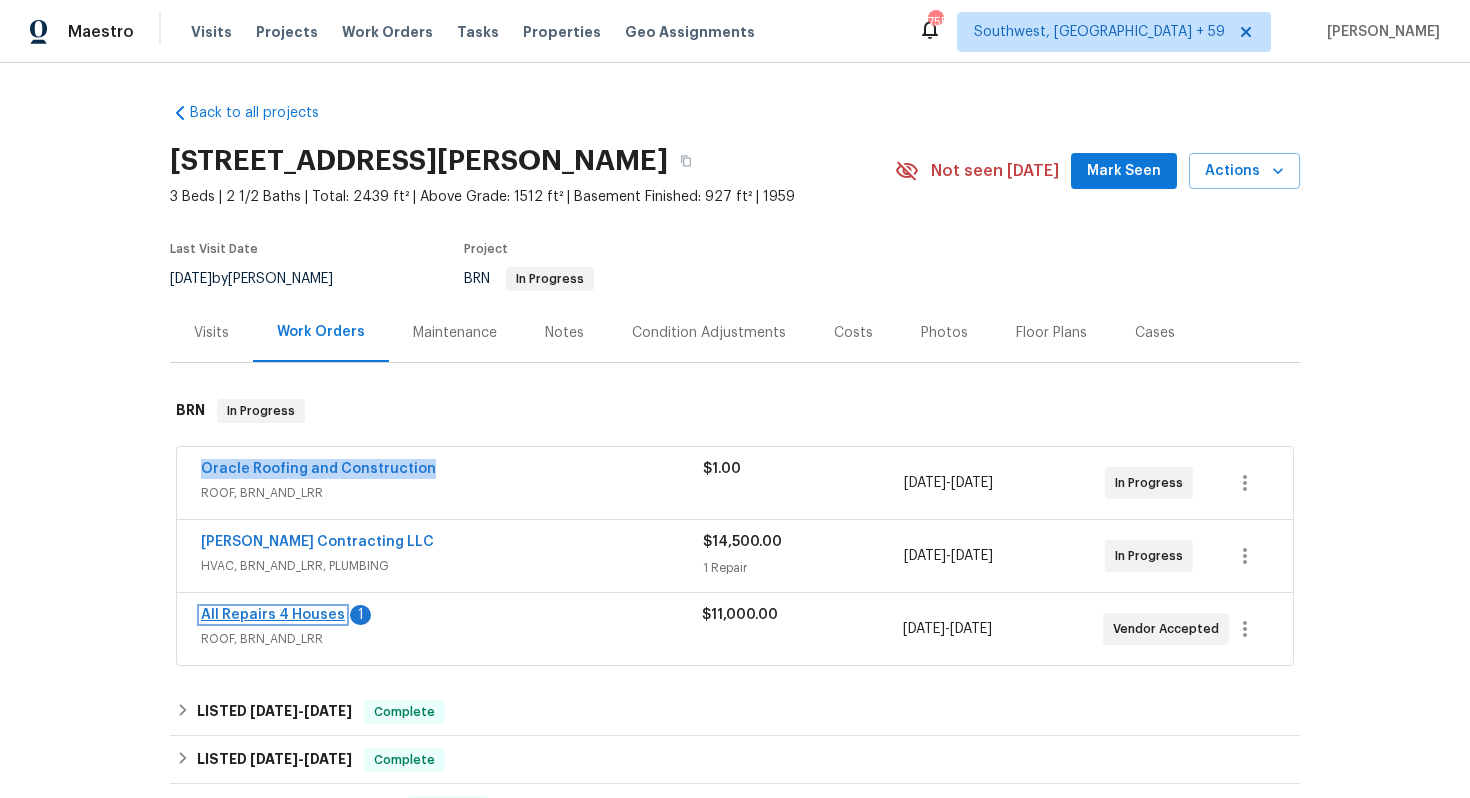 click on "All Repairs 4 Houses" at bounding box center [273, 615] 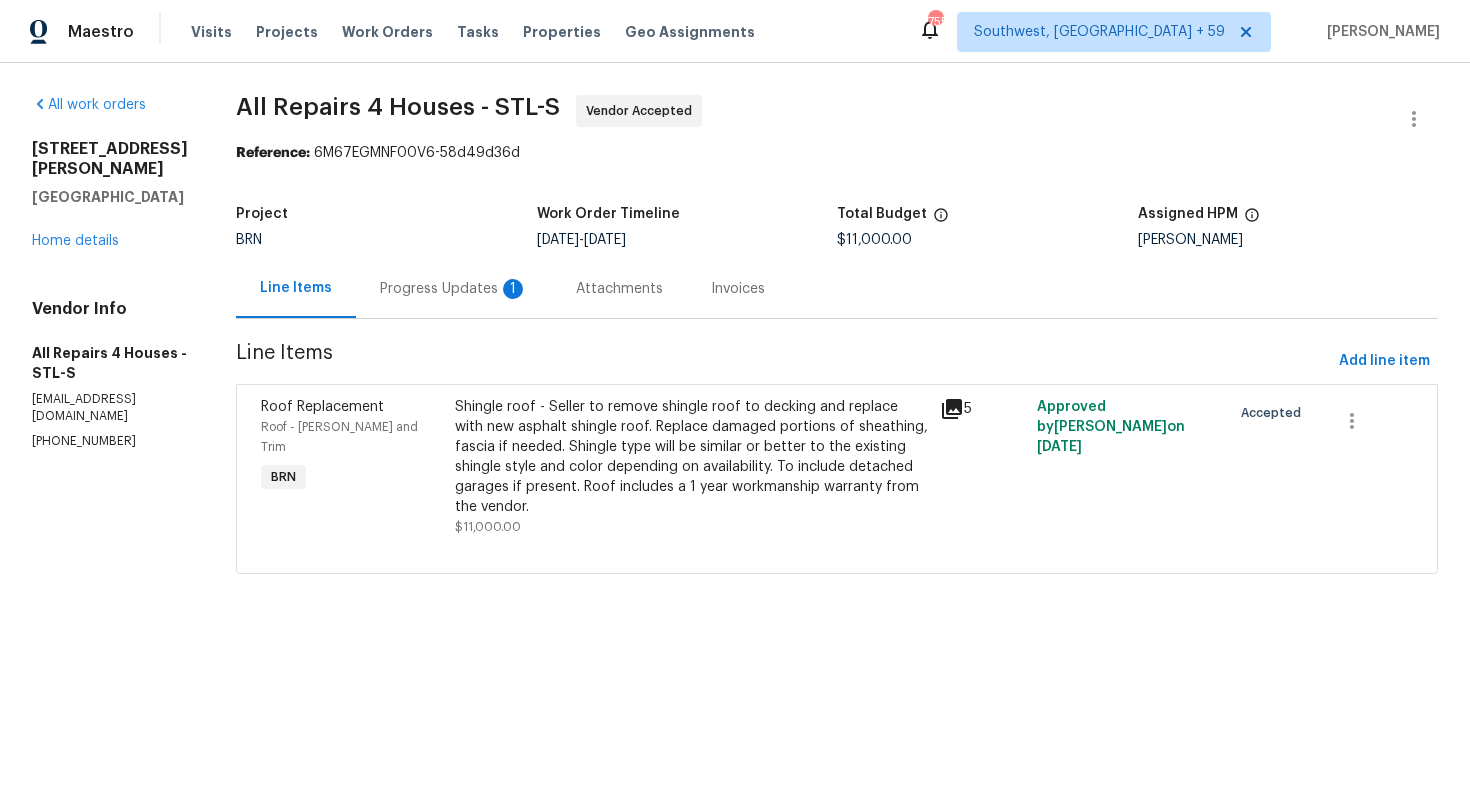 click on "Progress Updates 1" at bounding box center [454, 288] 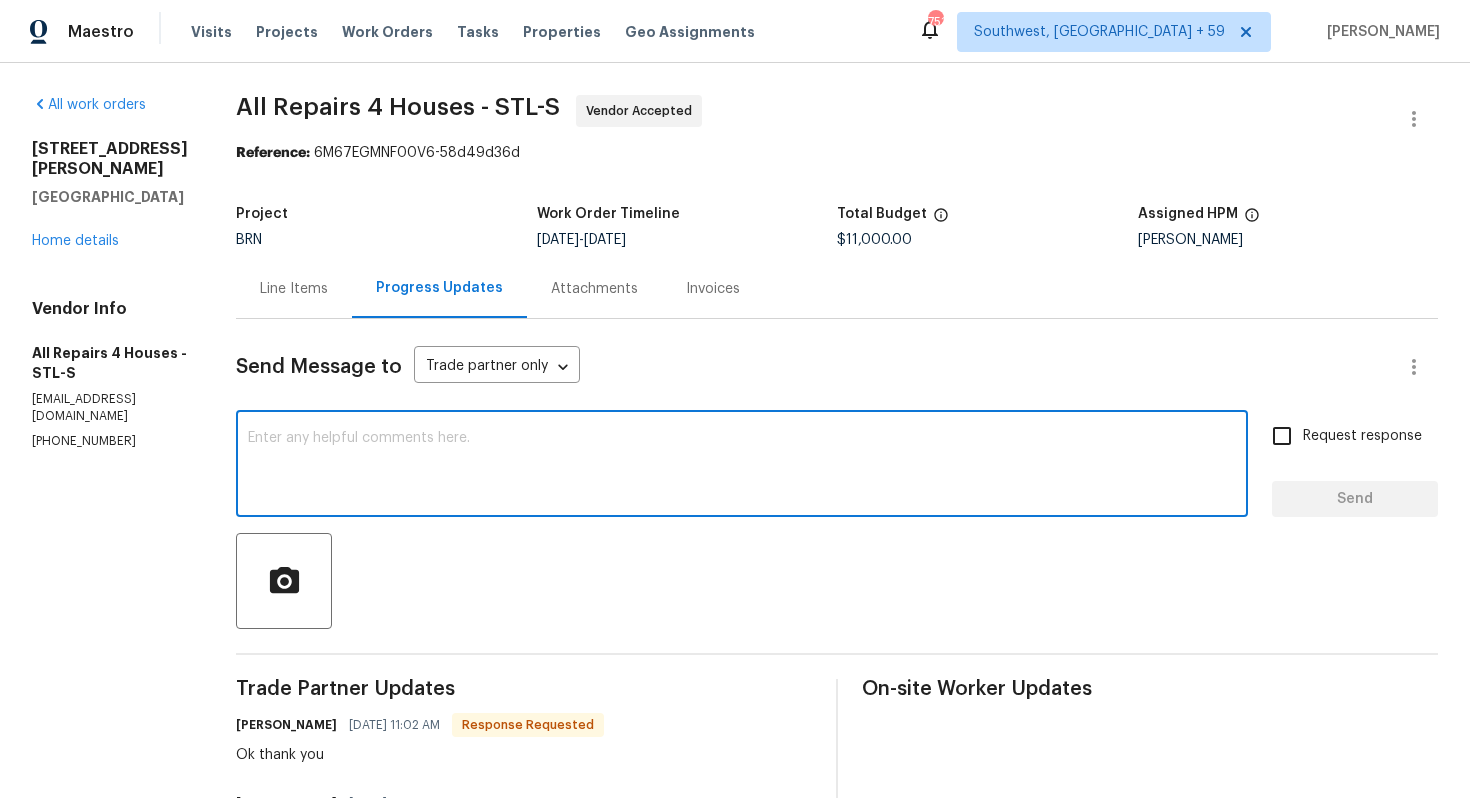 click at bounding box center (742, 466) 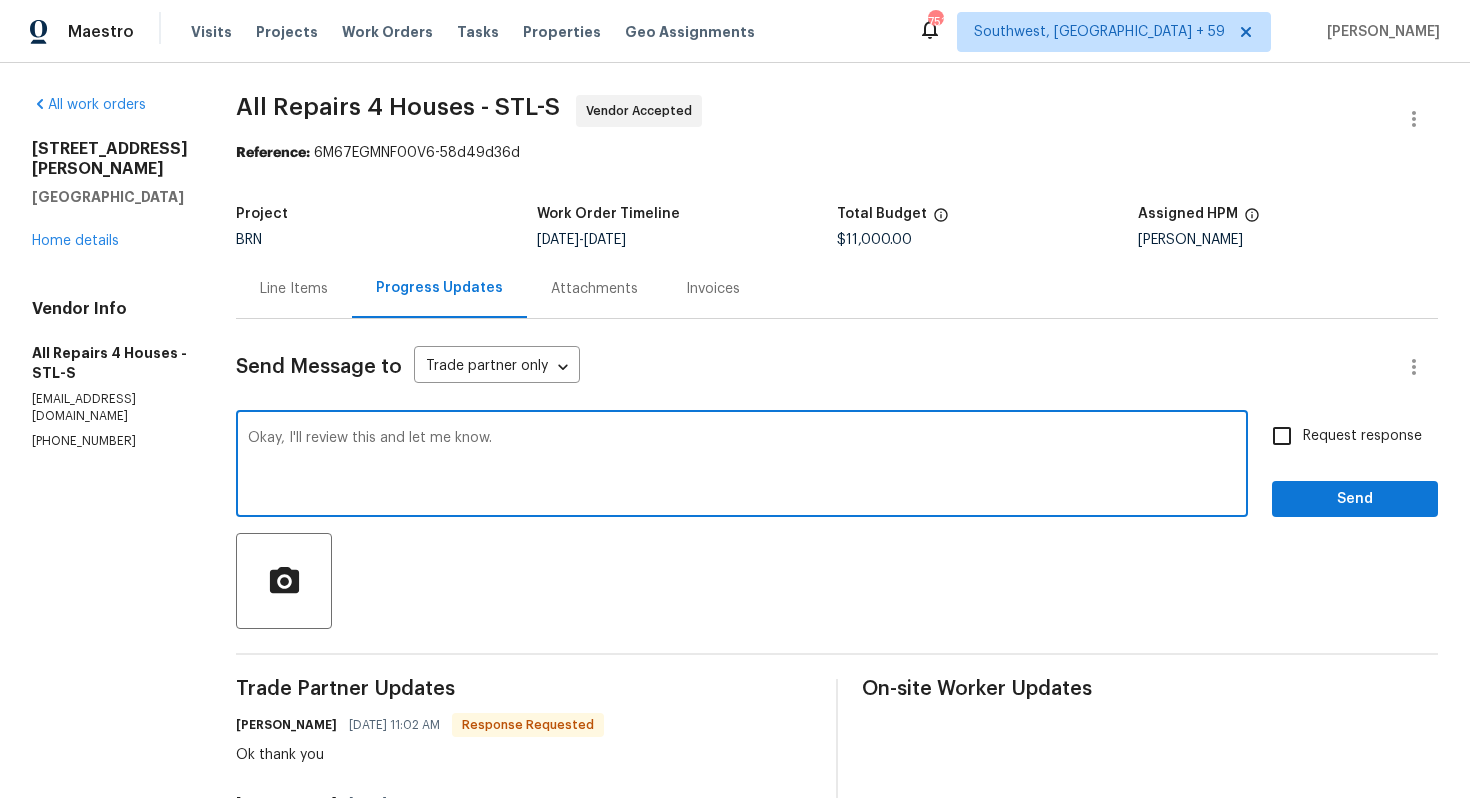 type on "Okay, I'll review this and let me know." 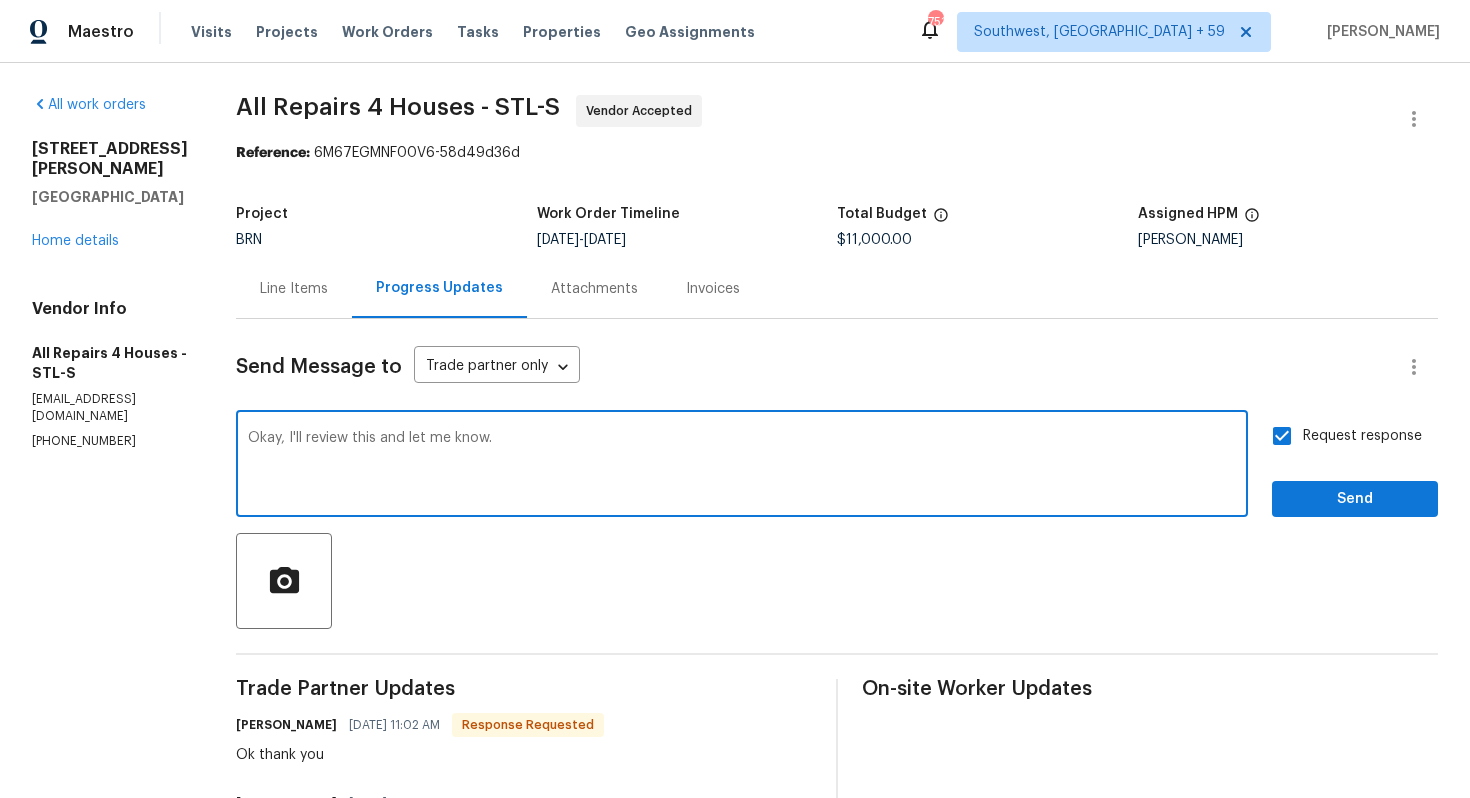 click on "Okay, I'll review this and let me know." at bounding box center (742, 466) 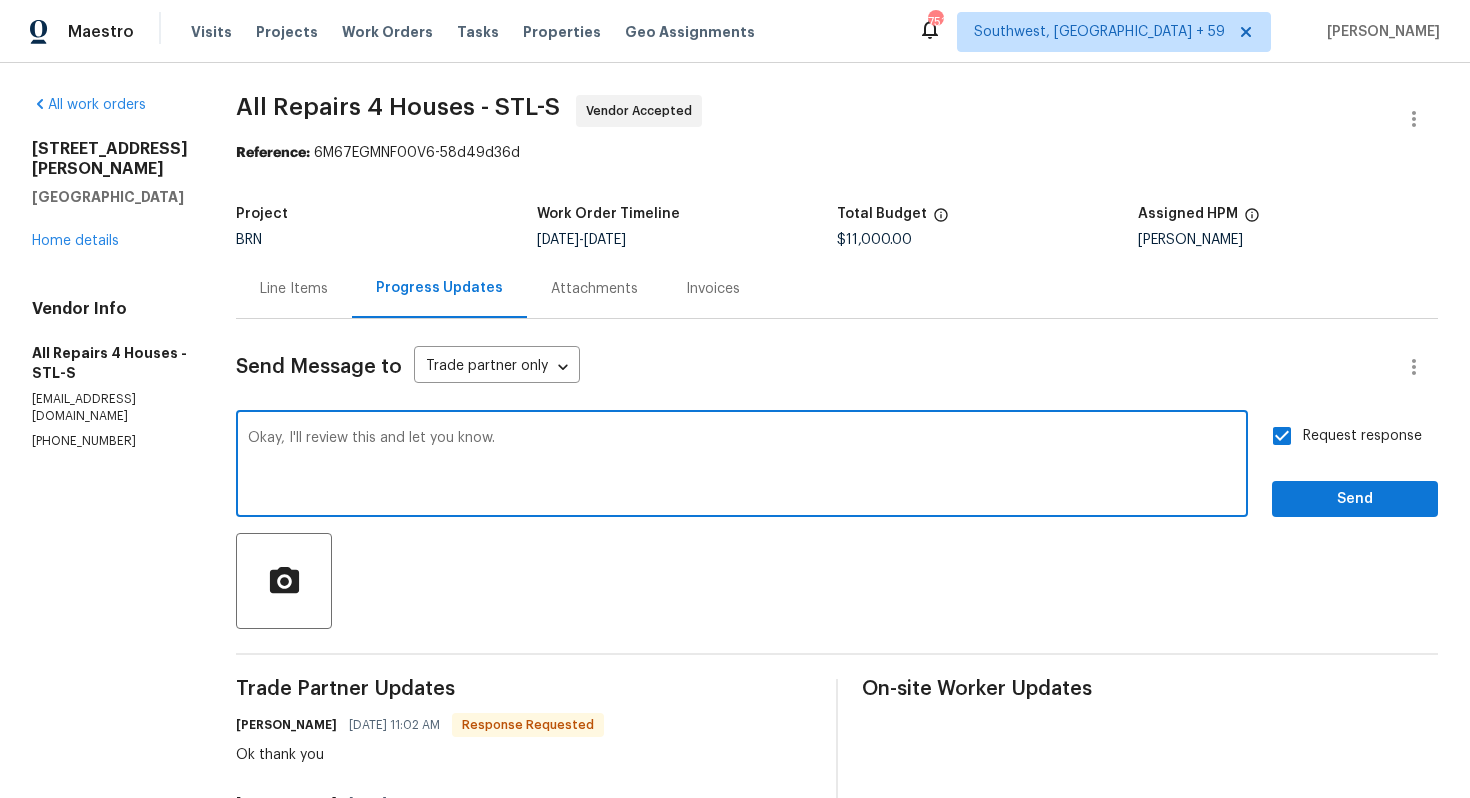 type on "Okay, I'll review this and let you know." 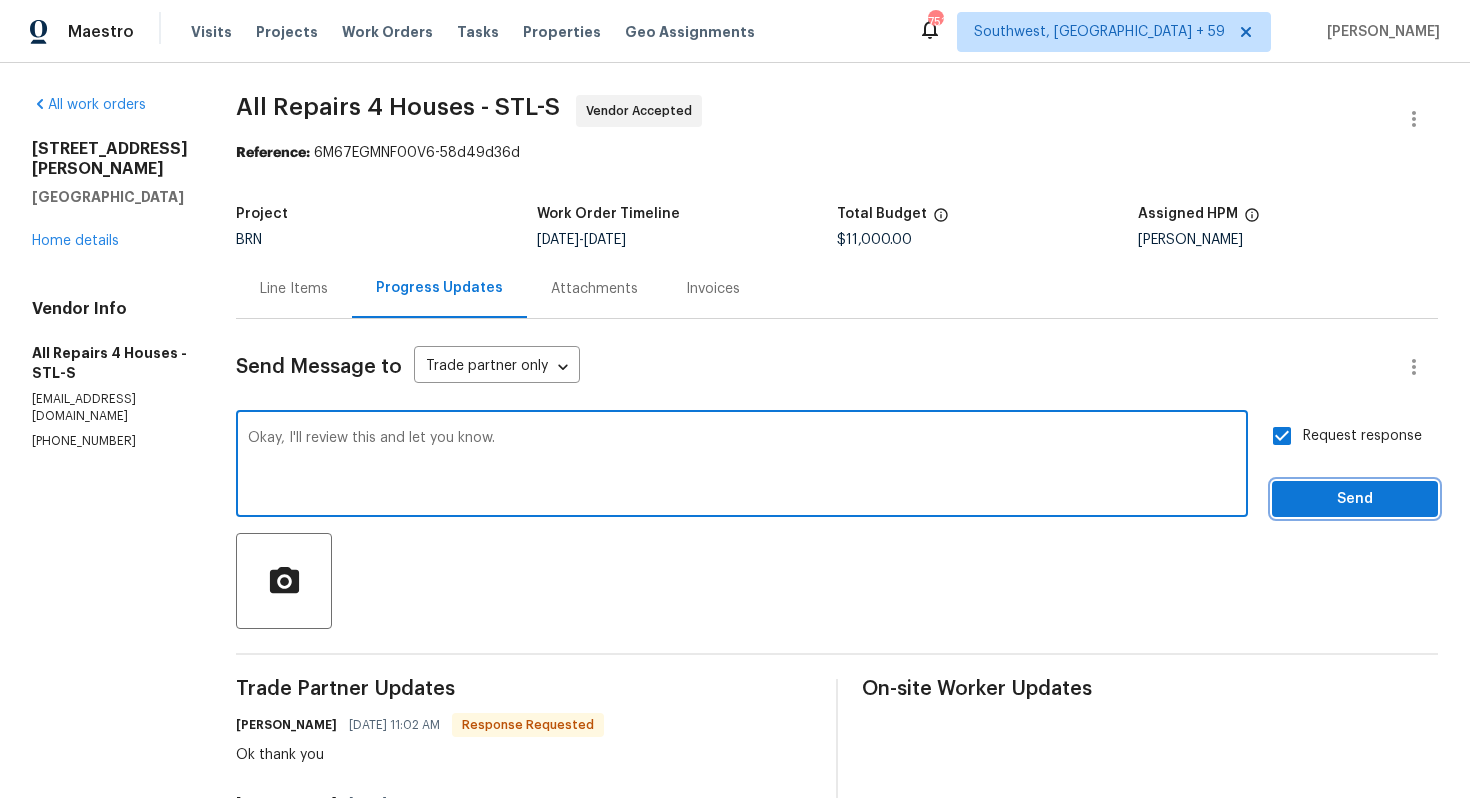 click on "Send" at bounding box center [1355, 499] 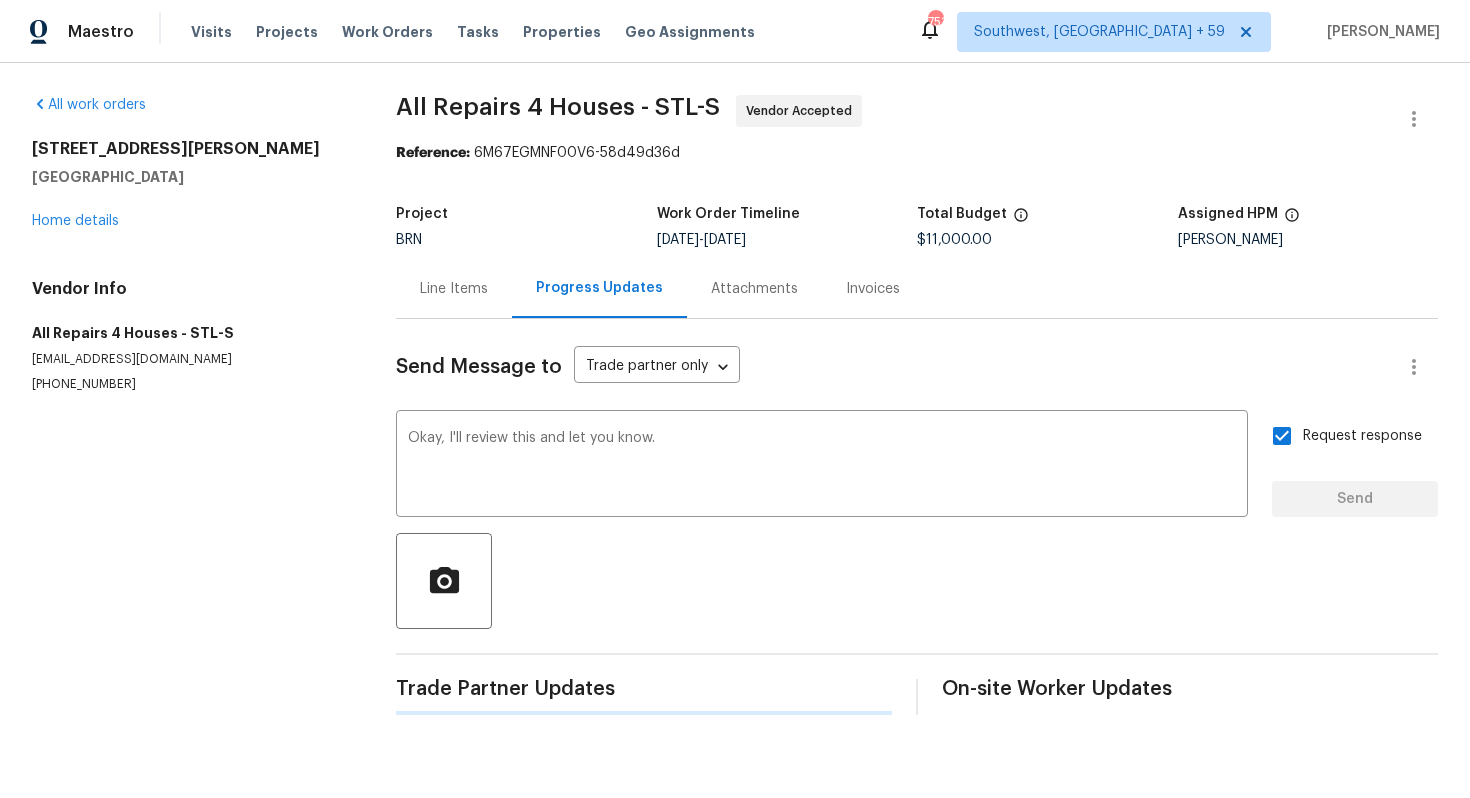 type 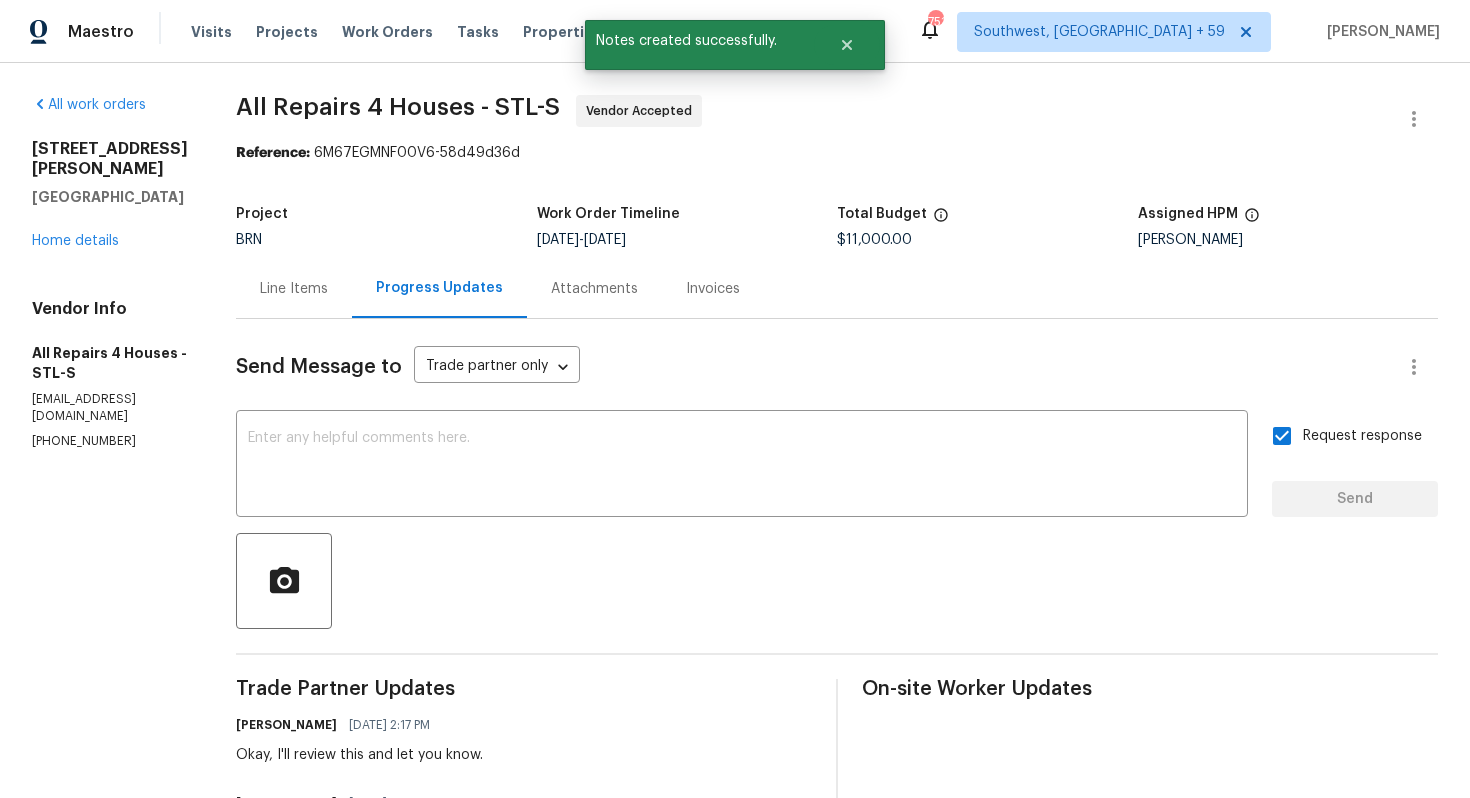 click on "Line Items" at bounding box center [294, 289] 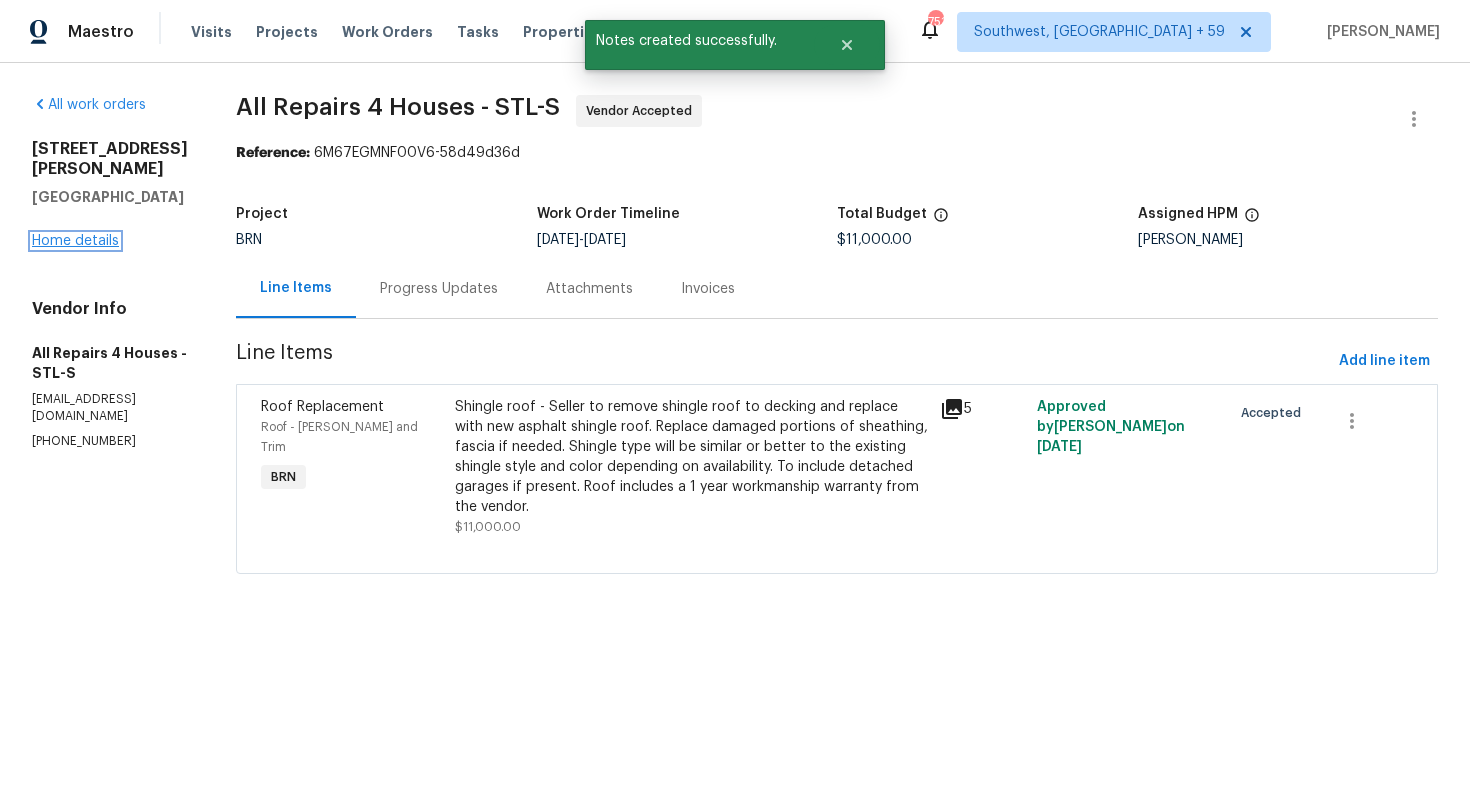 click on "Home details" at bounding box center [75, 241] 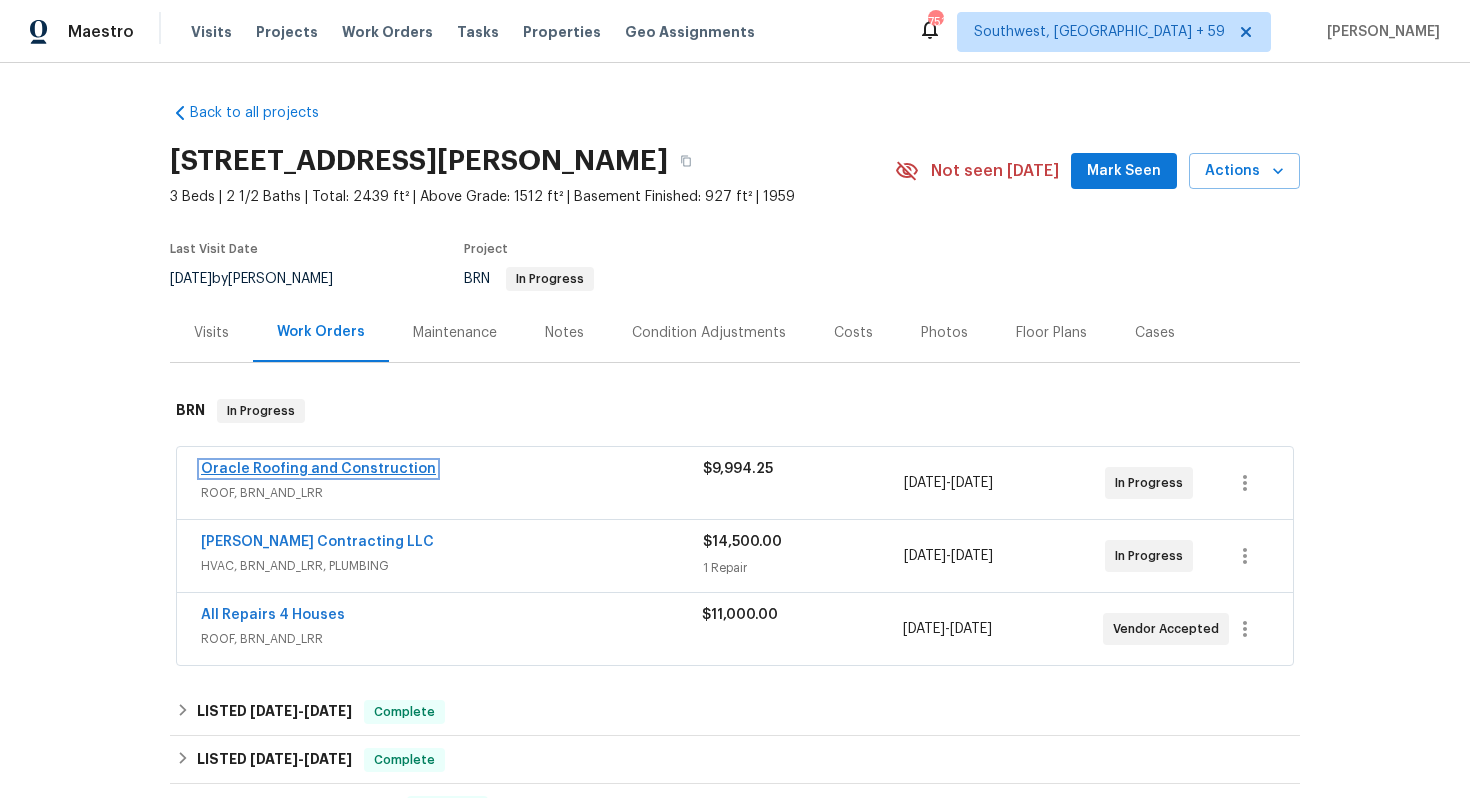 click on "Oracle Roofing and Construction" at bounding box center [318, 469] 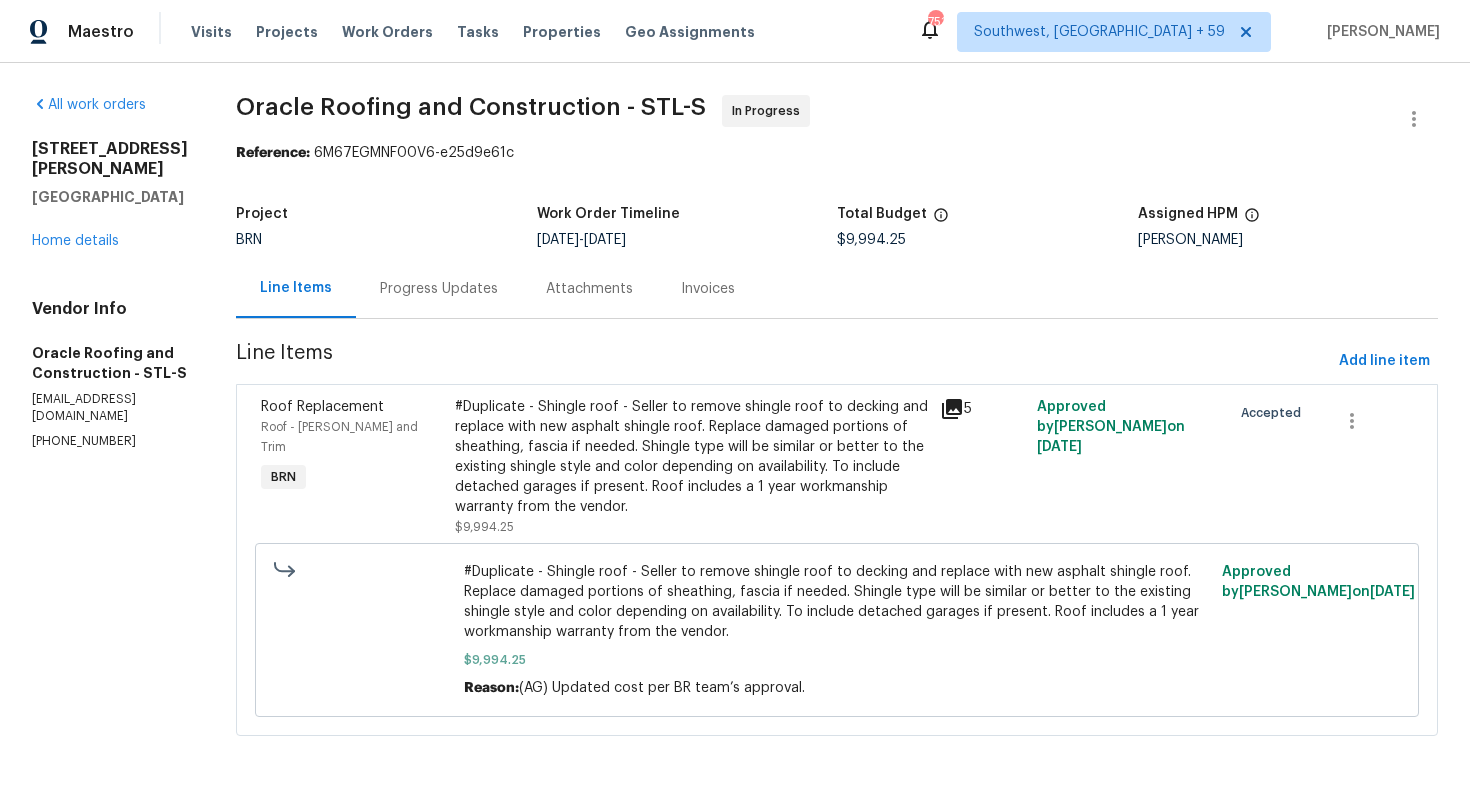 click on "Progress Updates" at bounding box center (439, 289) 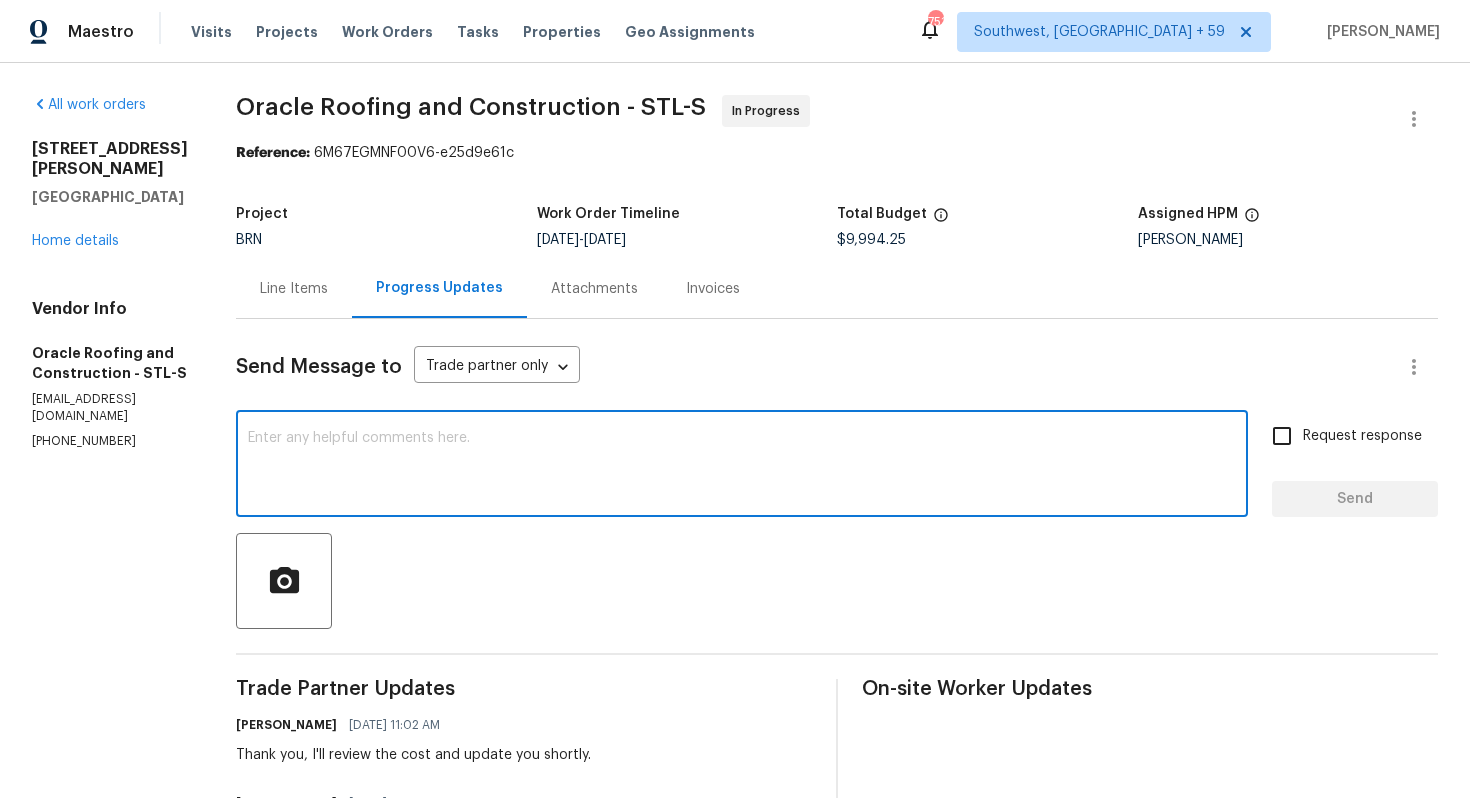 click at bounding box center (742, 466) 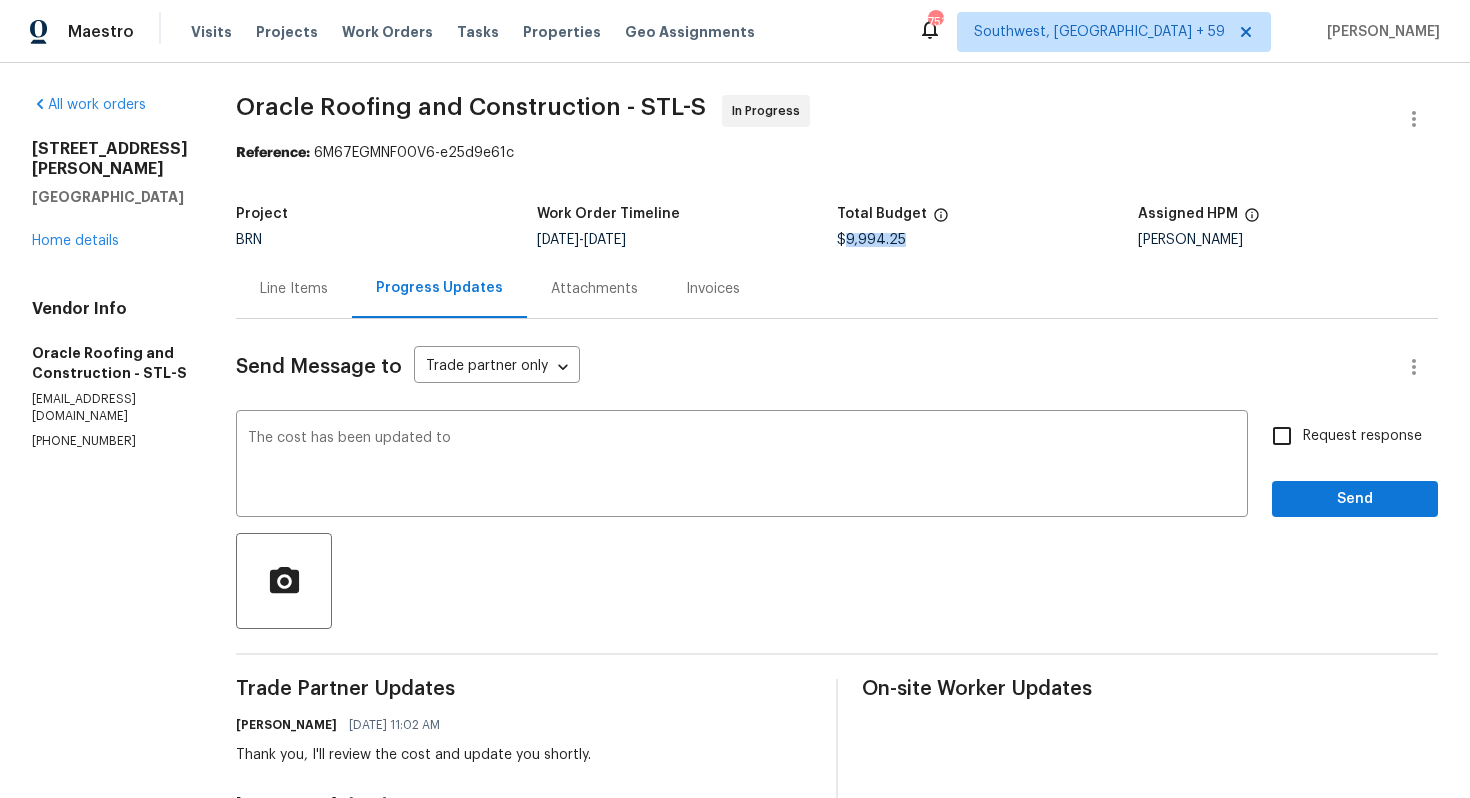 drag, startPoint x: 905, startPoint y: 240, endPoint x: 843, endPoint y: 243, distance: 62.072536 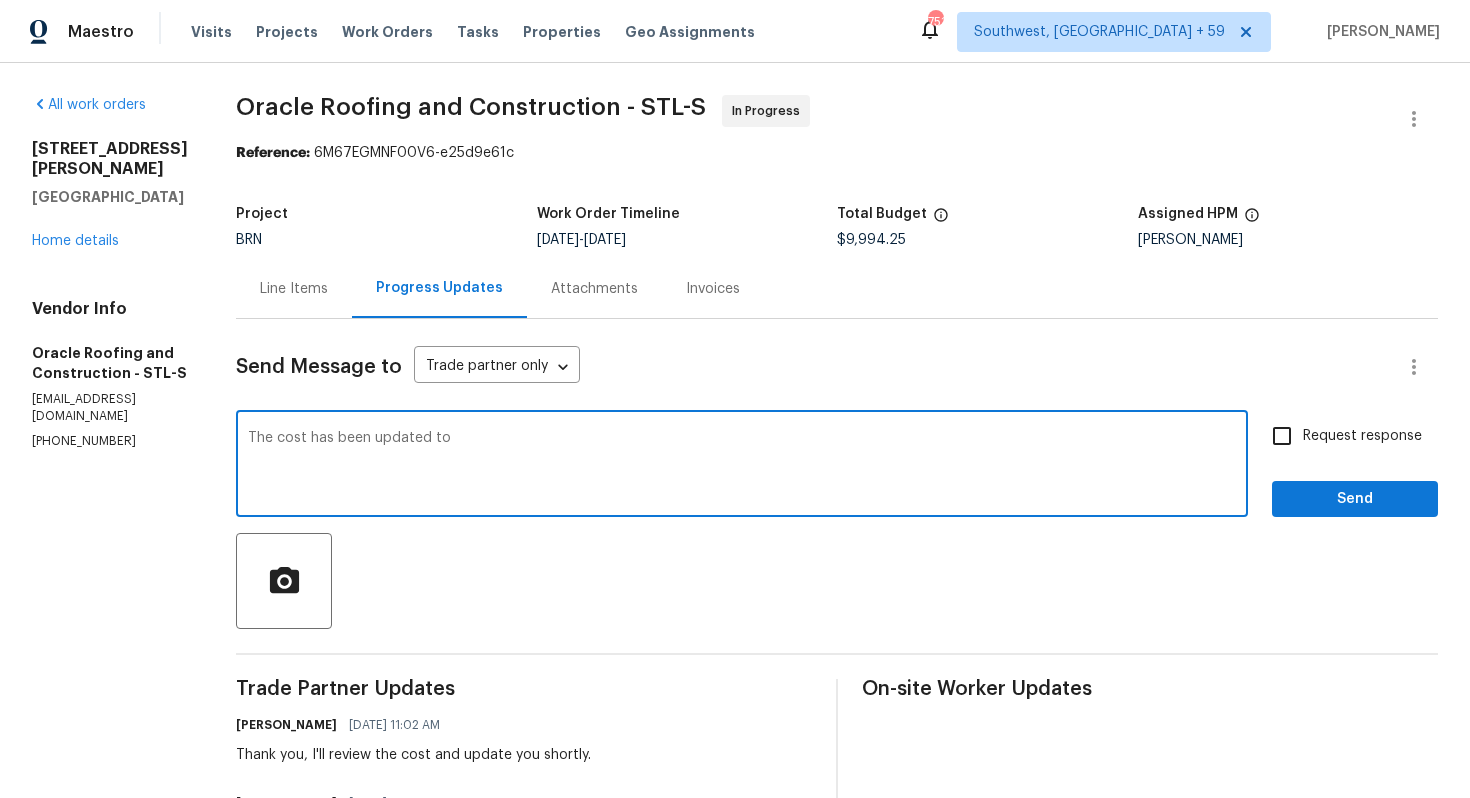 click on "The cost has been updated to" at bounding box center [742, 466] 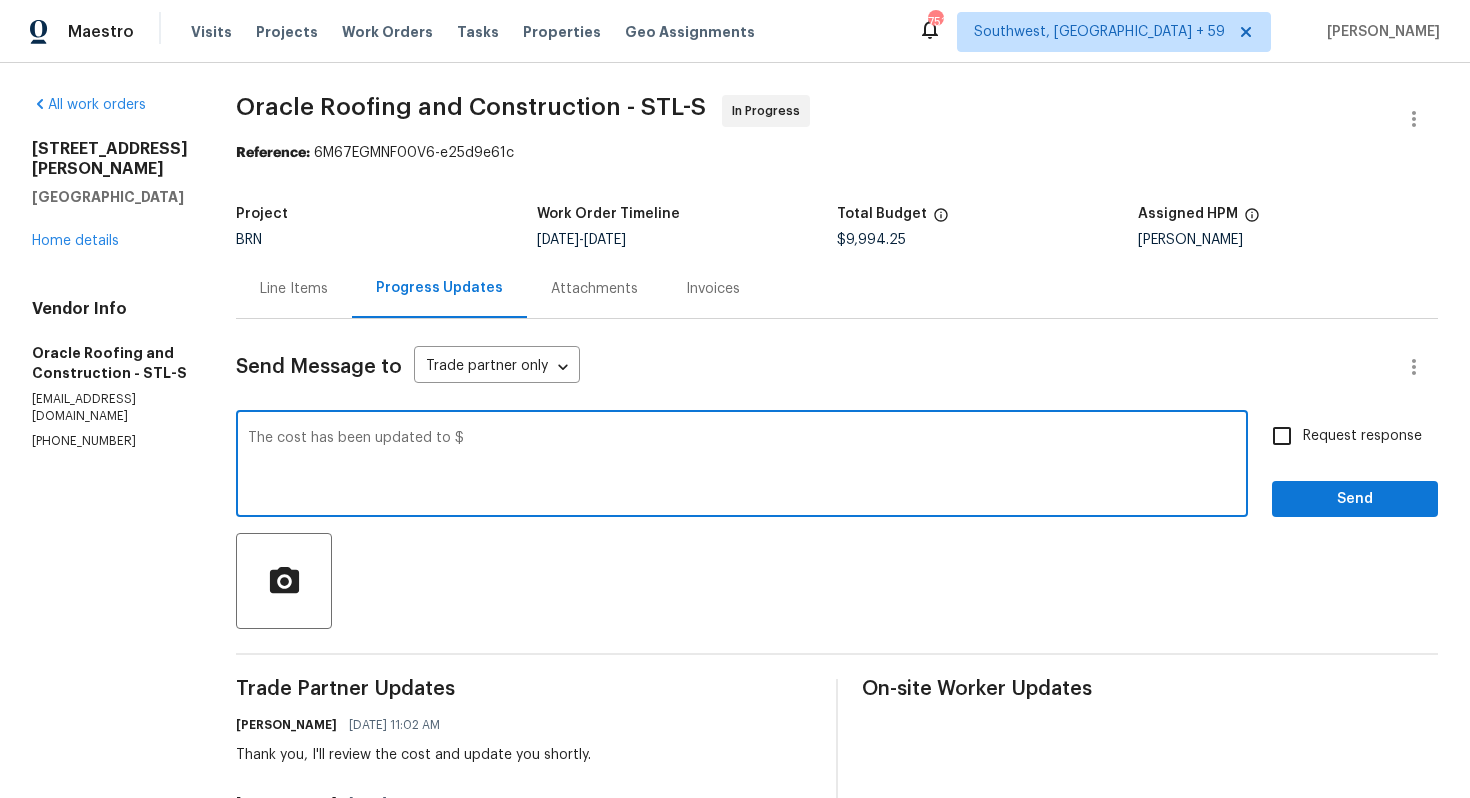 paste on "9,994.25" 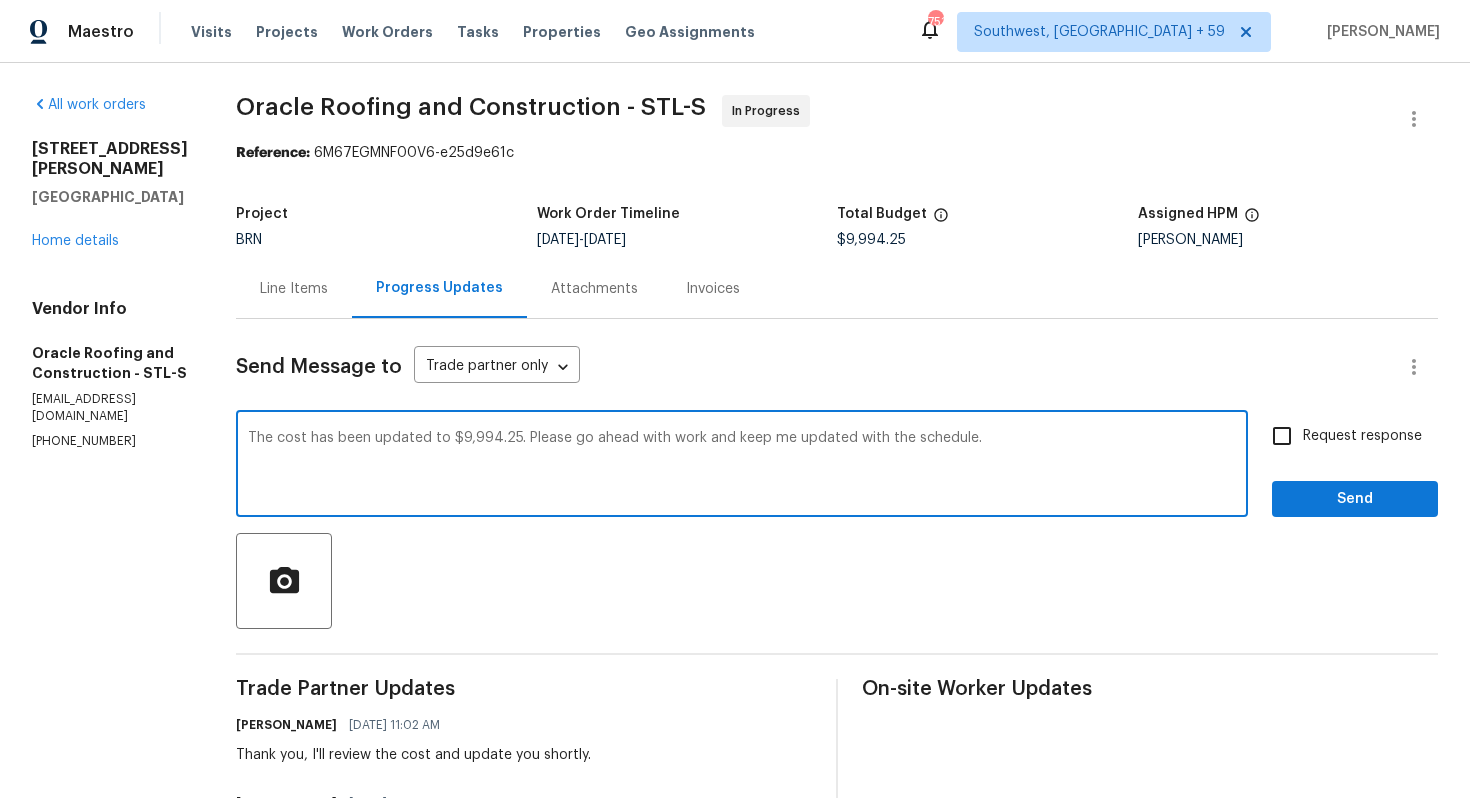 type on "The cost has been updated to $9,994.25. Please go ahead with work and keep me updated with the schedule." 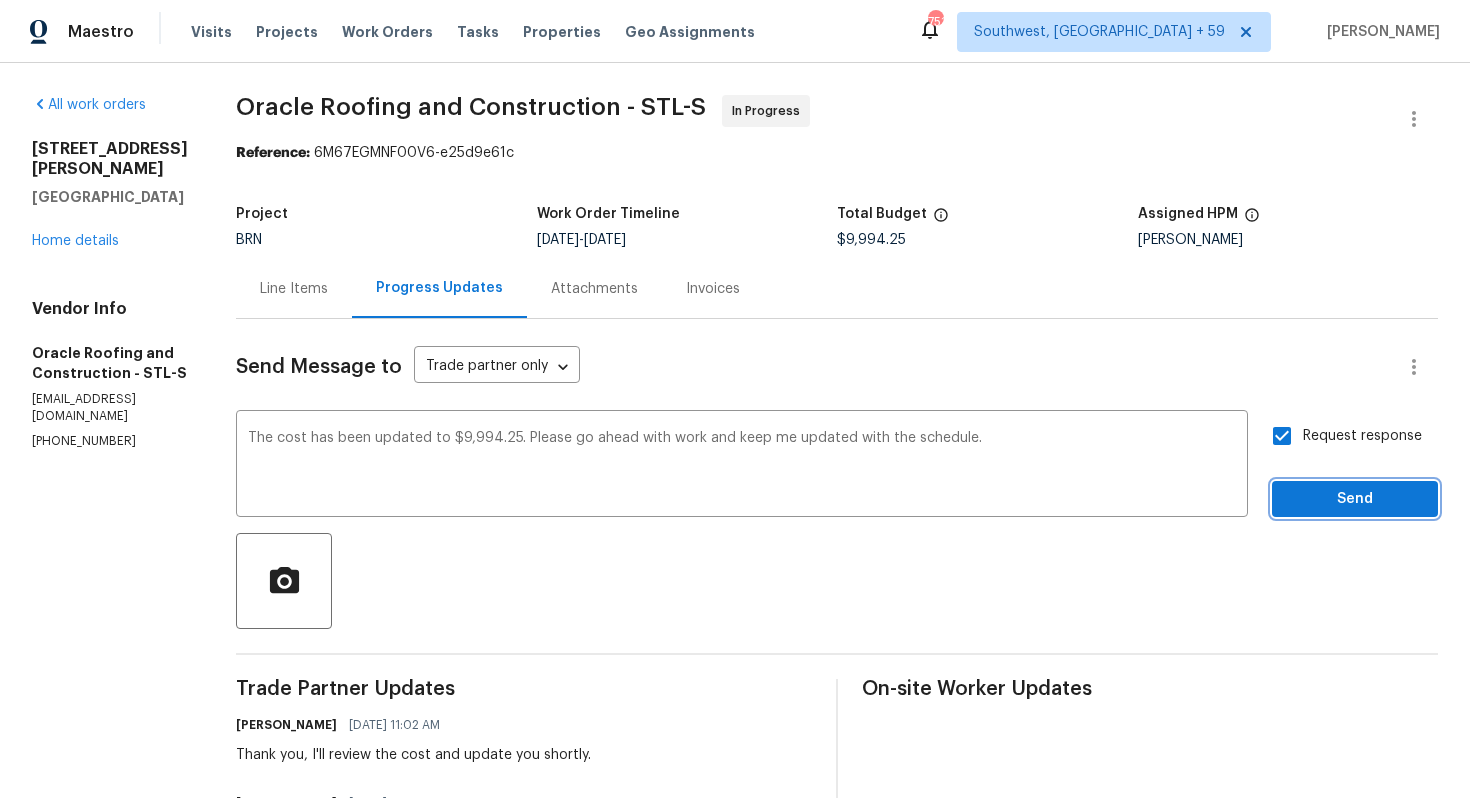 click on "Send" at bounding box center (1355, 499) 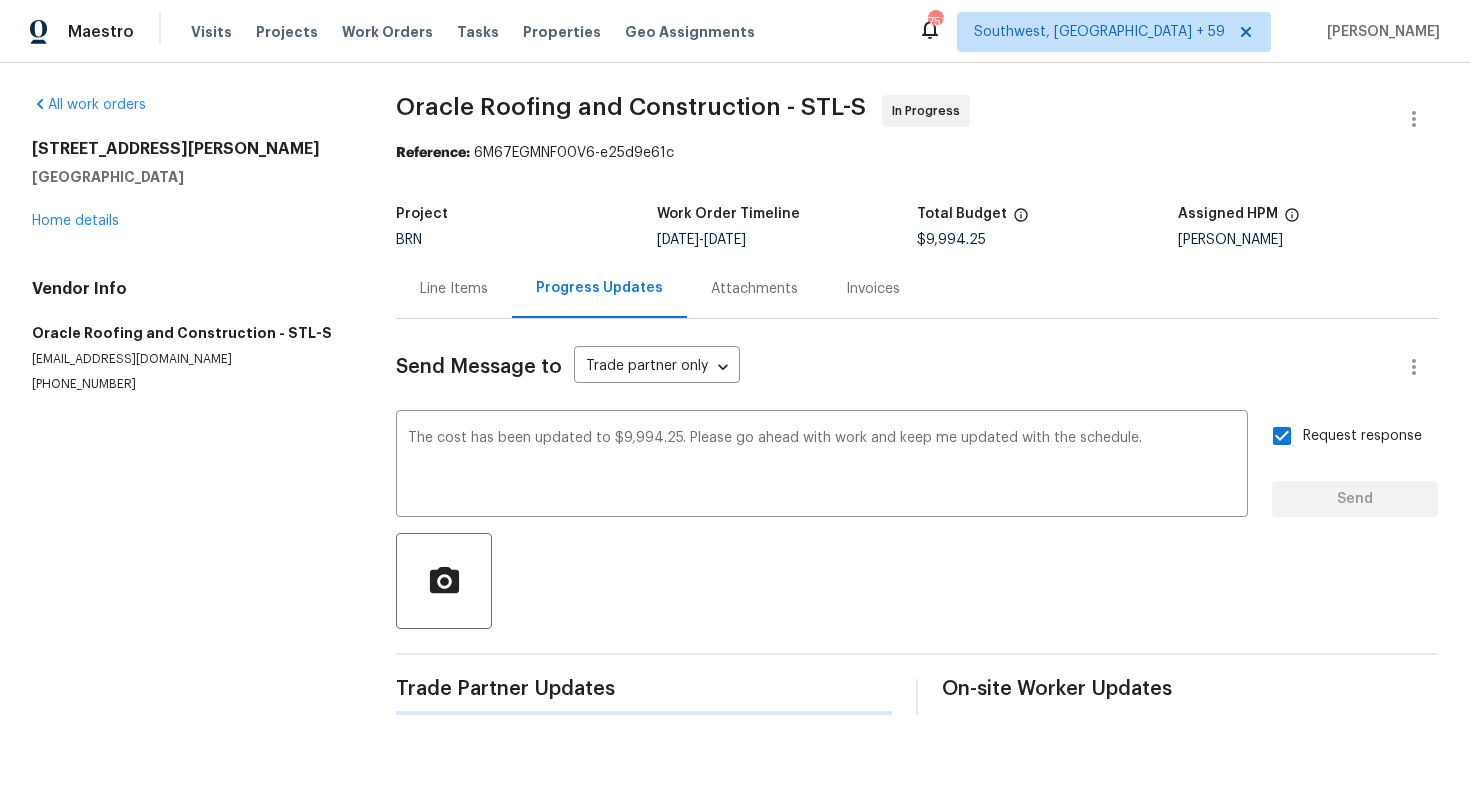 type 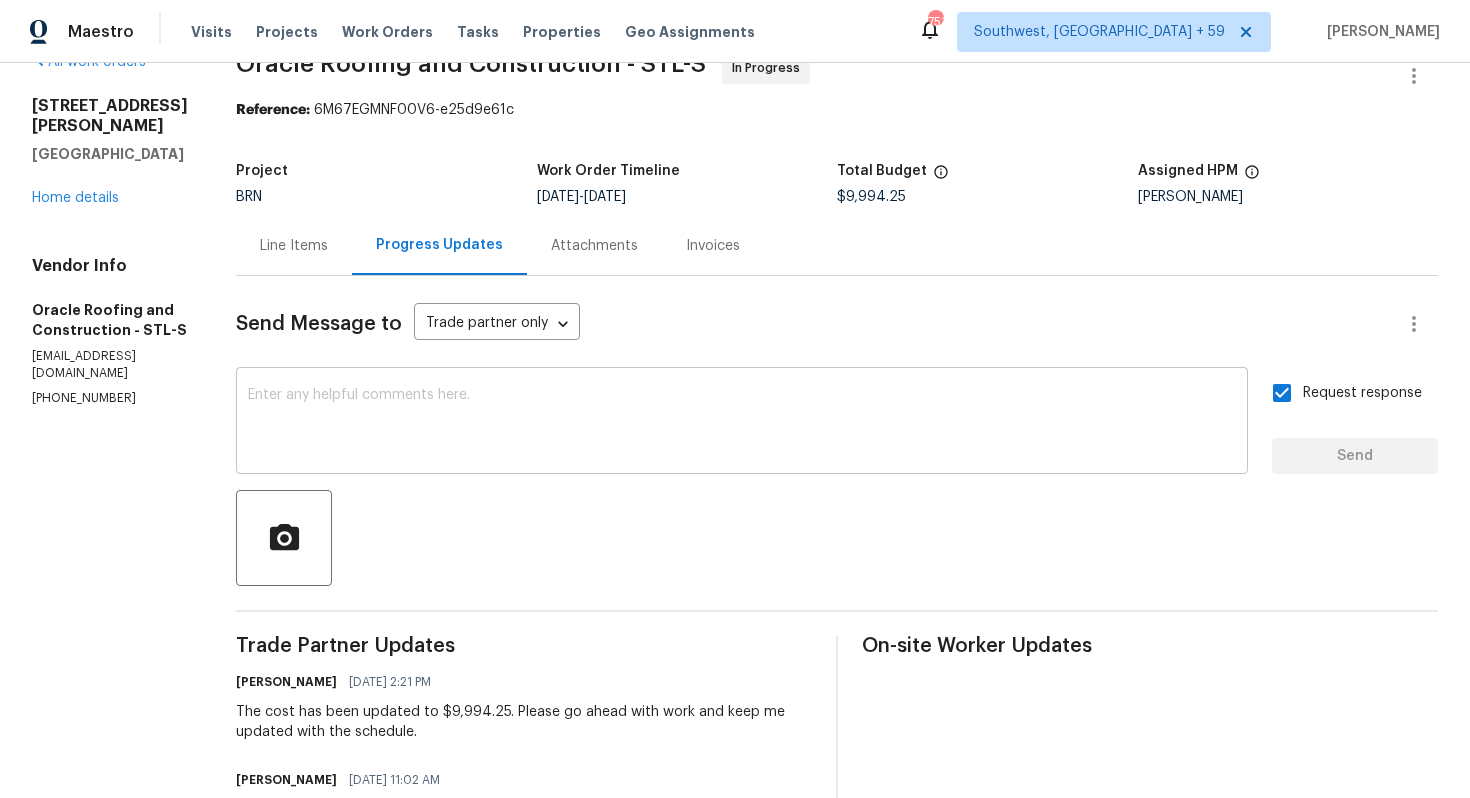 scroll, scrollTop: 0, scrollLeft: 0, axis: both 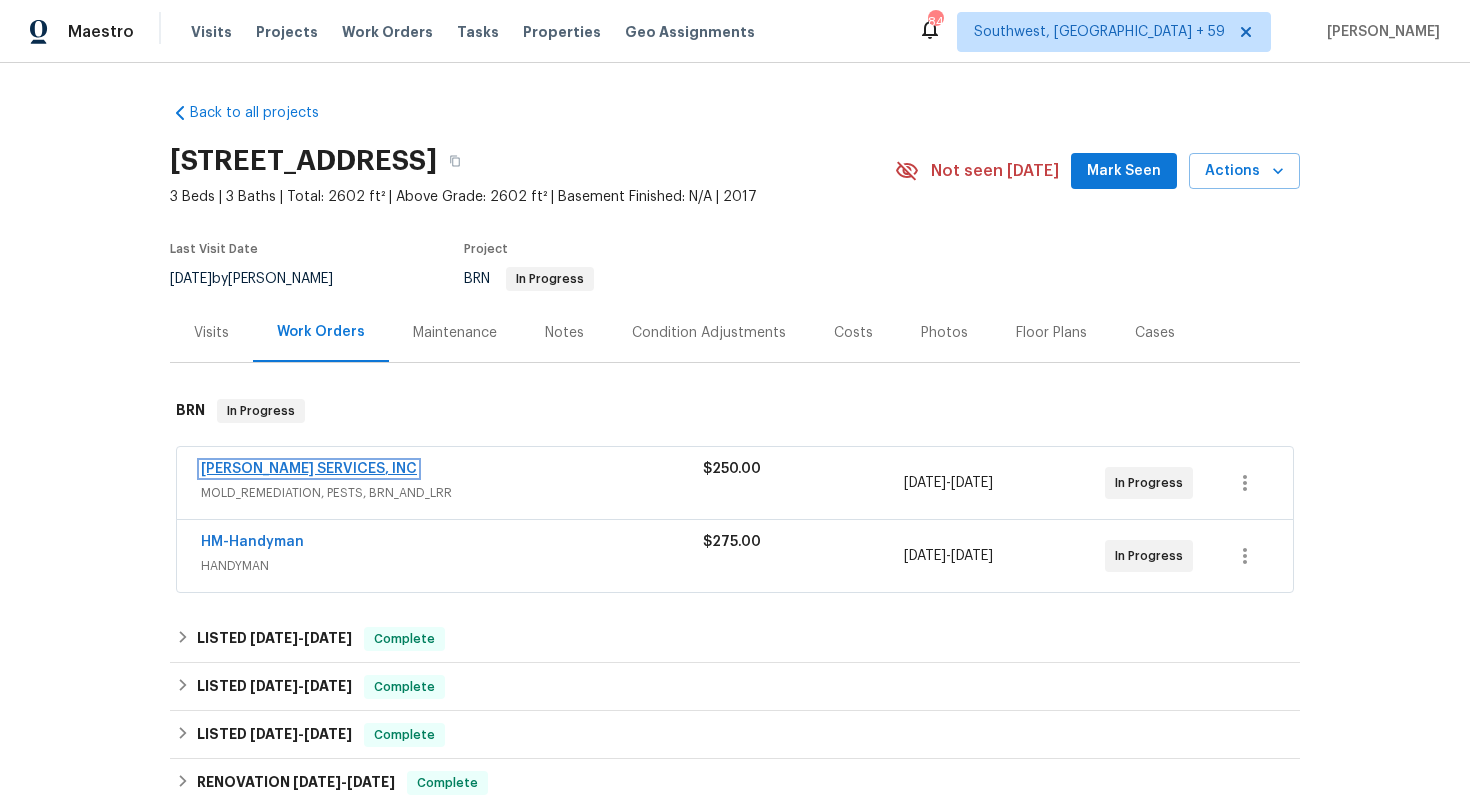click on "[PERSON_NAME] SERVICES, INC" at bounding box center [309, 469] 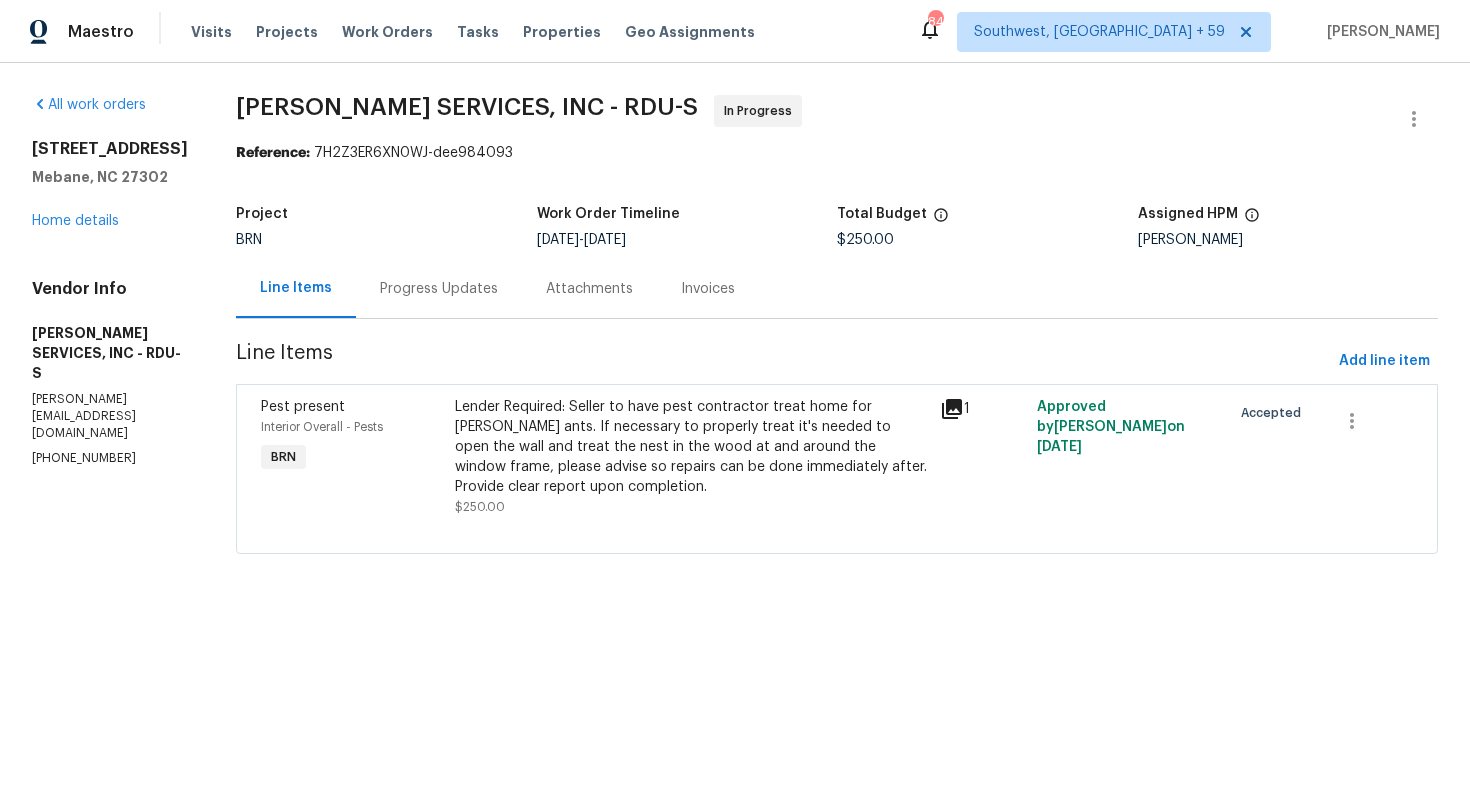 click on "Progress Updates" at bounding box center (439, 288) 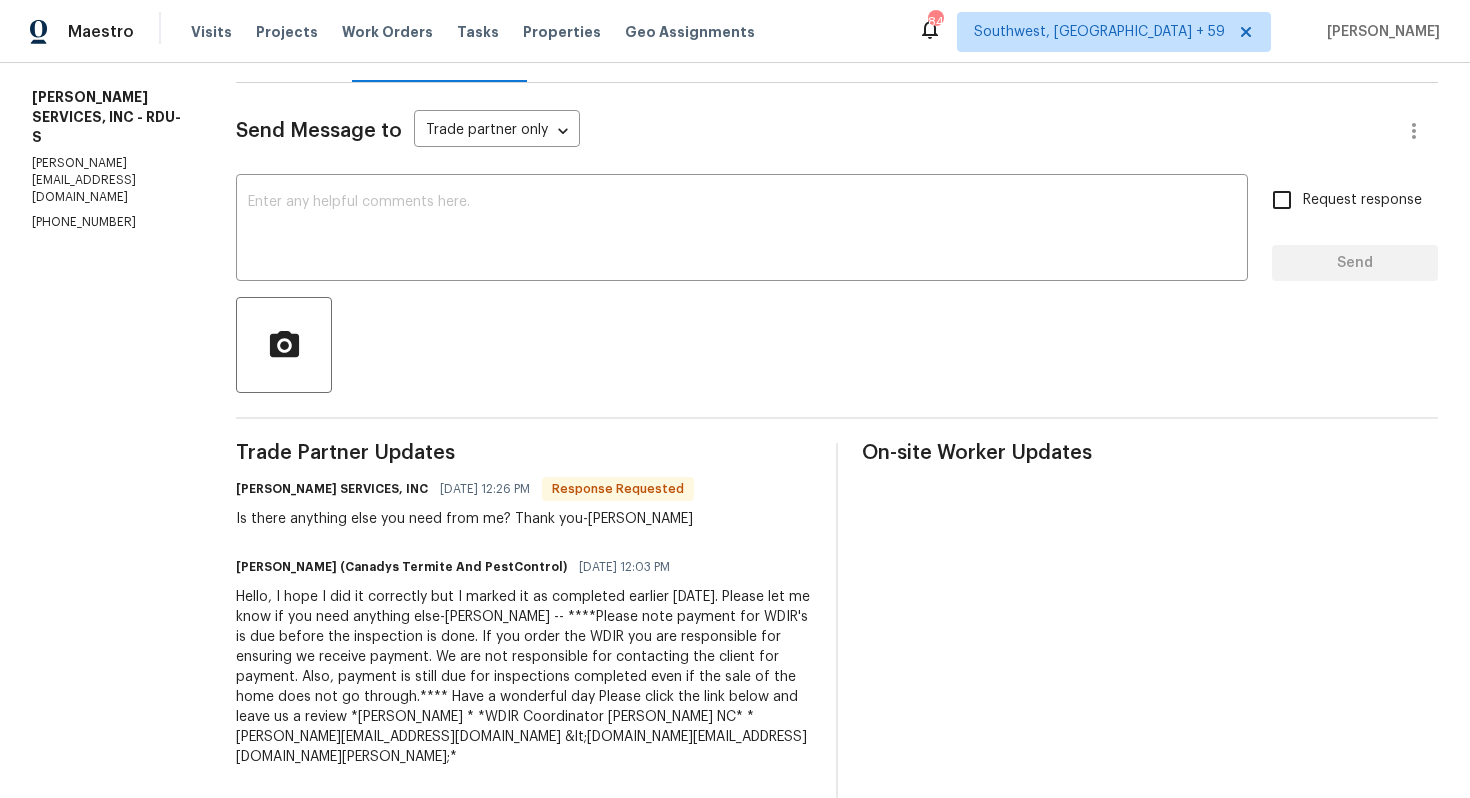 scroll, scrollTop: 0, scrollLeft: 0, axis: both 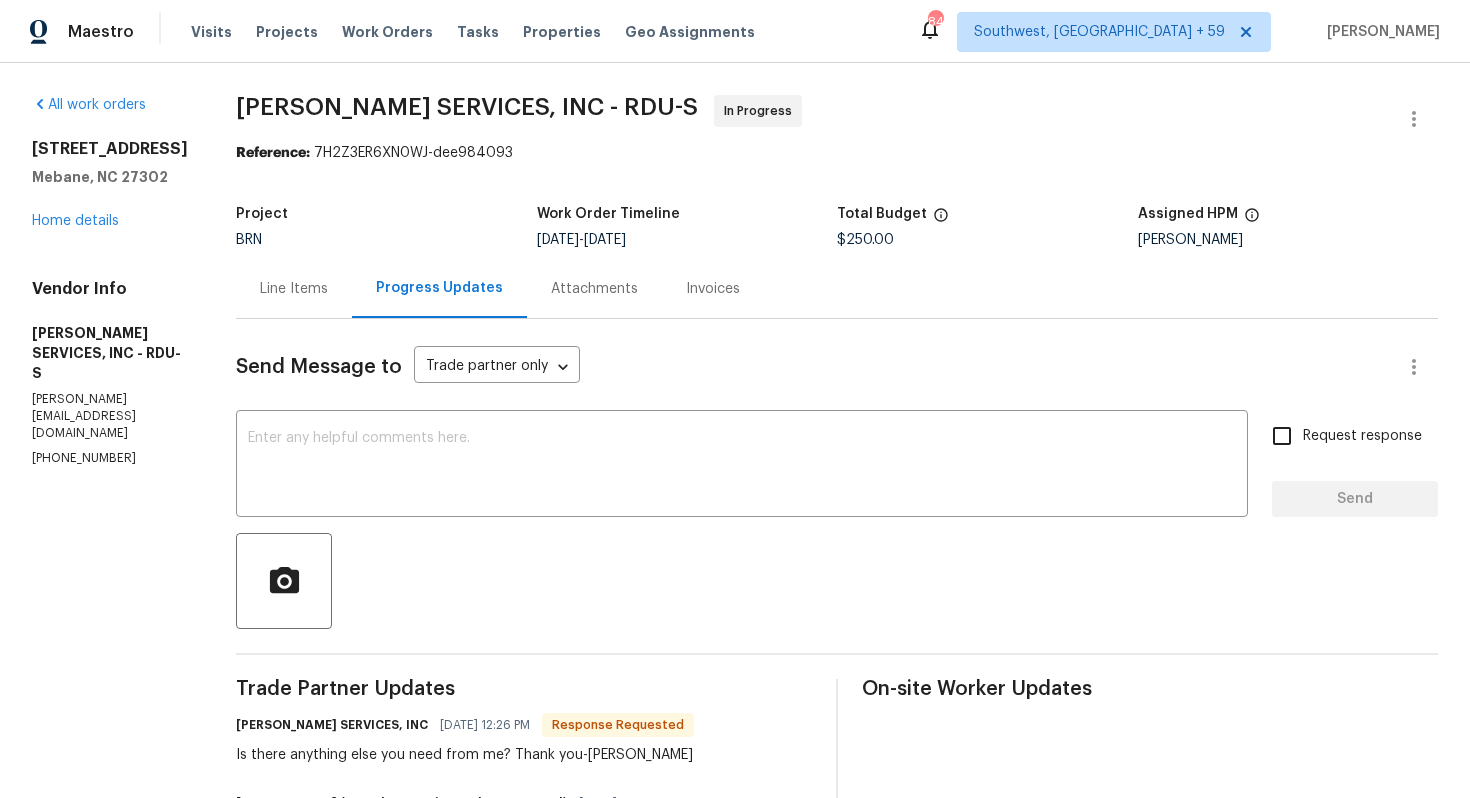 click on "Line Items" at bounding box center (294, 289) 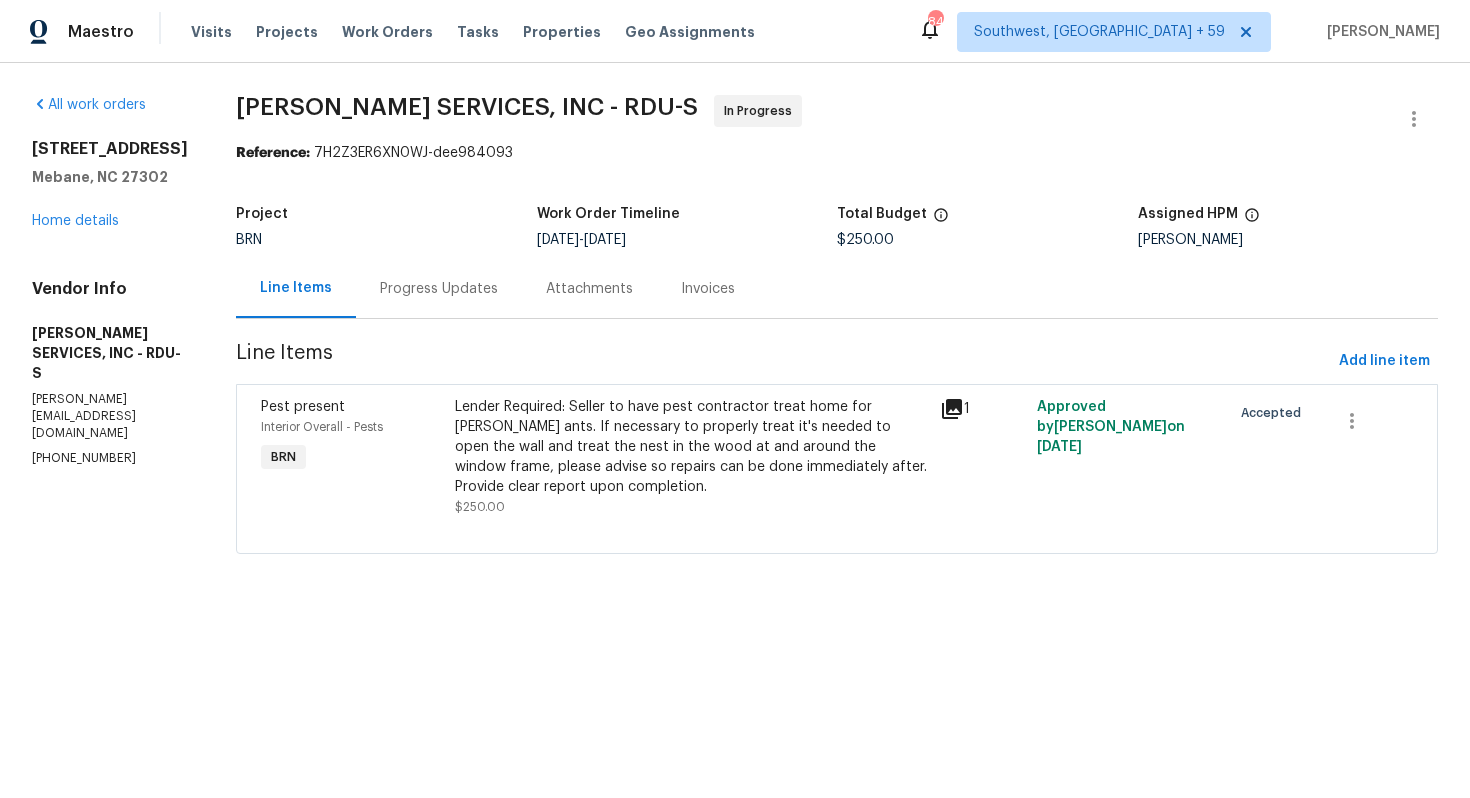 click on "Progress Updates" at bounding box center (439, 289) 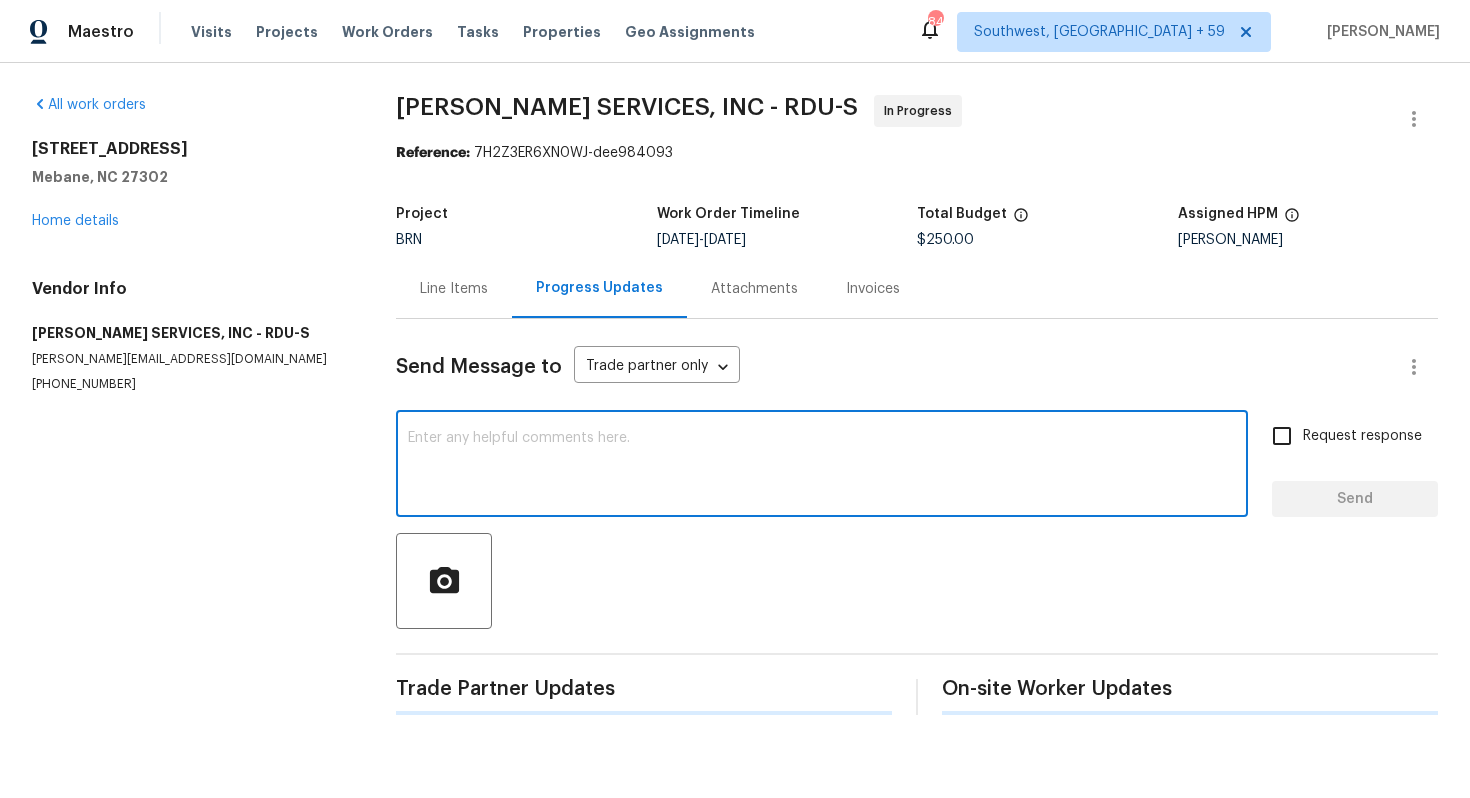 click at bounding box center (822, 466) 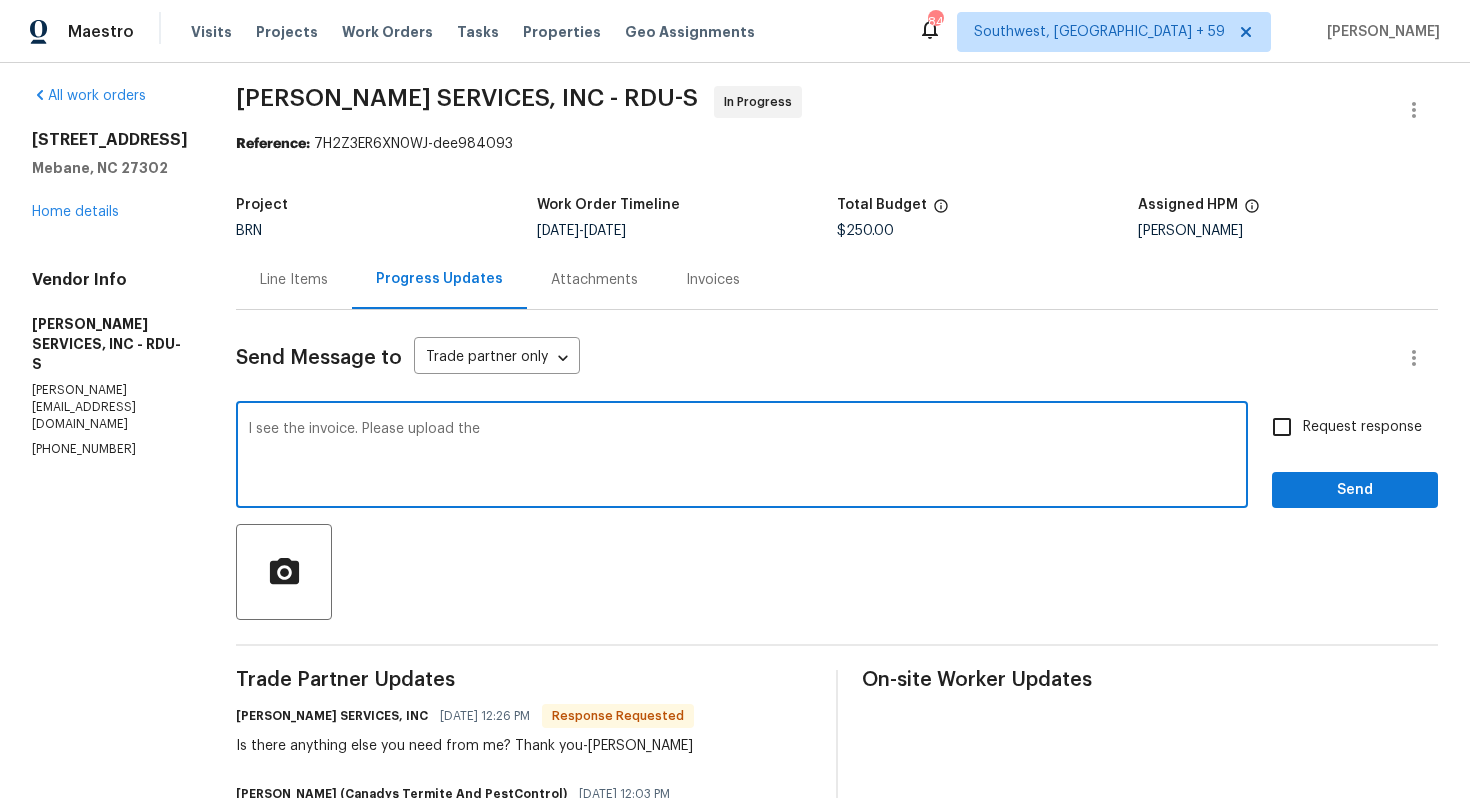 scroll, scrollTop: 0, scrollLeft: 0, axis: both 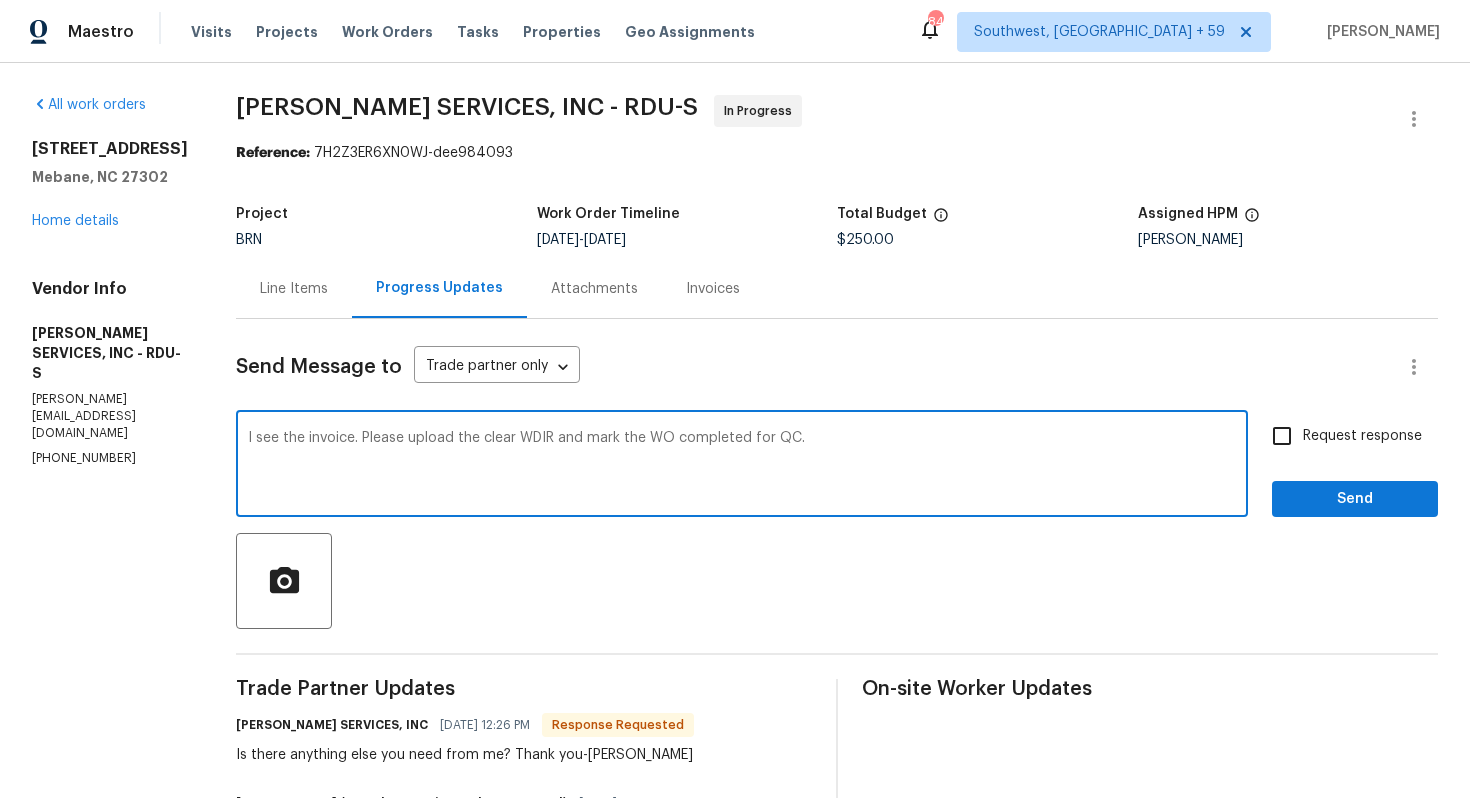 type on "I see the invoice. Please upload the clear WDIR and mark the WO completed for QC." 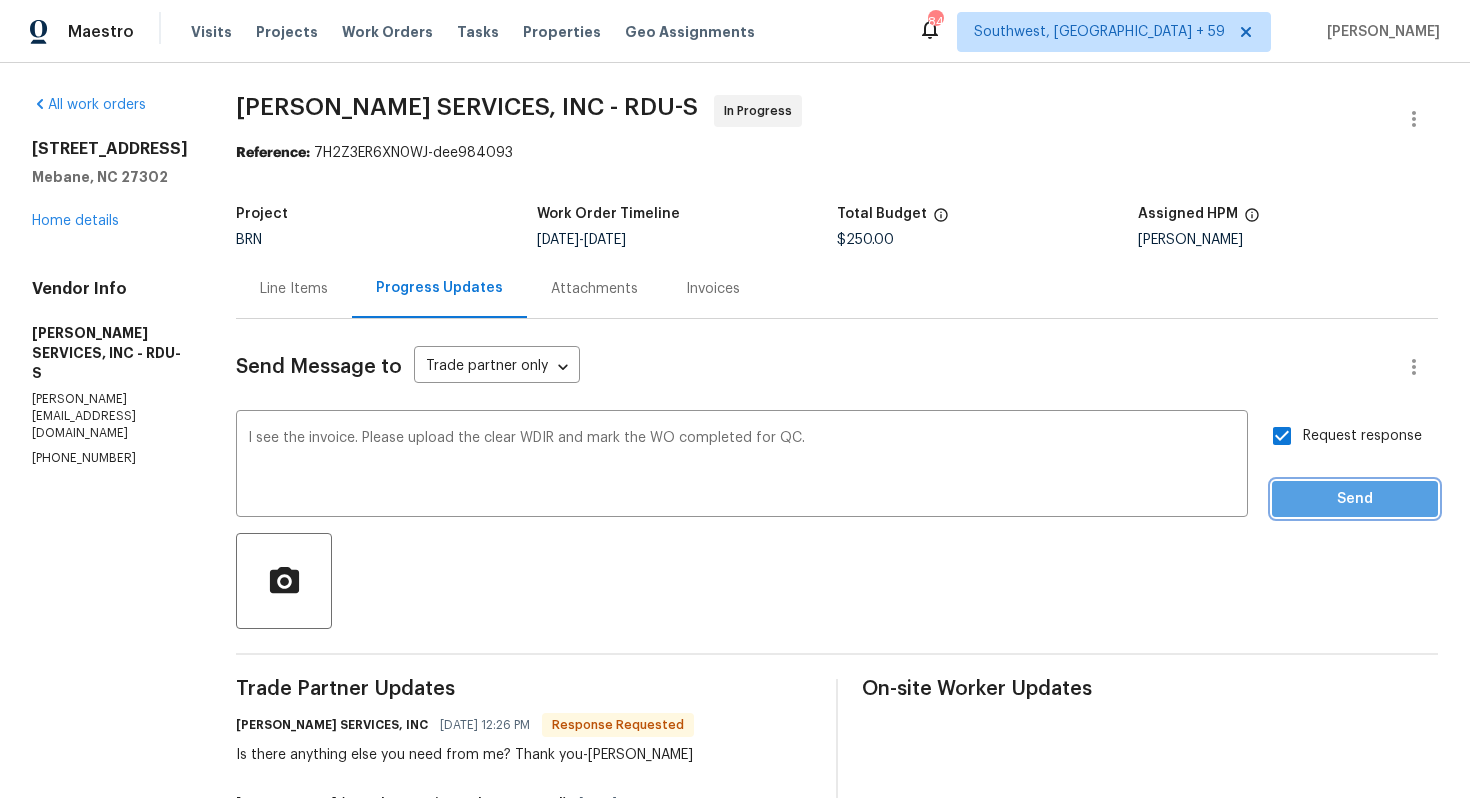 click on "Send" at bounding box center (1355, 499) 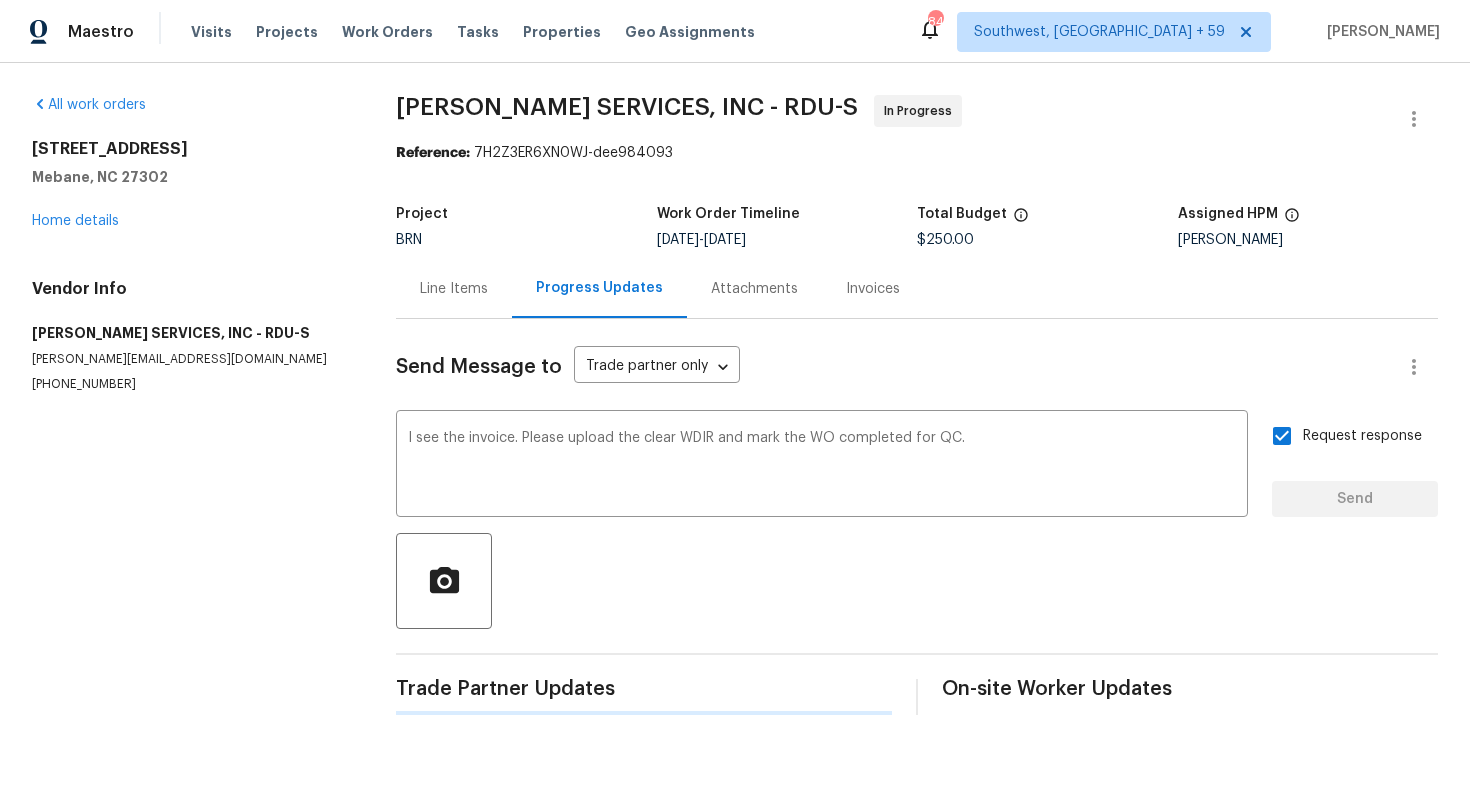 type 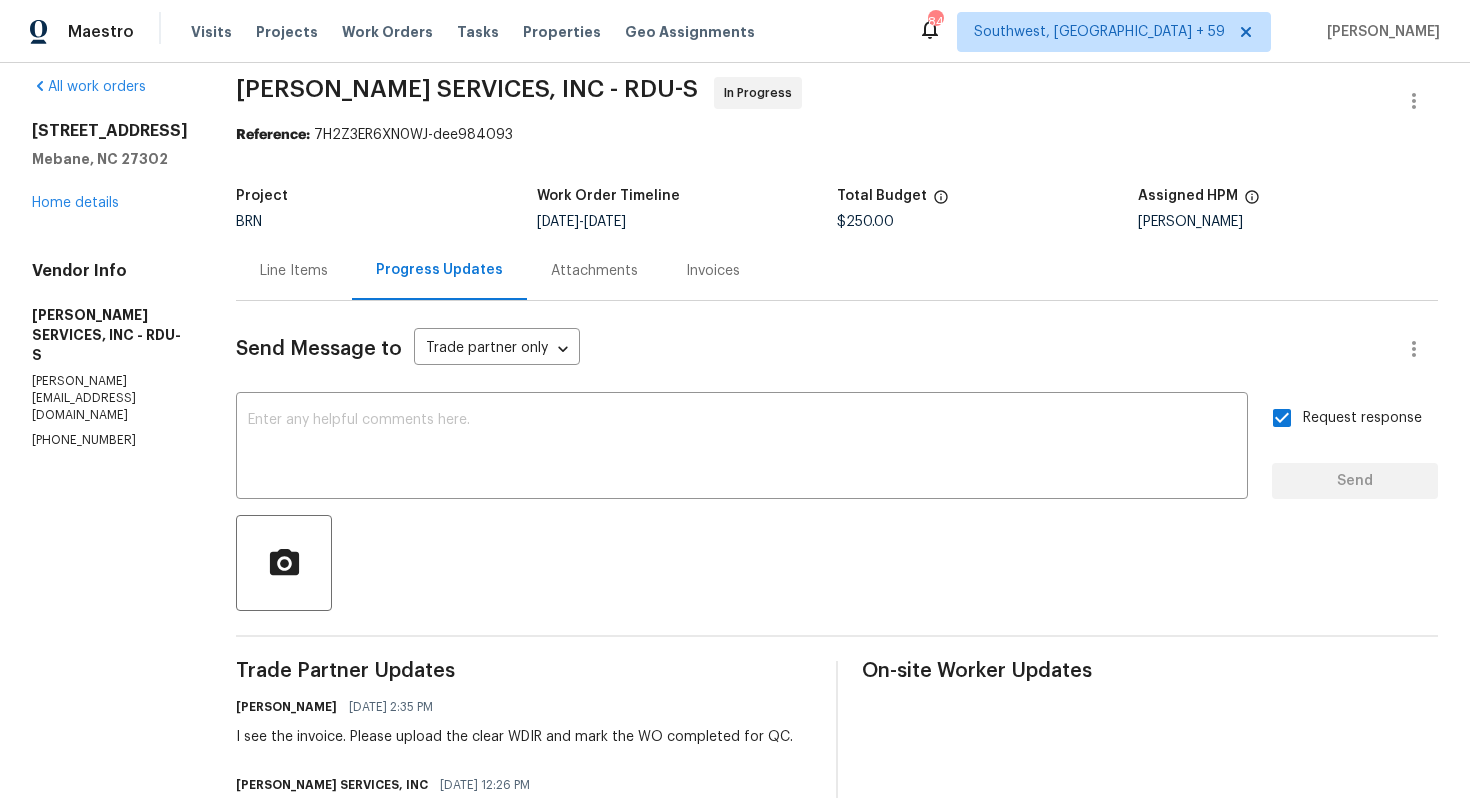 scroll, scrollTop: 0, scrollLeft: 0, axis: both 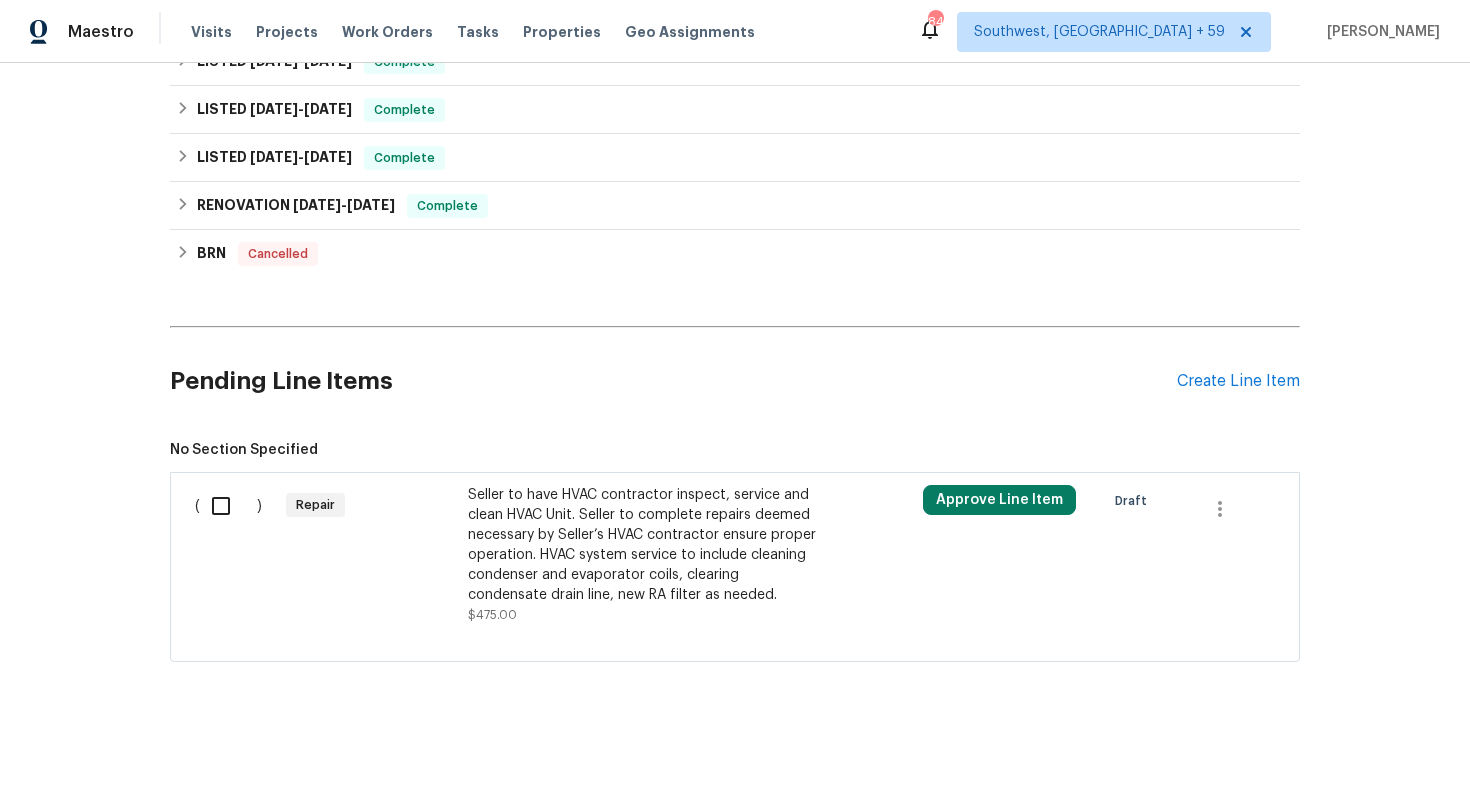 click on "Seller to have HVAC contractor inspect, service and clean HVAC Unit. Seller to complete repairs deemed necessary by Seller’s HVAC contractor ensure proper operation. HVAC system service to  include cleaning condenser and evaporator coils, clearing condensate drain line, new RA filter as needed." at bounding box center [644, 545] 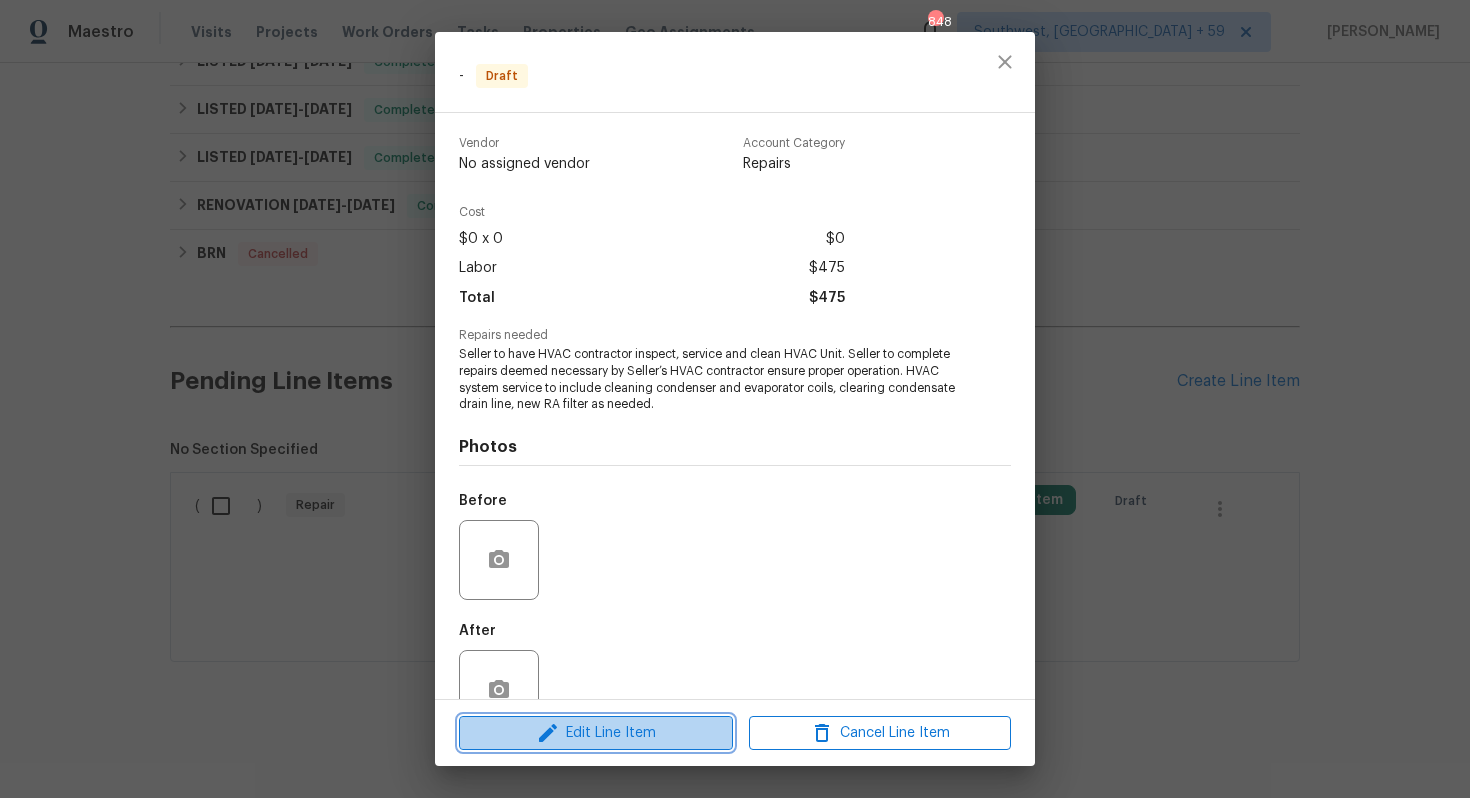 click on "Edit Line Item" at bounding box center (596, 733) 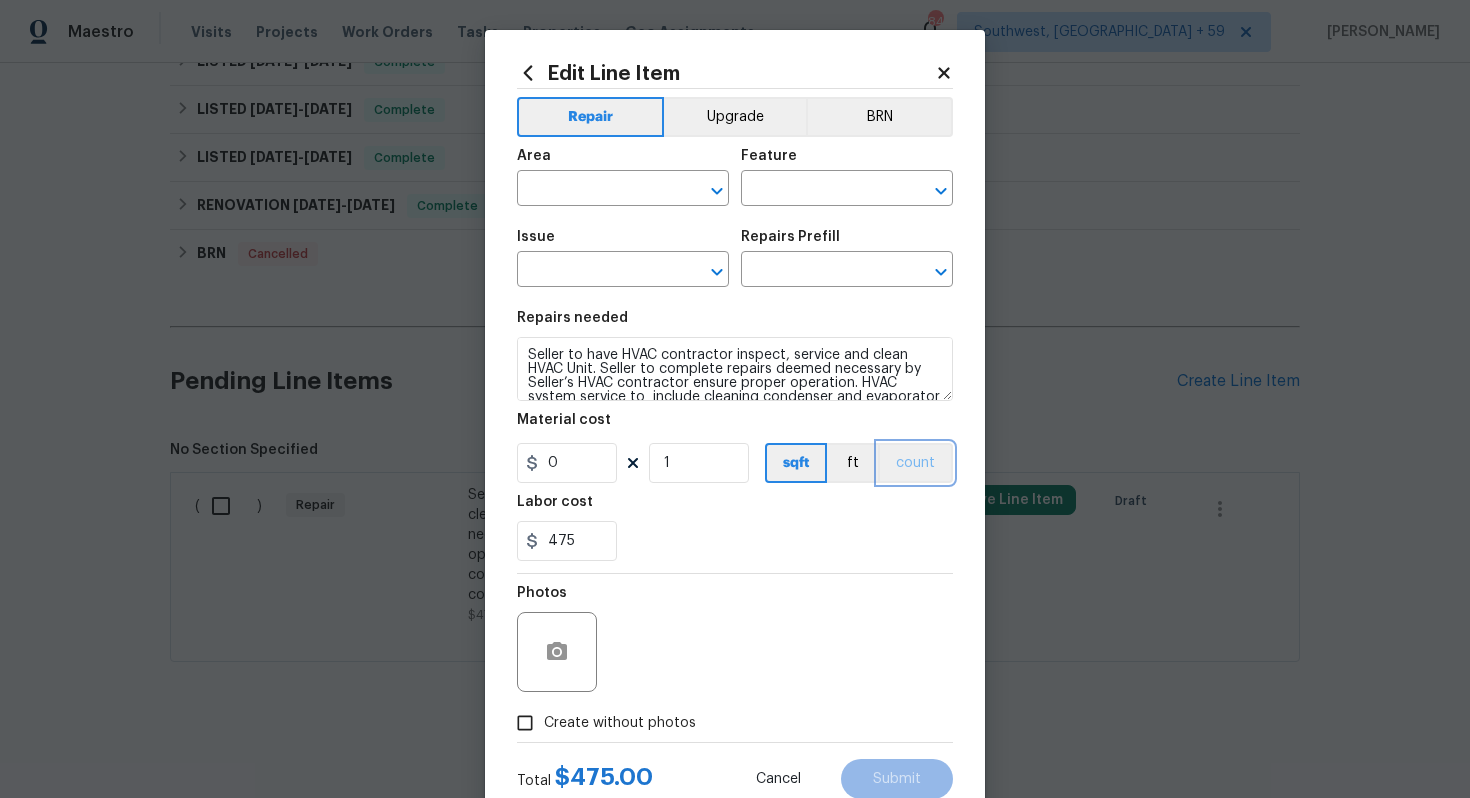 click on "count" at bounding box center (915, 463) 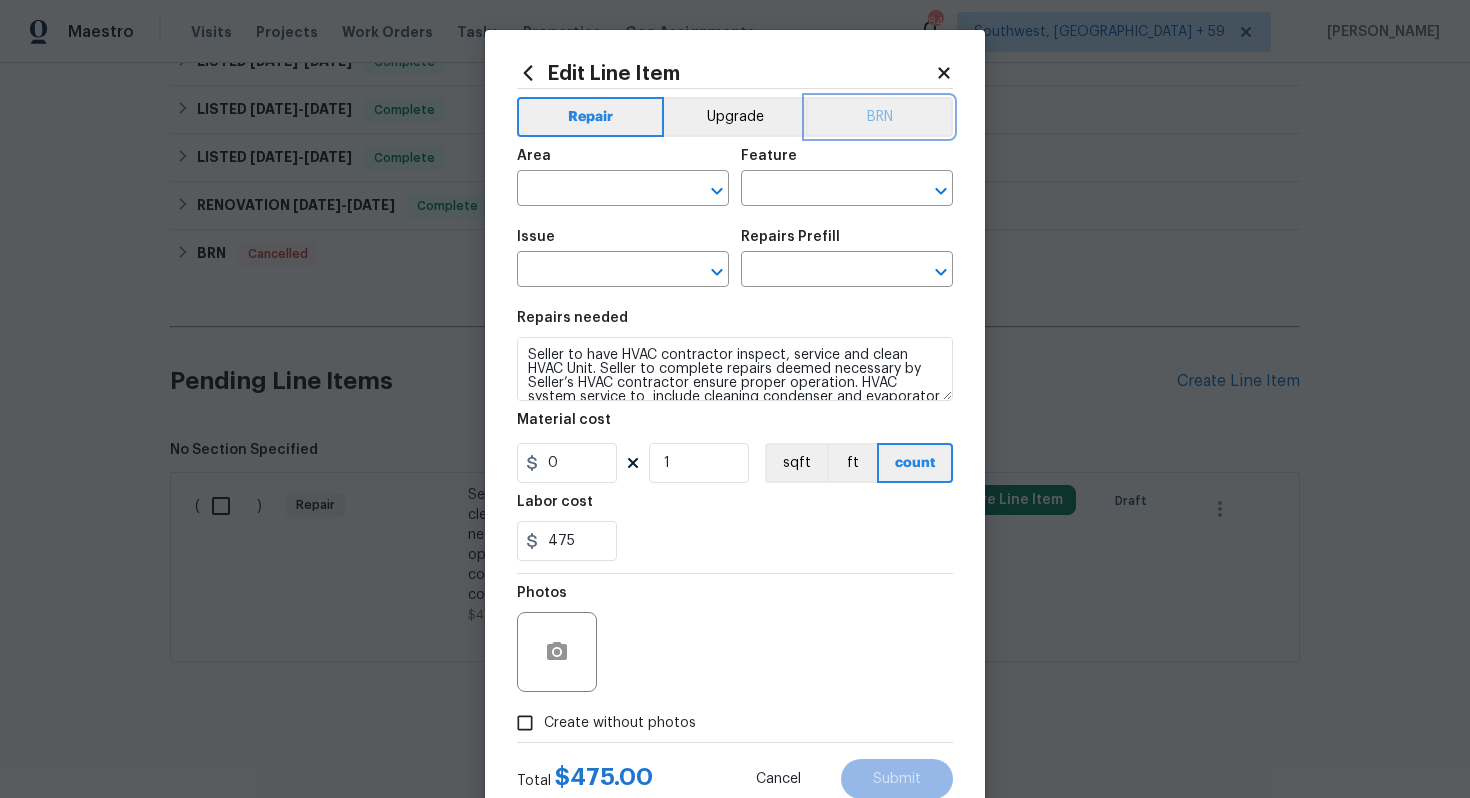 click on "BRN" at bounding box center (879, 117) 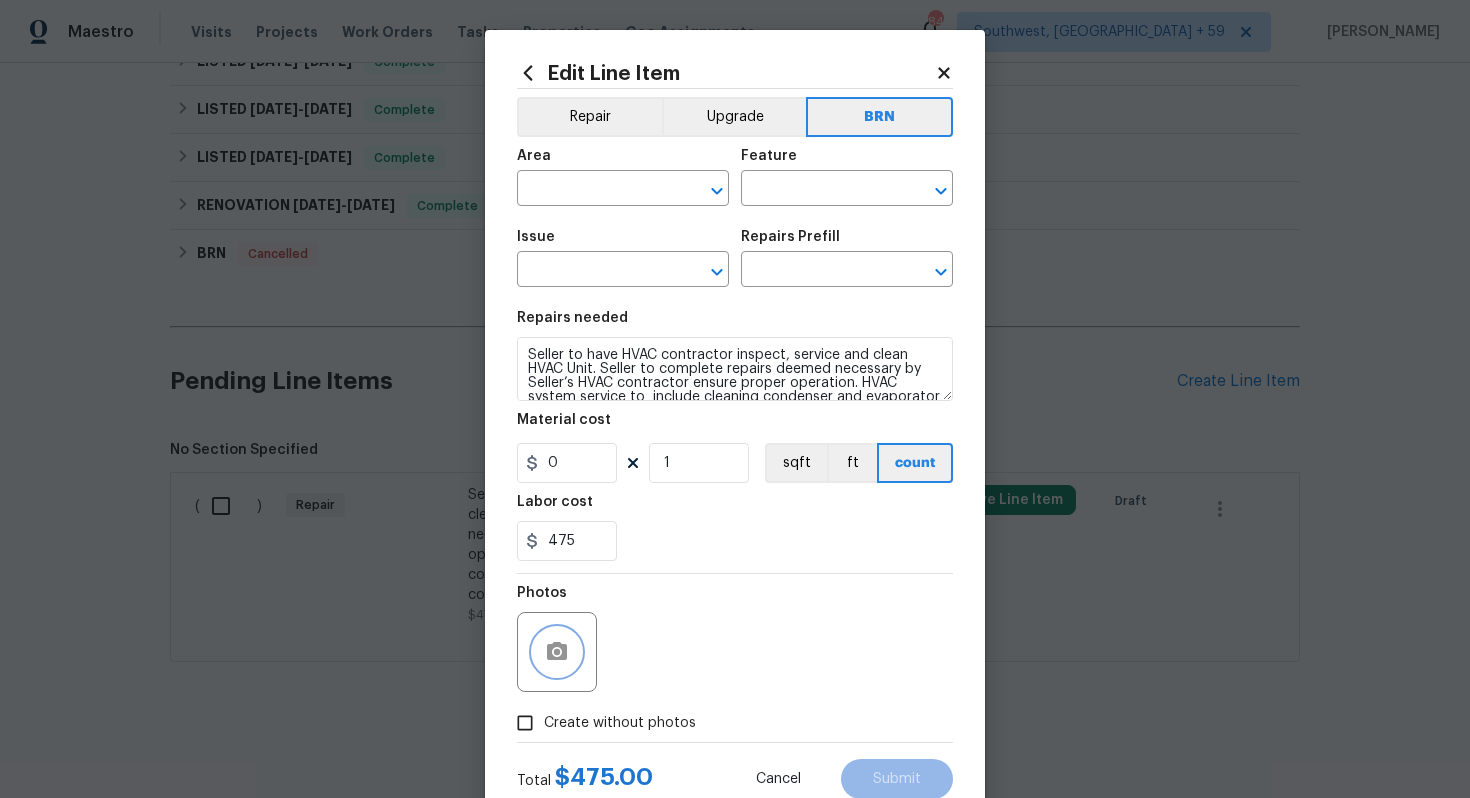 click at bounding box center (557, 652) 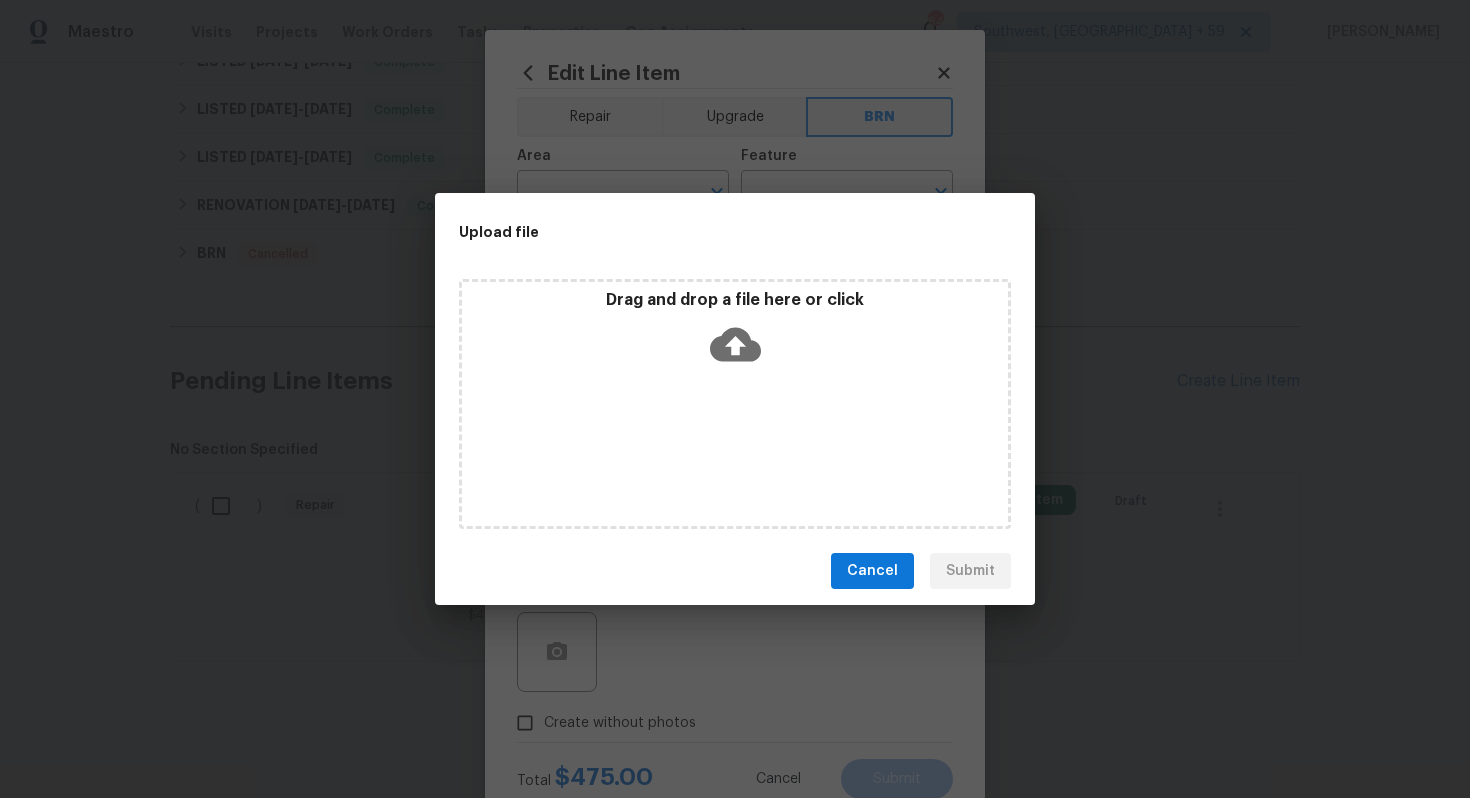 click 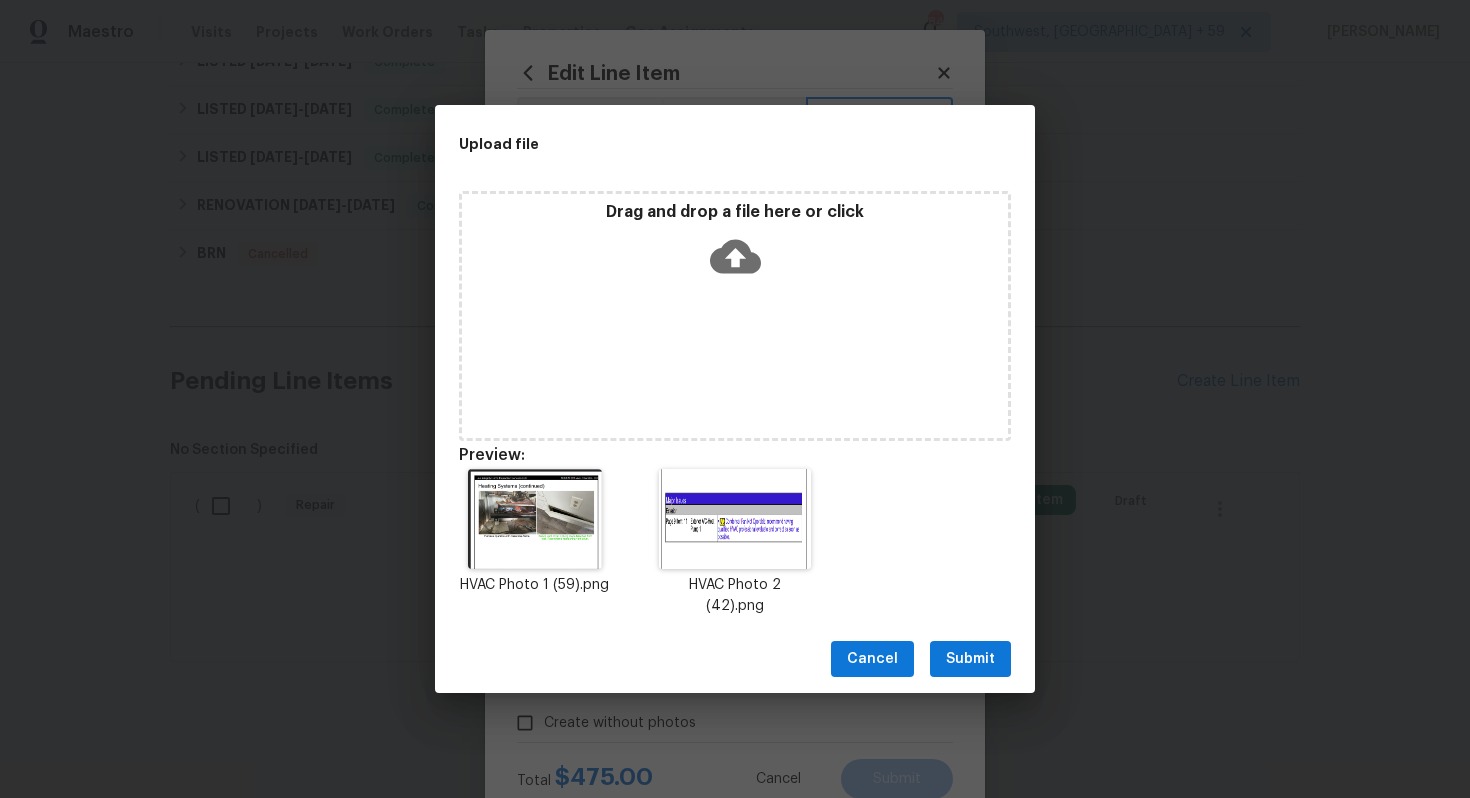 click on "Submit" at bounding box center [970, 659] 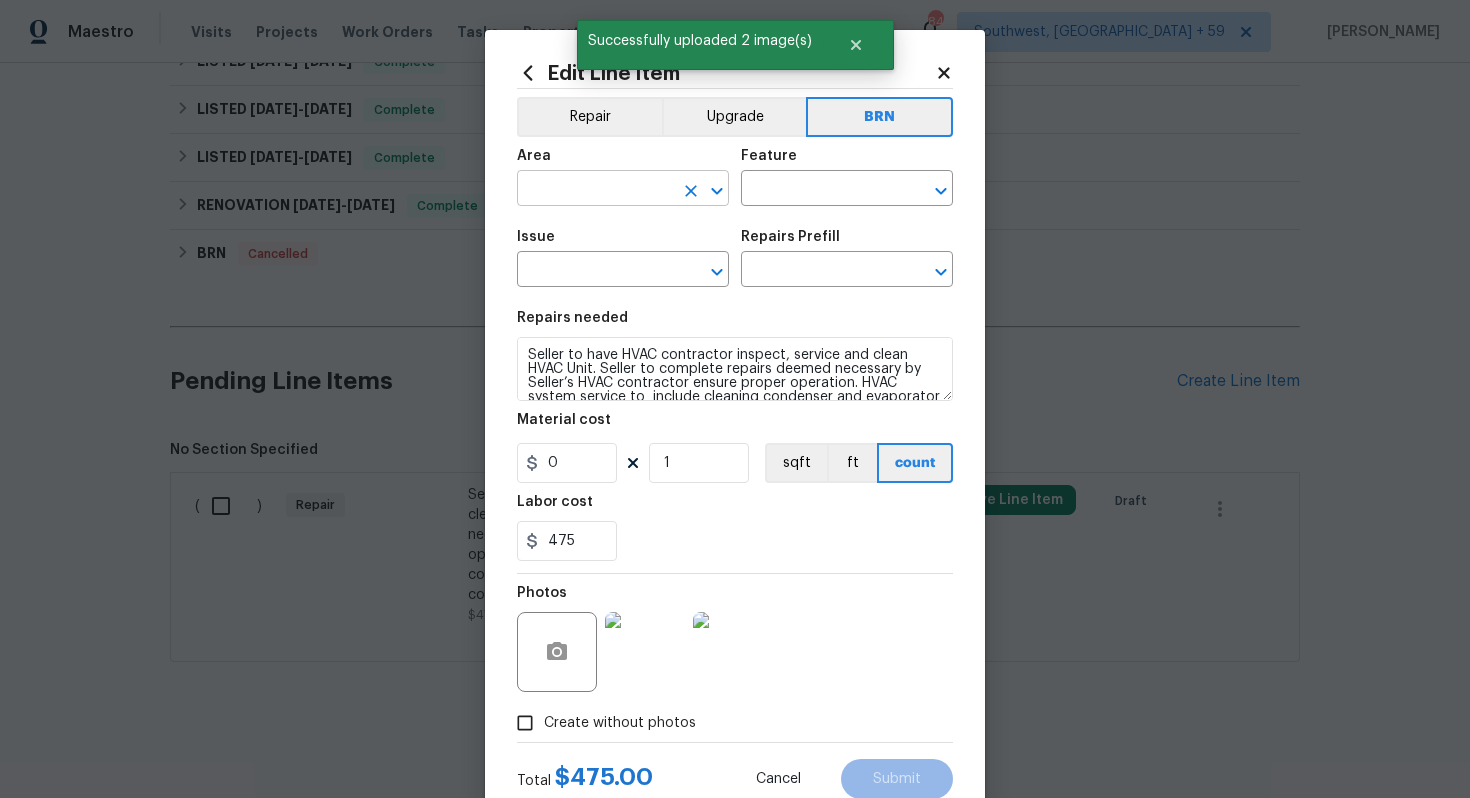 click at bounding box center [595, 190] 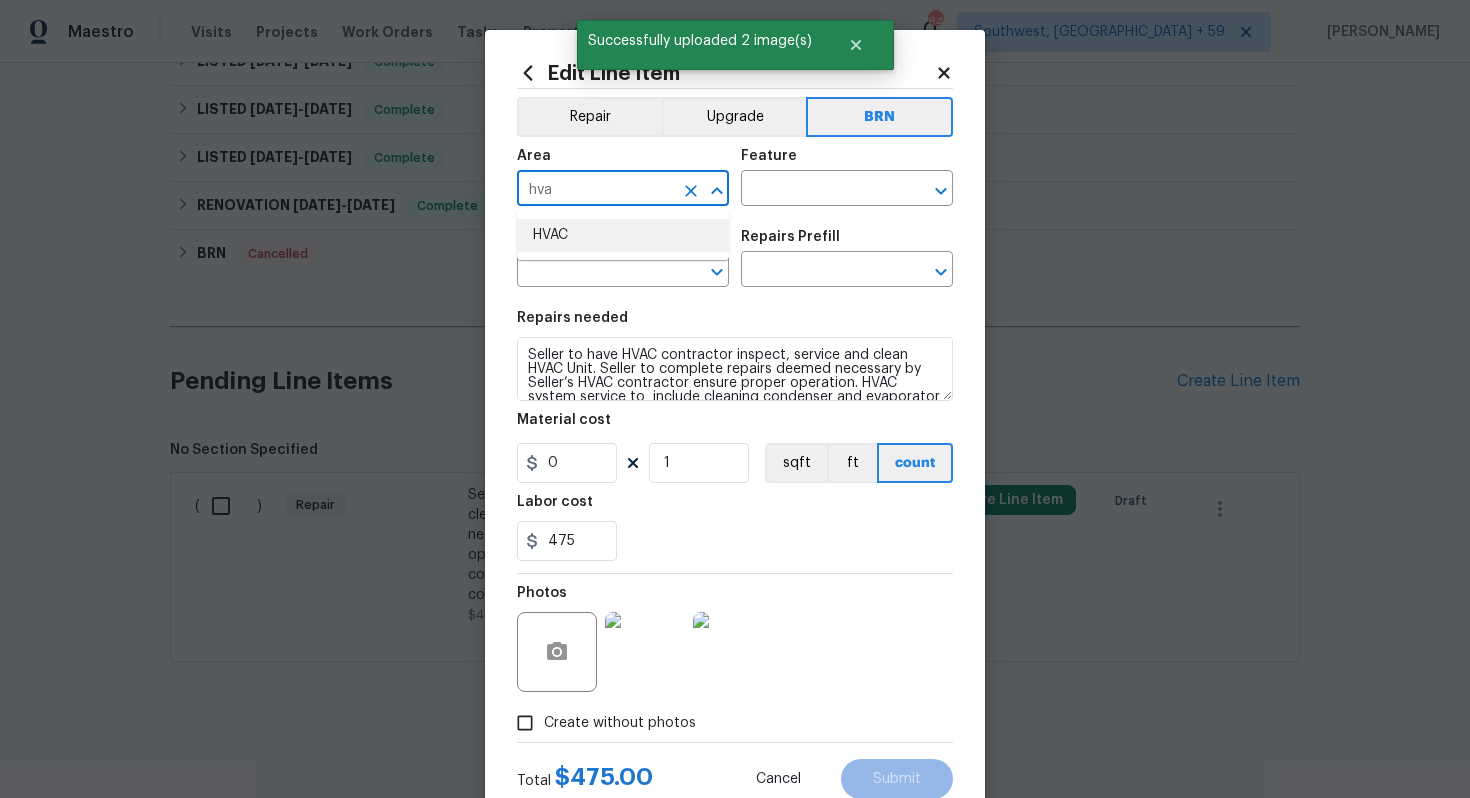 click on "HVAC" at bounding box center [623, 235] 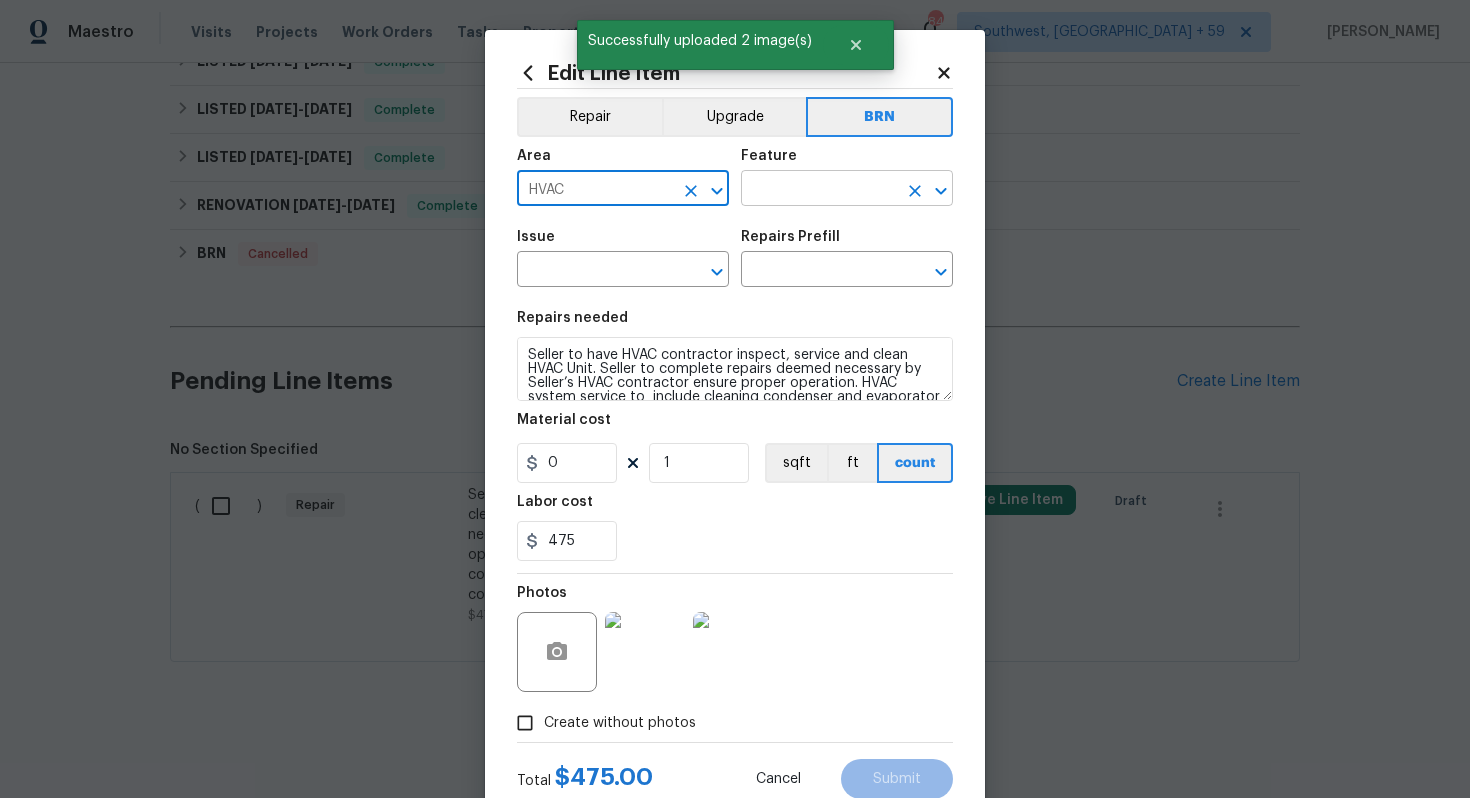 type on "HVAC" 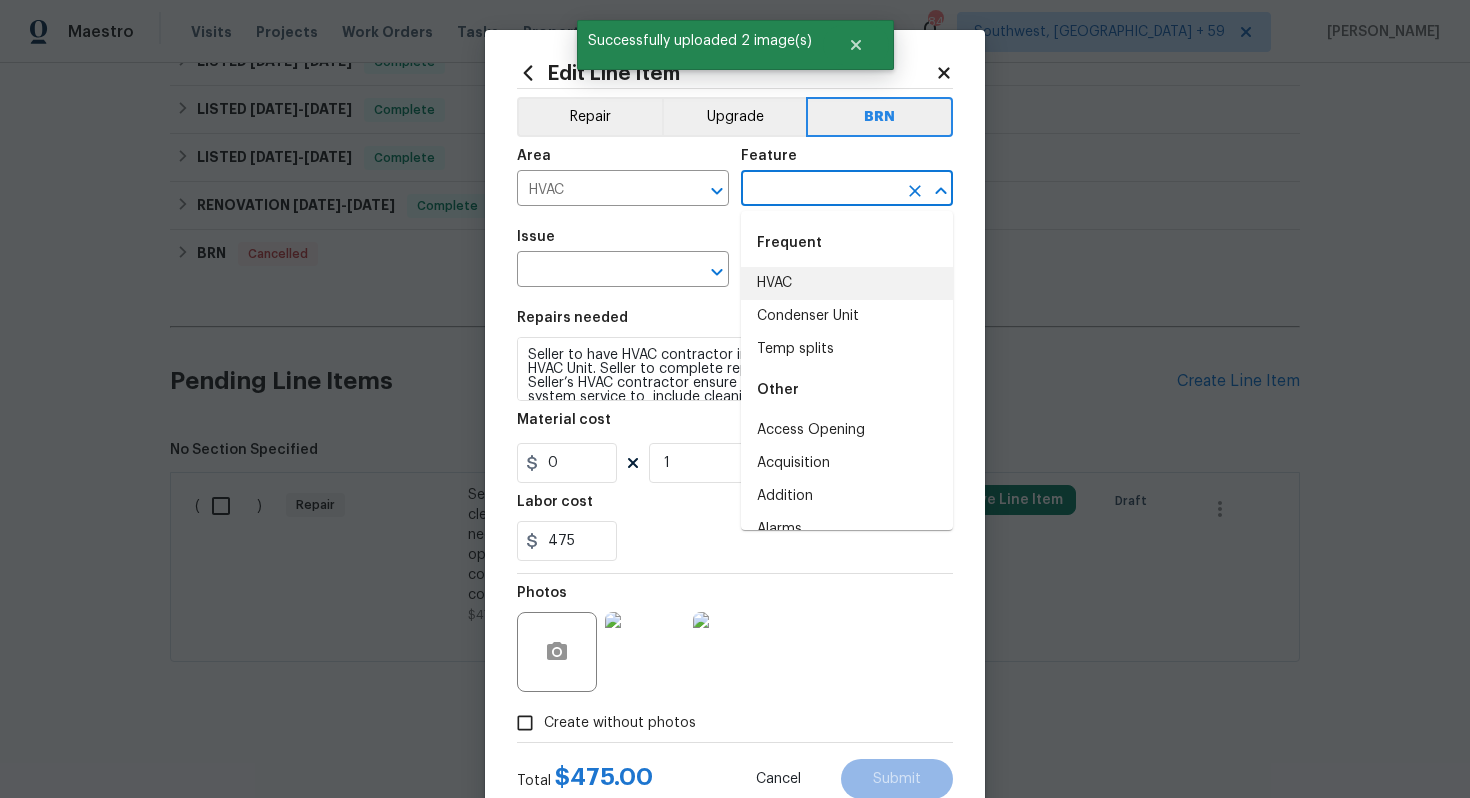 click on "HVAC" at bounding box center [847, 283] 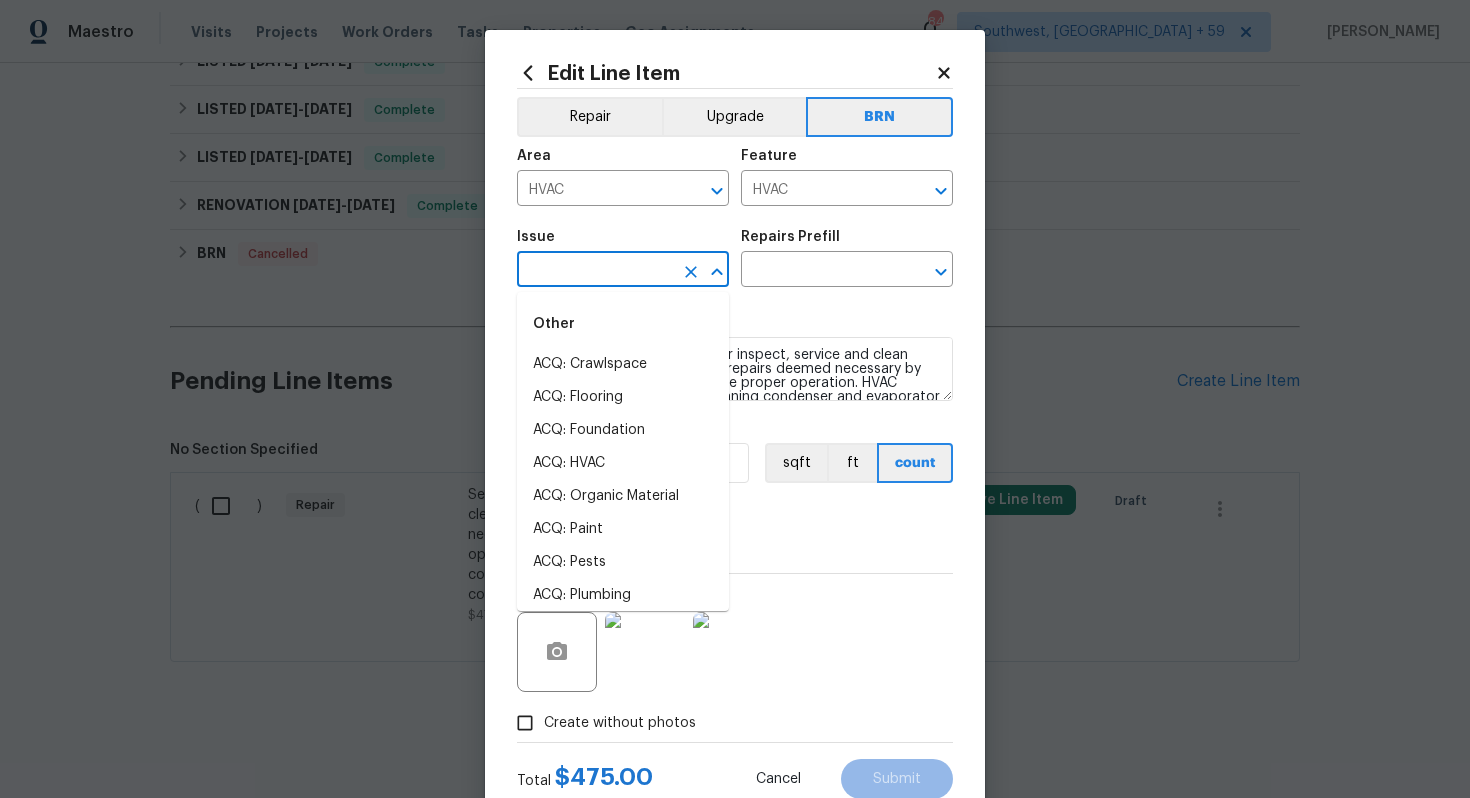 click at bounding box center (595, 271) 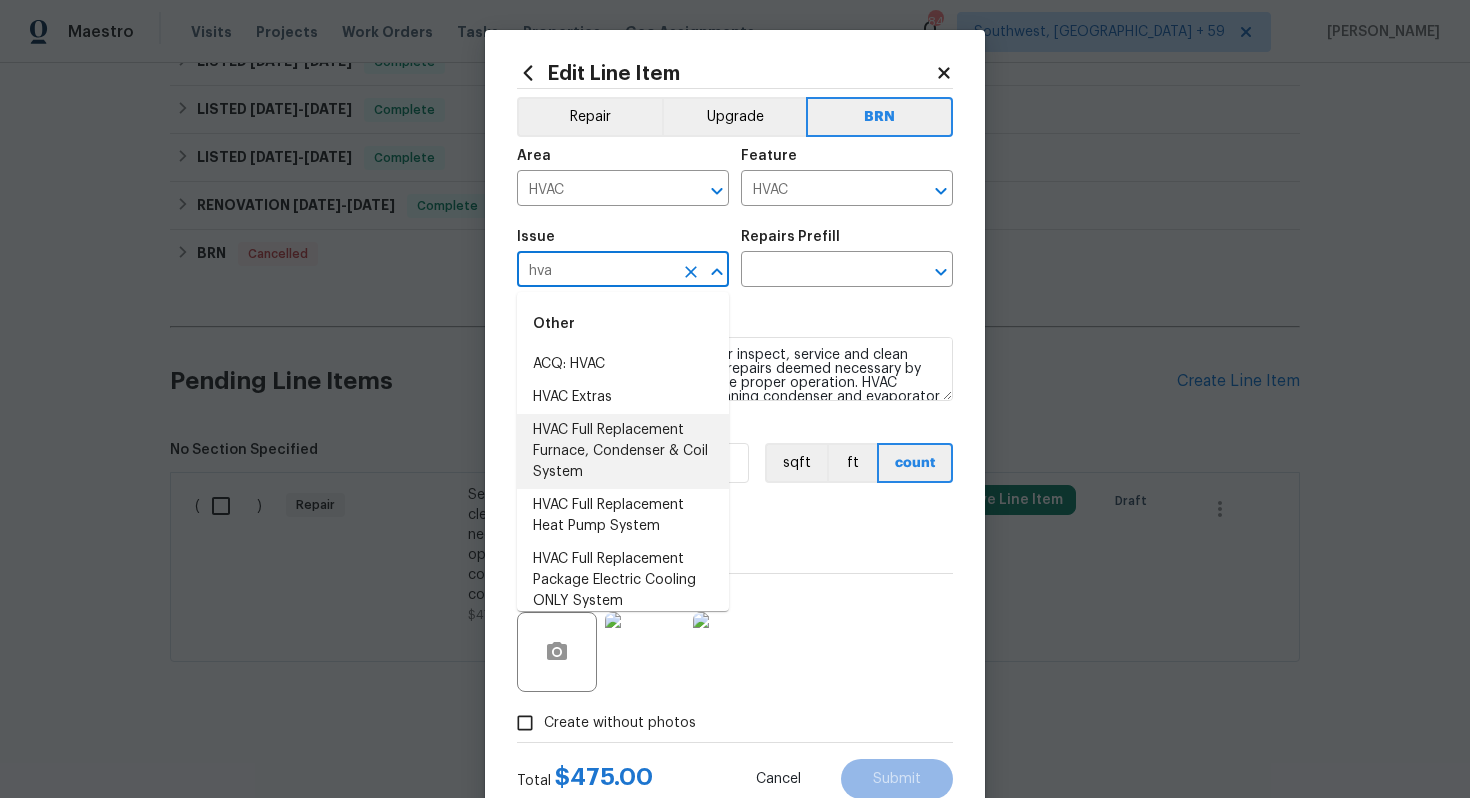 click on "HVAC Full Replacement Furnace, Condenser & Coil System" at bounding box center [623, 451] 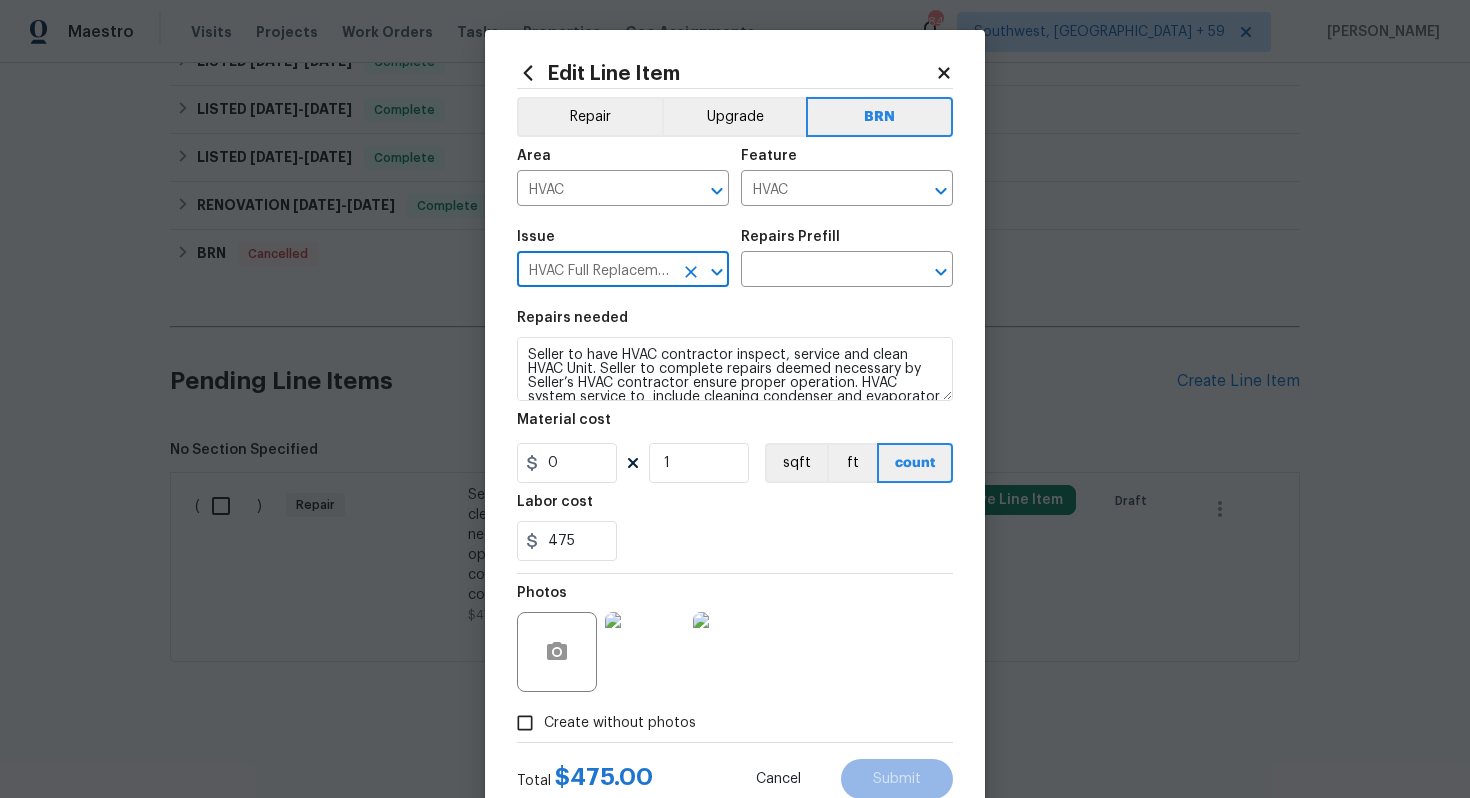 type on "HVAC Full Replacement Furnace, Condenser & Coil System" 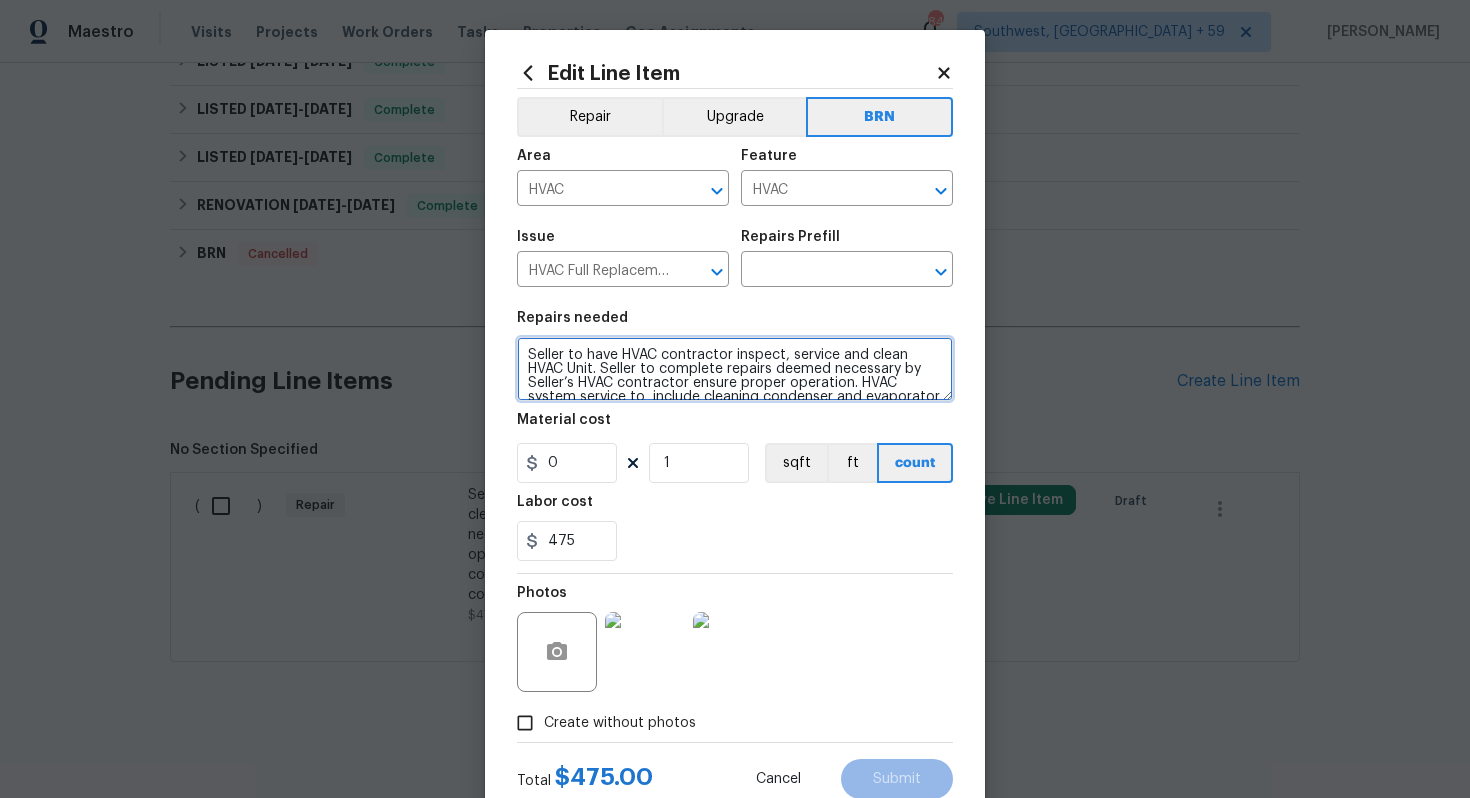 scroll, scrollTop: 28, scrollLeft: 0, axis: vertical 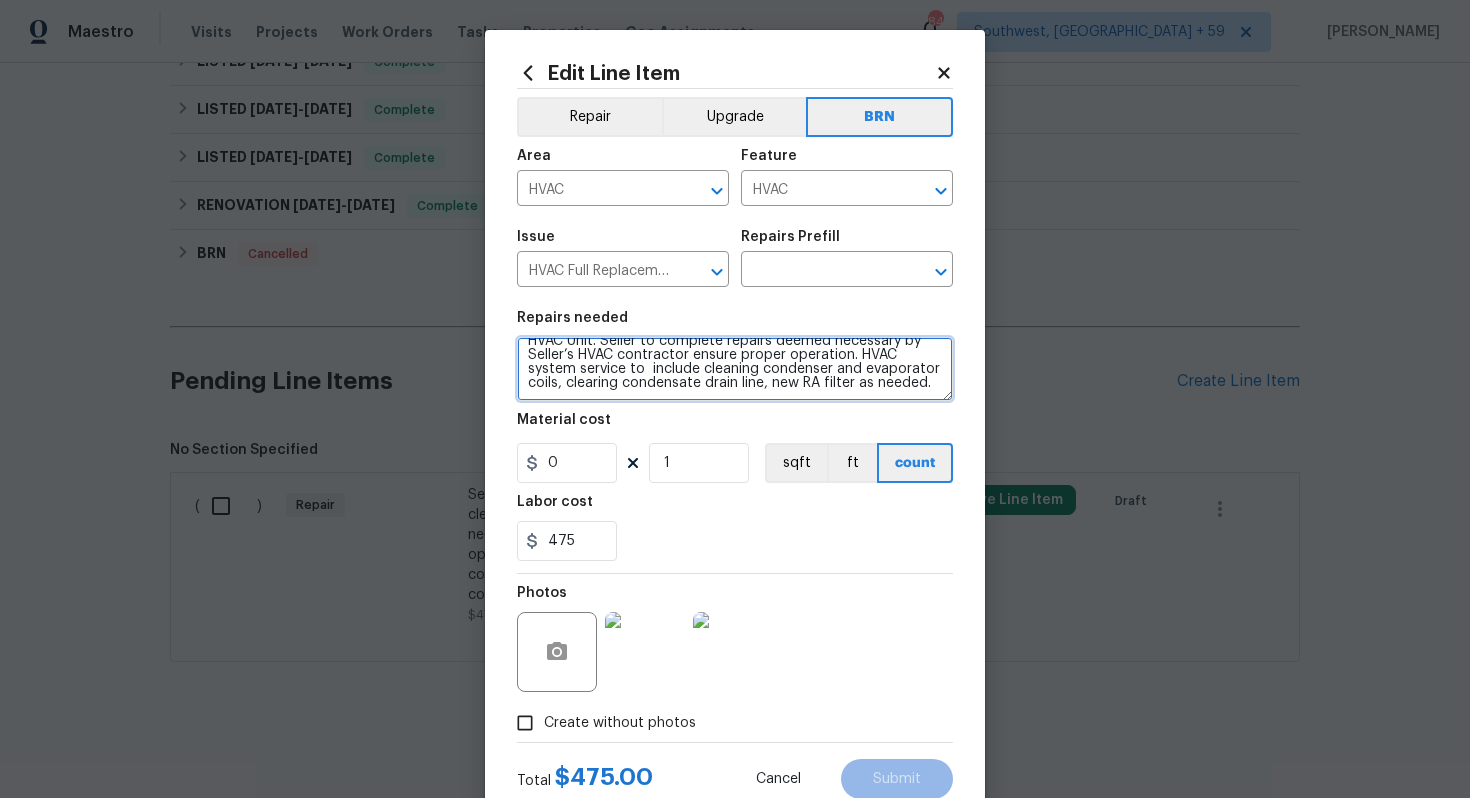 drag, startPoint x: 524, startPoint y: 356, endPoint x: 645, endPoint y: 416, distance: 135.05925 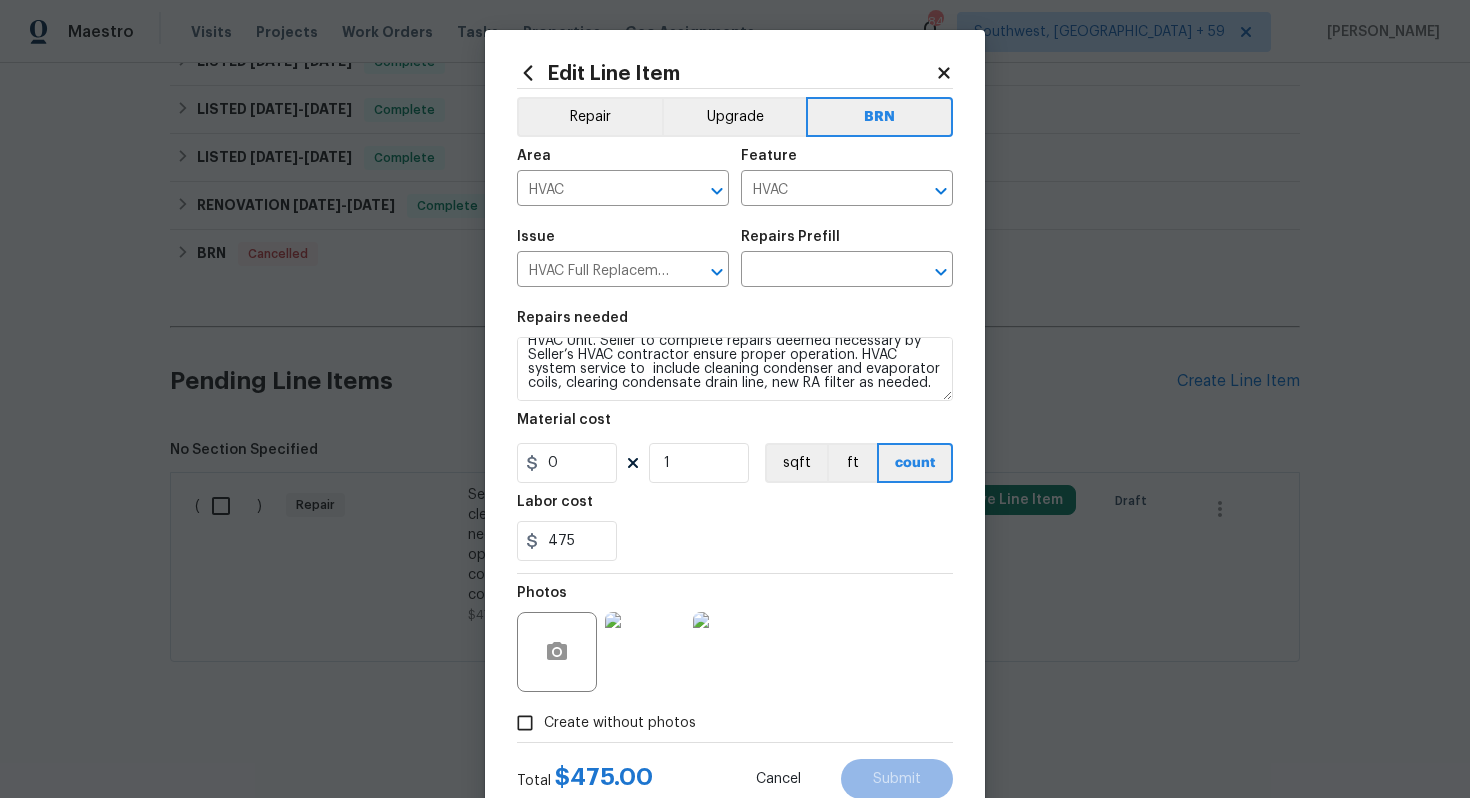 click on "Material cost" at bounding box center (735, 426) 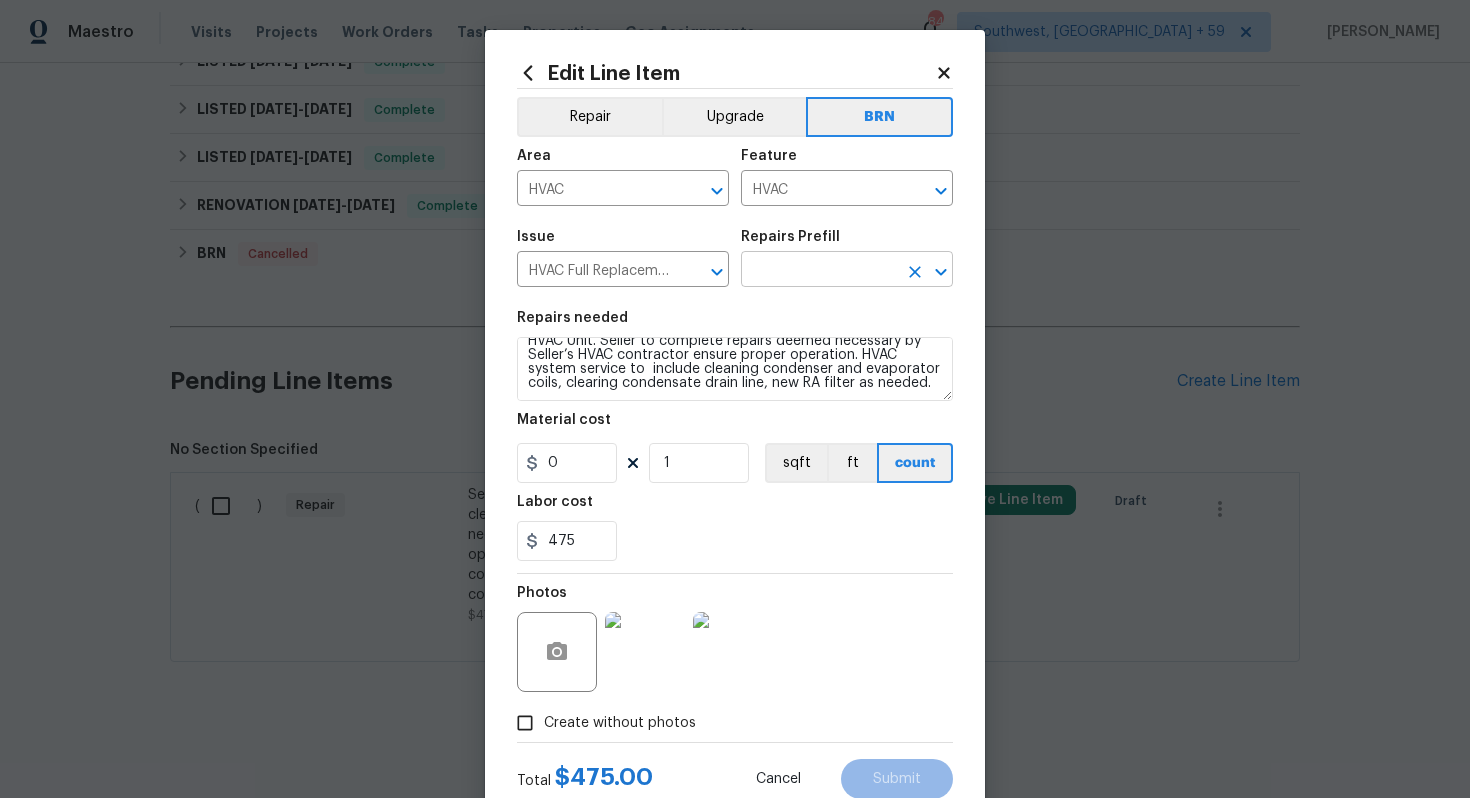 click at bounding box center (819, 271) 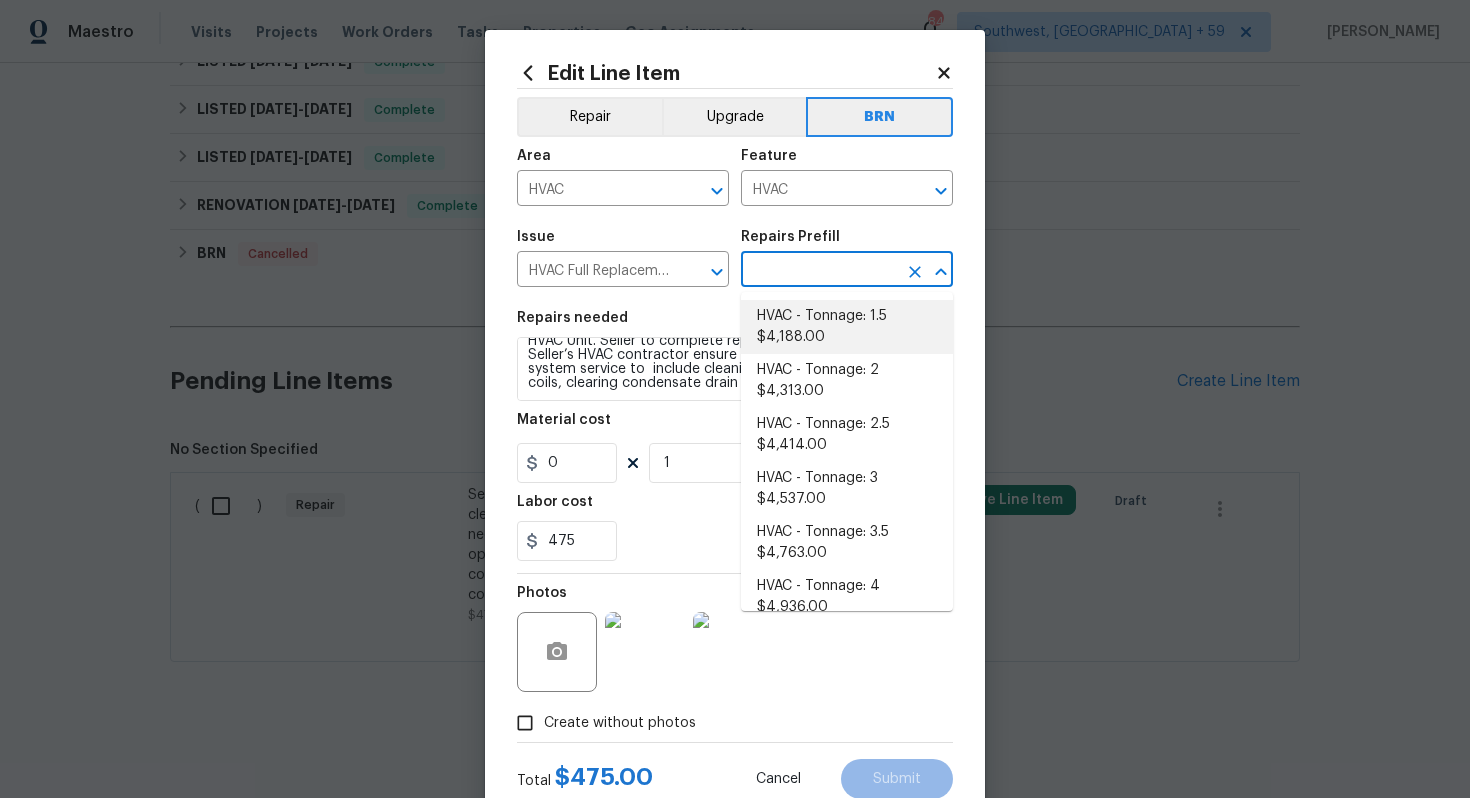 click on "HVAC - Tonnage: 1.5 $4,188.00" at bounding box center [847, 327] 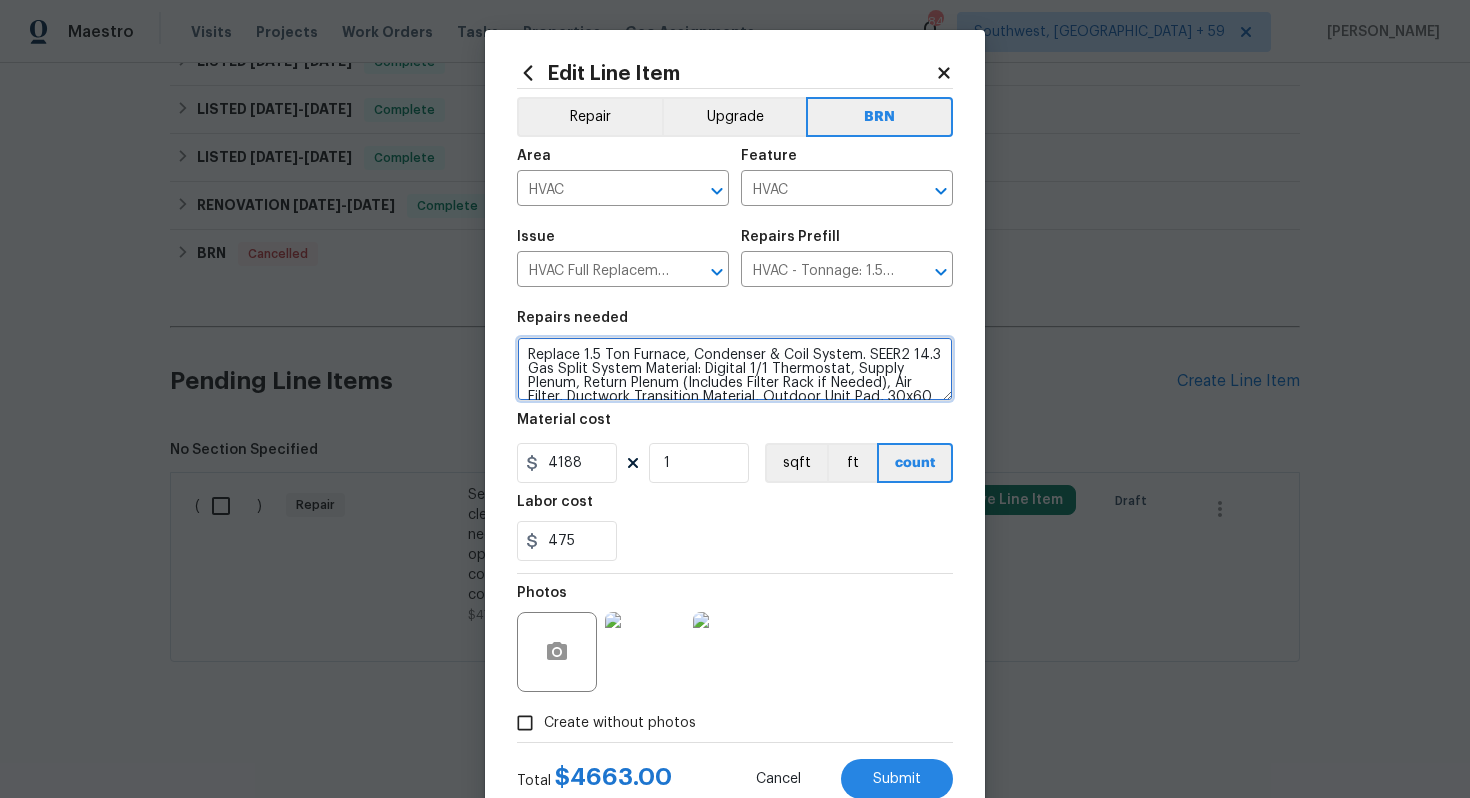 scroll, scrollTop: 98, scrollLeft: 0, axis: vertical 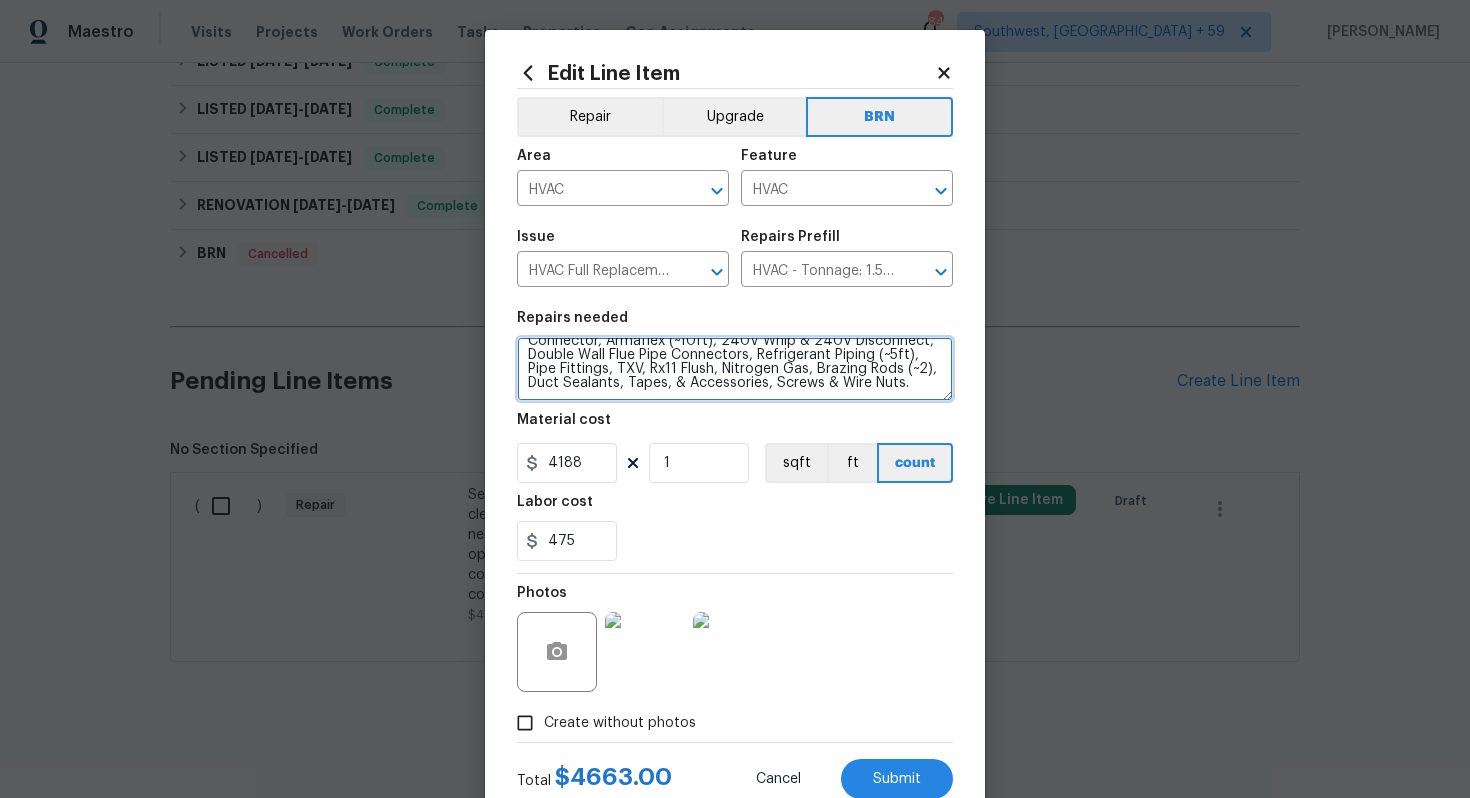 drag, startPoint x: 525, startPoint y: 354, endPoint x: 666, endPoint y: 447, distance: 168.90826 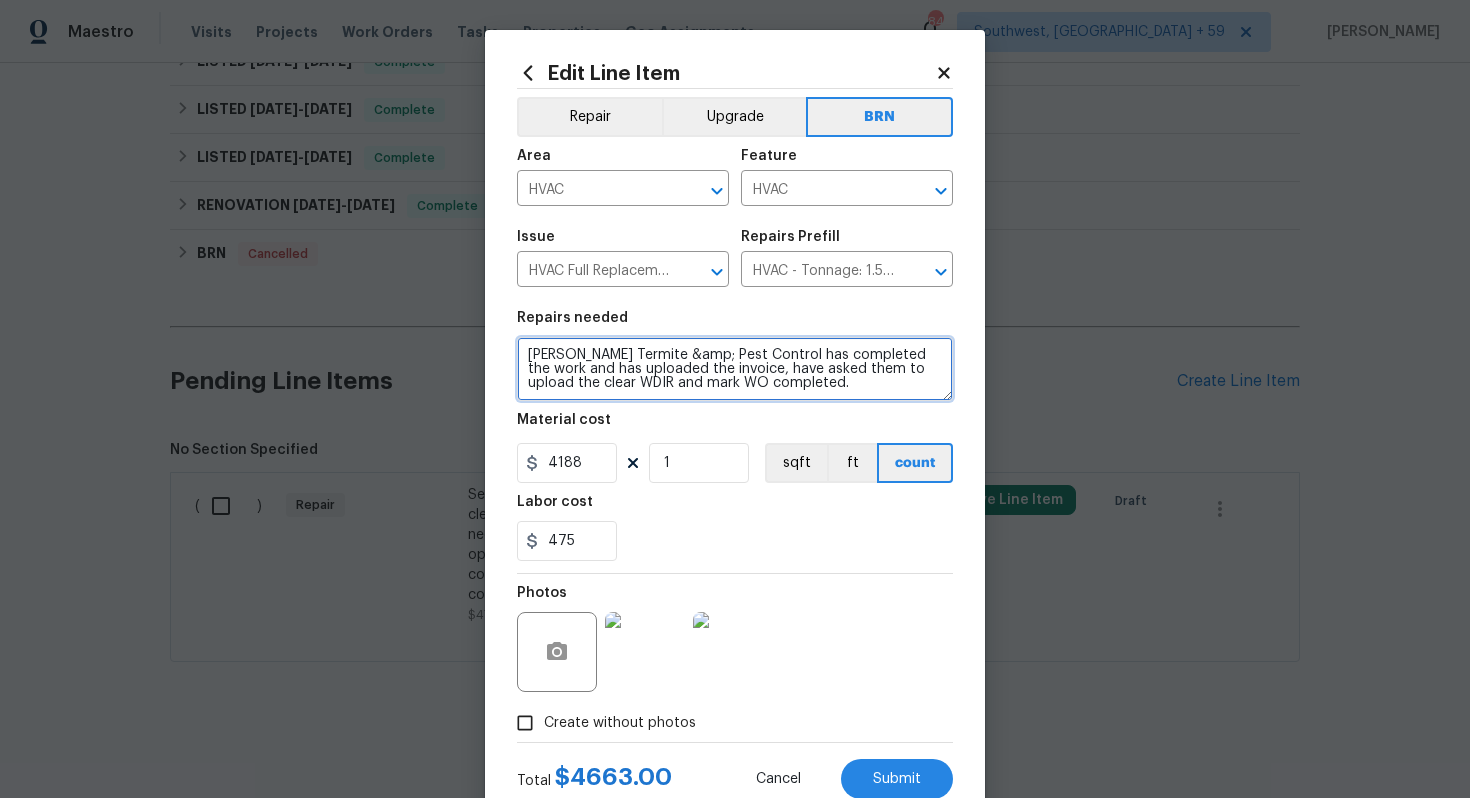 scroll, scrollTop: 0, scrollLeft: 0, axis: both 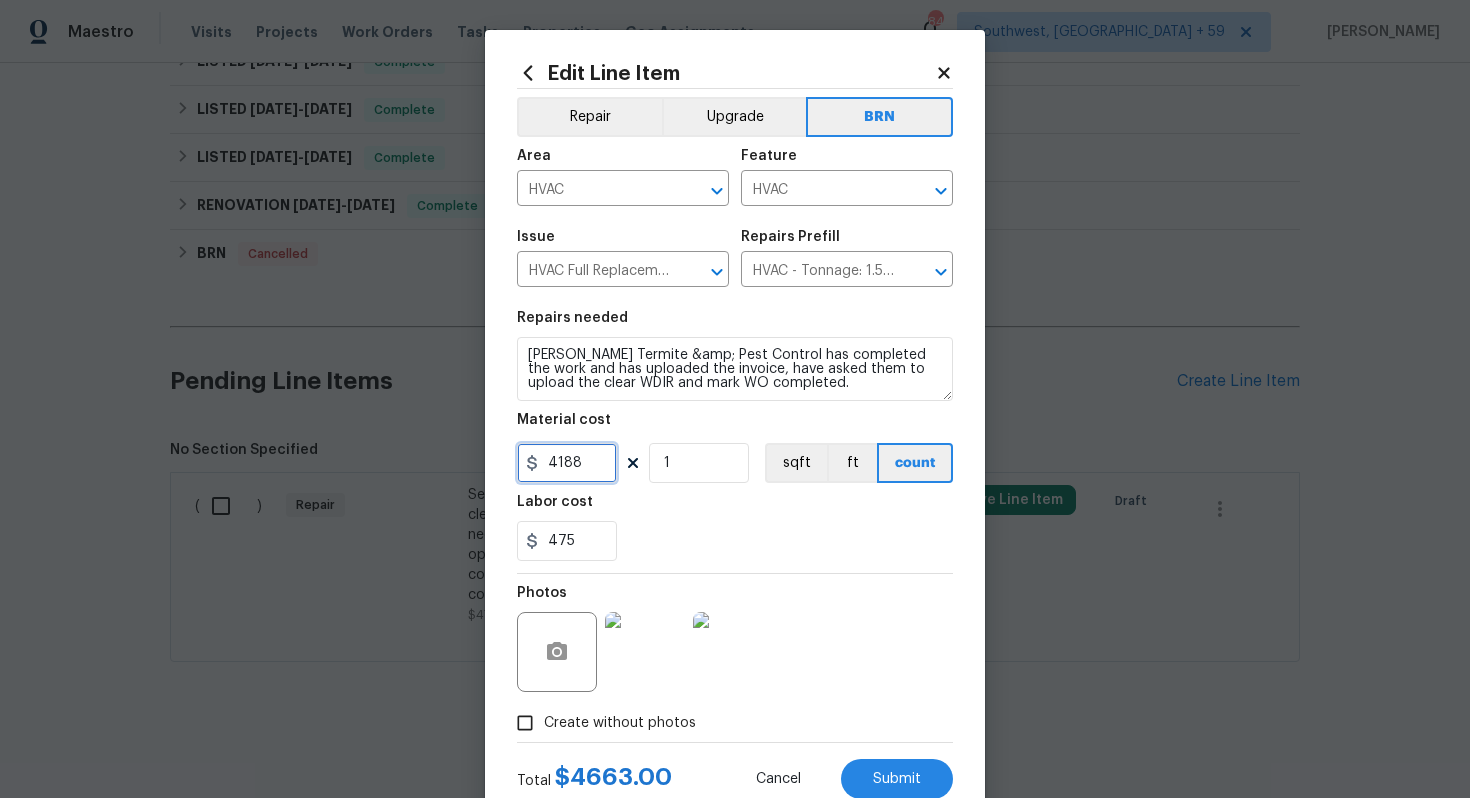 drag, startPoint x: 594, startPoint y: 466, endPoint x: 533, endPoint y: 468, distance: 61.03278 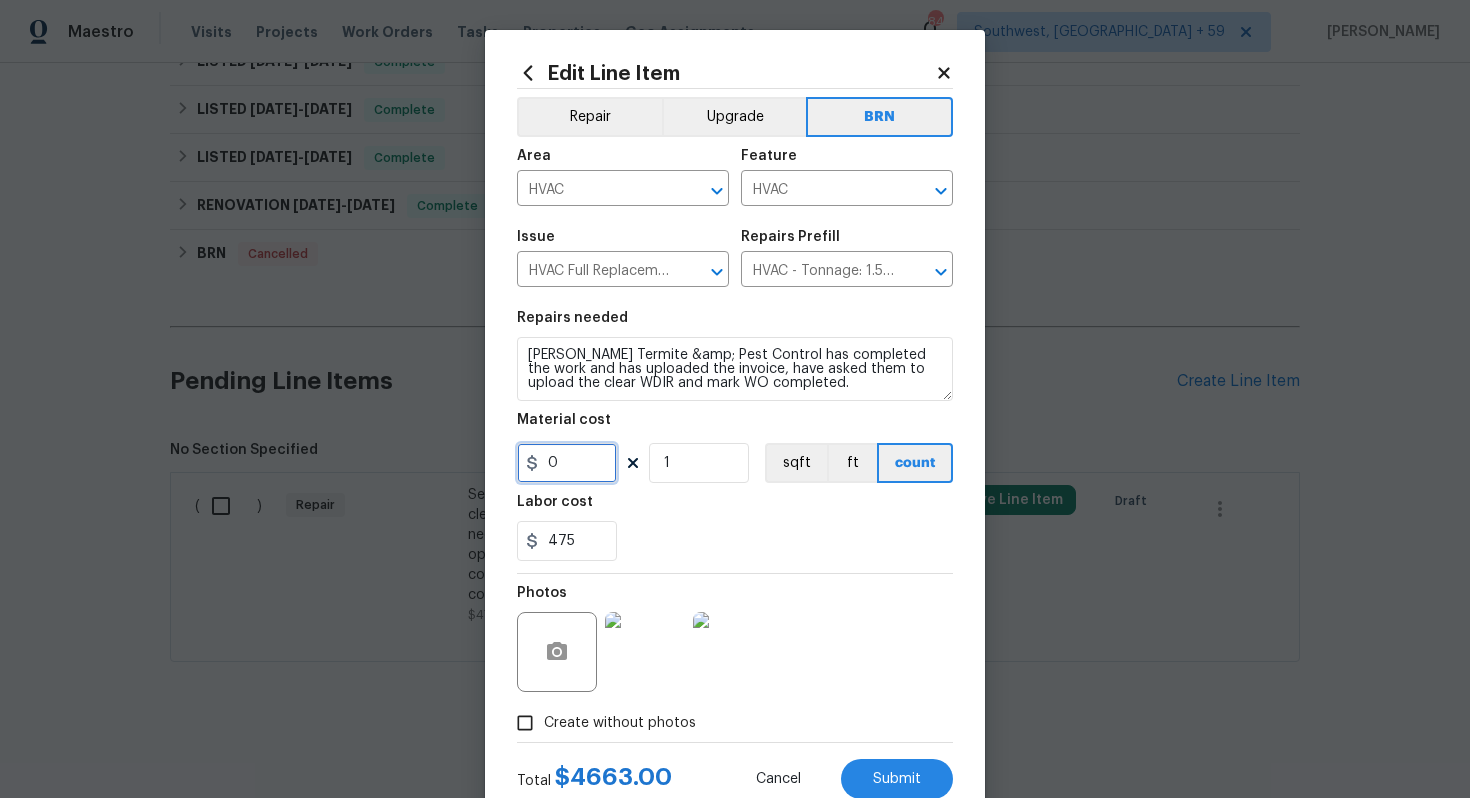 type on "0" 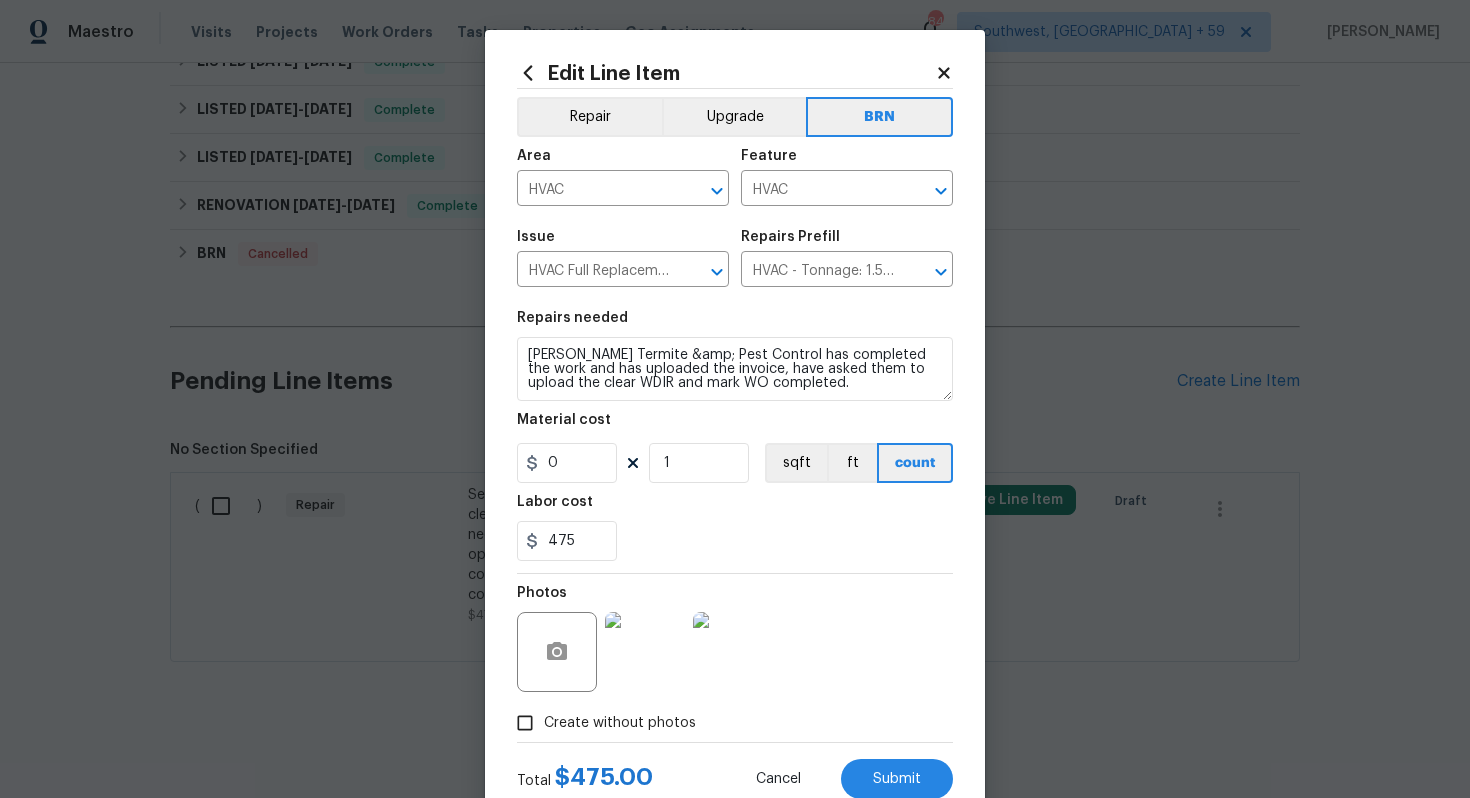 click on "475" at bounding box center (735, 541) 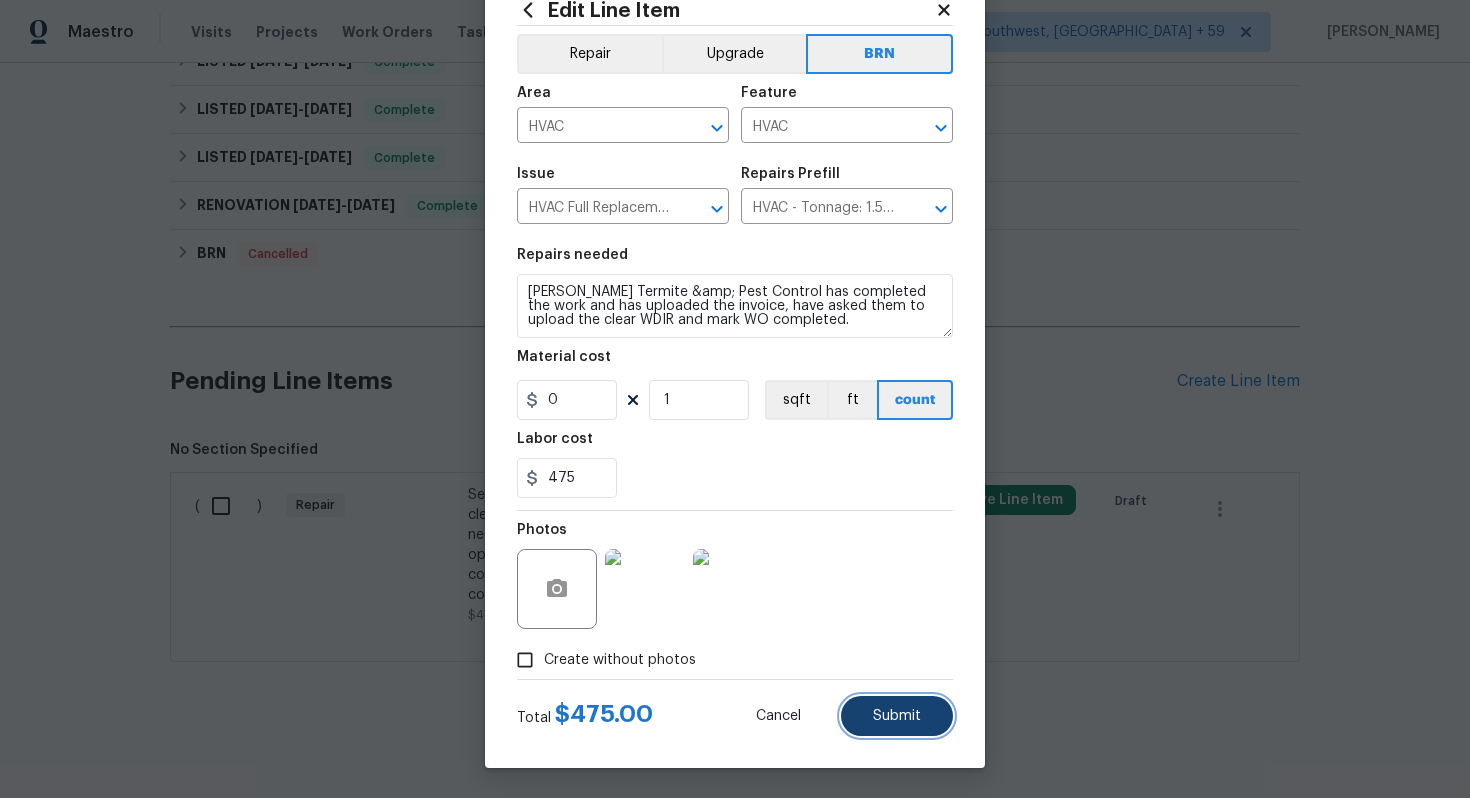 click on "Submit" at bounding box center [897, 716] 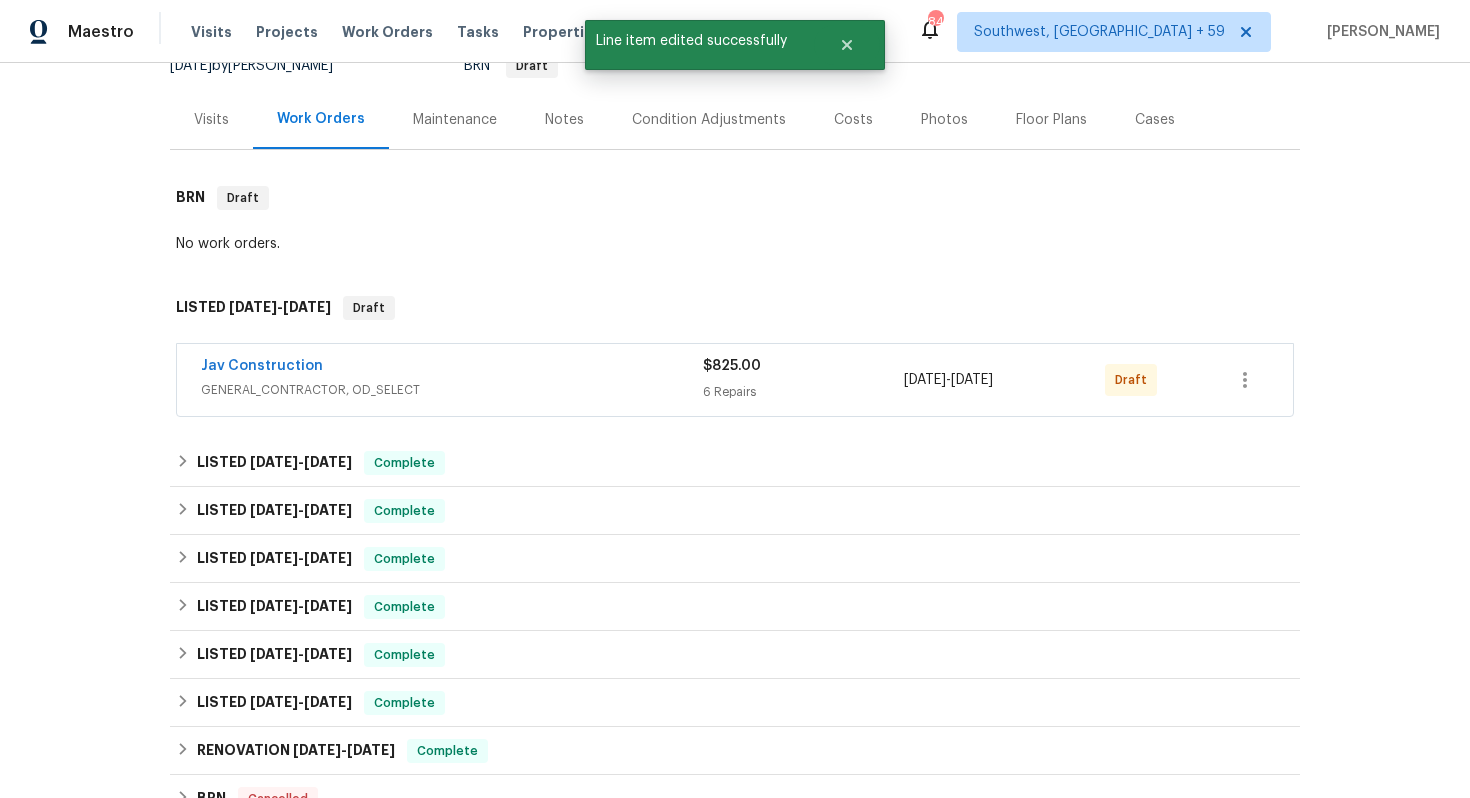 scroll, scrollTop: 738, scrollLeft: 0, axis: vertical 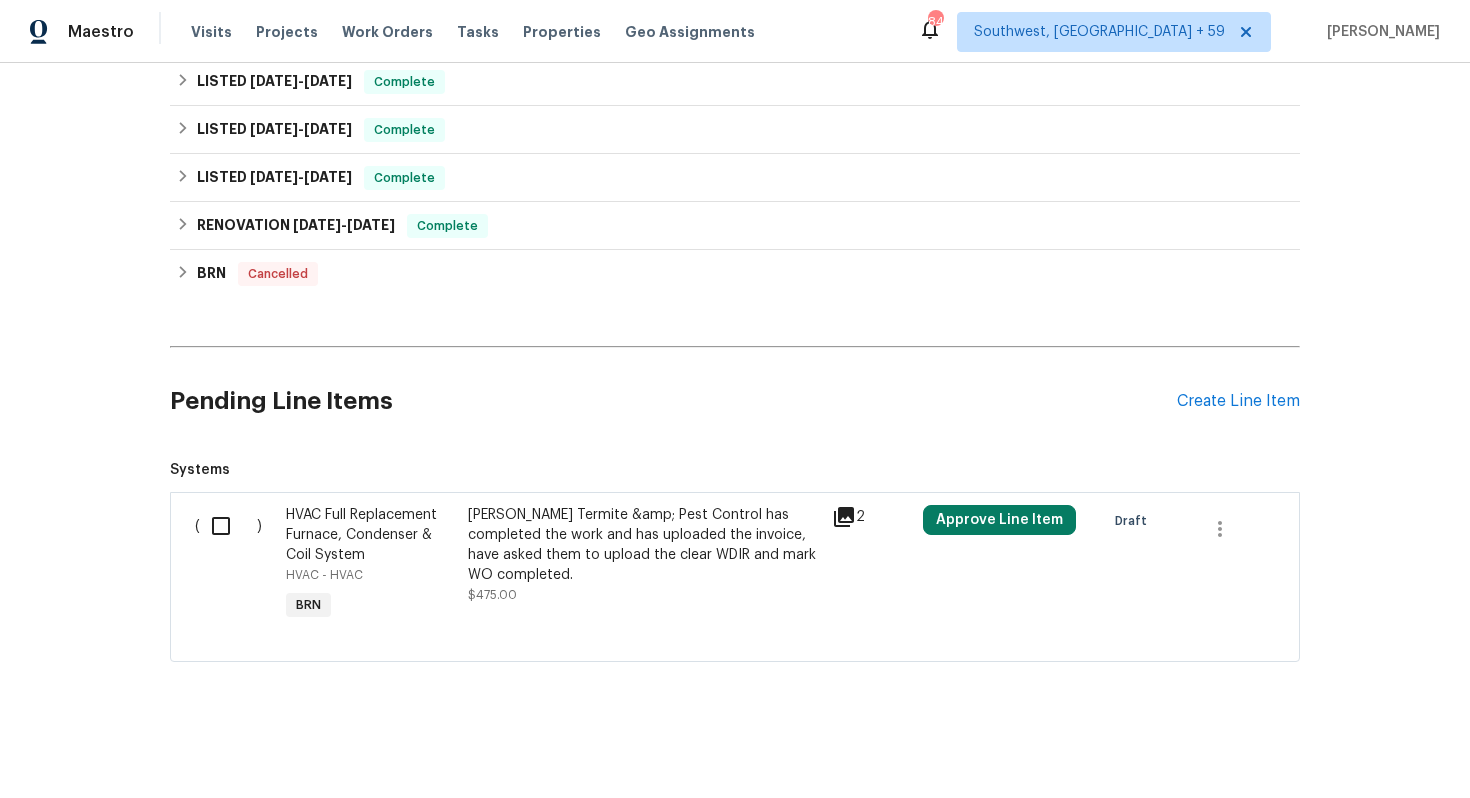 click at bounding box center [228, 526] 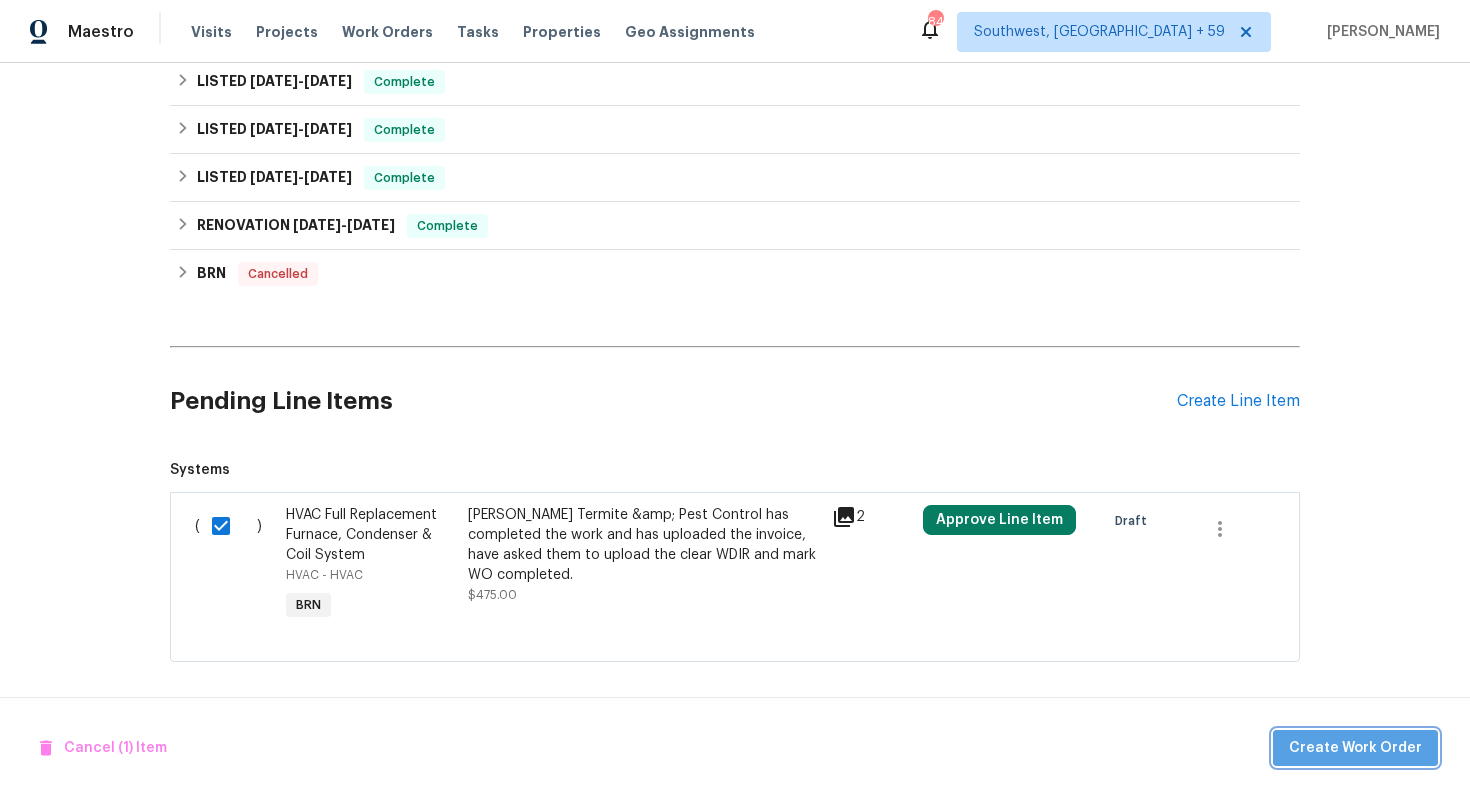 click on "Create Work Order" at bounding box center [1355, 748] 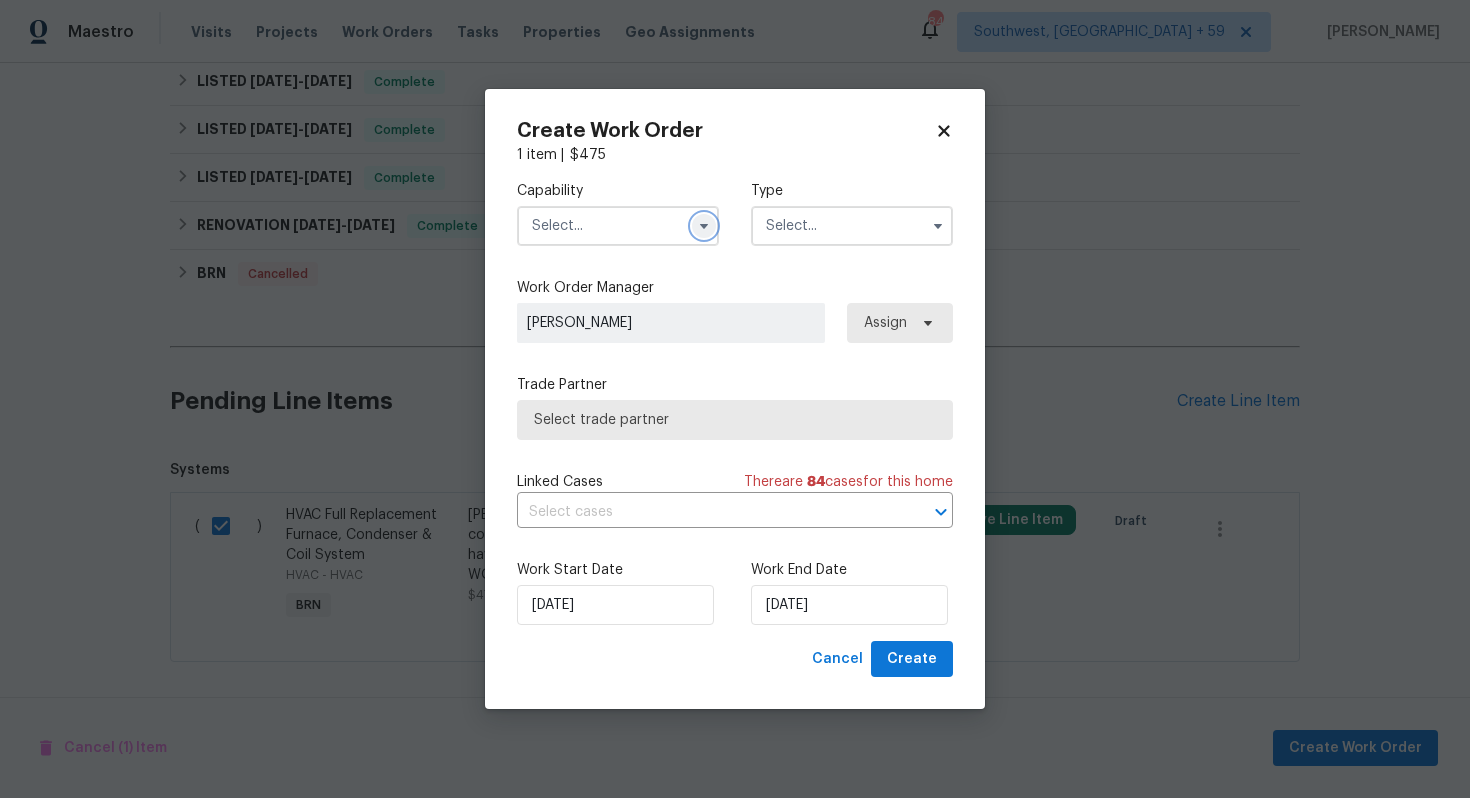 click at bounding box center [704, 226] 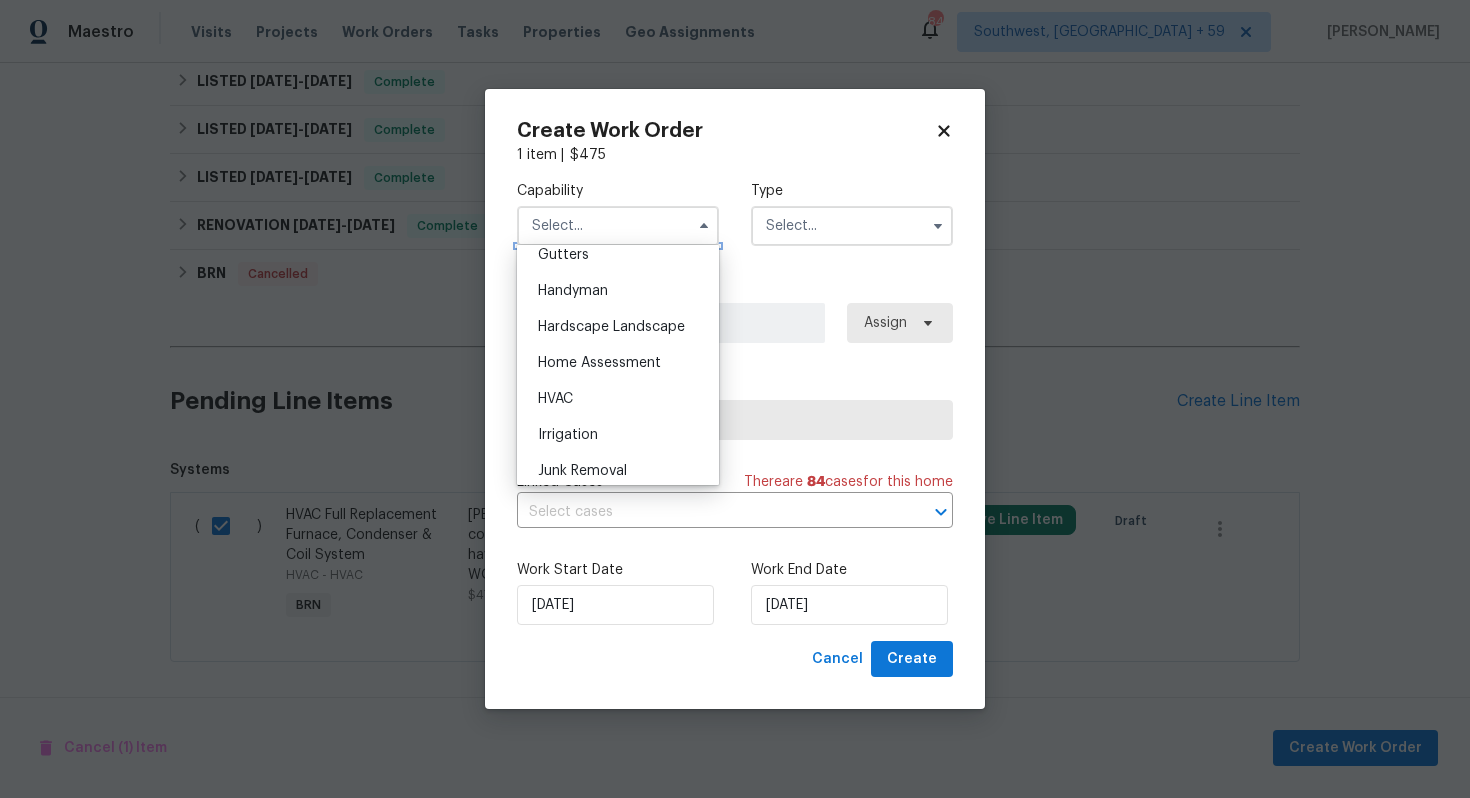 scroll, scrollTop: 1083, scrollLeft: 0, axis: vertical 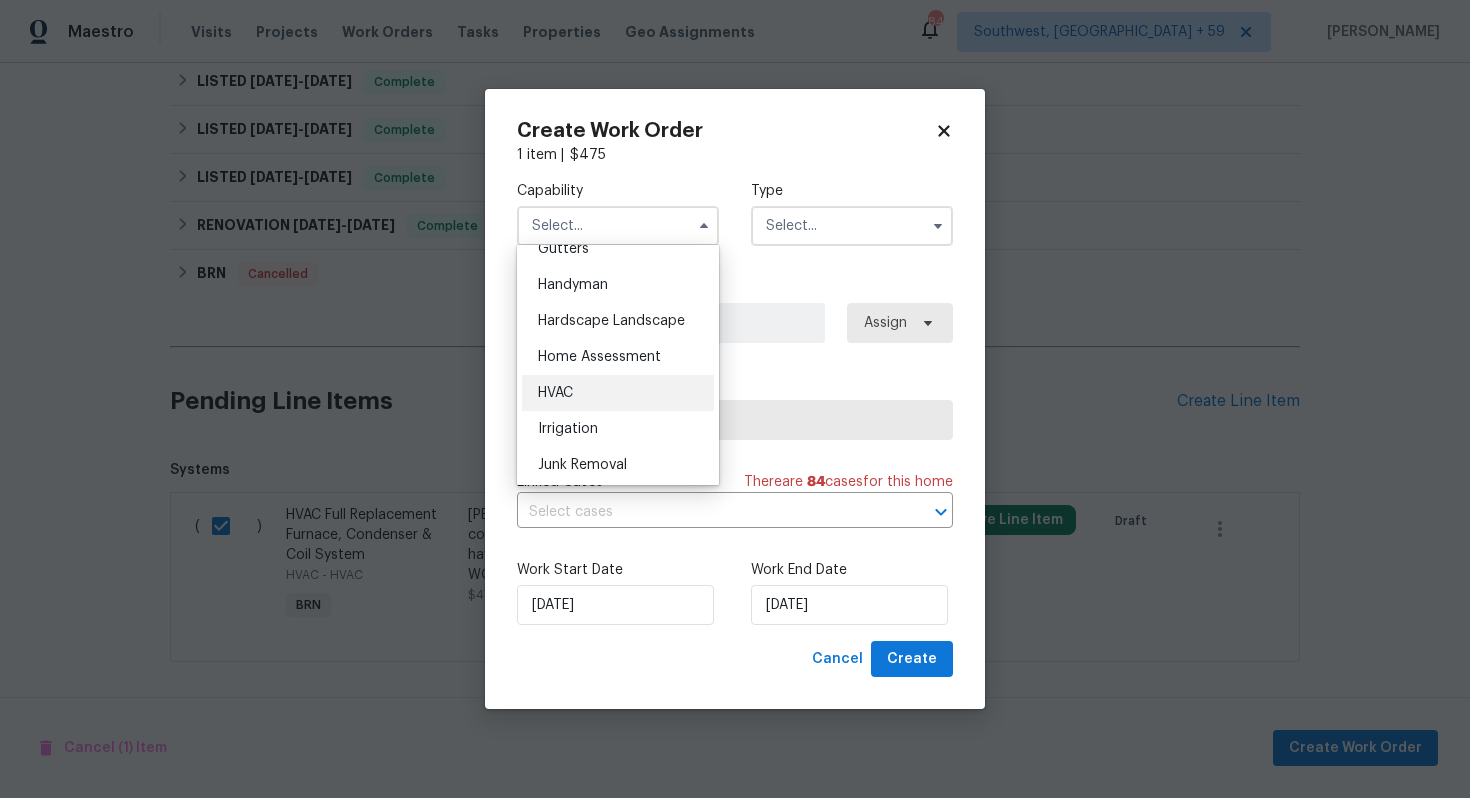 click on "HVAC" at bounding box center (618, 393) 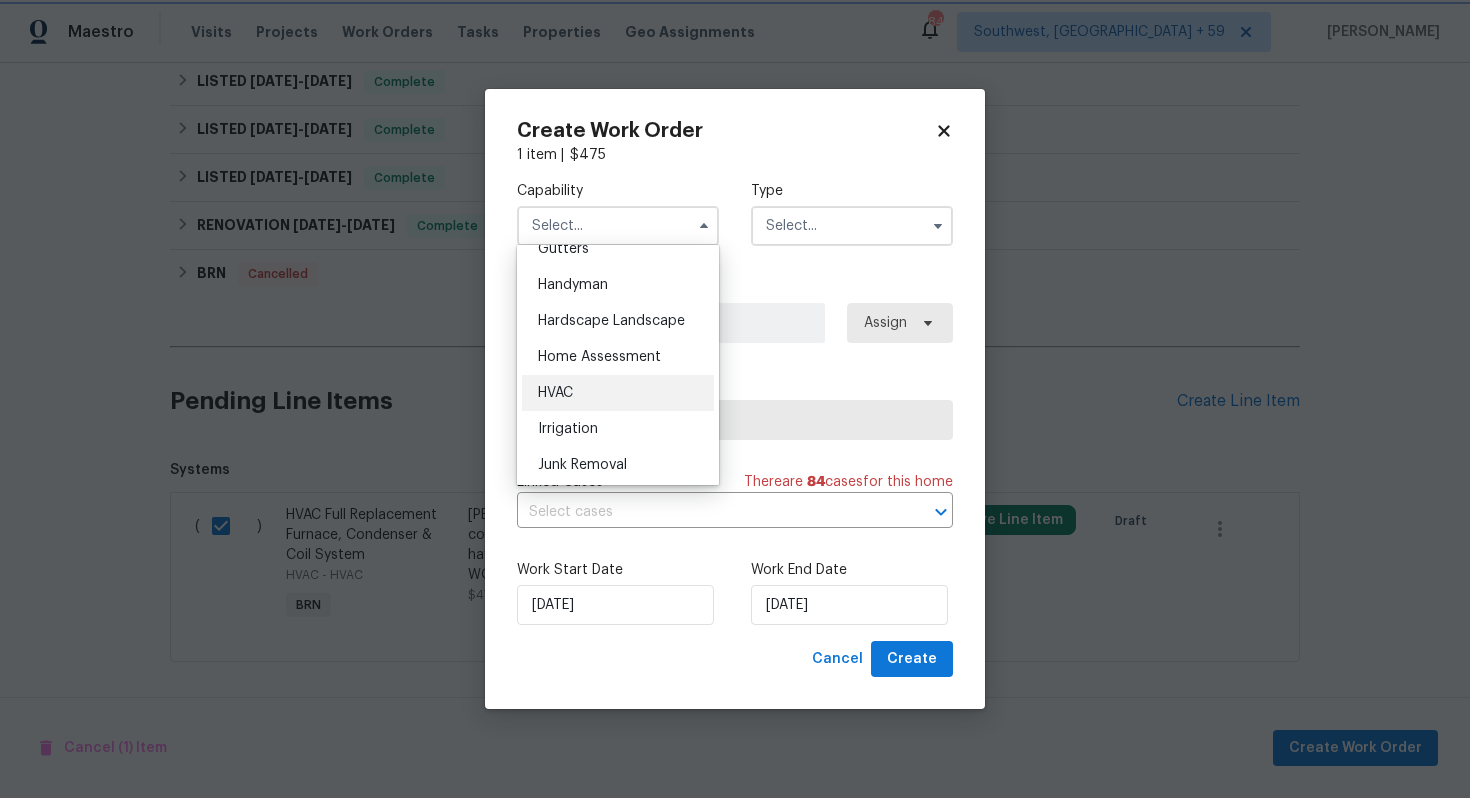 type on "HVAC" 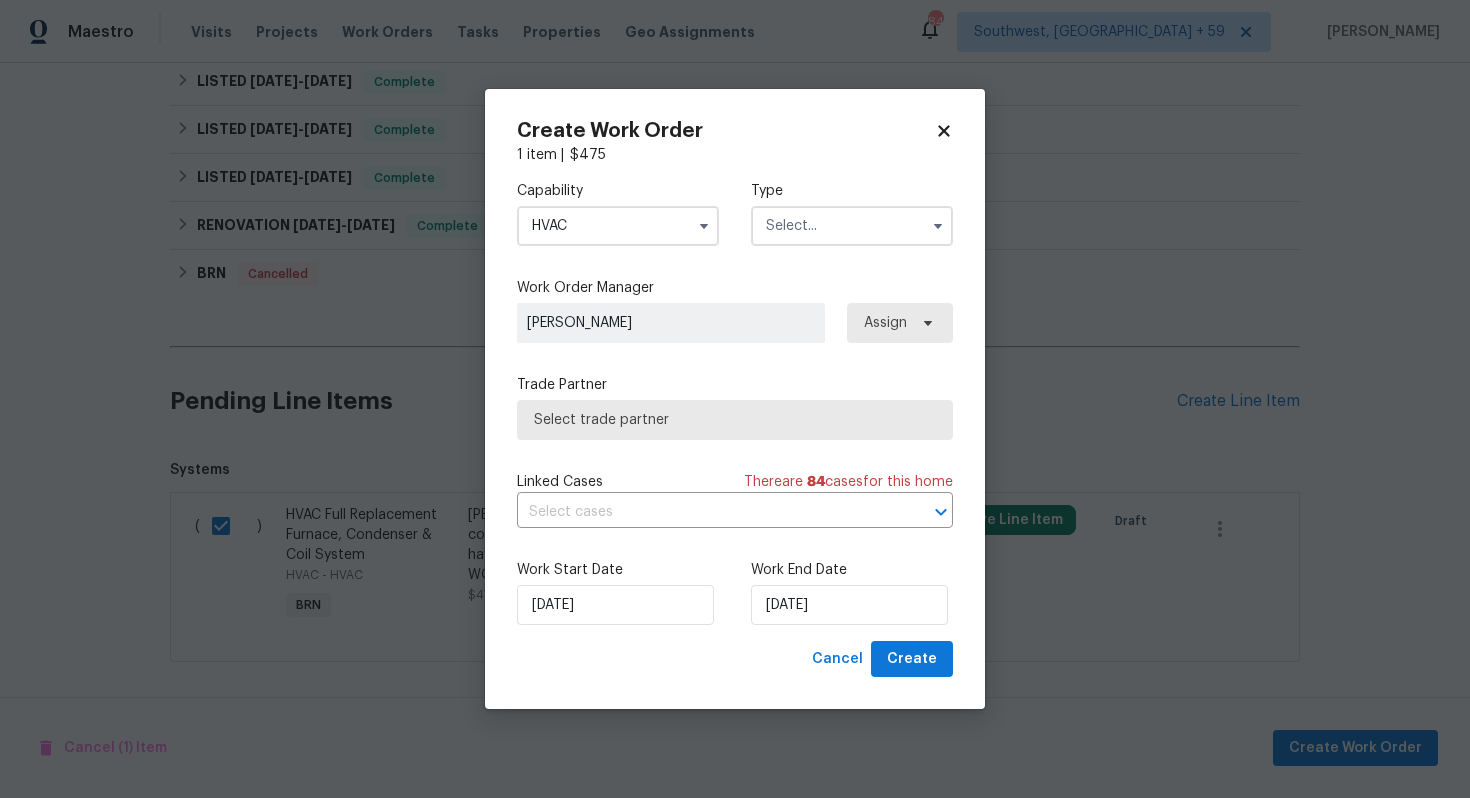 click on "Capability   HVAC Type" at bounding box center [735, 213] 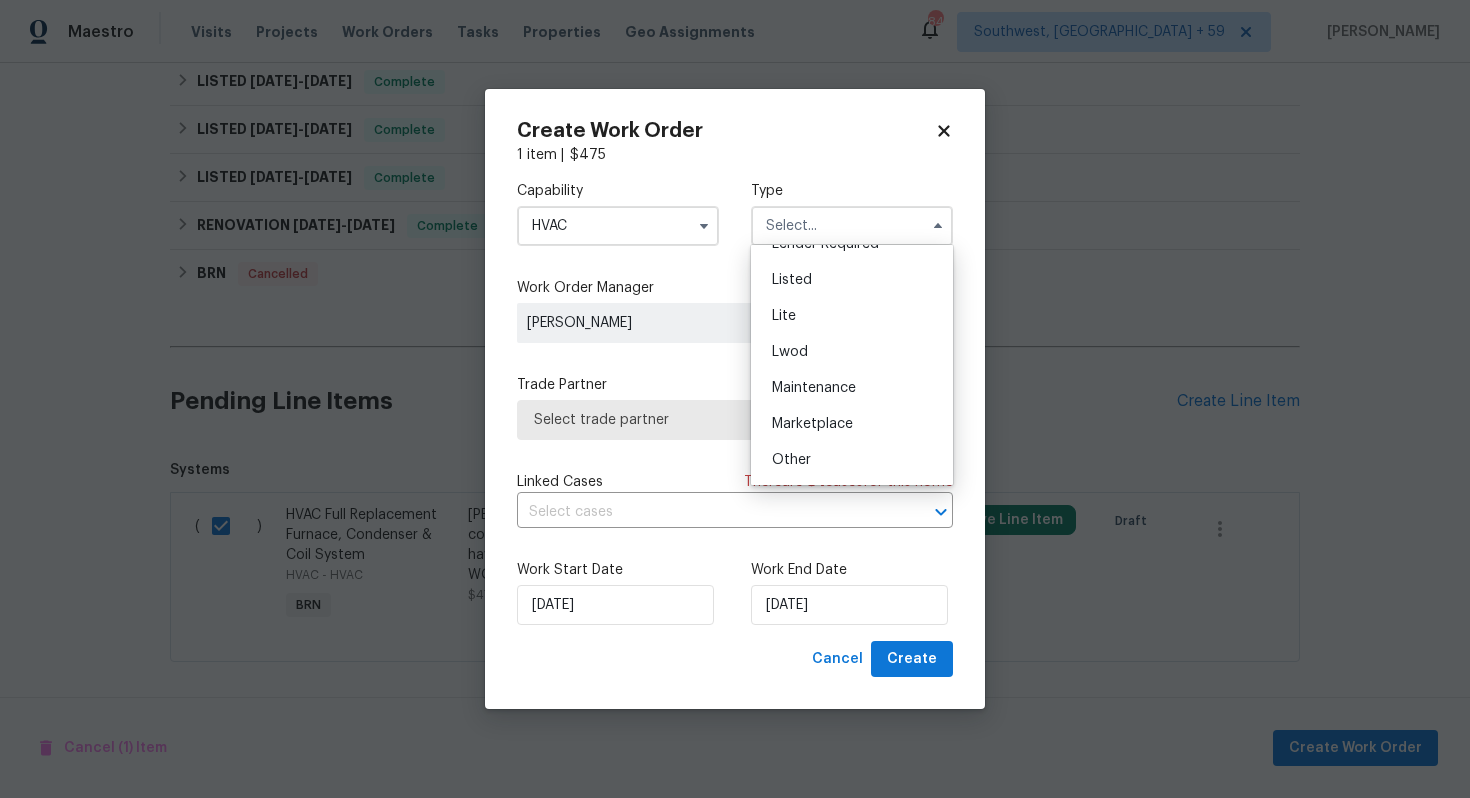 scroll, scrollTop: 454, scrollLeft: 0, axis: vertical 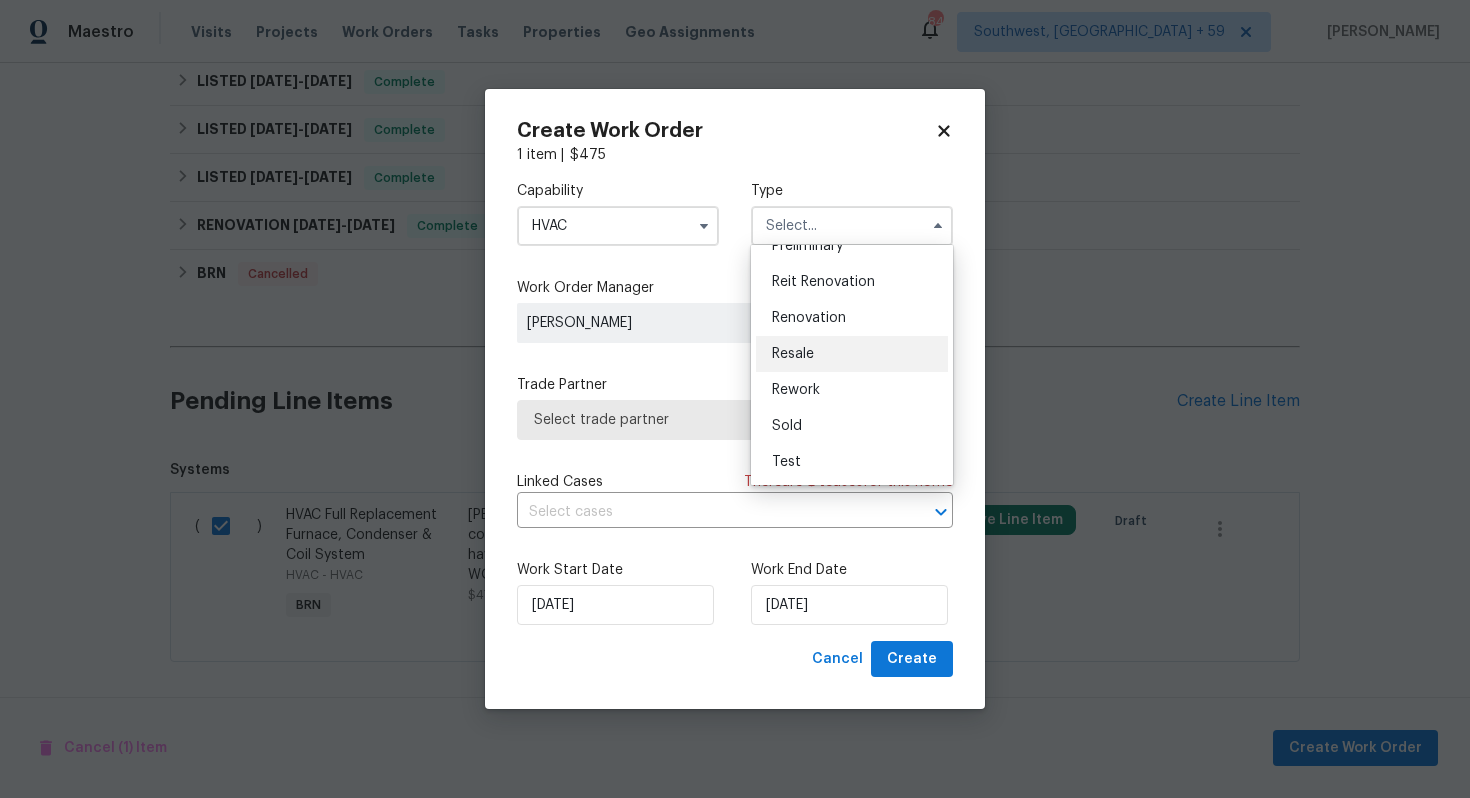 click on "Resale" at bounding box center (852, 354) 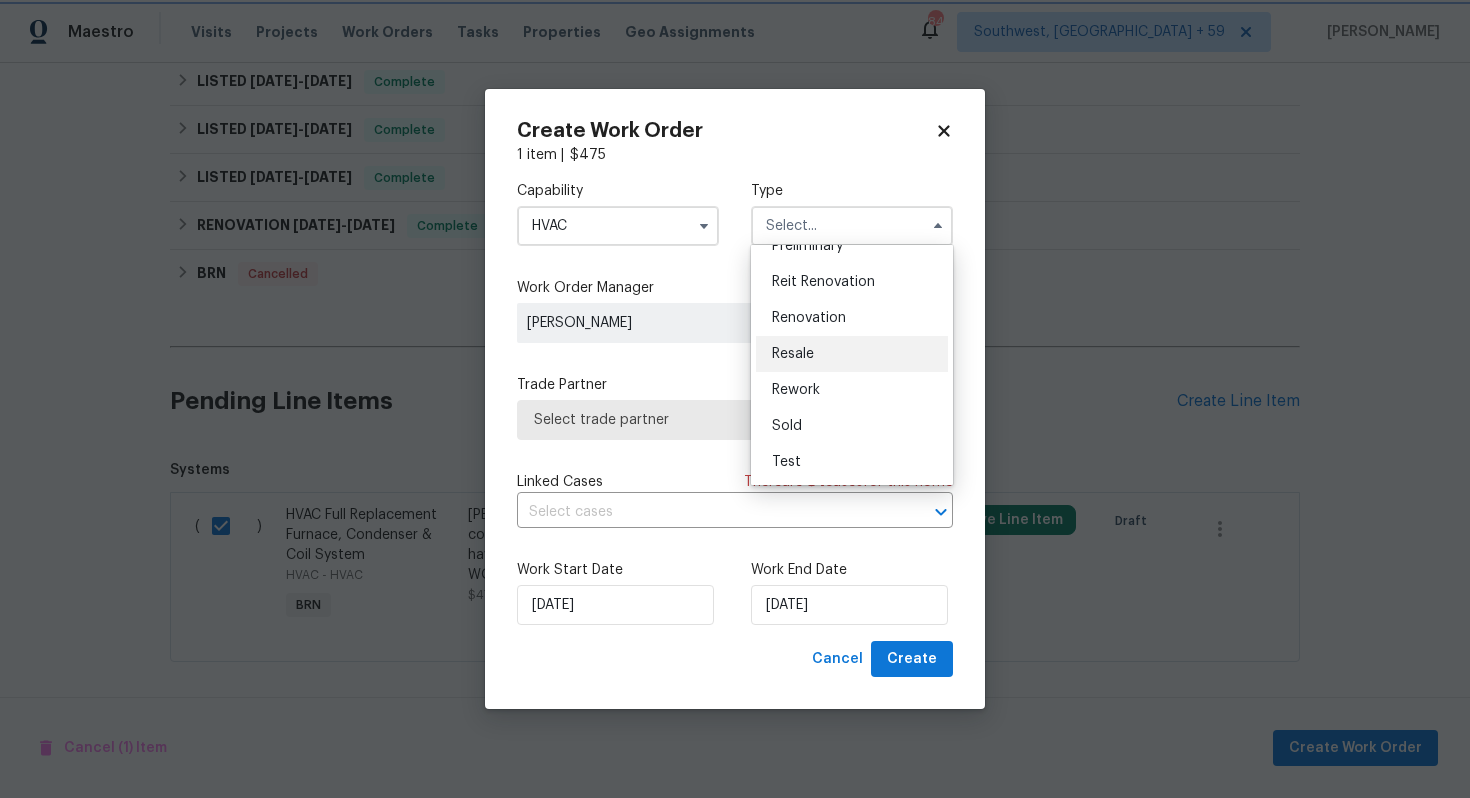 type on "Resale" 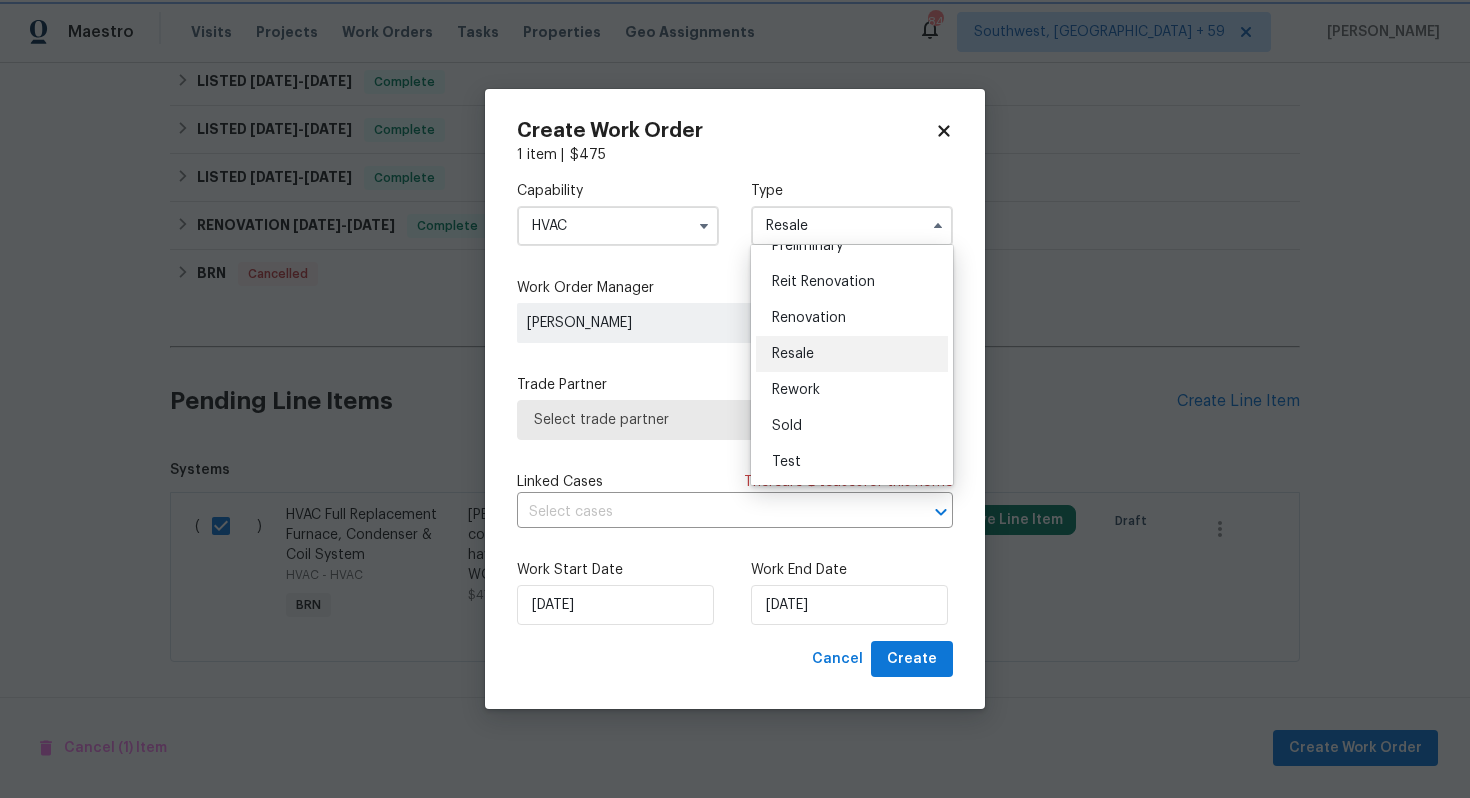 scroll, scrollTop: 0, scrollLeft: 0, axis: both 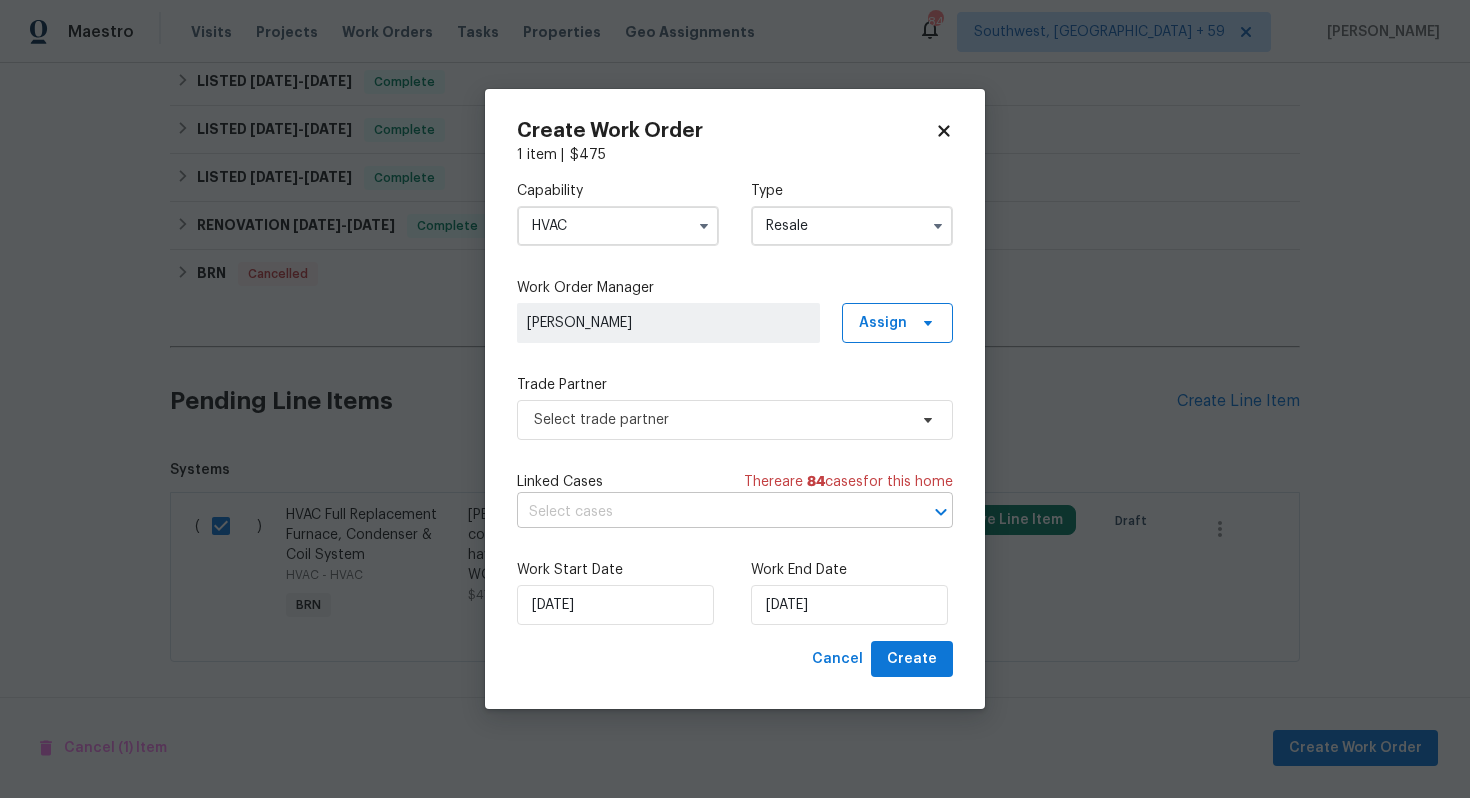 click at bounding box center [707, 512] 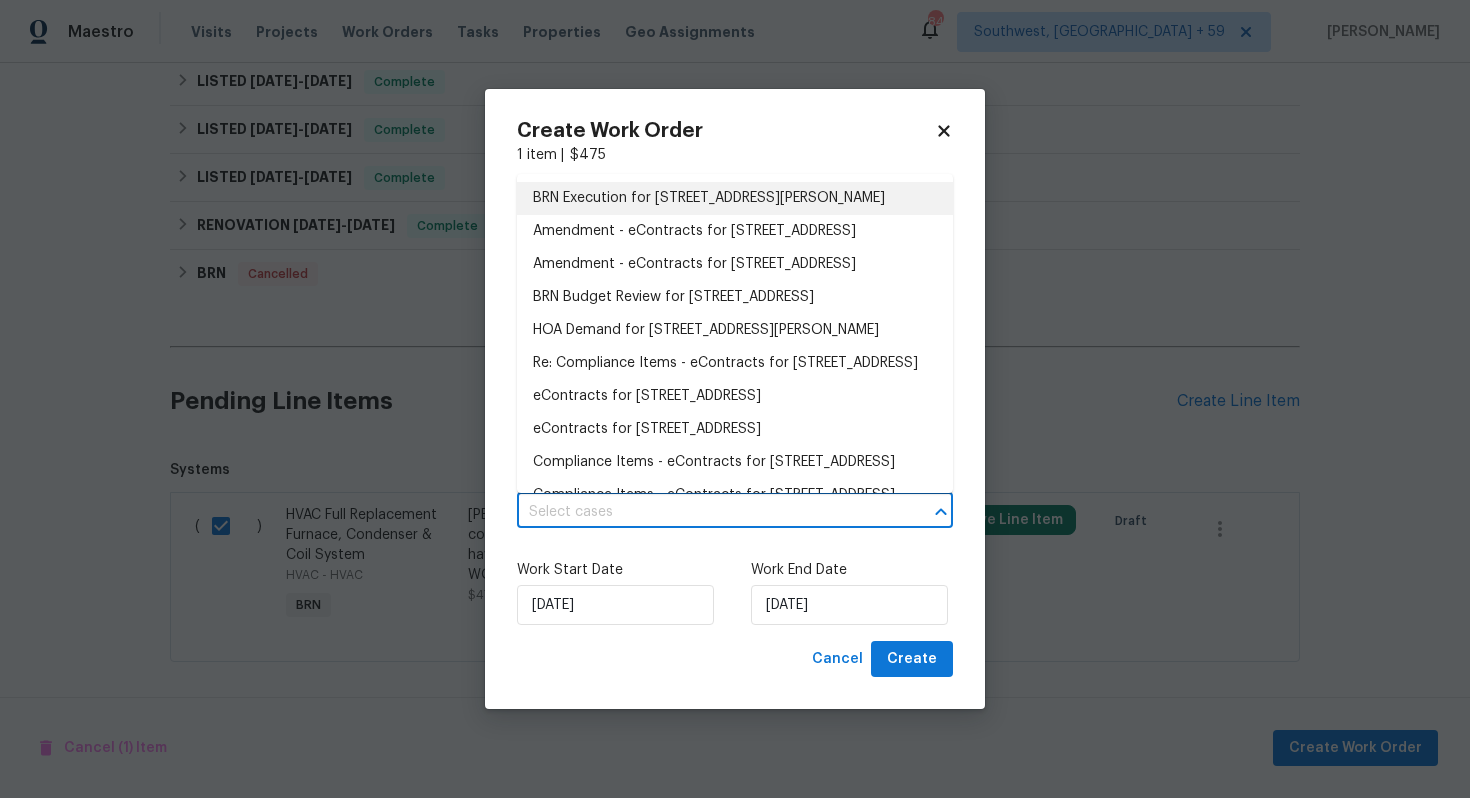 click on "BRN Execution for 1058 W 88th Ave, Thornton, CO 80260" at bounding box center [735, 198] 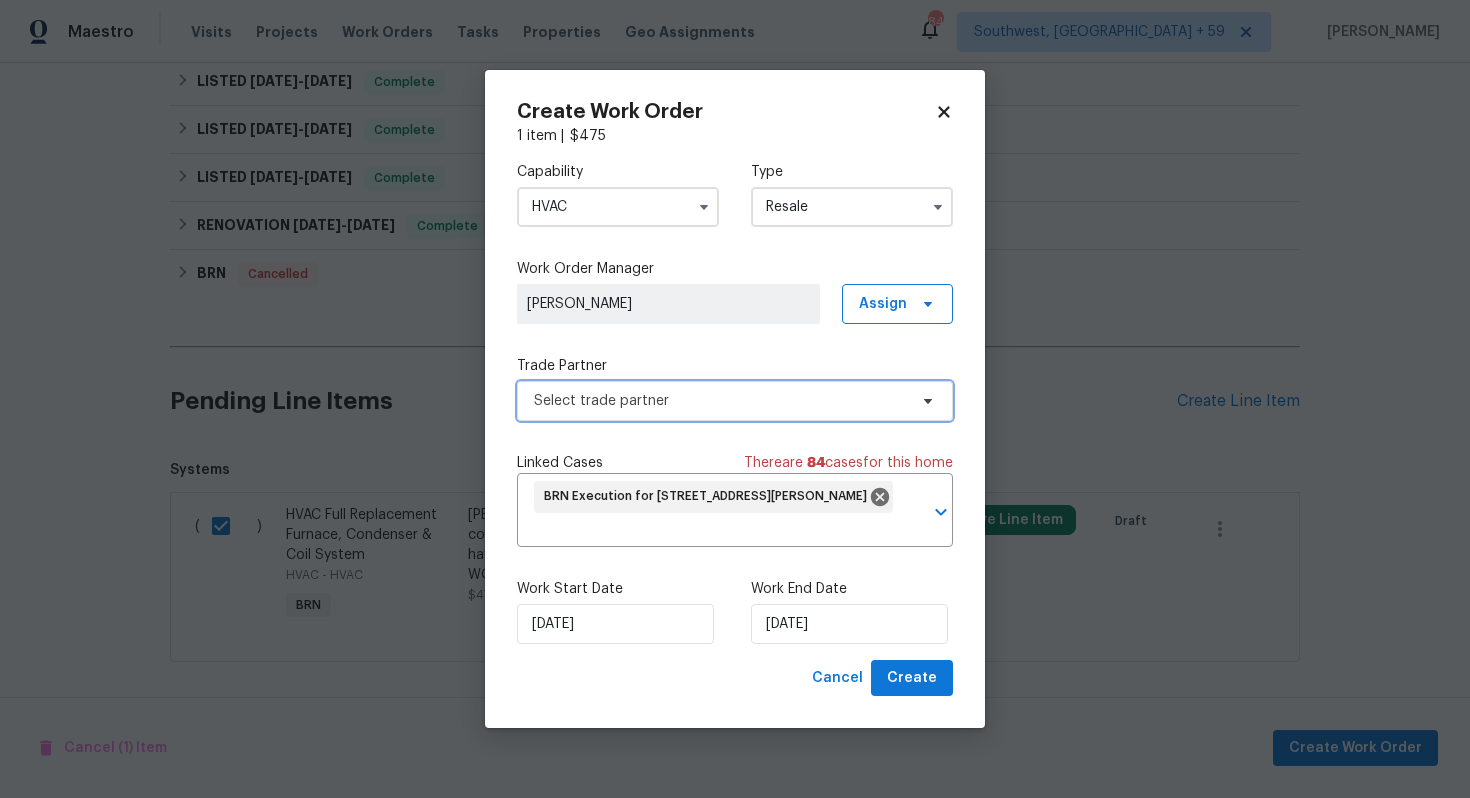 click on "Select trade partner" at bounding box center (735, 401) 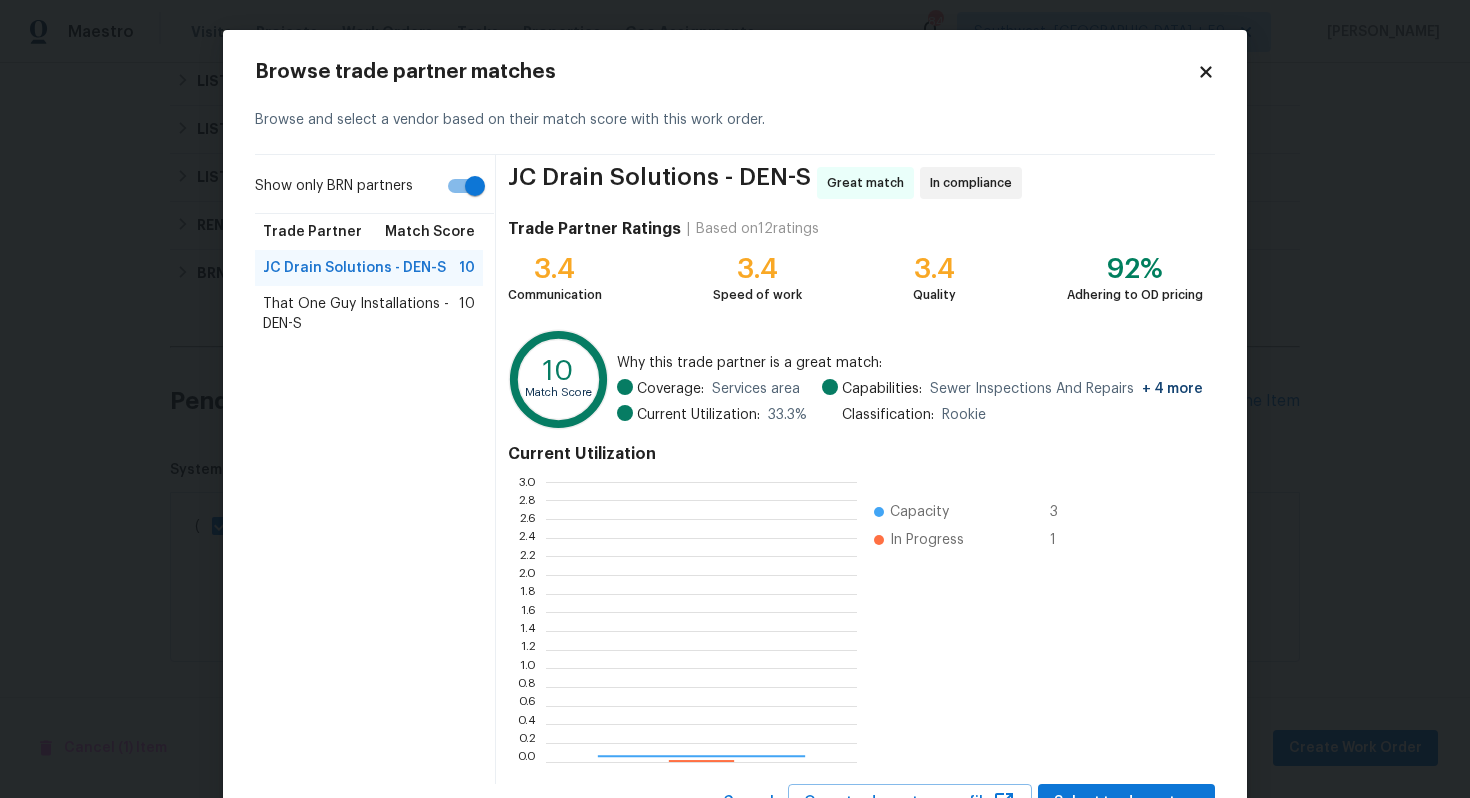 scroll, scrollTop: 2, scrollLeft: 1, axis: both 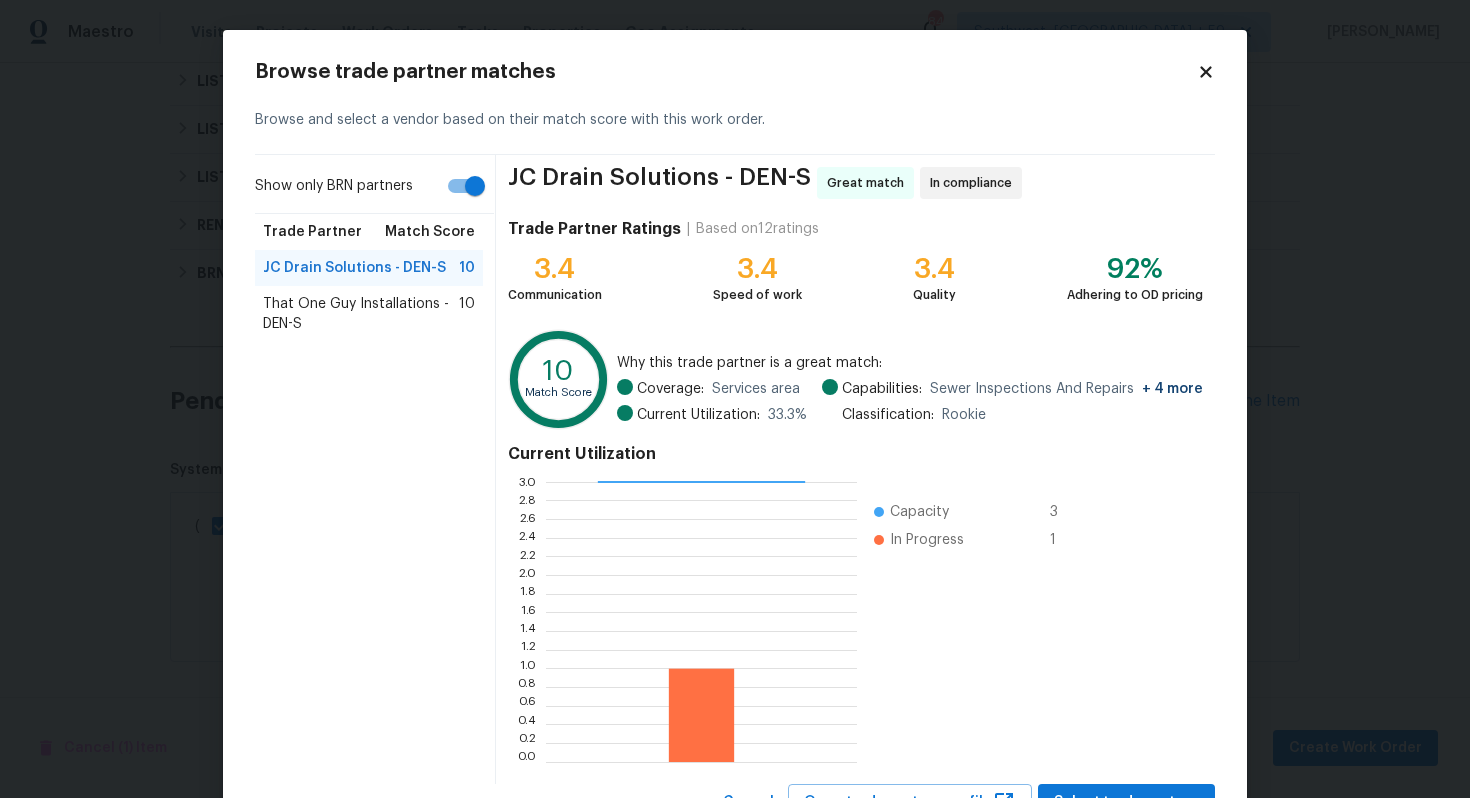 click on "Show only BRN partners" at bounding box center [475, 186] 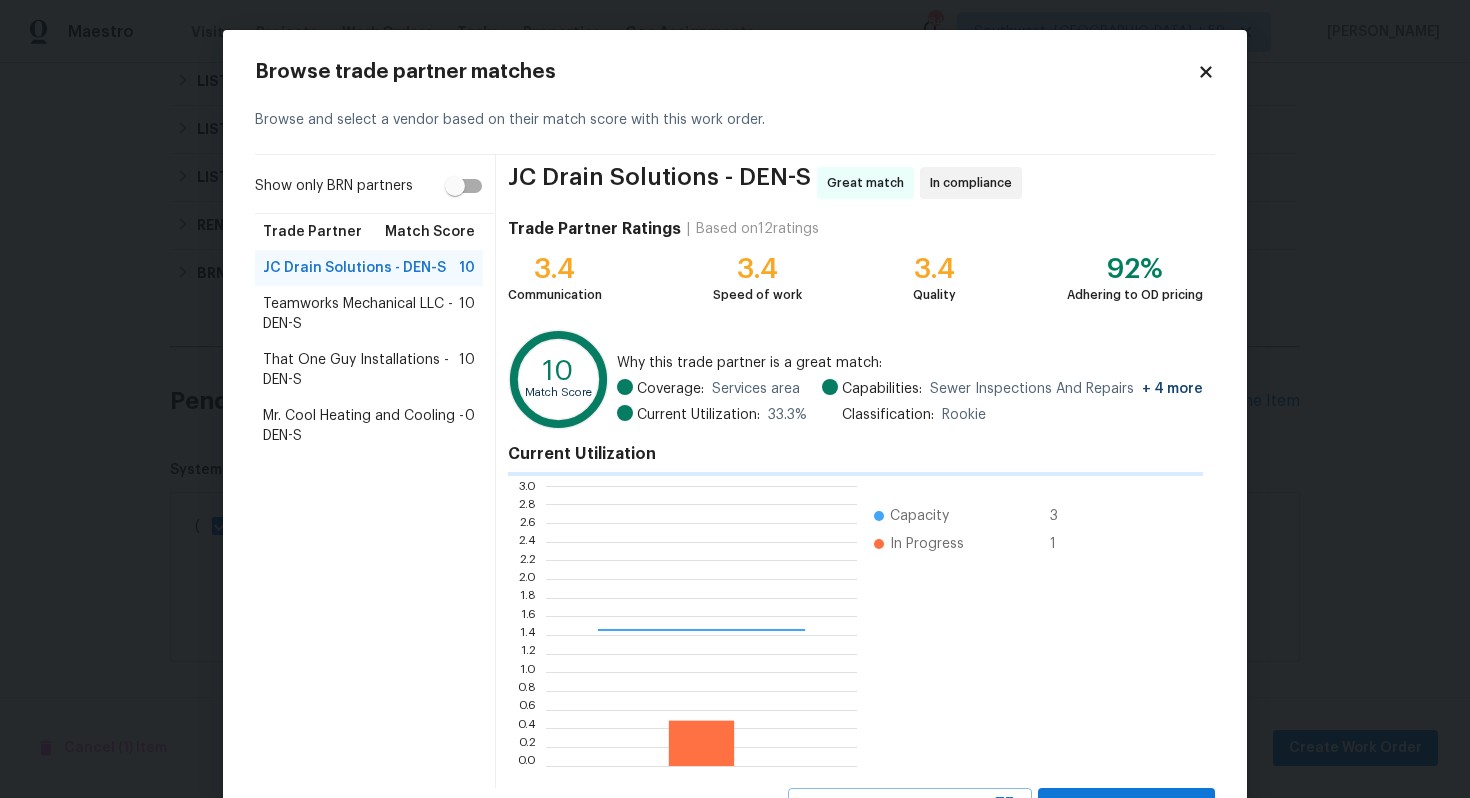 scroll, scrollTop: 2, scrollLeft: 1, axis: both 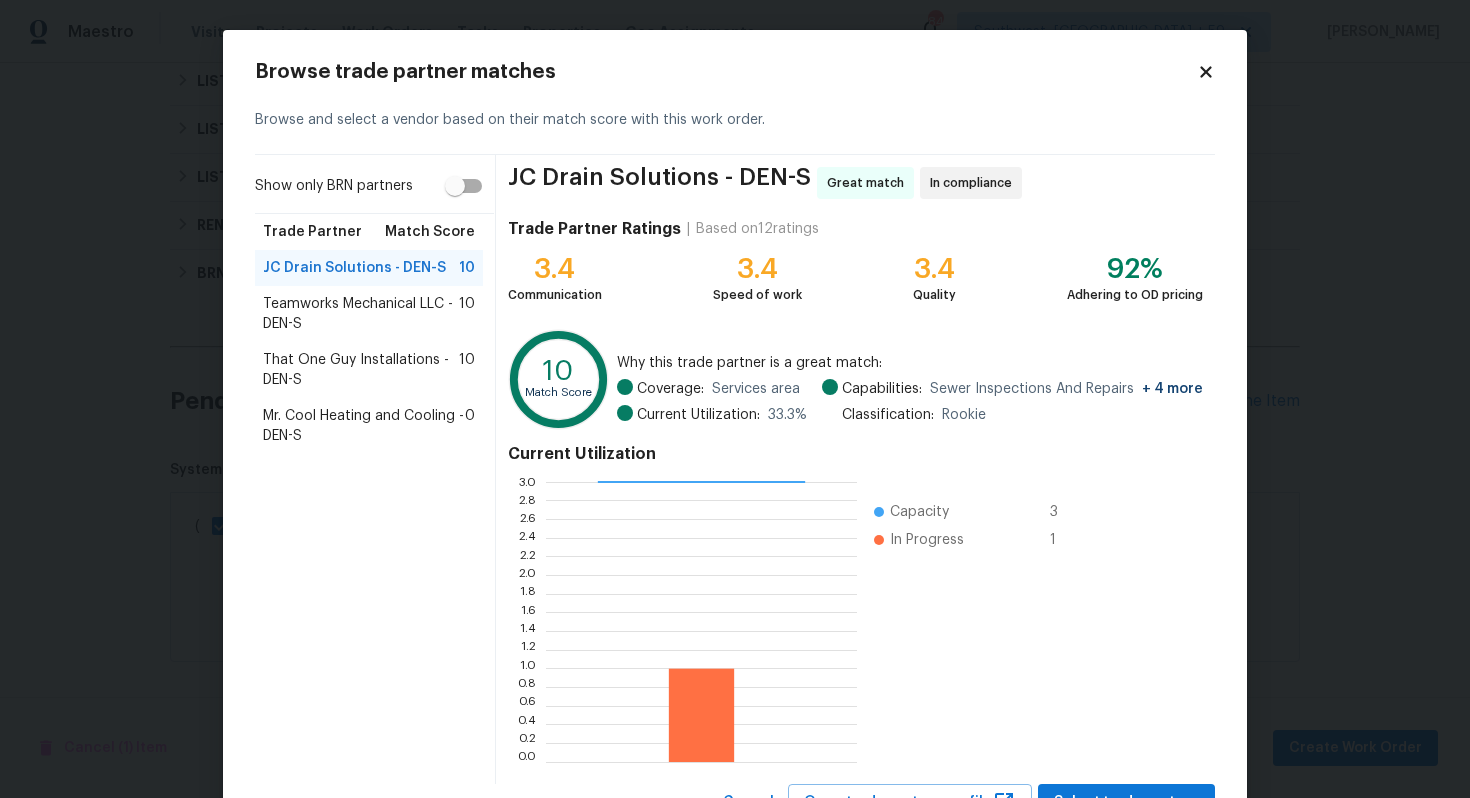 click on "That One Guy Installations - DEN-S" at bounding box center (361, 370) 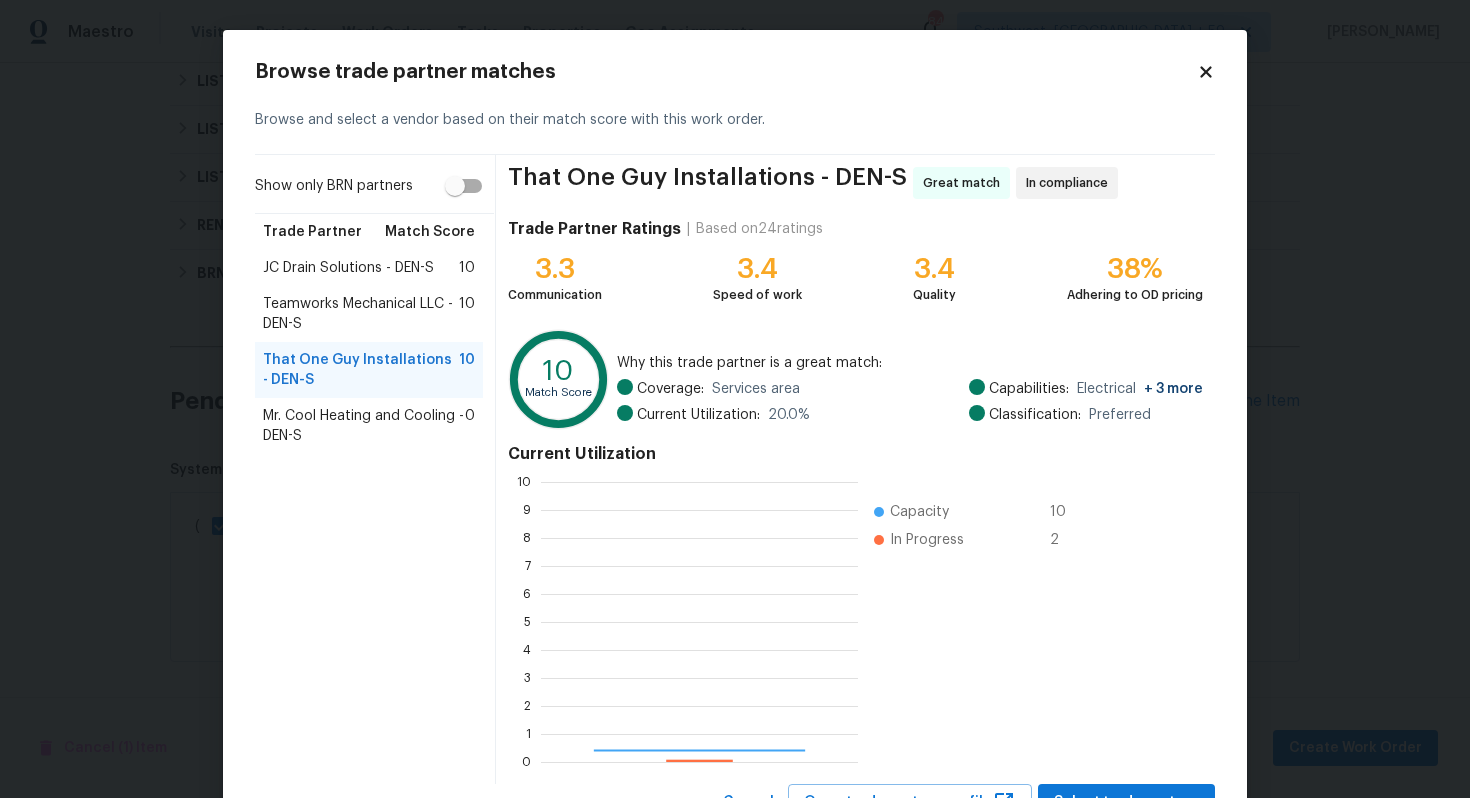 scroll, scrollTop: 2, scrollLeft: 2, axis: both 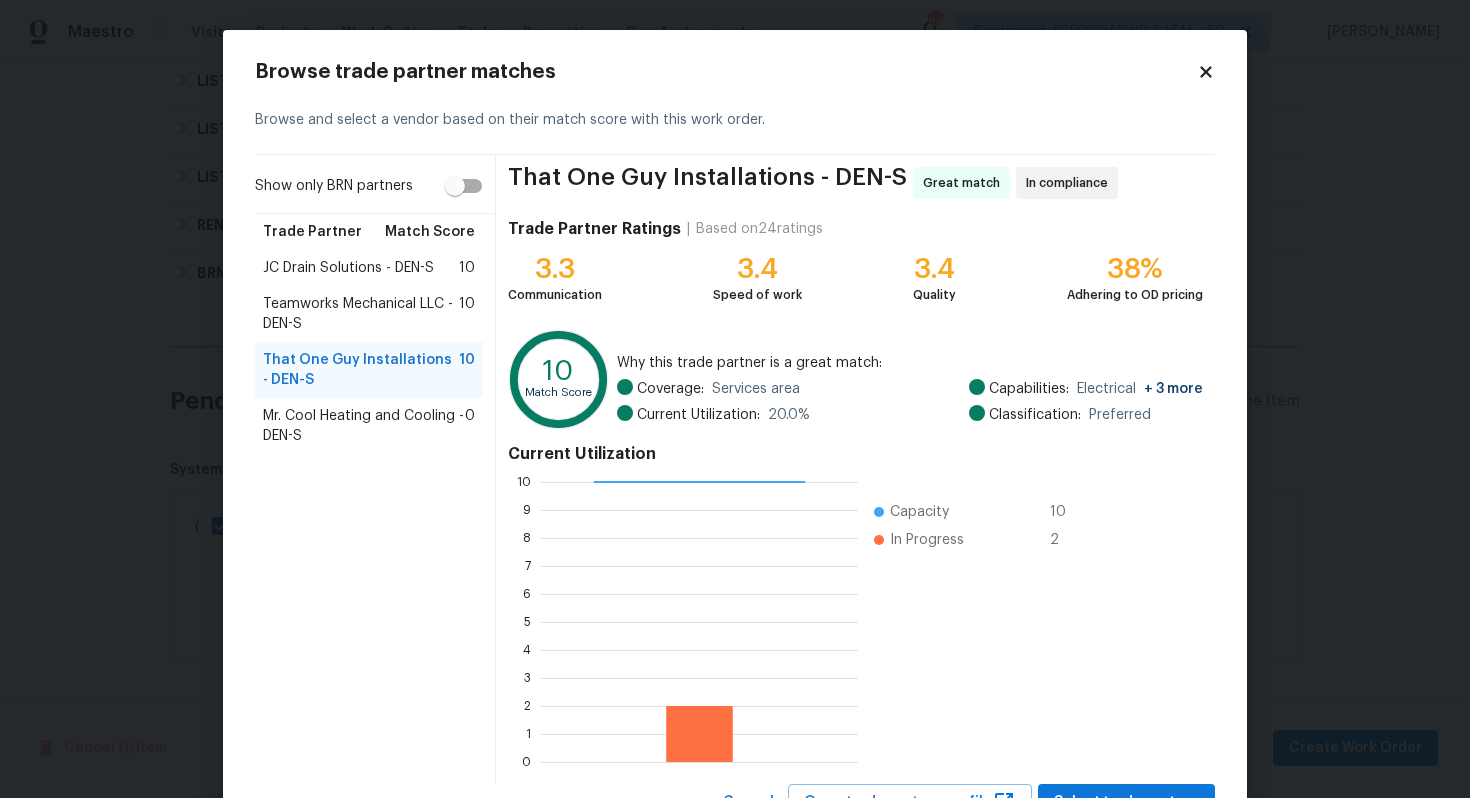 click on "Teamworks Mechanical LLC - DEN-S" at bounding box center (361, 314) 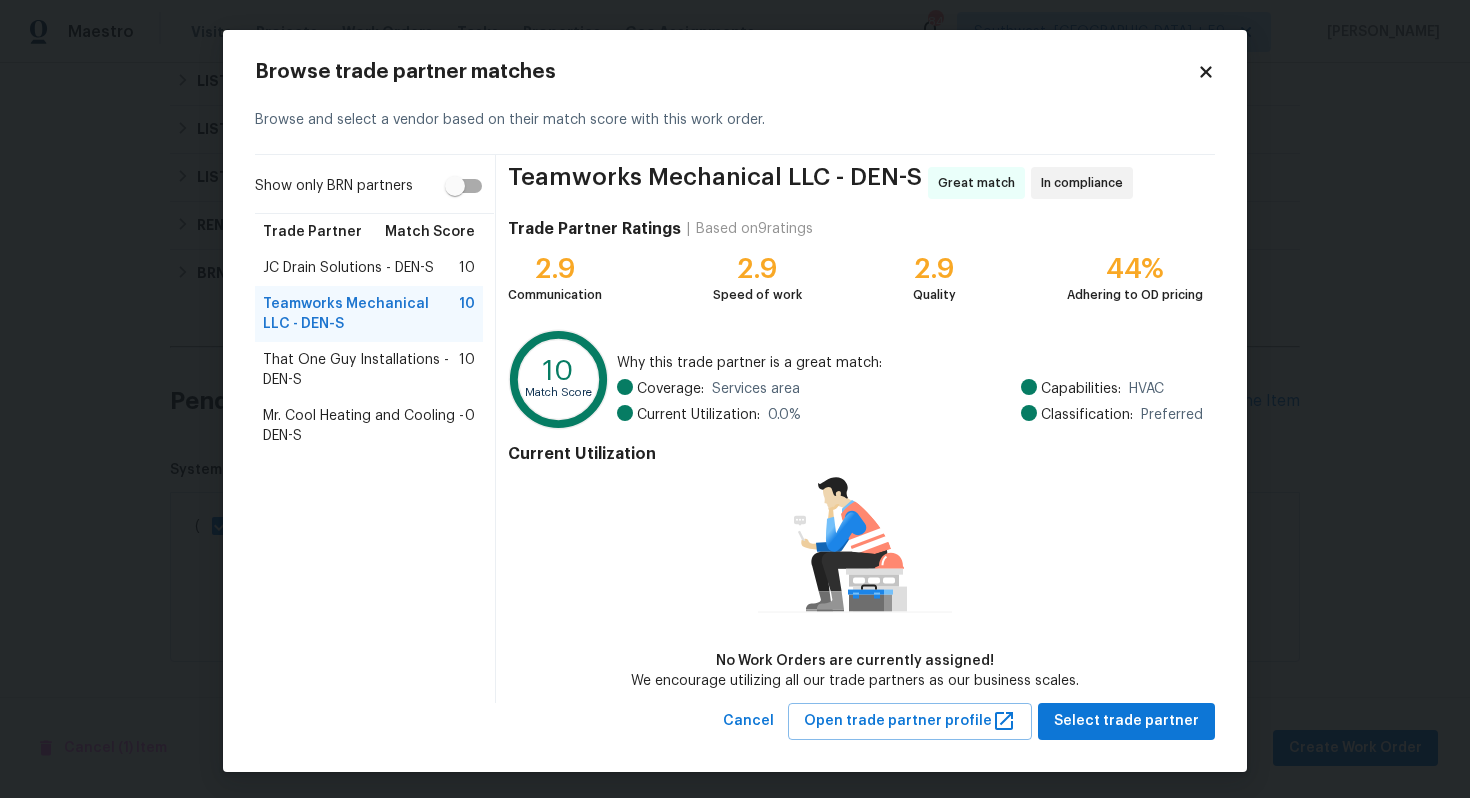 click on "That One Guy Installations - DEN-S" at bounding box center [361, 370] 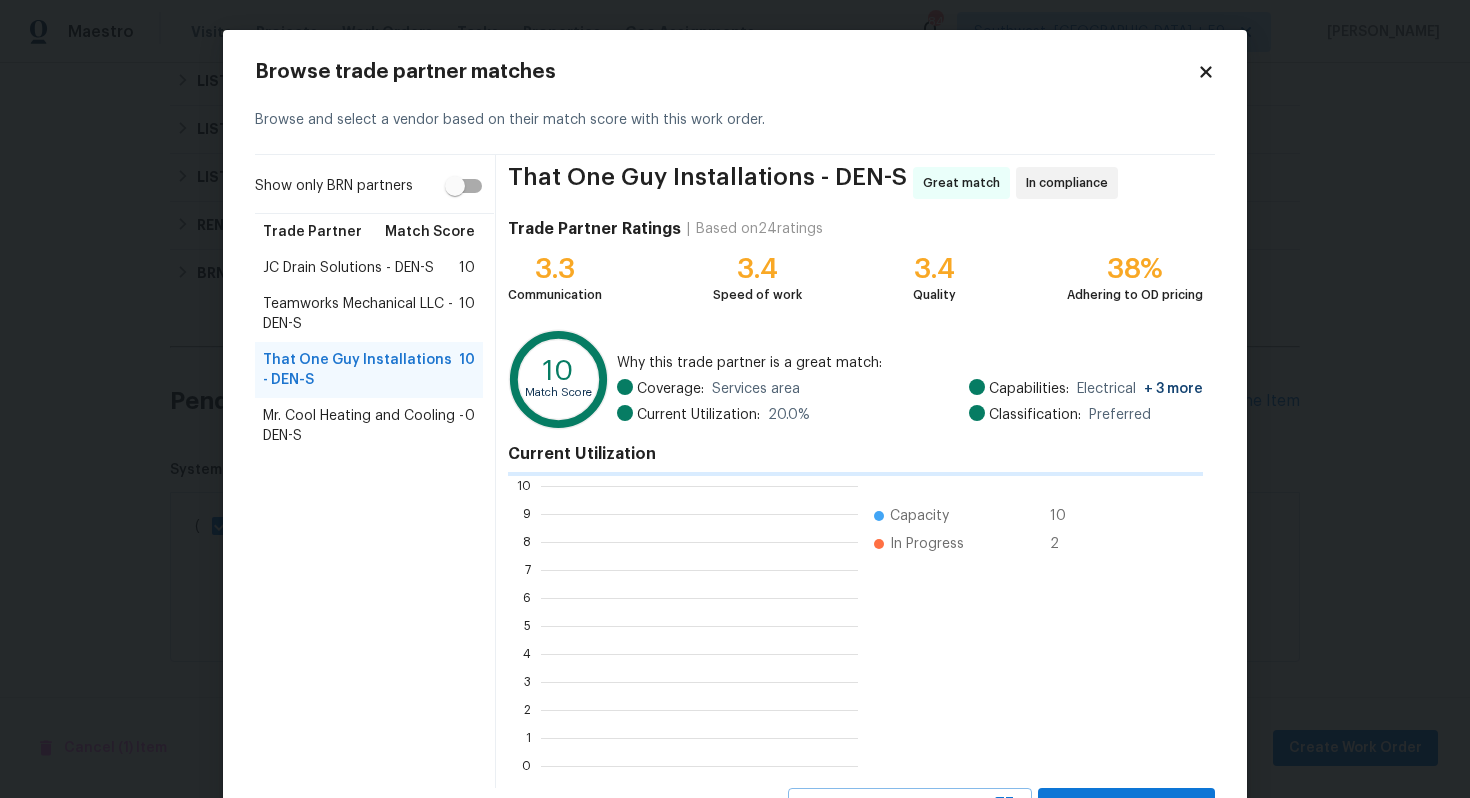 scroll, scrollTop: 2, scrollLeft: 2, axis: both 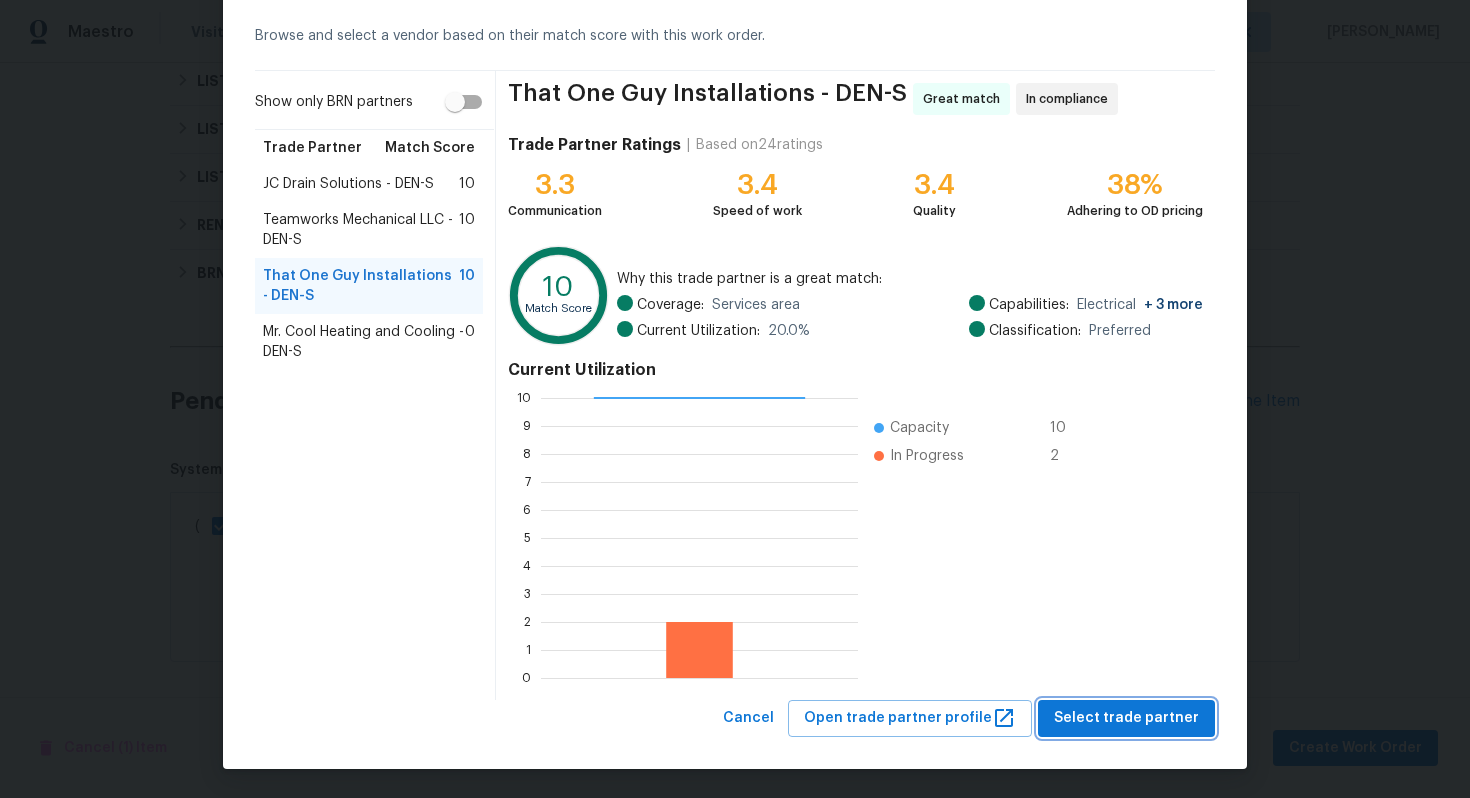 click on "Select trade partner" at bounding box center (1126, 718) 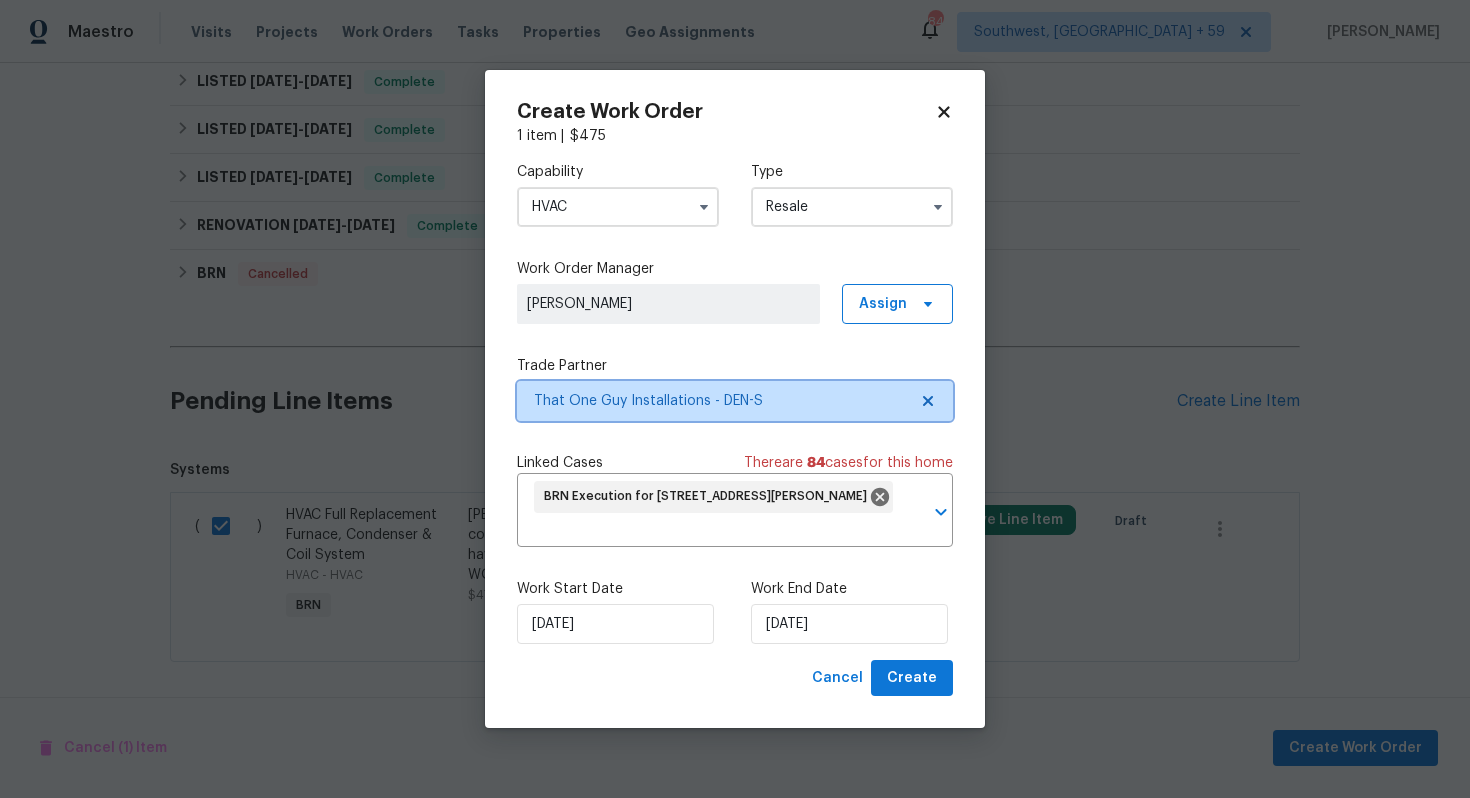 scroll, scrollTop: 0, scrollLeft: 0, axis: both 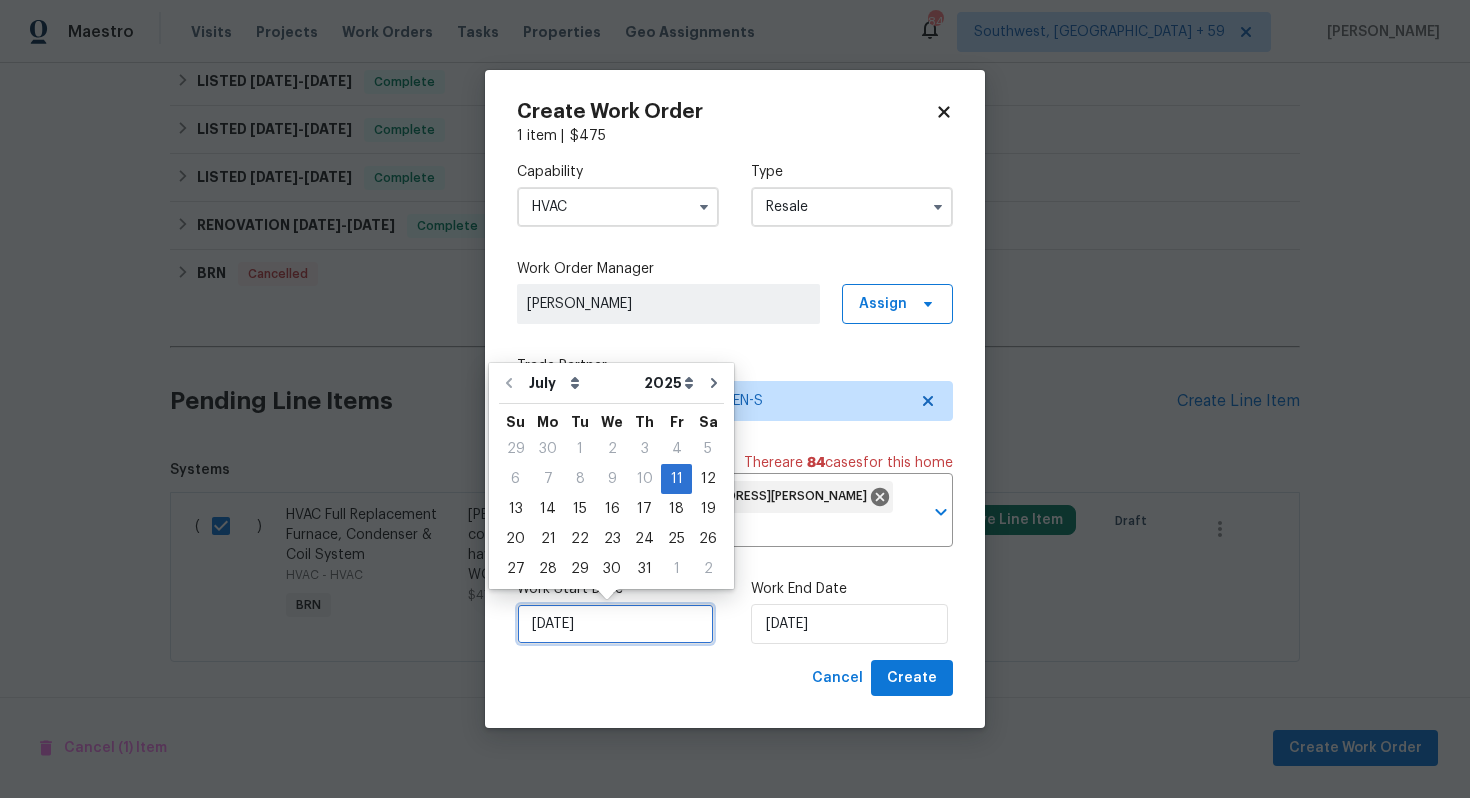 click on "[DATE]" at bounding box center [615, 624] 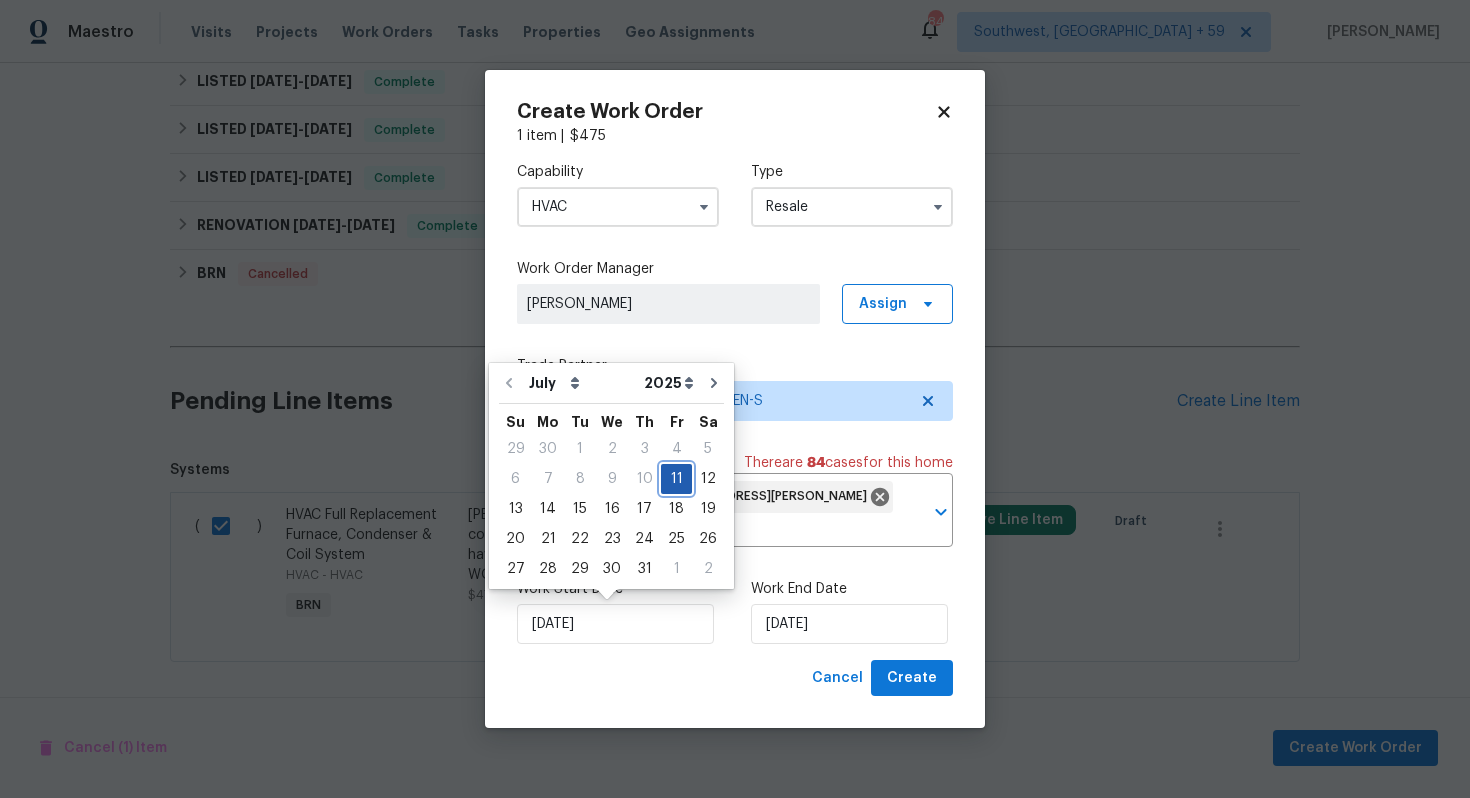 click on "11" at bounding box center (676, 479) 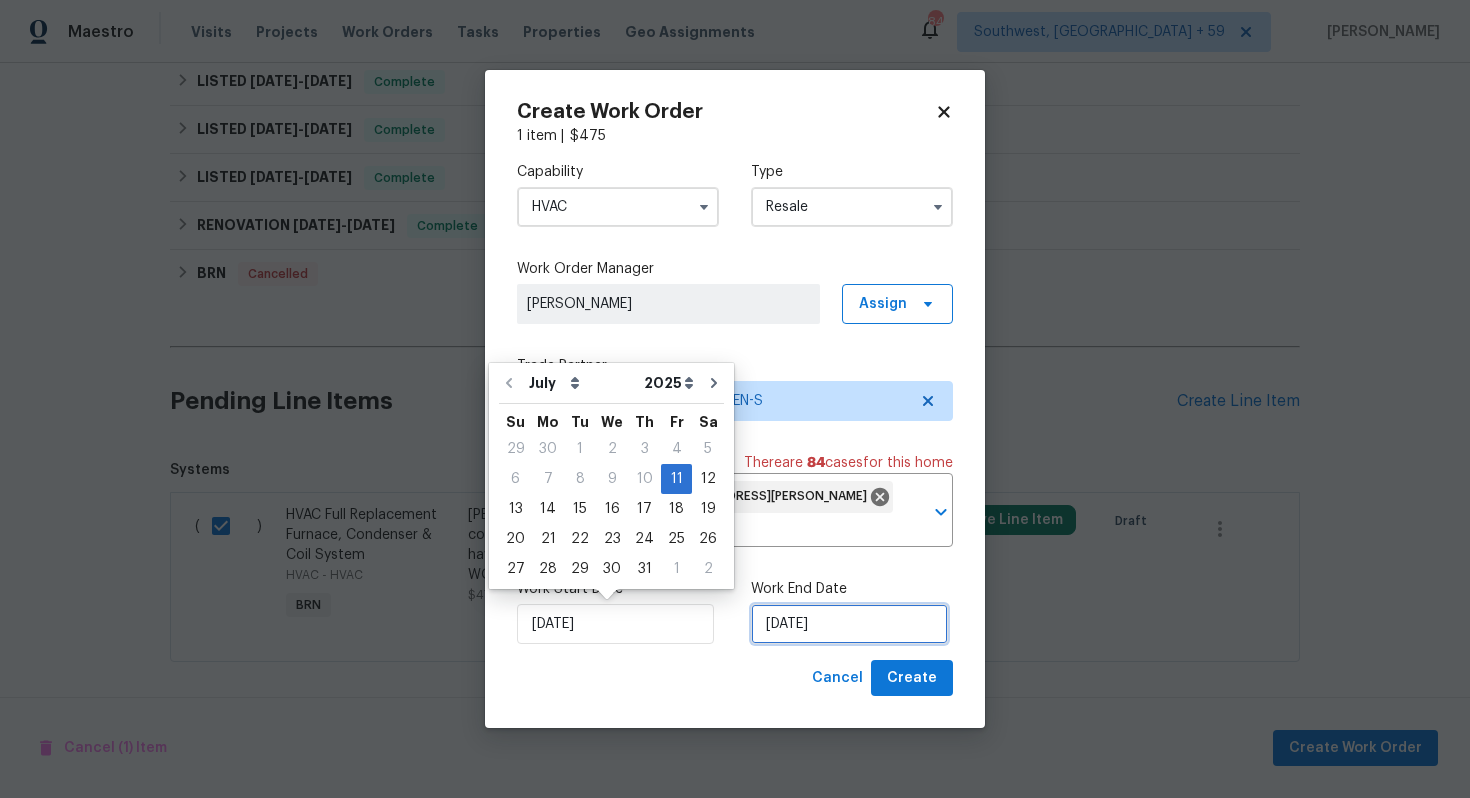 click on "[DATE]" at bounding box center [849, 624] 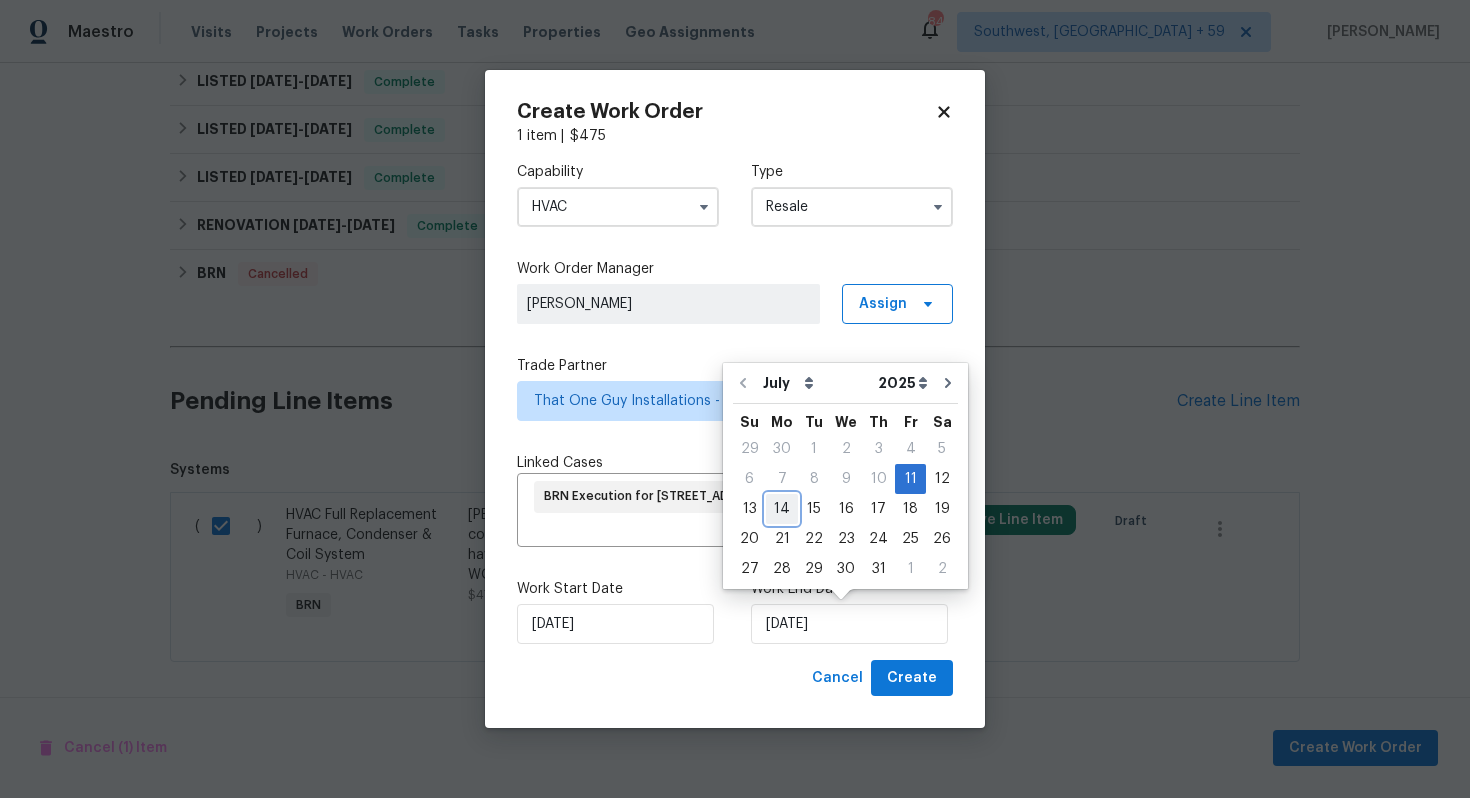 click on "14" at bounding box center (782, 509) 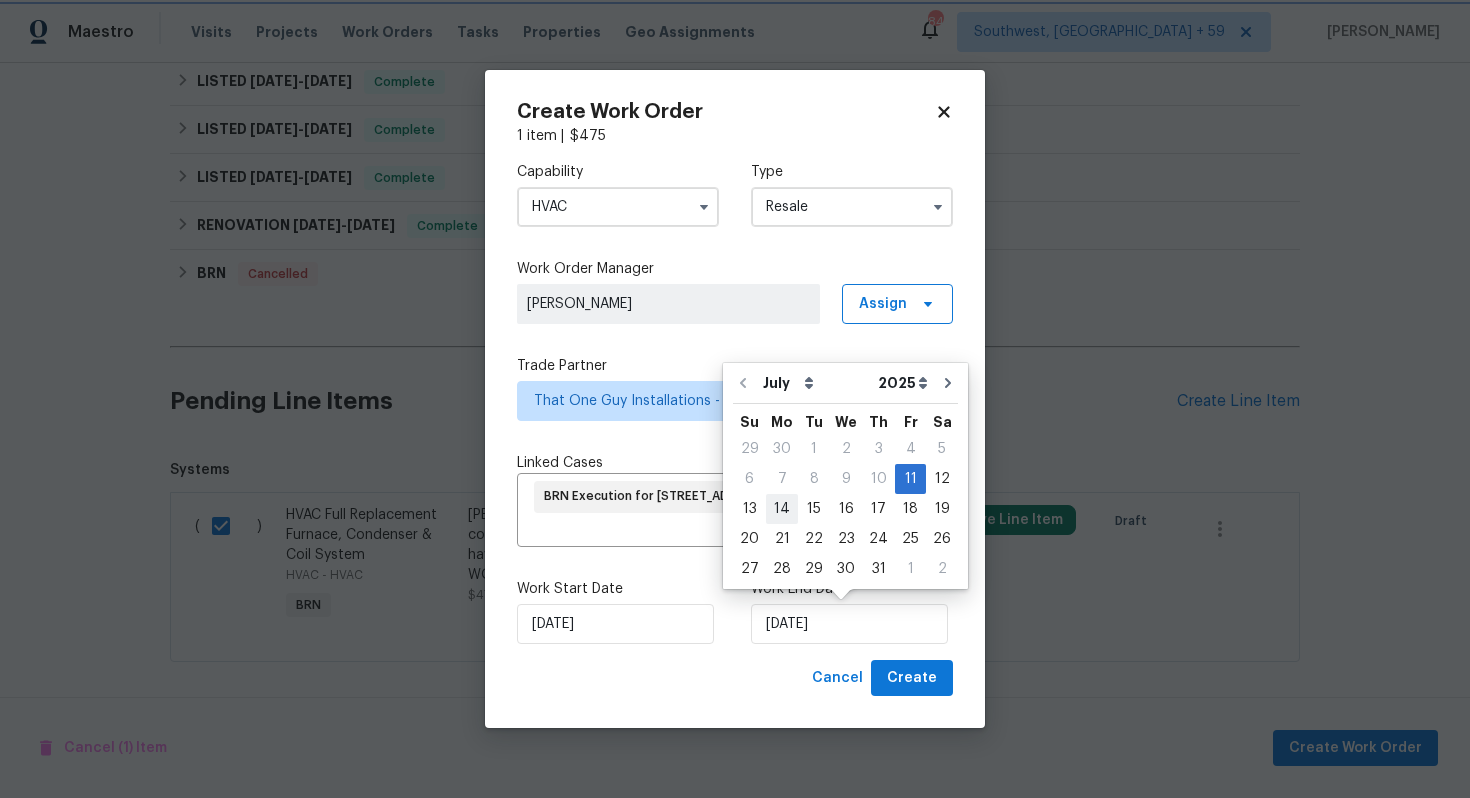 type on "7/14/2025" 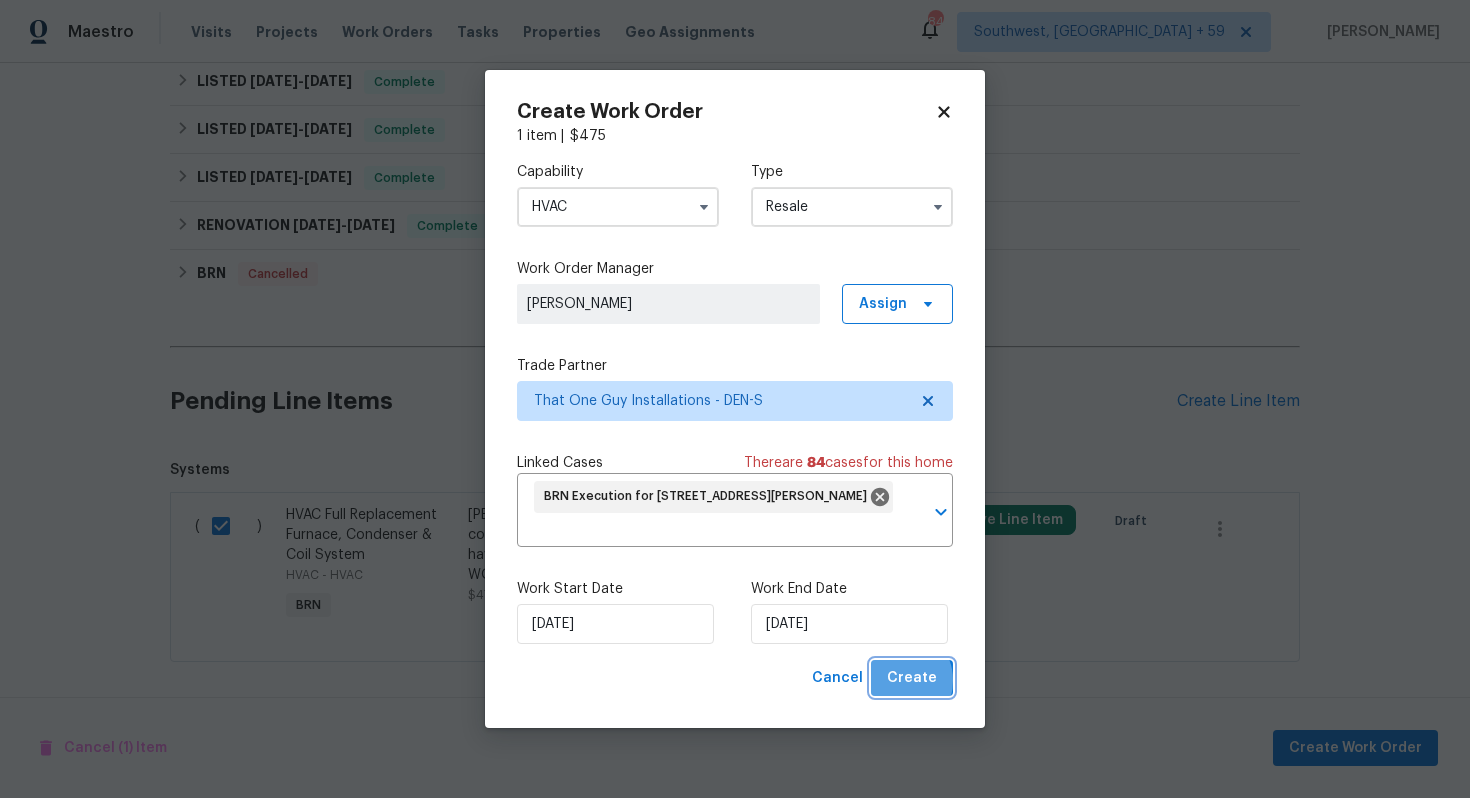click on "Create" at bounding box center [912, 678] 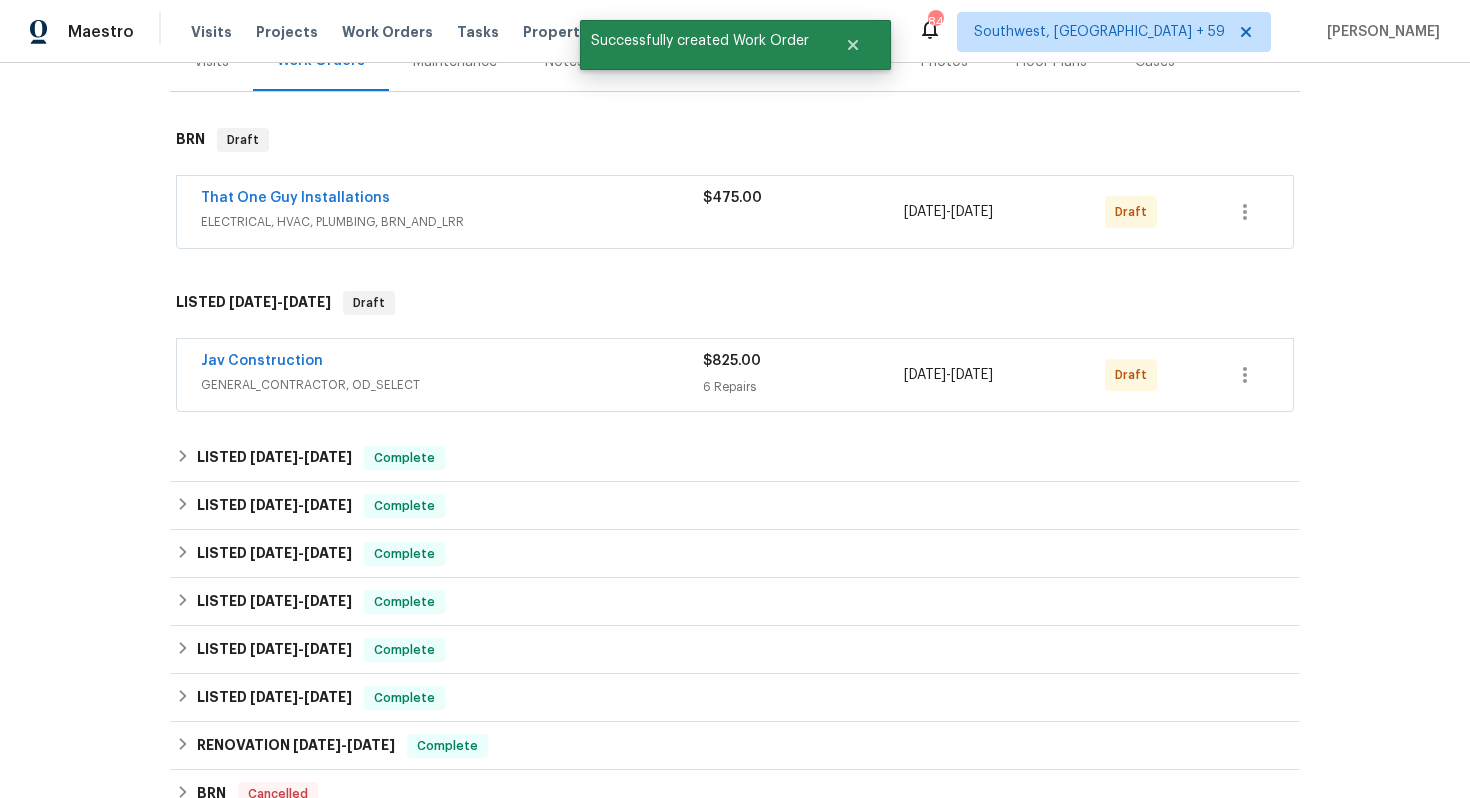 scroll, scrollTop: 0, scrollLeft: 0, axis: both 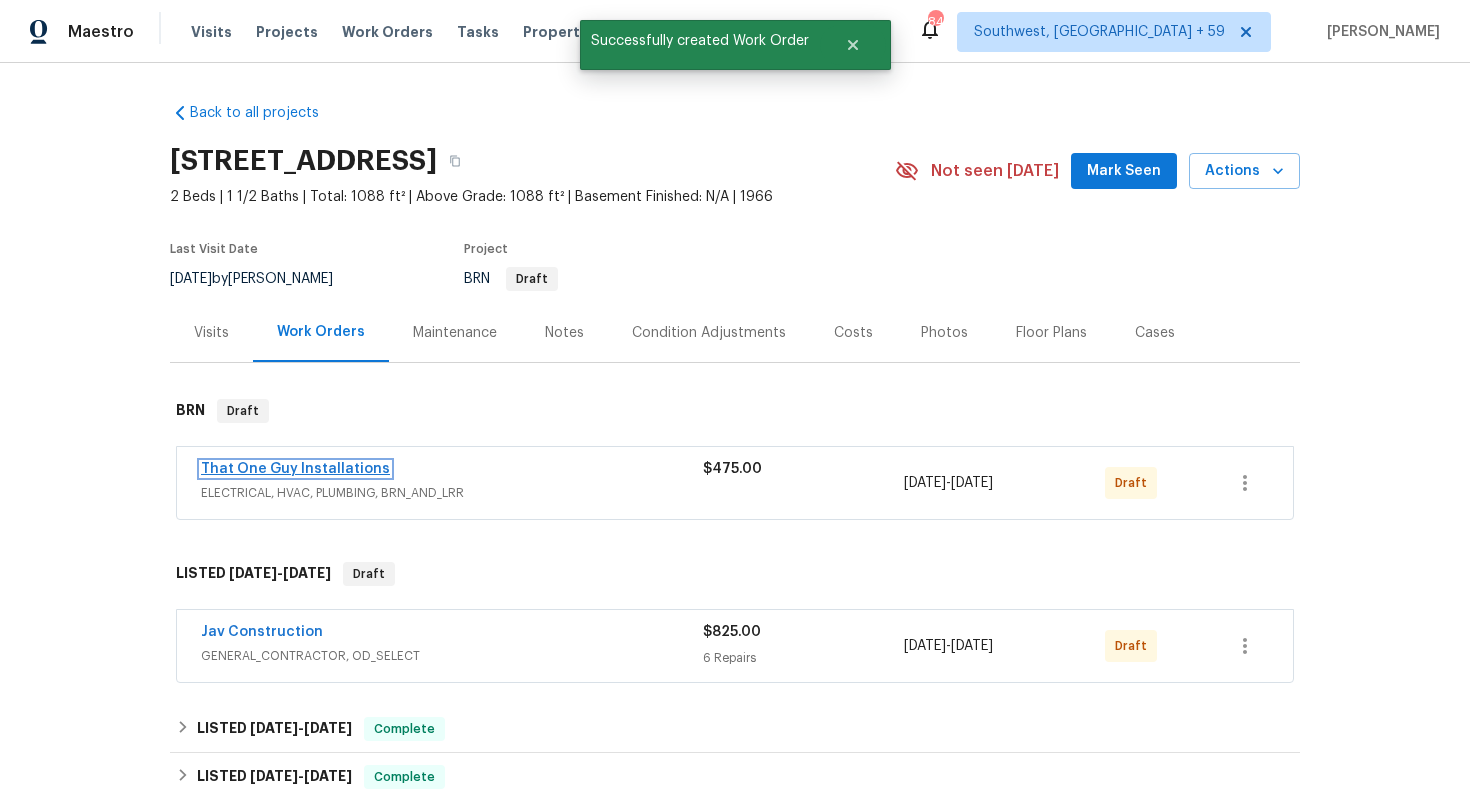 click on "That One Guy Installations" at bounding box center [295, 469] 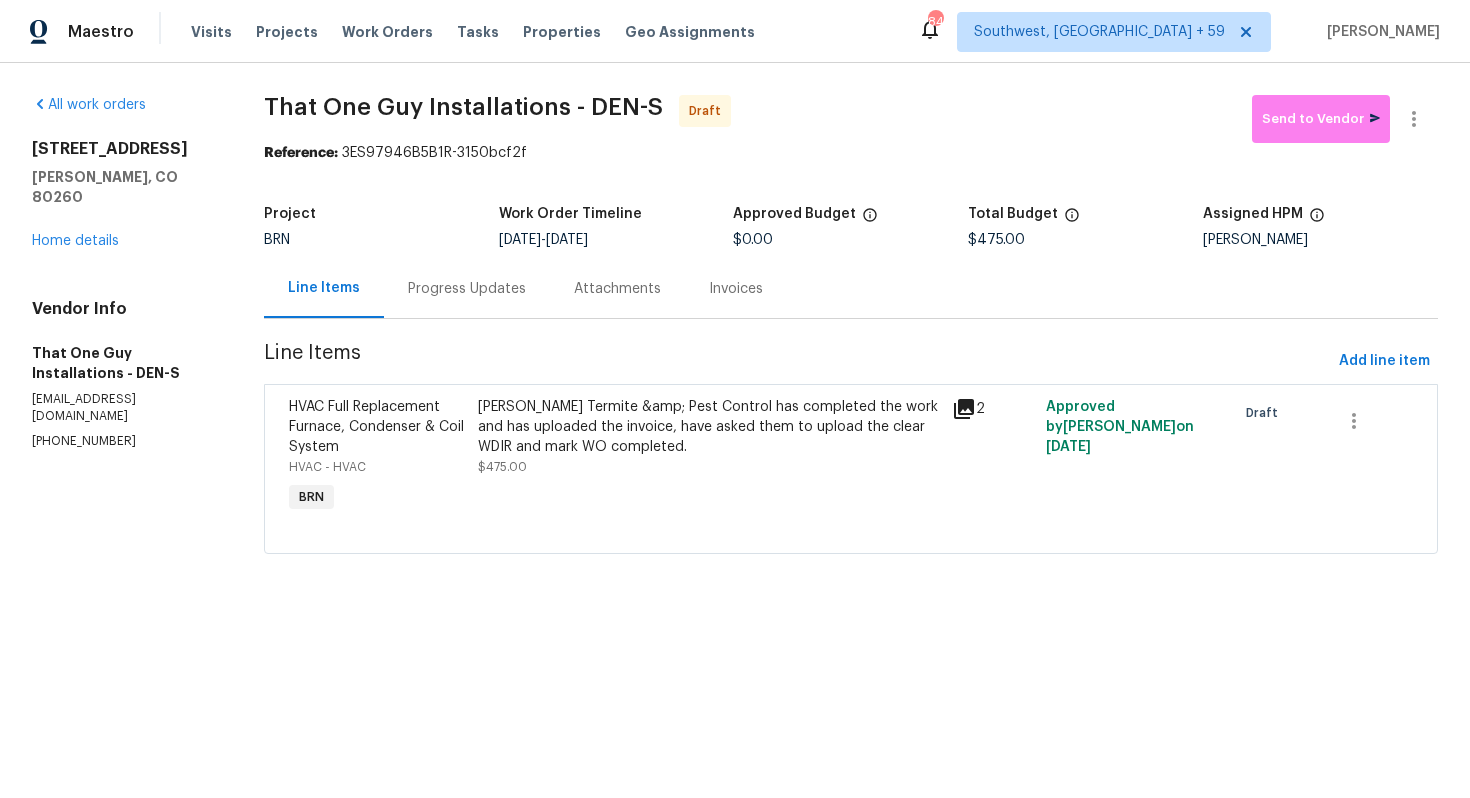 click on "Progress Updates" at bounding box center (467, 288) 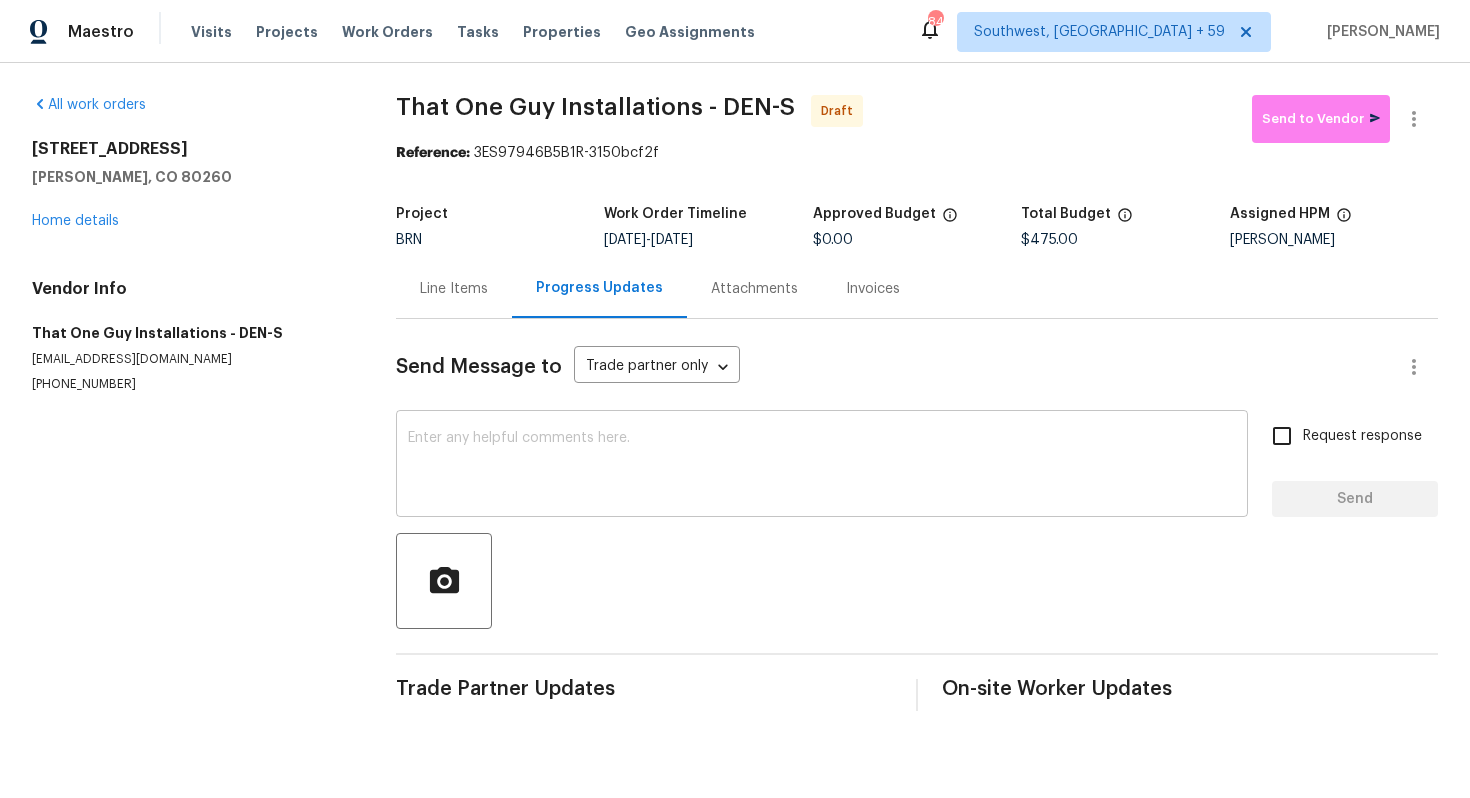 click at bounding box center [822, 466] 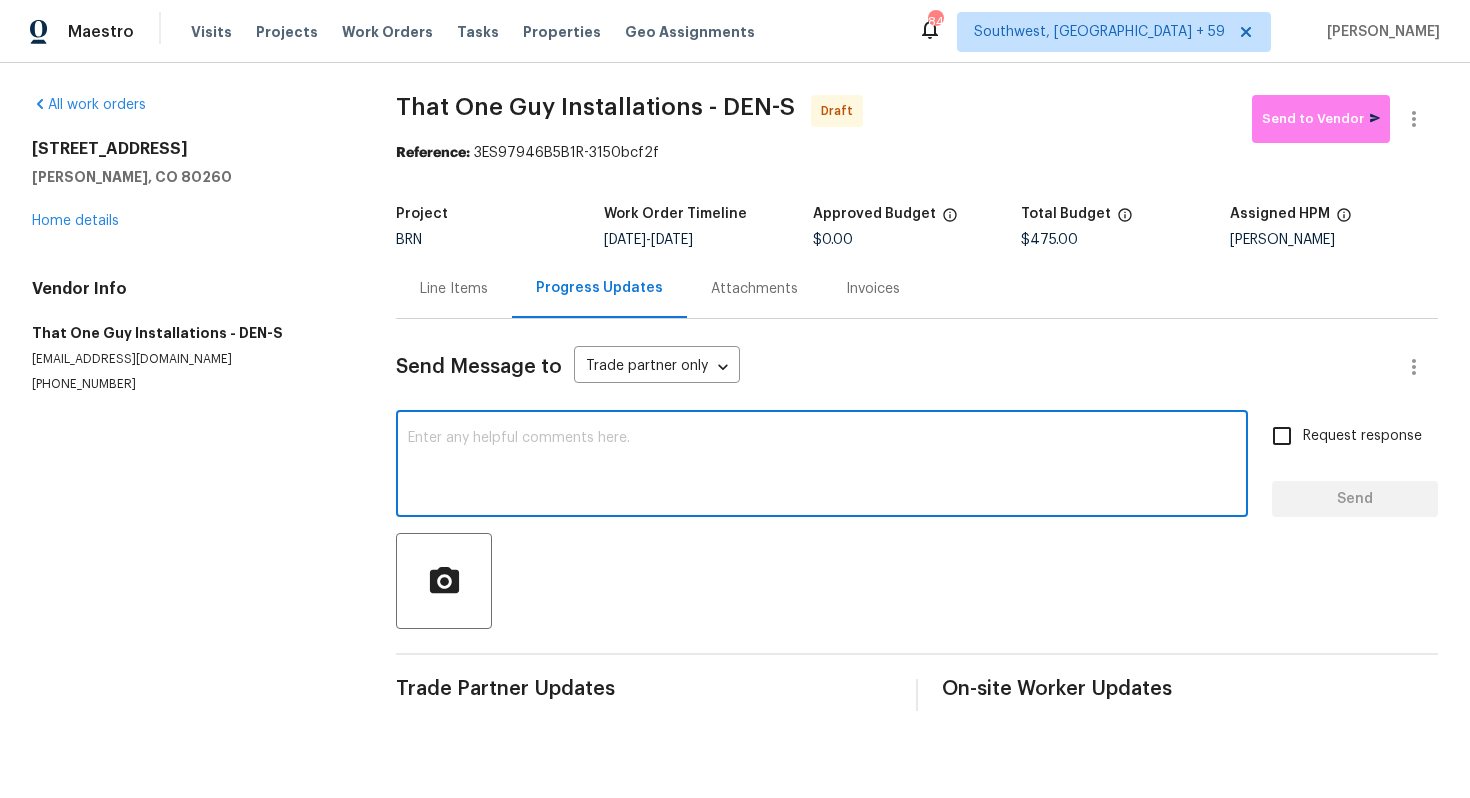 paste on "Hey! This is Ajay with Opendoor. I’m confirming a BRN Work Order for the property at Address with a target date of 7/. Please review and accept the WO within 24 hours and provide a schedule within the target date. The given target date is based on the criticality of the closing. However, if you need more time to complete this work, please do let me know and I’ll see what can be done about it. And the cost can be updated based on the work required here at the time of inspection too. You can contact us through the portal or by phone/text at 650-800-9524." 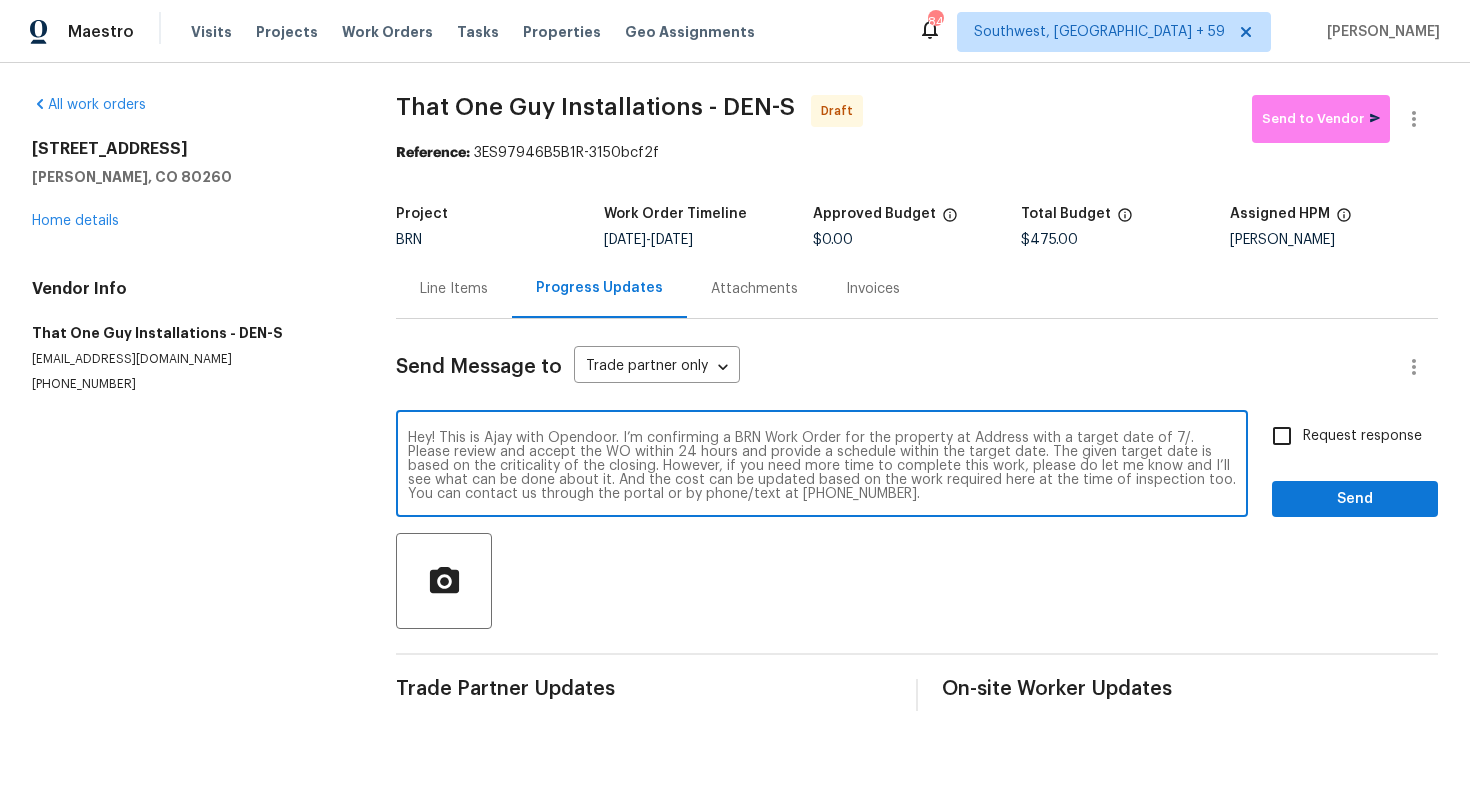 scroll, scrollTop: 0, scrollLeft: 0, axis: both 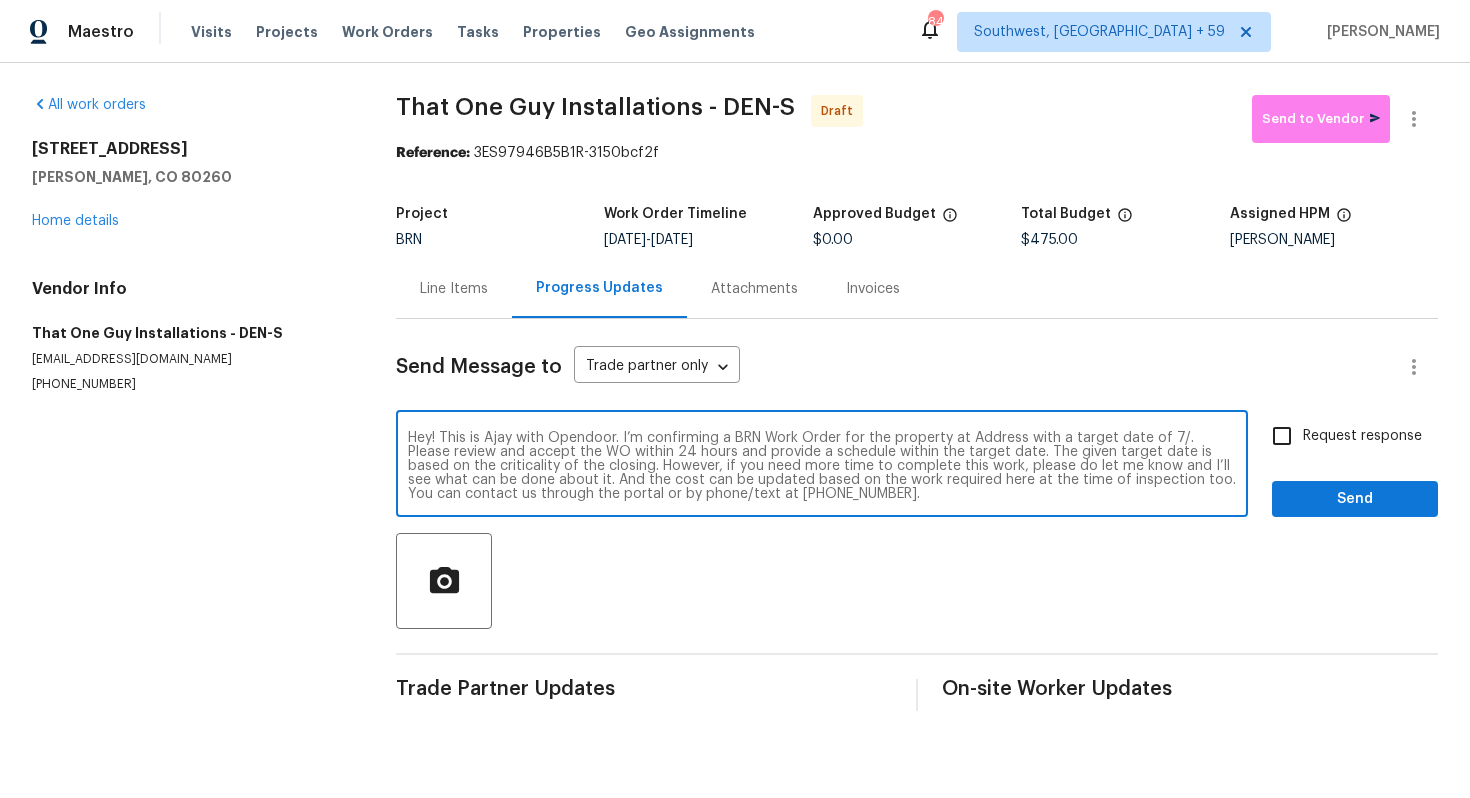 click on "Hey! This is Ajay with Opendoor. I’m confirming a BRN Work Order for the property at Address with a target date of 7/. Please review and accept the WO within 24 hours and provide a schedule within the target date. The given target date is based on the criticality of the closing. However, if you need more time to complete this work, please do let me know and I’ll see what can be done about it. And the cost can be updated based on the work required here at the time of inspection too. You can contact us through the portal or by phone/text at 650-800-9524." at bounding box center [822, 466] 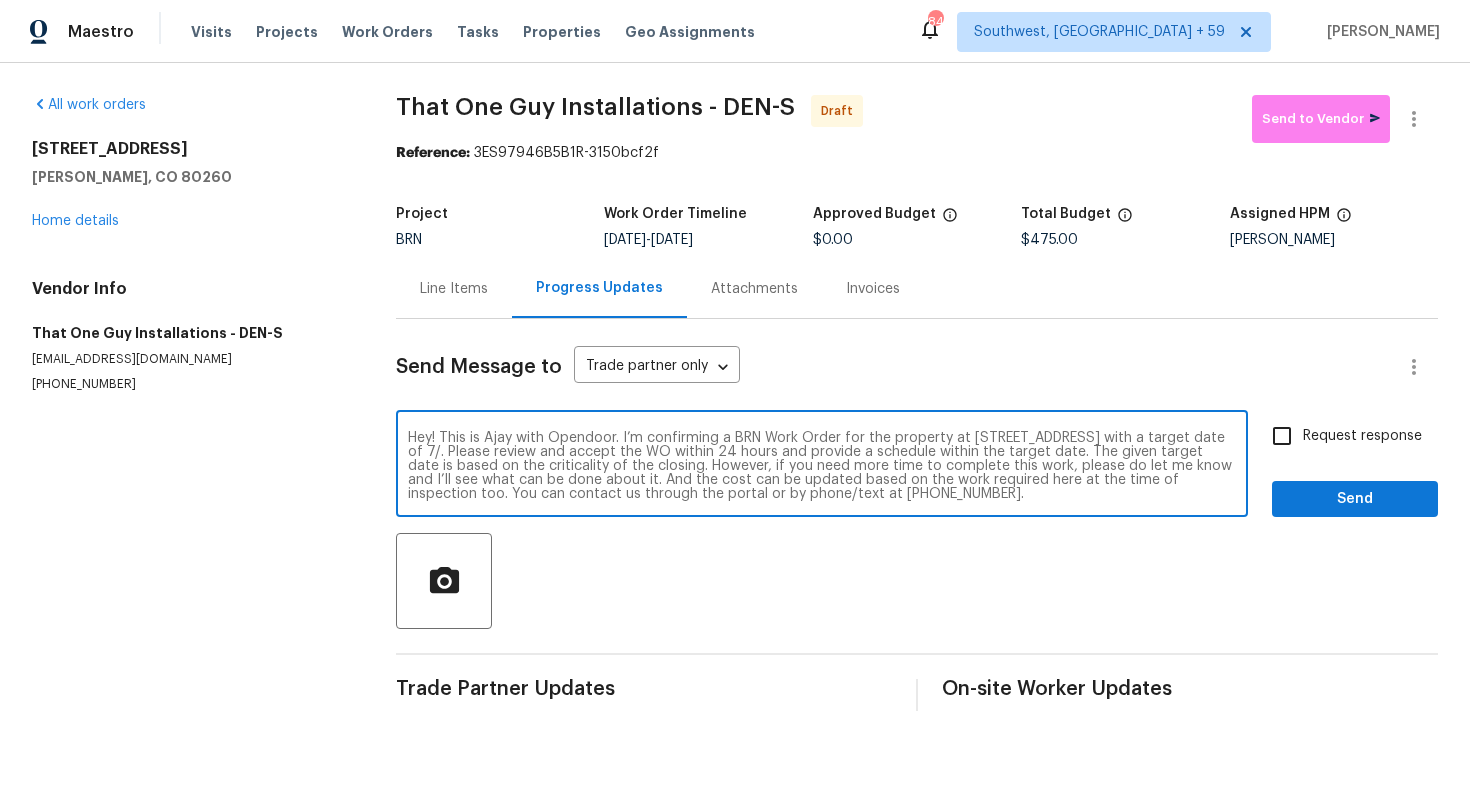 click on "Hey! This is Ajay with Opendoor. I’m confirming a BRN Work Order for the property at 1058 W 88th Ave, Thornton, CO 80260 with a target date of 7/. Please review and accept the WO within 24 hours and provide a schedule within the target date. The given target date is based on the criticality of the closing. However, if you need more time to complete this work, please do let me know and I’ll see what can be done about it. And the cost can be updated based on the work required here at the time of inspection too. You can contact us through the portal or by phone/text at 650-800-9524." at bounding box center (822, 466) 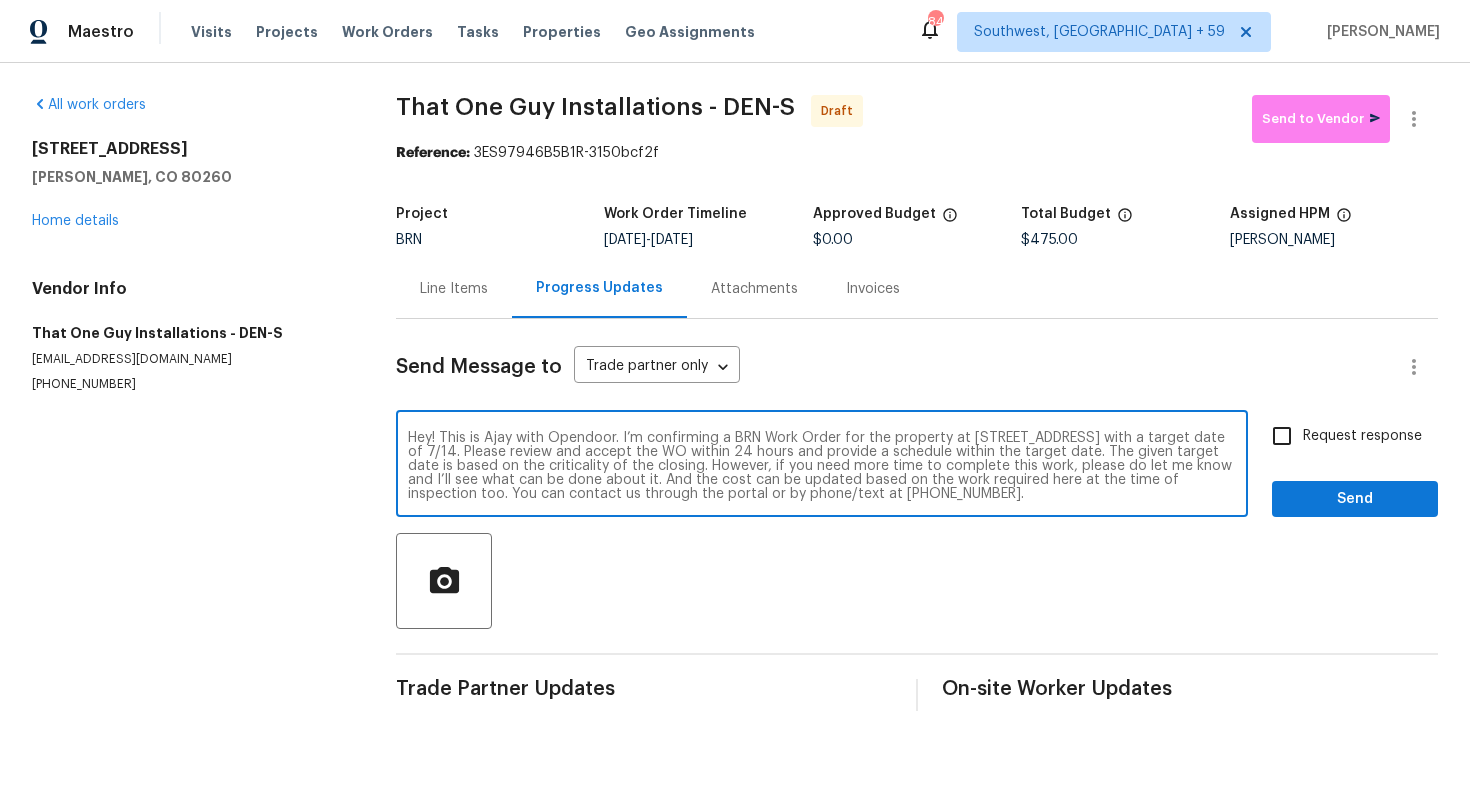 type on "Hey! This is Ajay with Opendoor. I’m confirming a BRN Work Order for the property at 1058 W 88th Ave, Thornton, CO 80260 with a target date of 7/14. Please review and accept the WO within 24 hours and provide a schedule within the target date. The given target date is based on the criticality of the closing. However, if you need more time to complete this work, please do let me know and I’ll see what can be done about it. And the cost can be updated based on the work required here at the time of inspection too. You can contact us through the portal or by phone/text at 650-800-9524." 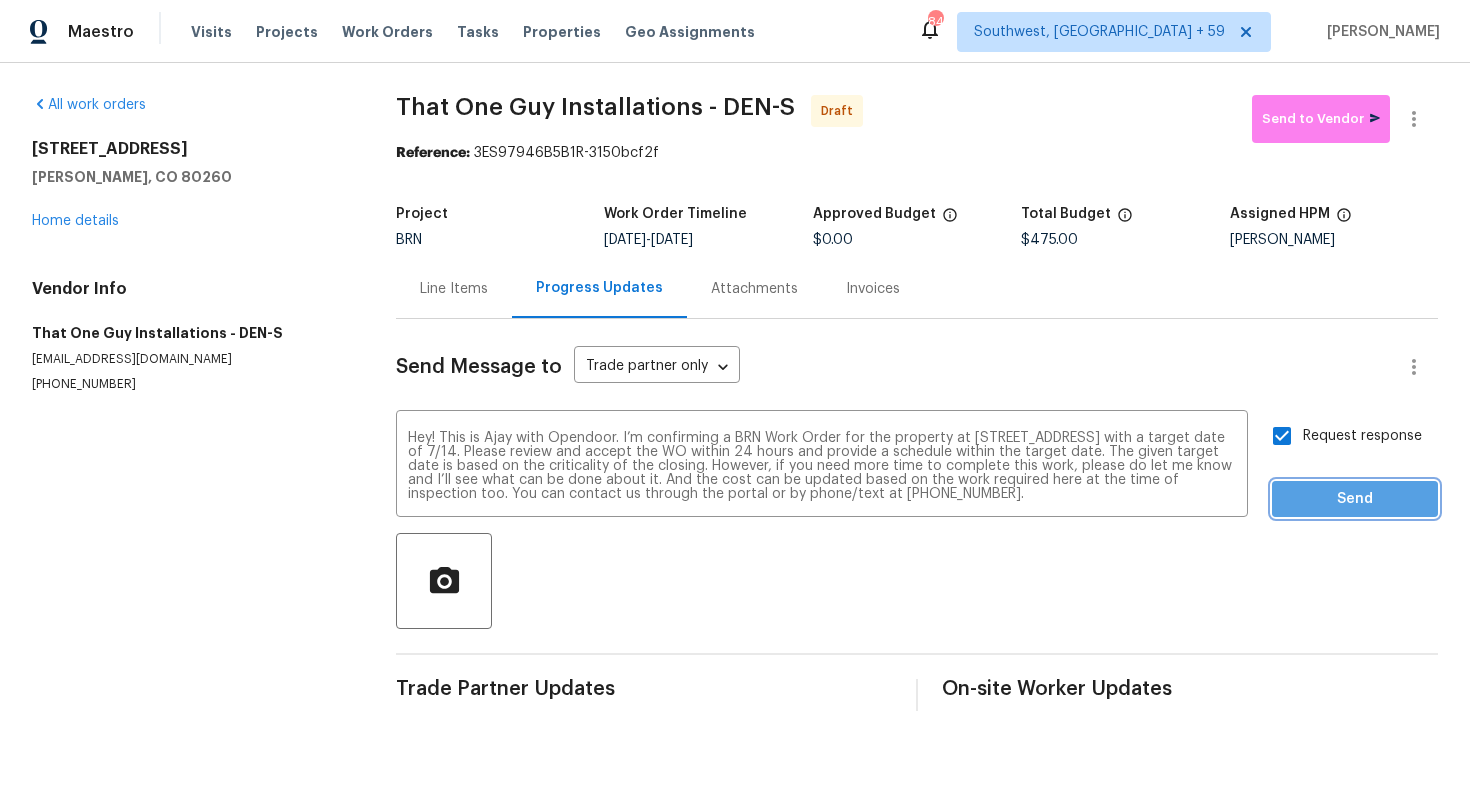 click on "Send" at bounding box center (1355, 499) 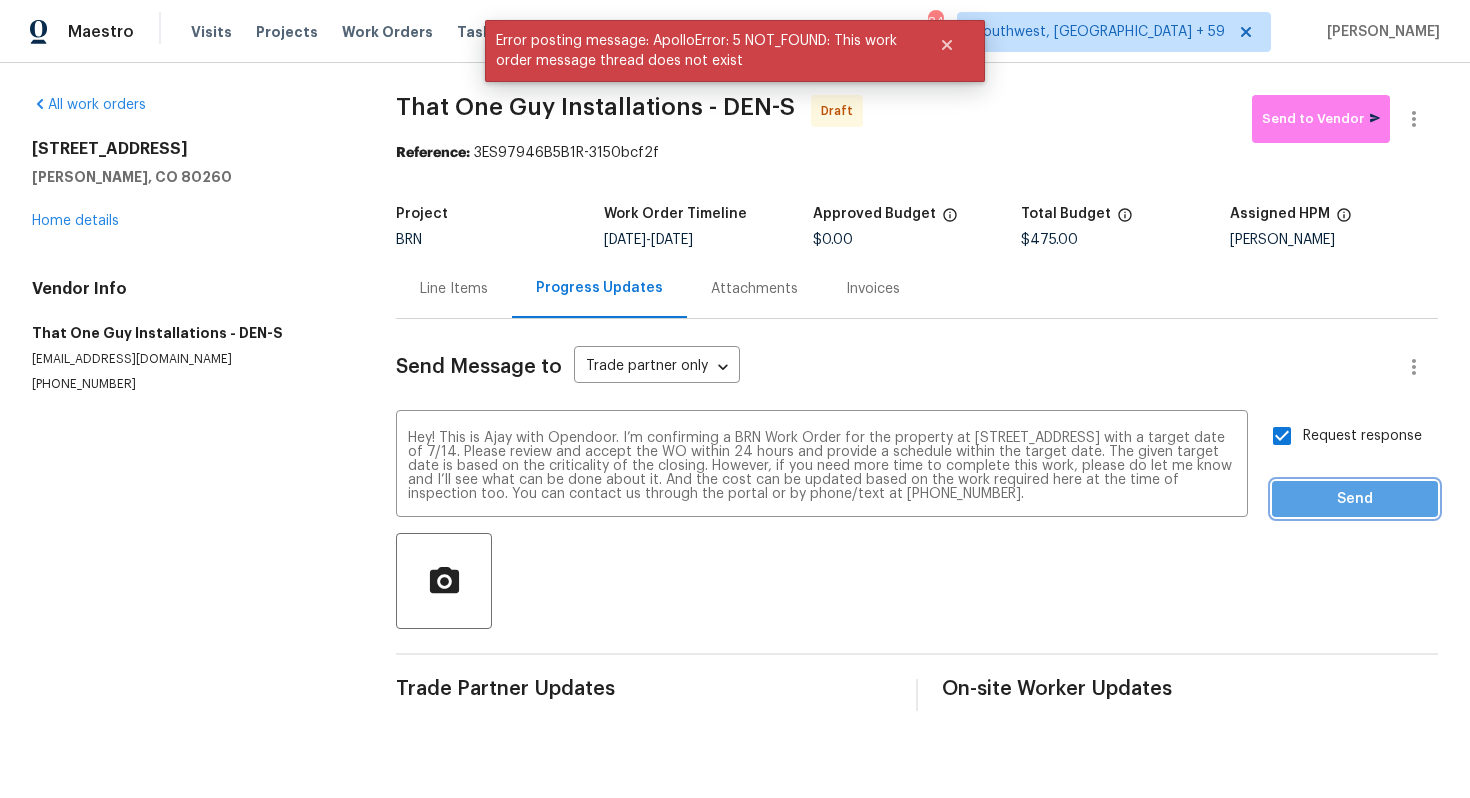 click on "Send" at bounding box center (1355, 499) 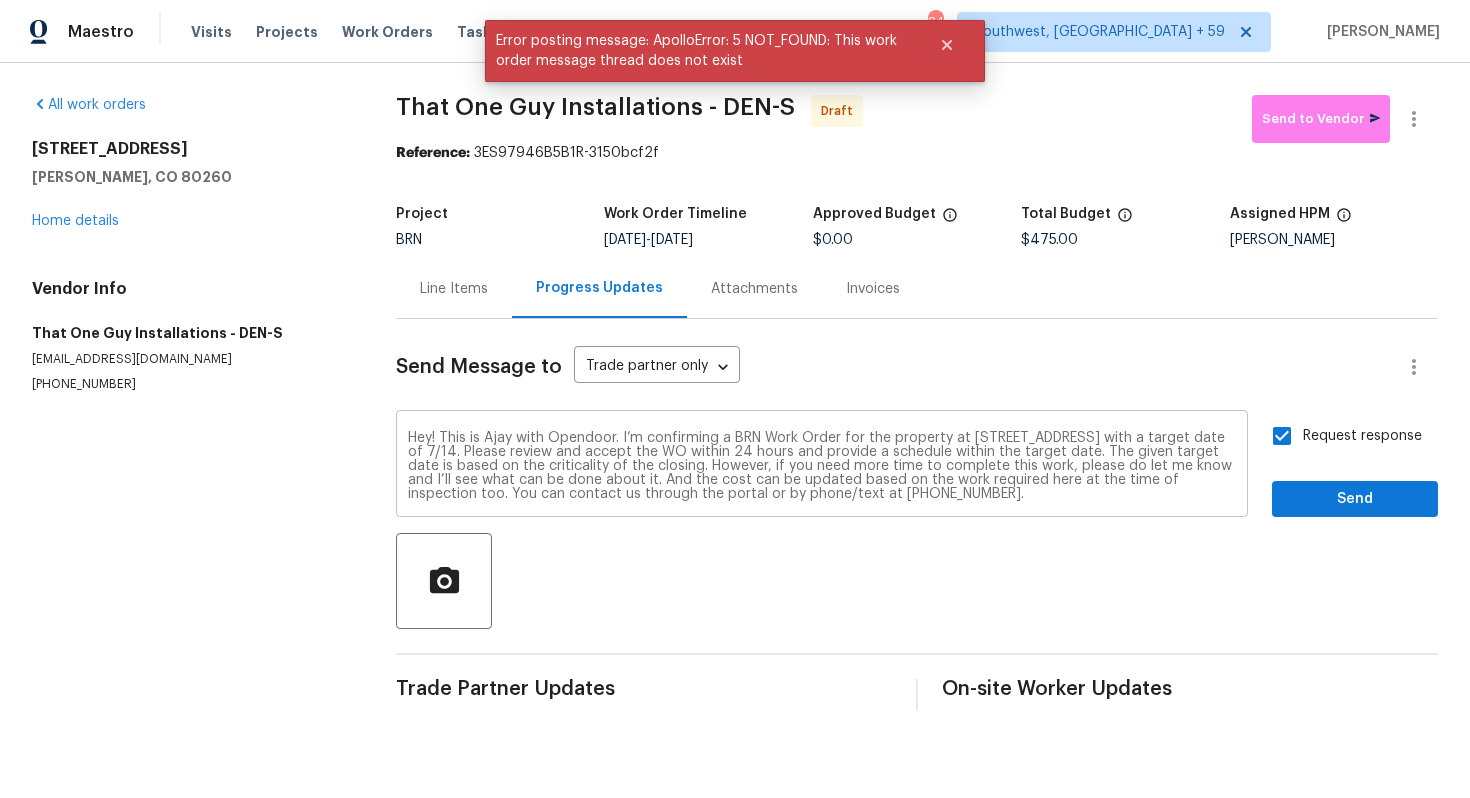 click on "Hey! This is Ajay with Opendoor. I’m confirming a BRN Work Order for the property at 1058 W 88th Ave, Thornton, CO 80260 with a target date of 7/14. Please review and accept the WO within 24 hours and provide a schedule within the target date. The given target date is based on the criticality of the closing. However, if you need more time to complete this work, please do let me know and I’ll see what can be done about it. And the cost can be updated based on the work required here at the time of inspection too. You can contact us through the portal or by phone/text at 650-800-9524." at bounding box center (822, 466) 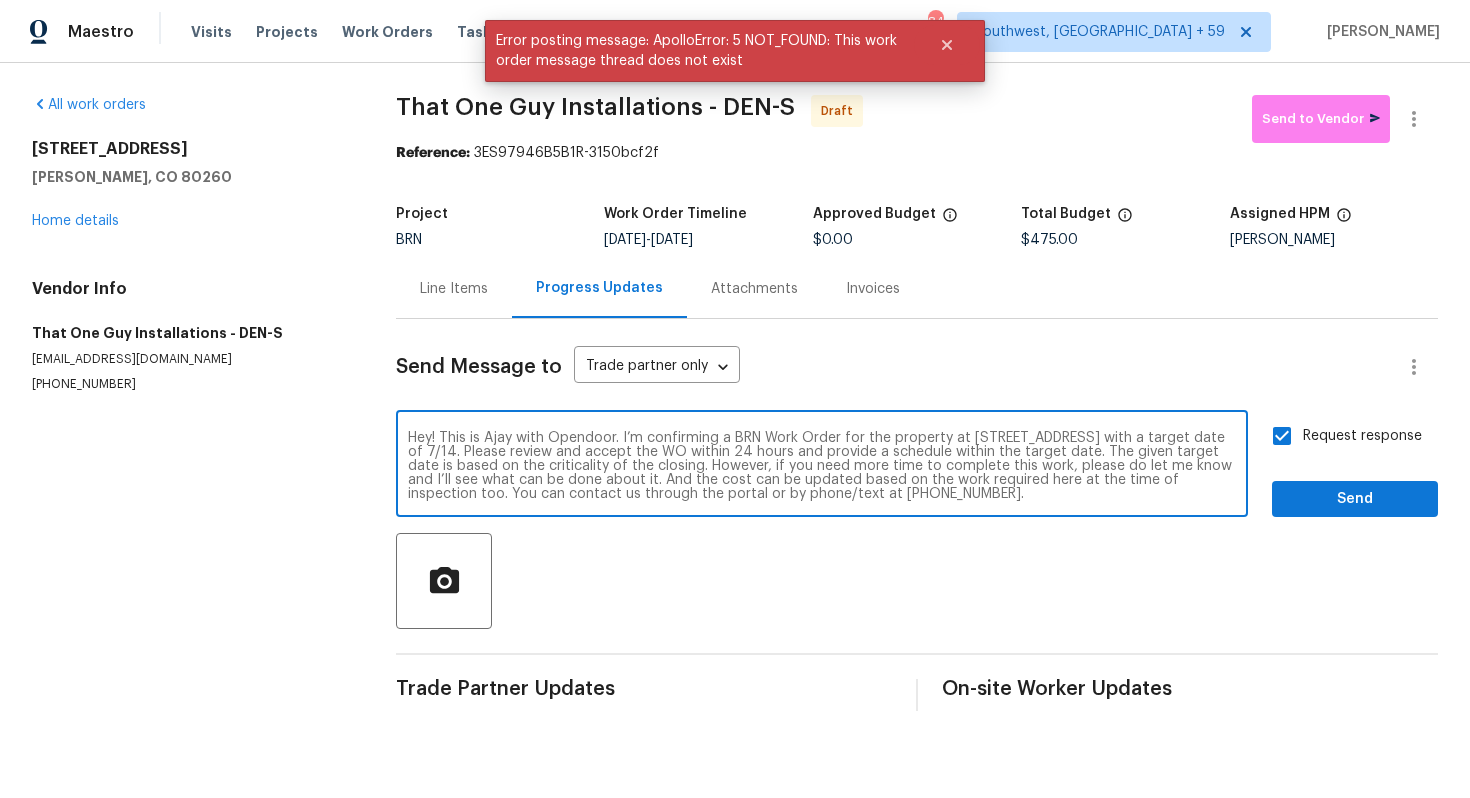 click on "Hey! This is Ajay with Opendoor. I’m confirming a BRN Work Order for the property at 1058 W 88th Ave, Thornton, CO 80260 with a target date of 7/14. Please review and accept the WO within 24 hours and provide a schedule within the target date. The given target date is based on the criticality of the closing. However, if you need more time to complete this work, please do let me know and I’ll see what can be done about it. And the cost can be updated based on the work required here at the time of inspection too. You can contact us through the portal or by phone/text at 650-800-9524." at bounding box center (822, 466) 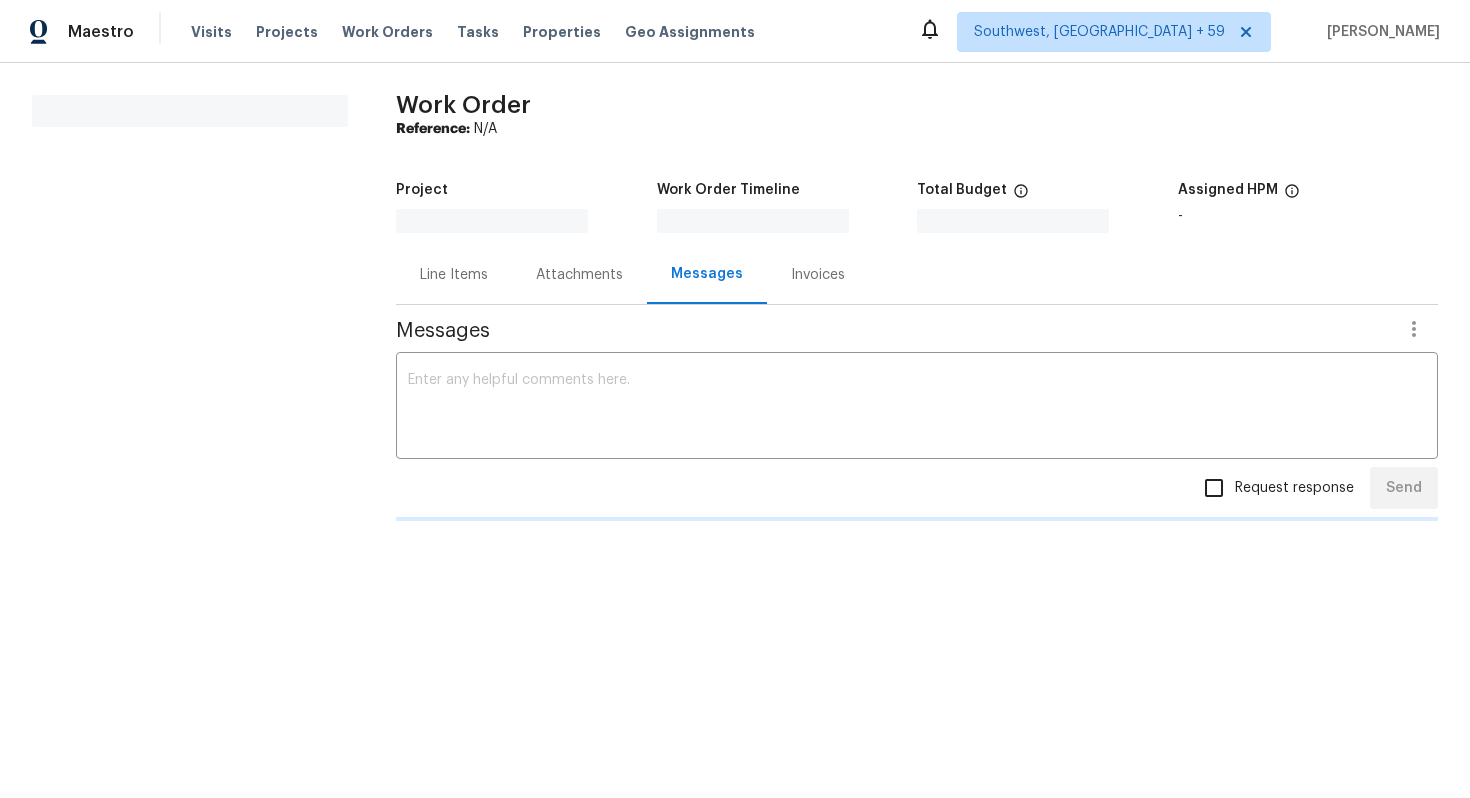 scroll, scrollTop: 0, scrollLeft: 0, axis: both 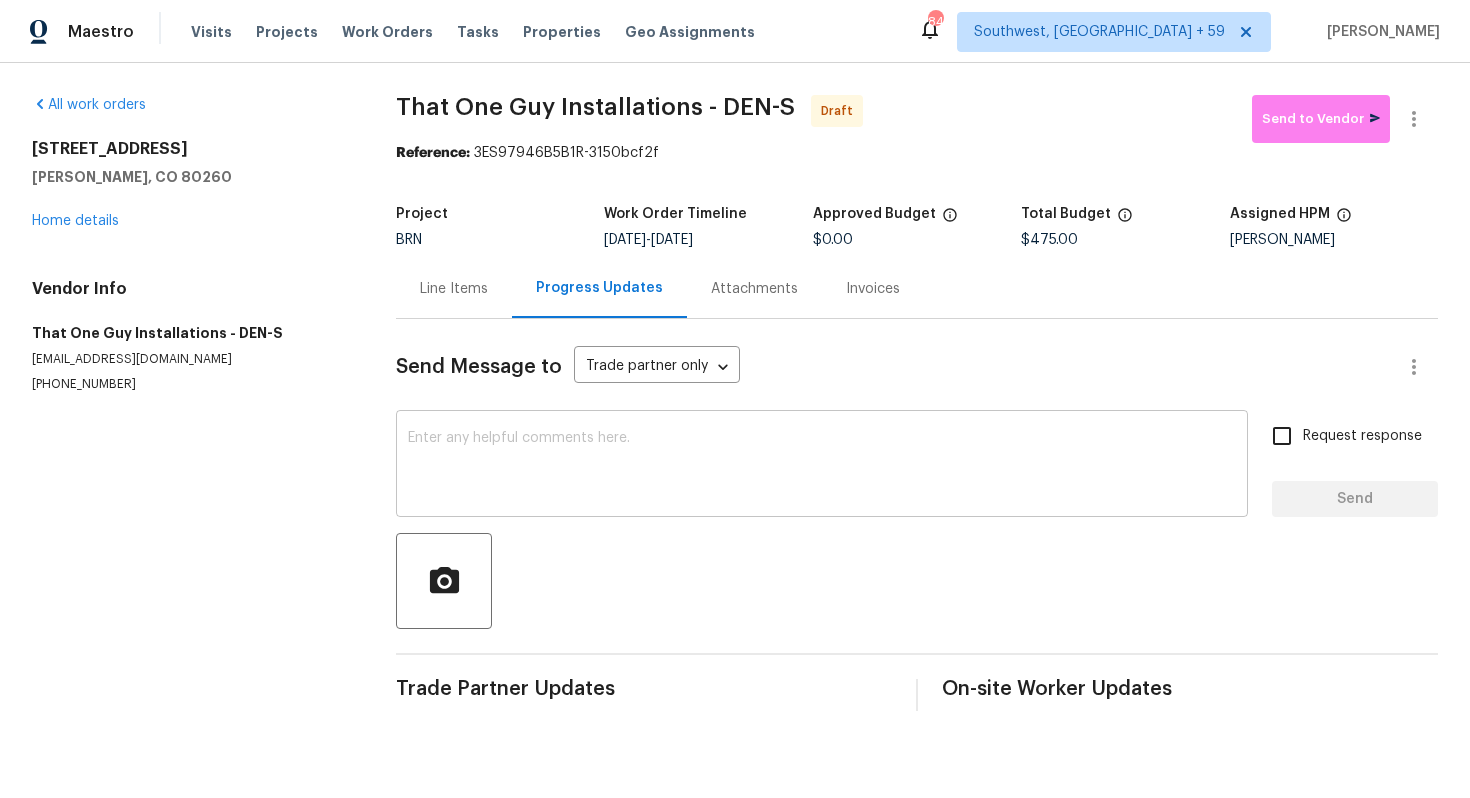 click at bounding box center [822, 466] 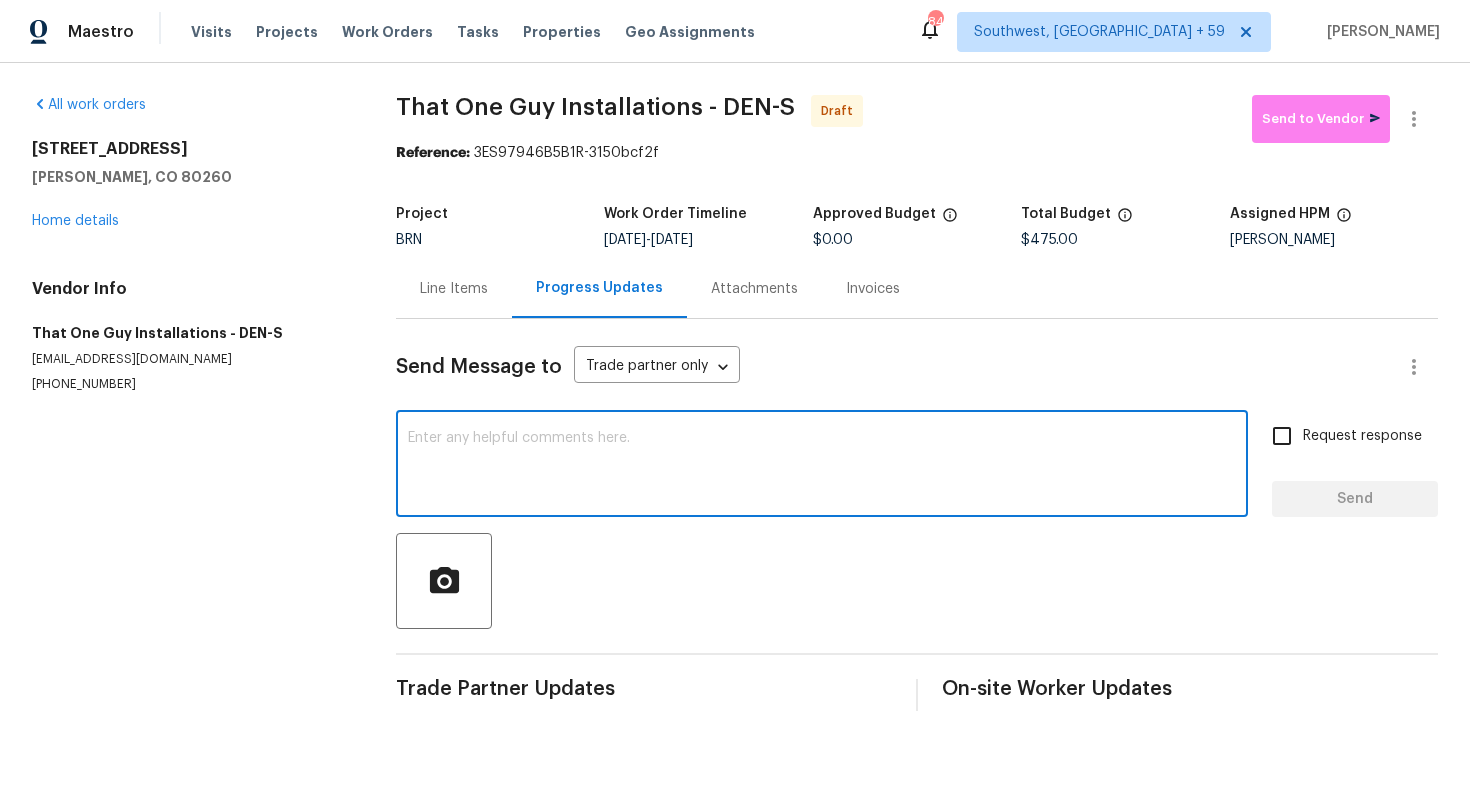 paste on "Hey! This is Ajay with Opendoor. I’m confirming a BRN Work Order for the property at 1058 W 88th Ave, Thornton, CO 80260 with a target date of 7/14. Please review and accept the WO within 24 hours and provide a schedule within the target date. The given target date is based on the criticality of the closing. However, if you need more time to complete this work, please do let me know and I’ll see what can be done about it. And the cost can be updated based on the work required here at the time of inspection too. You can contact us through the portal or by phone/text at 650-800-9524." 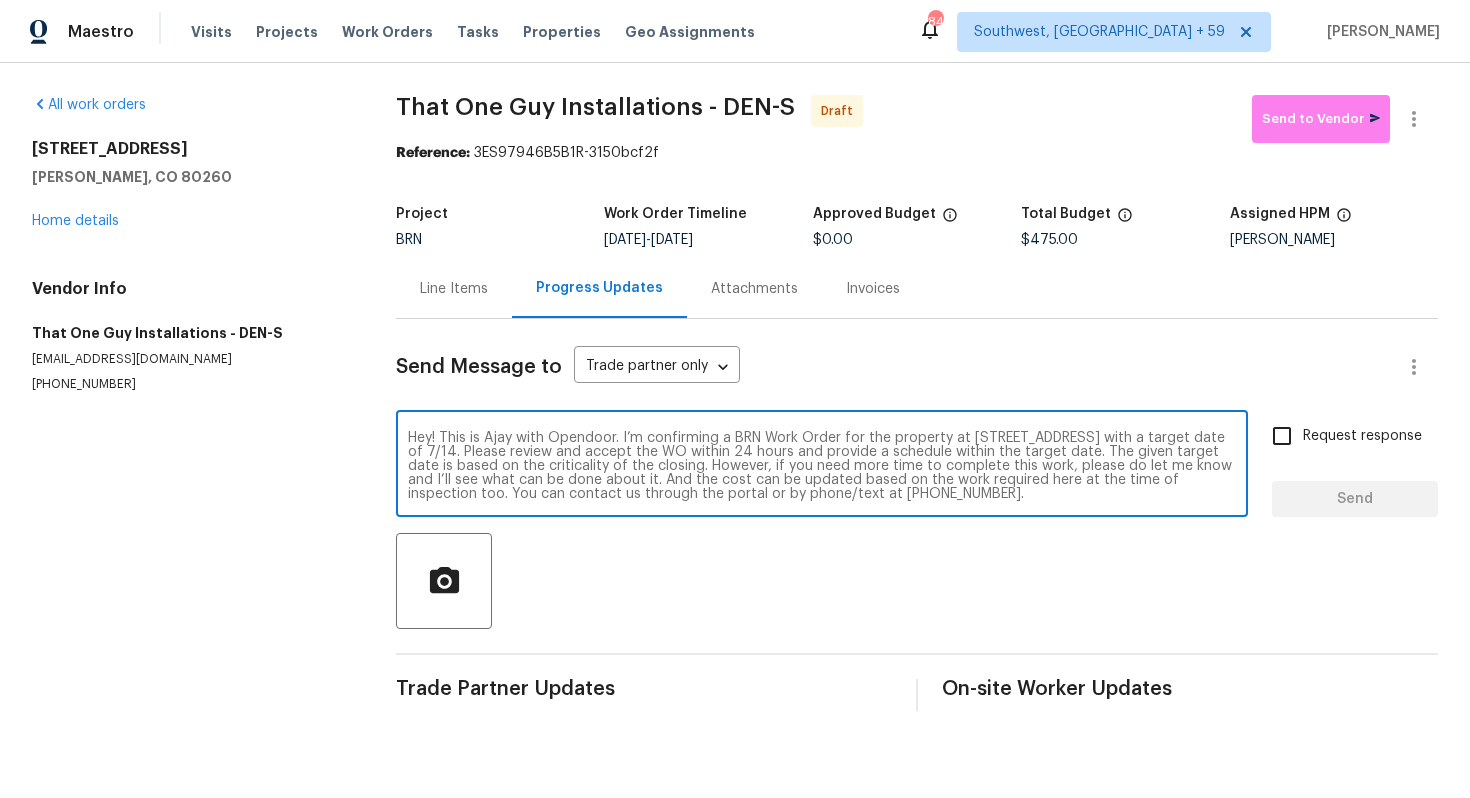 scroll, scrollTop: 14, scrollLeft: 0, axis: vertical 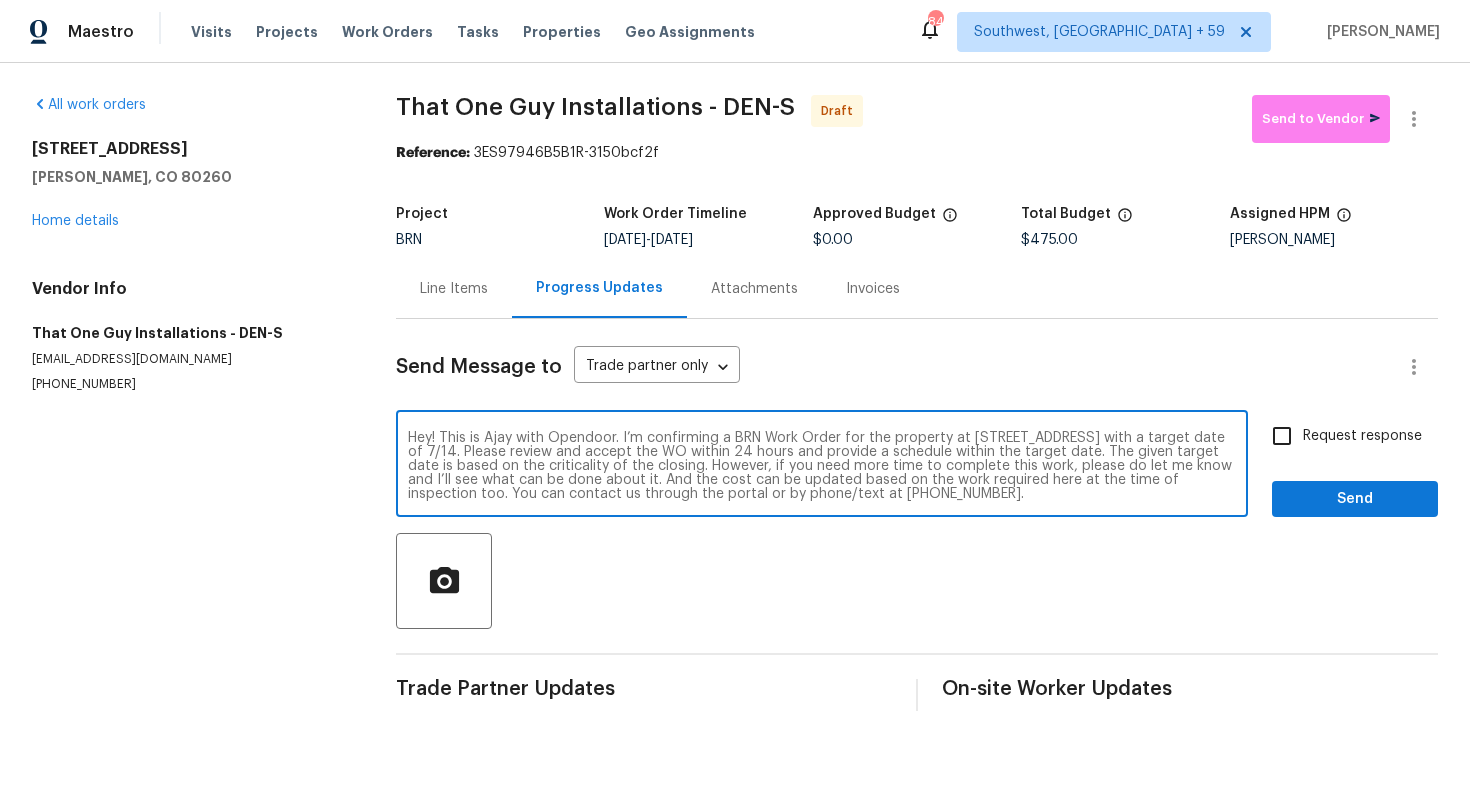 type on "Hey! This is Ajay with Opendoor. I’m confirming a BRN Work Order for the property at 1058 W 88th Ave, Thornton, CO 80260 with a target date of 7/14. Please review and accept the WO within 24 hours and provide a schedule within the target date. The given target date is based on the criticality of the closing. However, if you need more time to complete this work, please do let me know and I’ll see what can be done about it. And the cost can be updated based on the work required here at the time of inspection too. You can contact us through the portal or by phone/text at 650-800-9524." 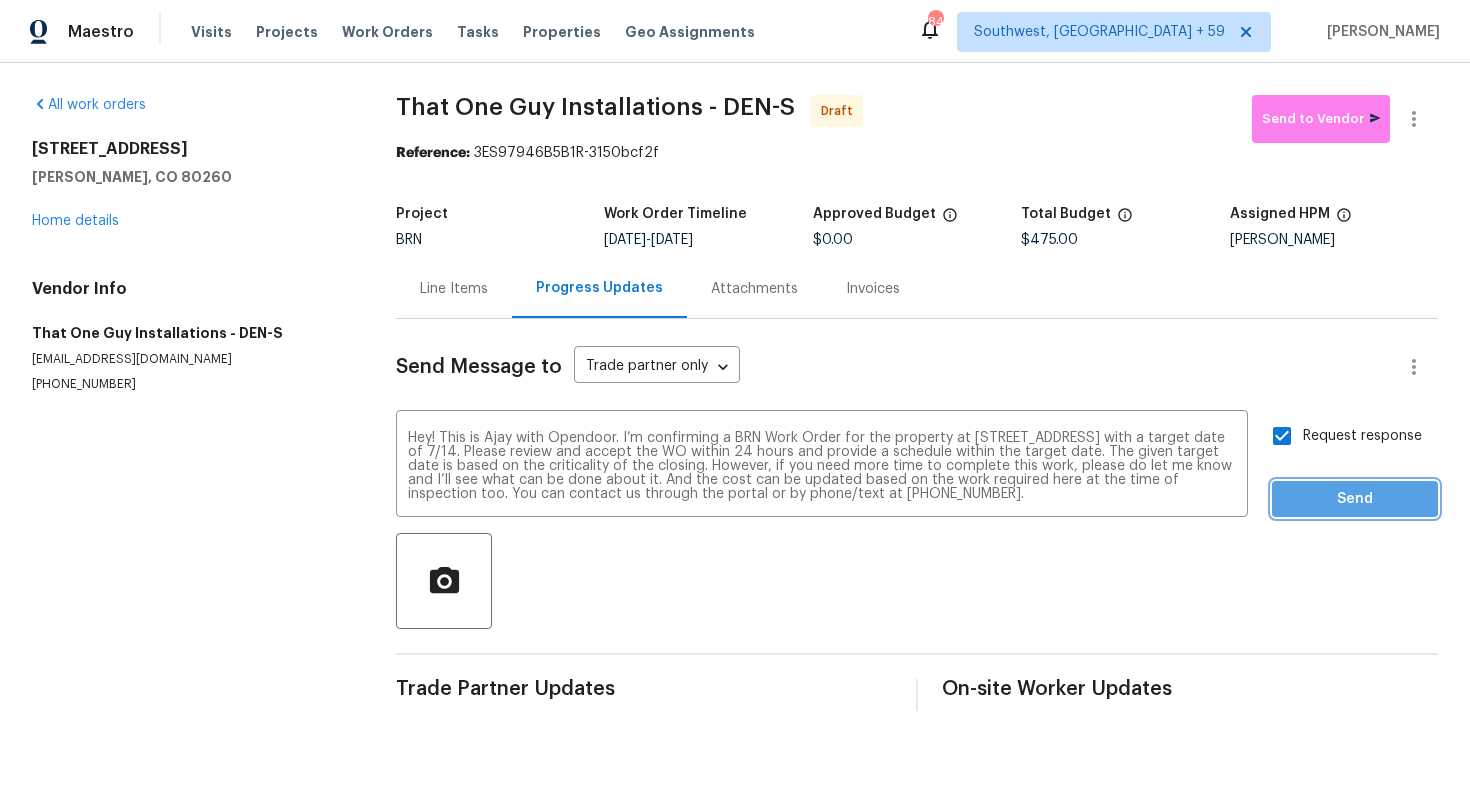 click on "Send" at bounding box center [1355, 499] 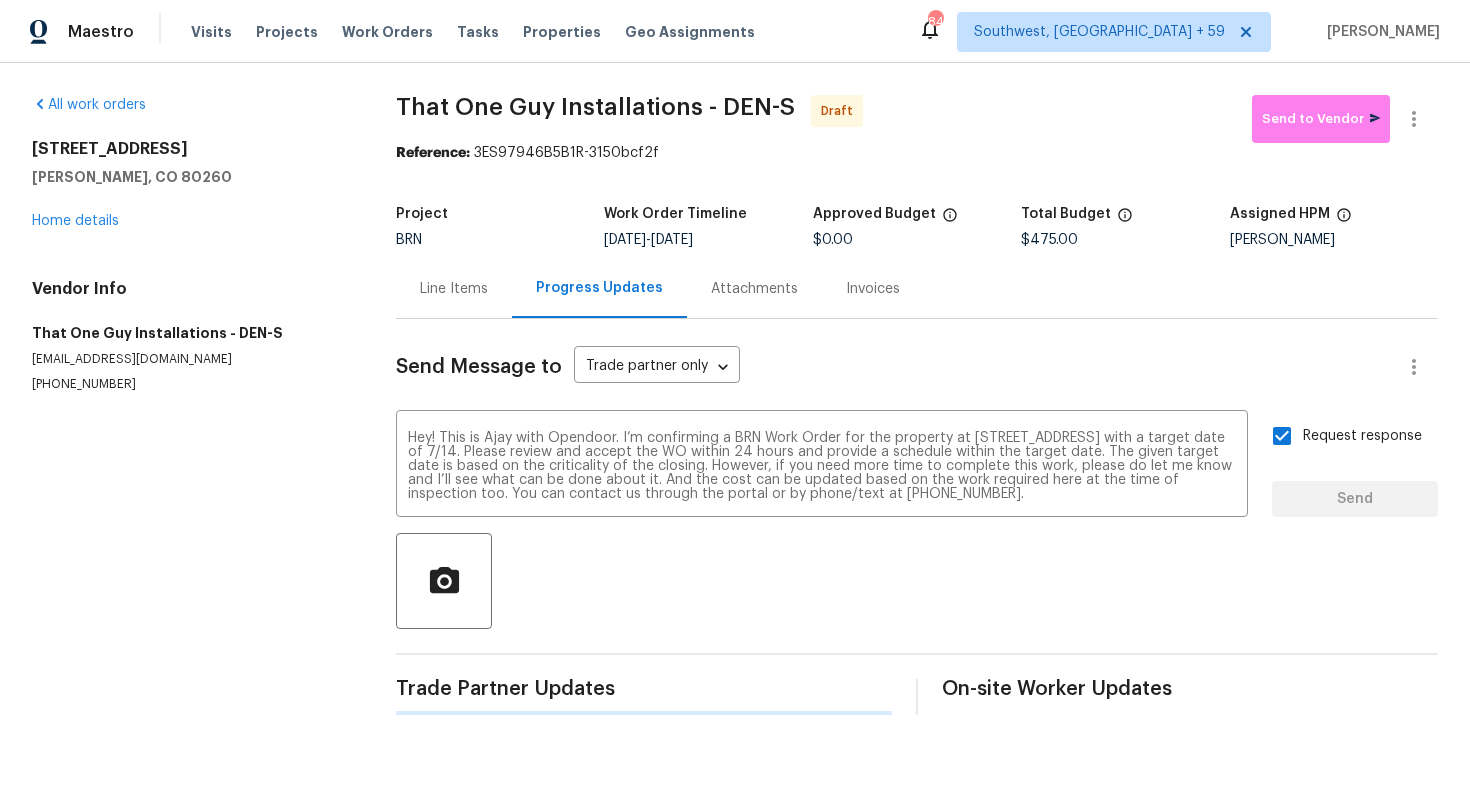 type 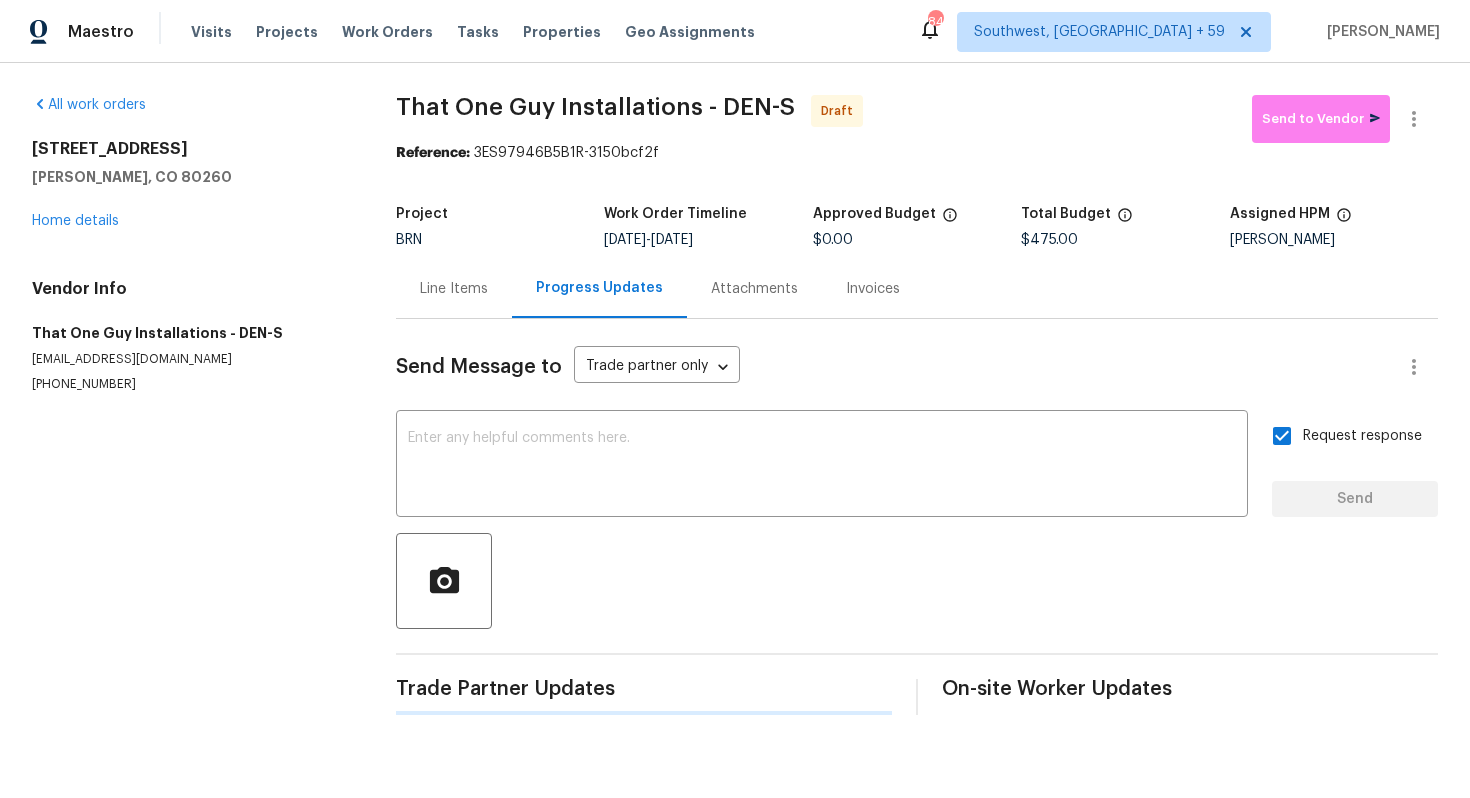 scroll, scrollTop: 0, scrollLeft: 0, axis: both 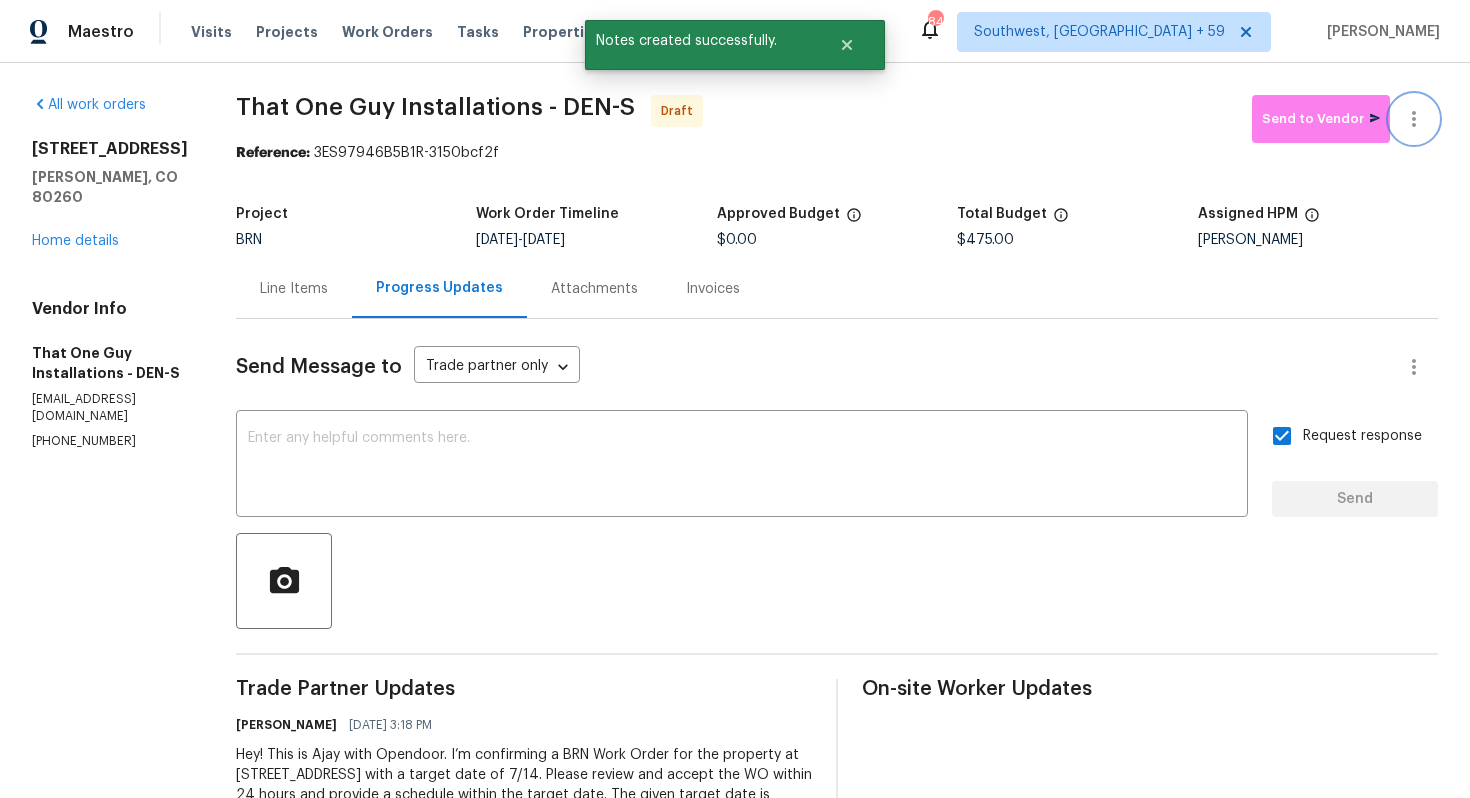click 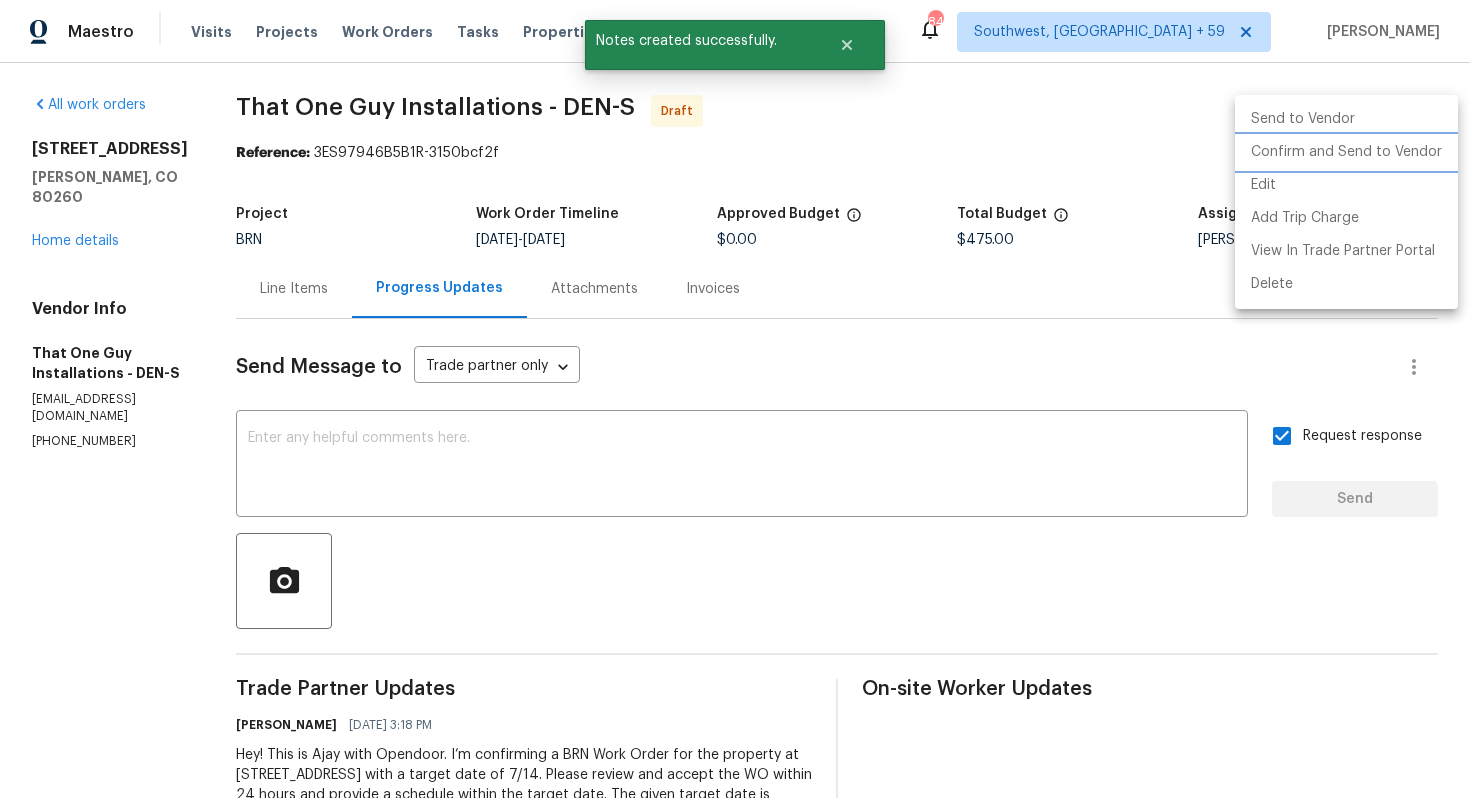 click on "Confirm and Send to Vendor" at bounding box center (1346, 152) 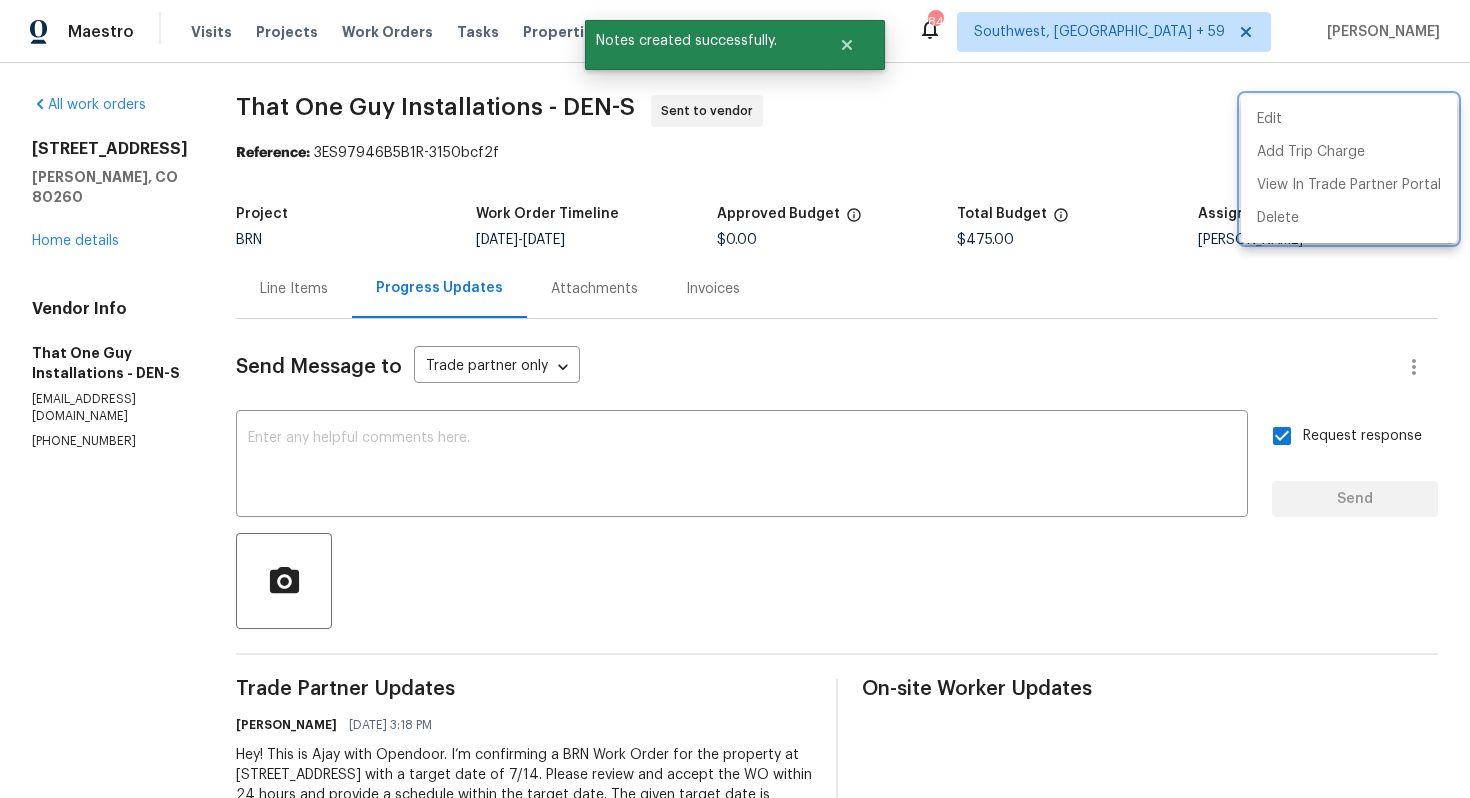 click at bounding box center [735, 399] 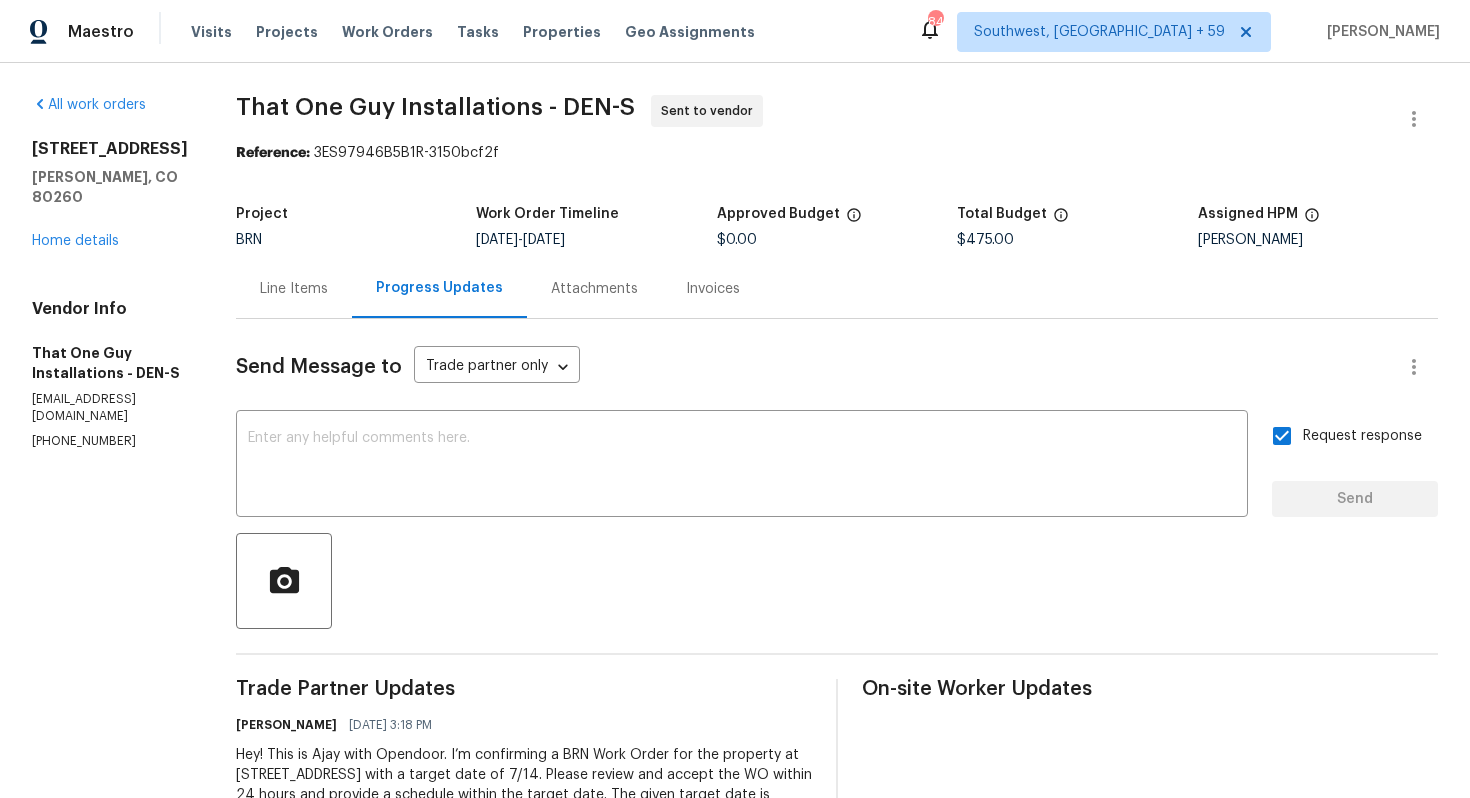 click on "Line Items" at bounding box center (294, 289) 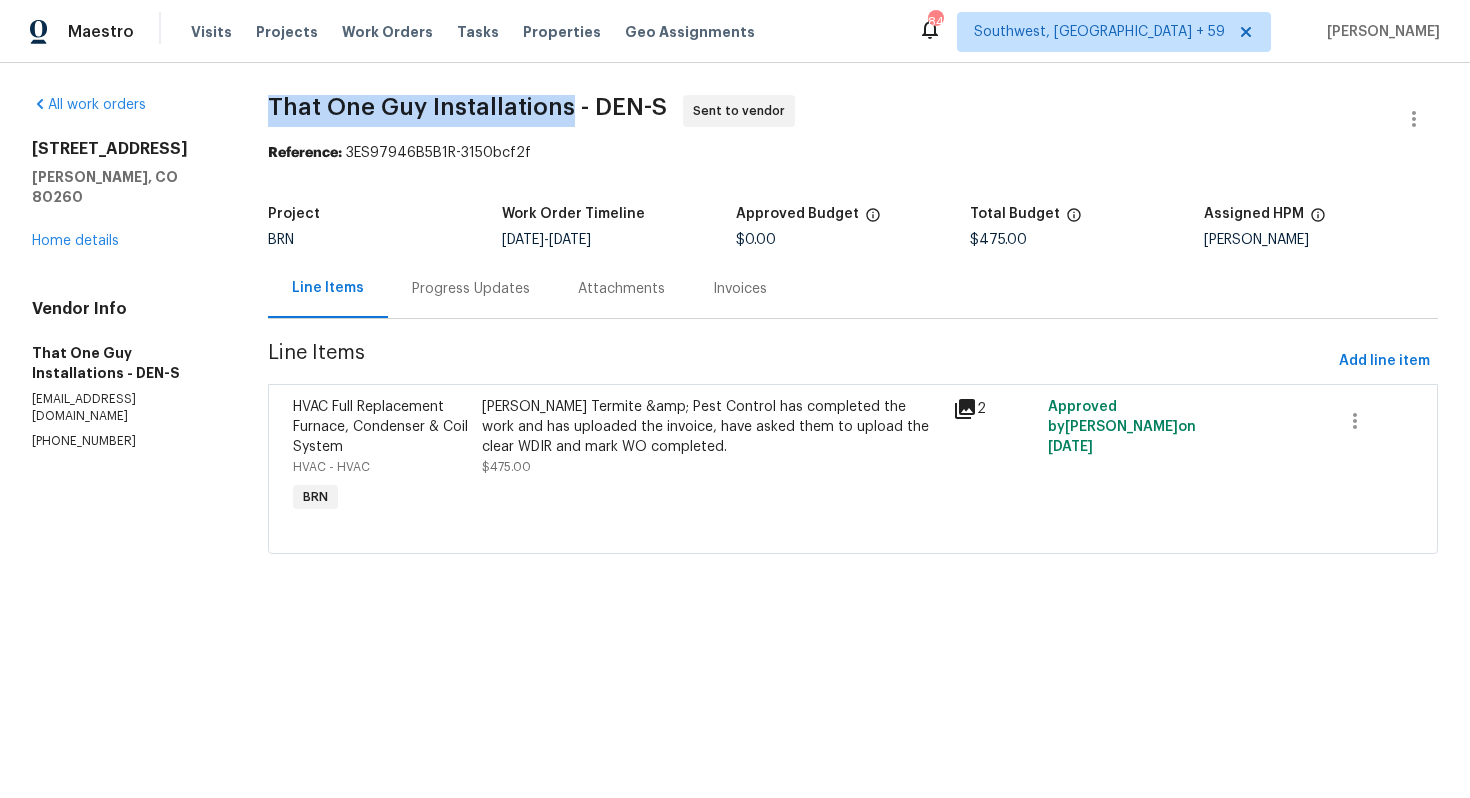 drag, startPoint x: 270, startPoint y: 106, endPoint x: 572, endPoint y: 102, distance: 302.0265 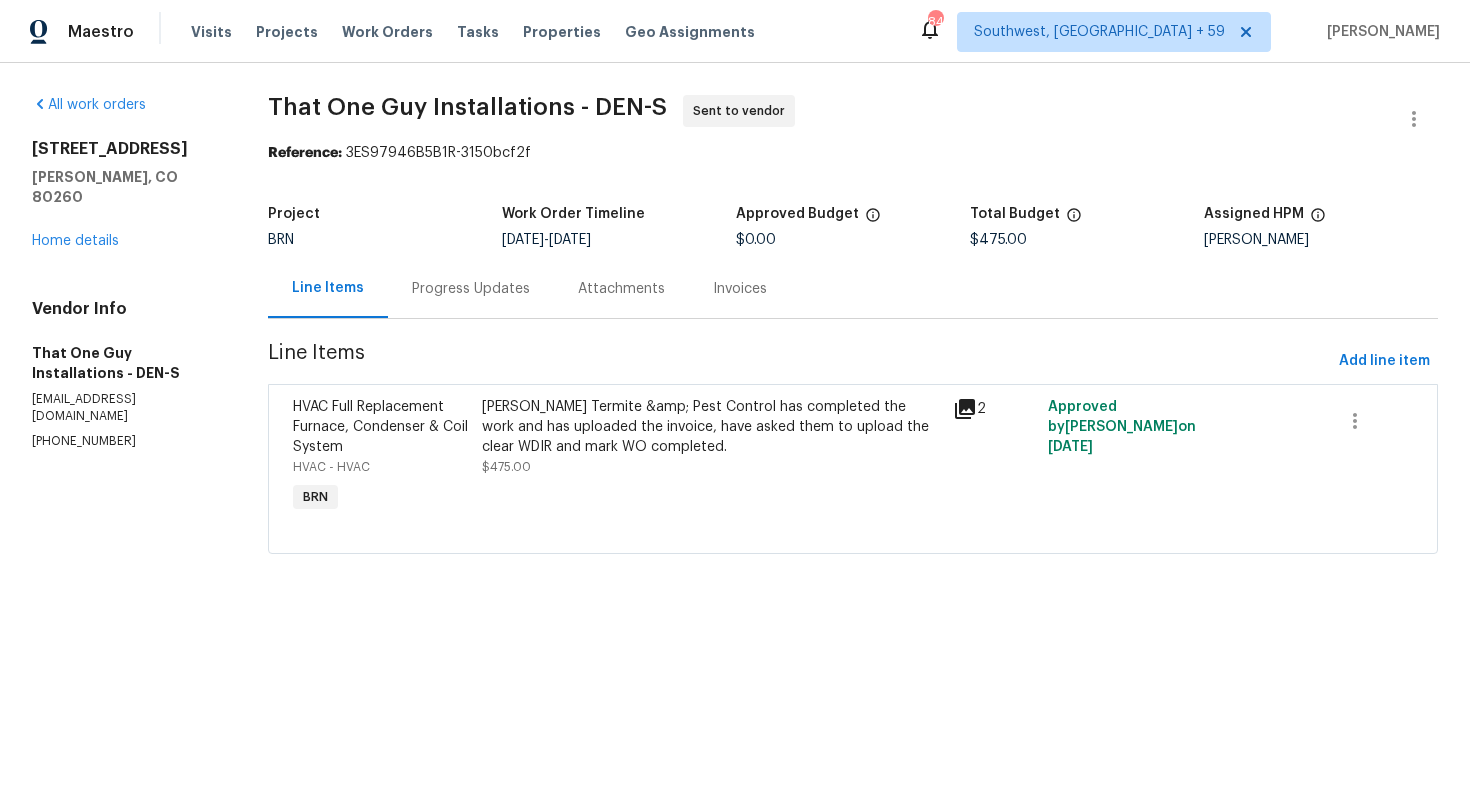 click on "That One Guy Installations - DEN-S Sent to vendor" at bounding box center [829, 119] 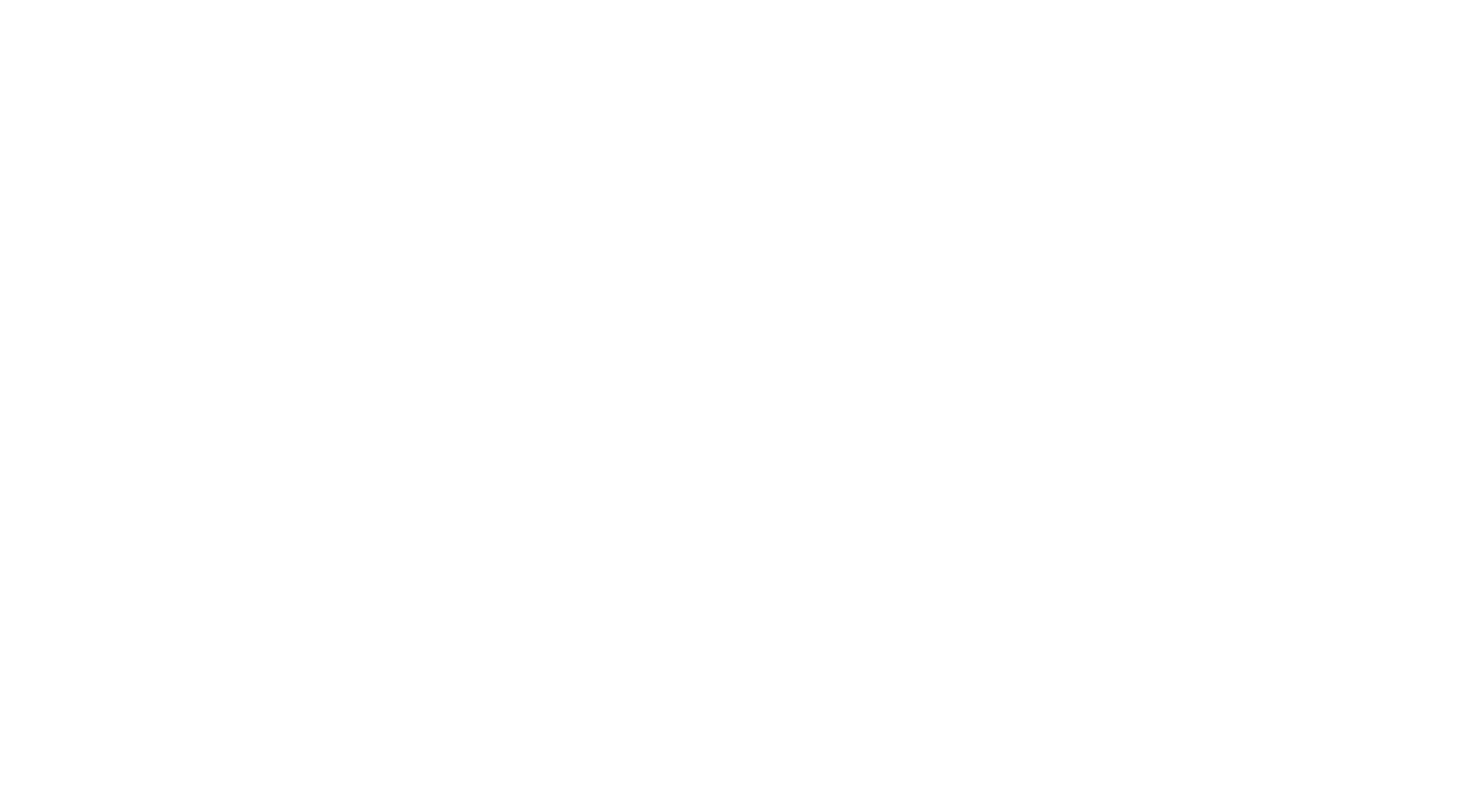 scroll, scrollTop: 0, scrollLeft: 0, axis: both 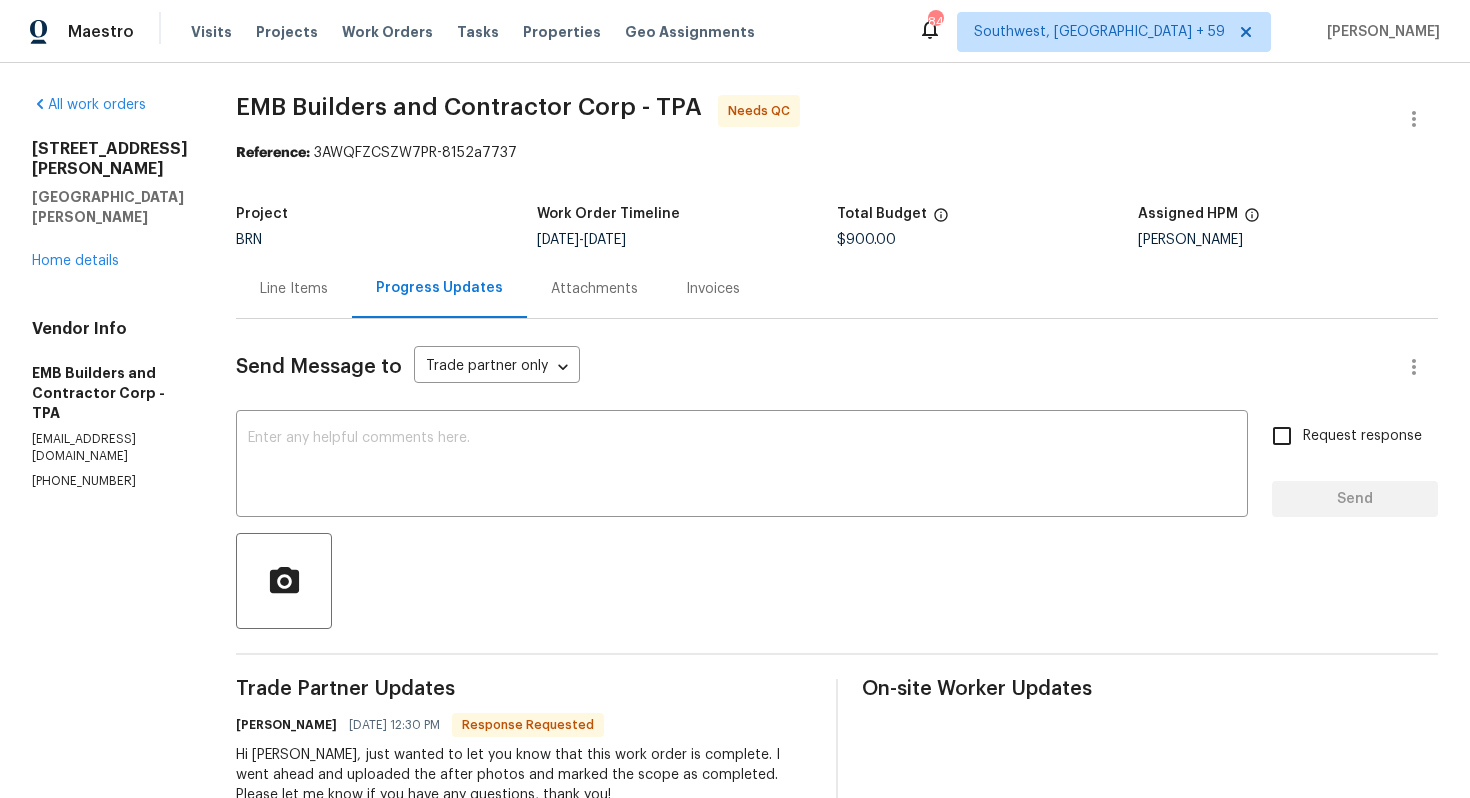 click on "Line Items" at bounding box center (294, 288) 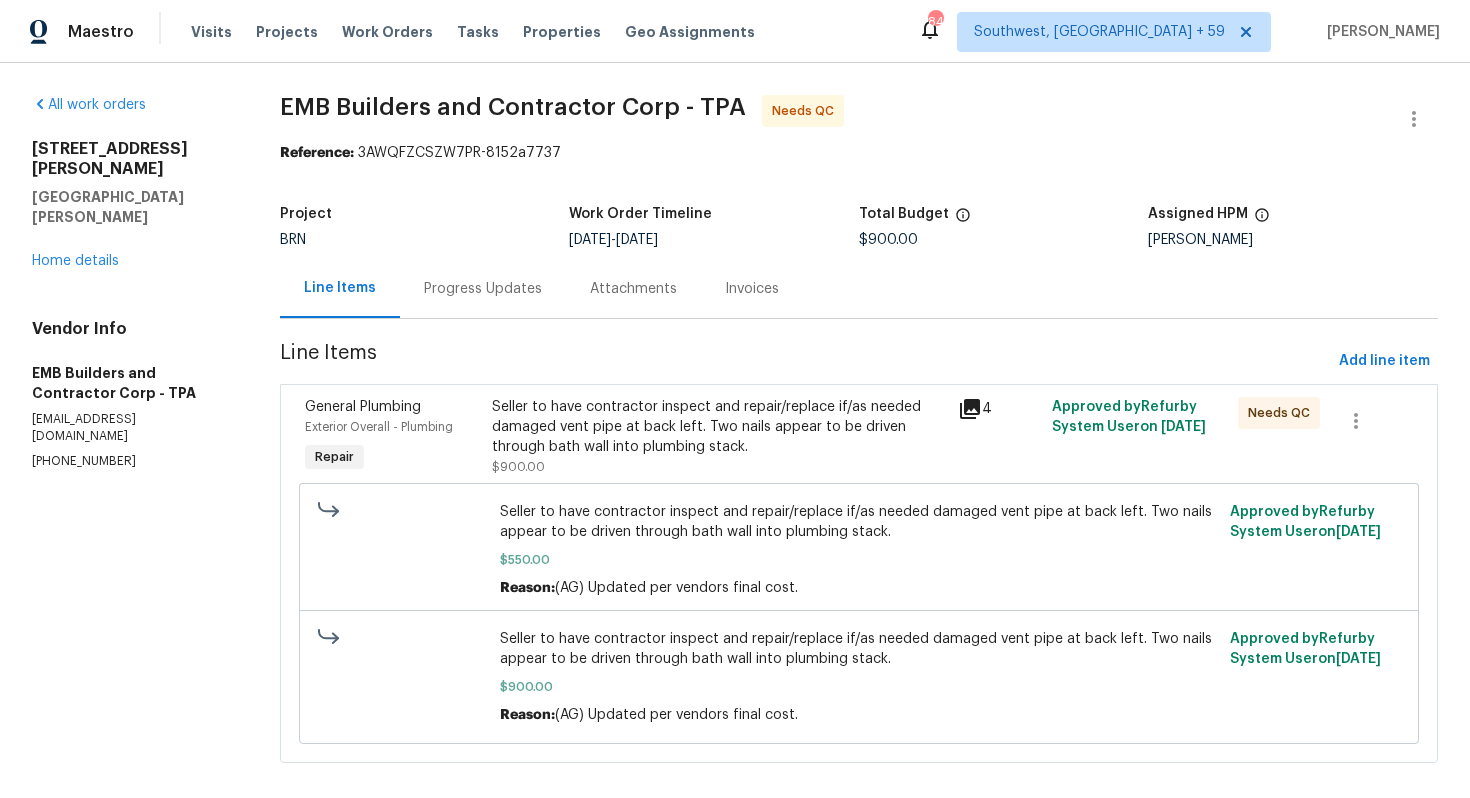 click on "Seller to have contractor inspect and repair/replace if/as needed damaged vent pipe at back left. Two nails appear to be driven through bath wall into plumbing stack." at bounding box center (719, 427) 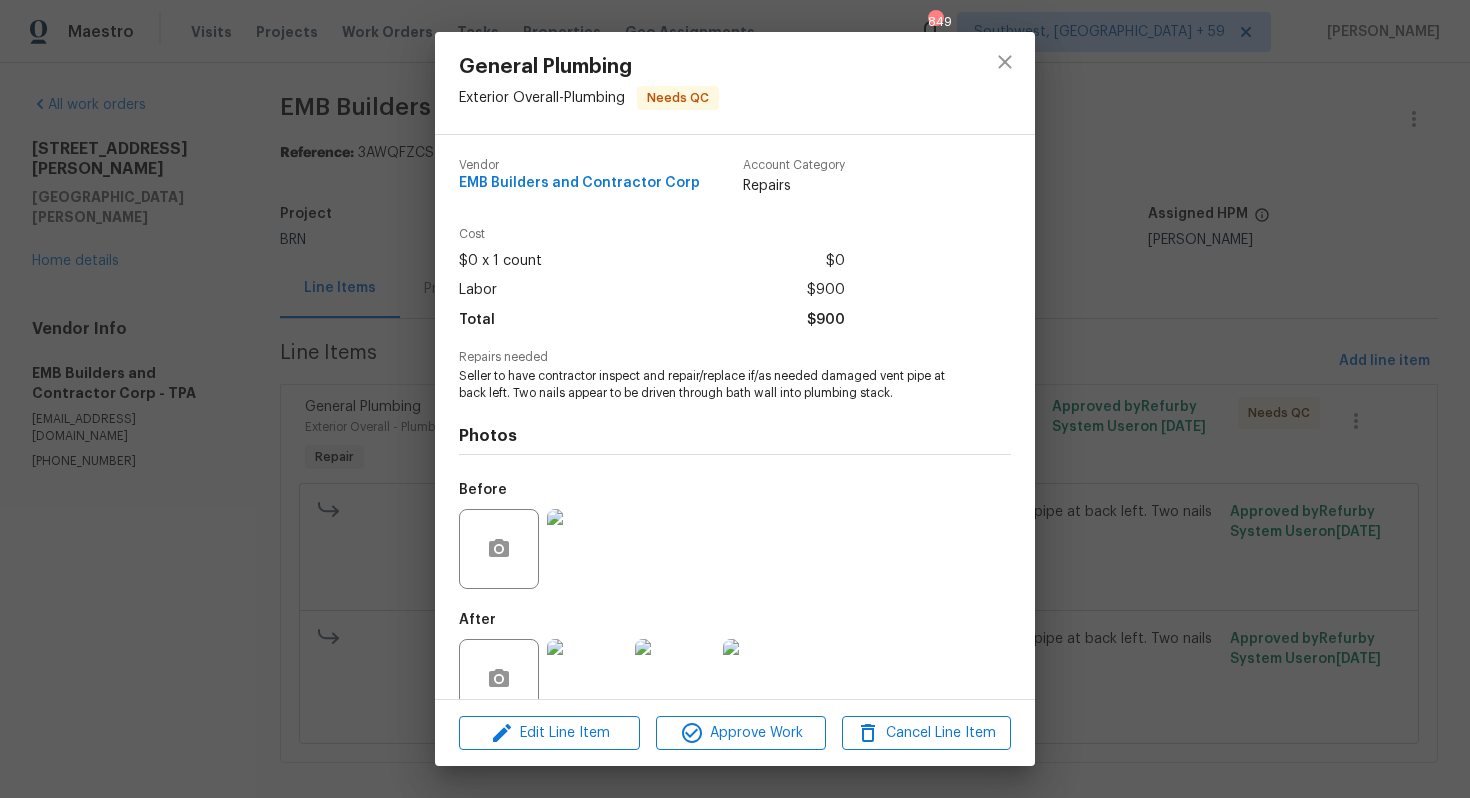 scroll, scrollTop: 40, scrollLeft: 0, axis: vertical 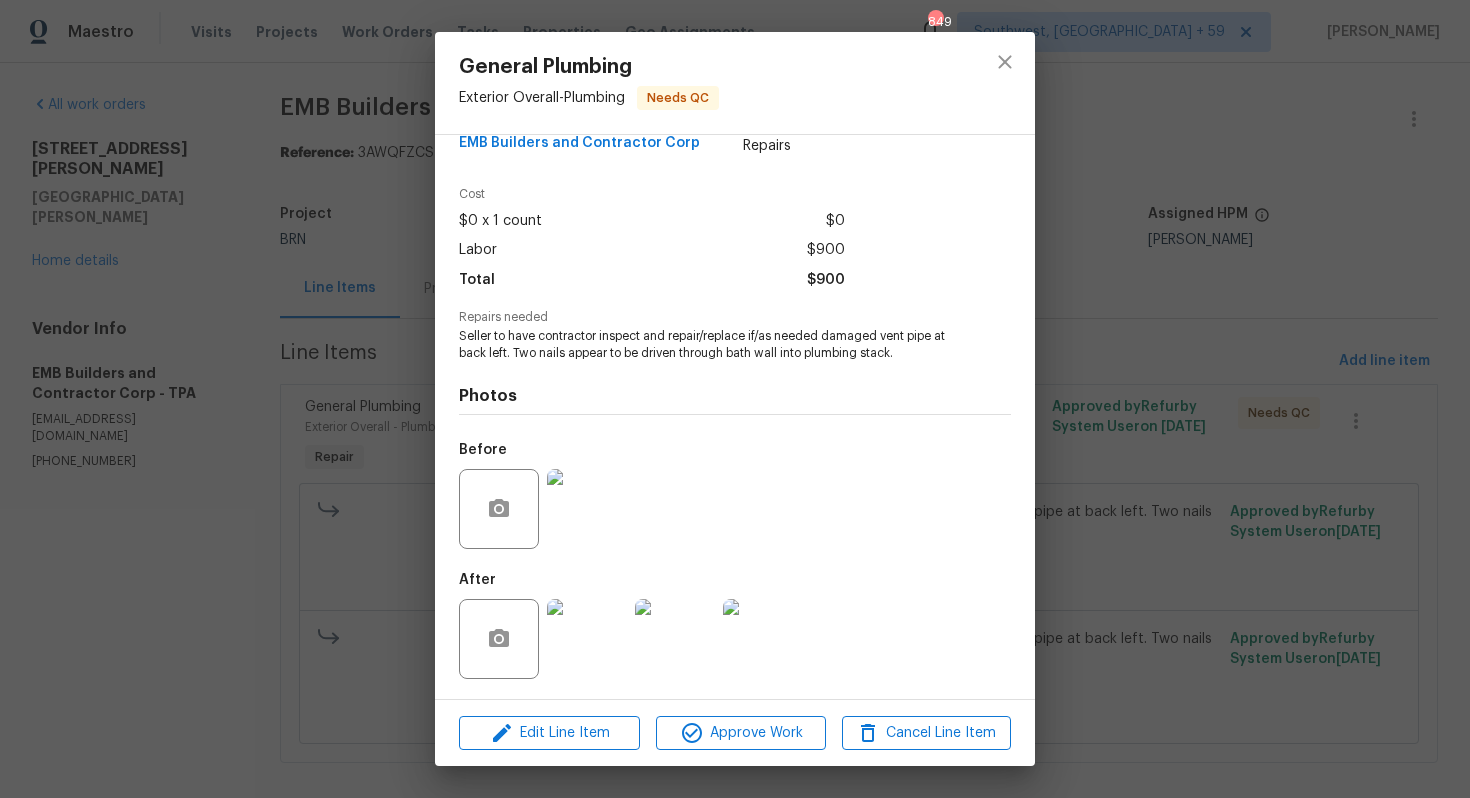 click at bounding box center [587, 509] 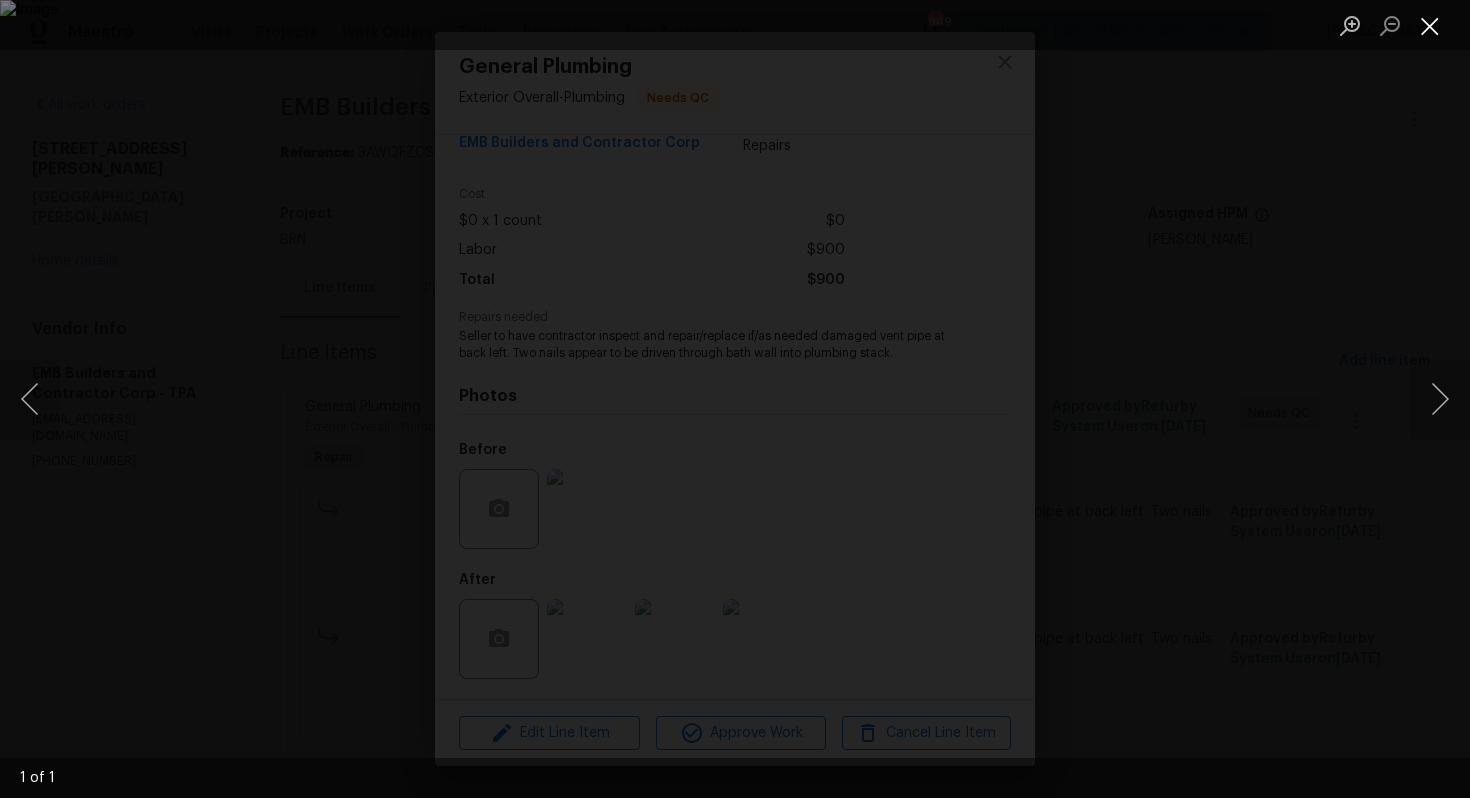 click at bounding box center [1430, 25] 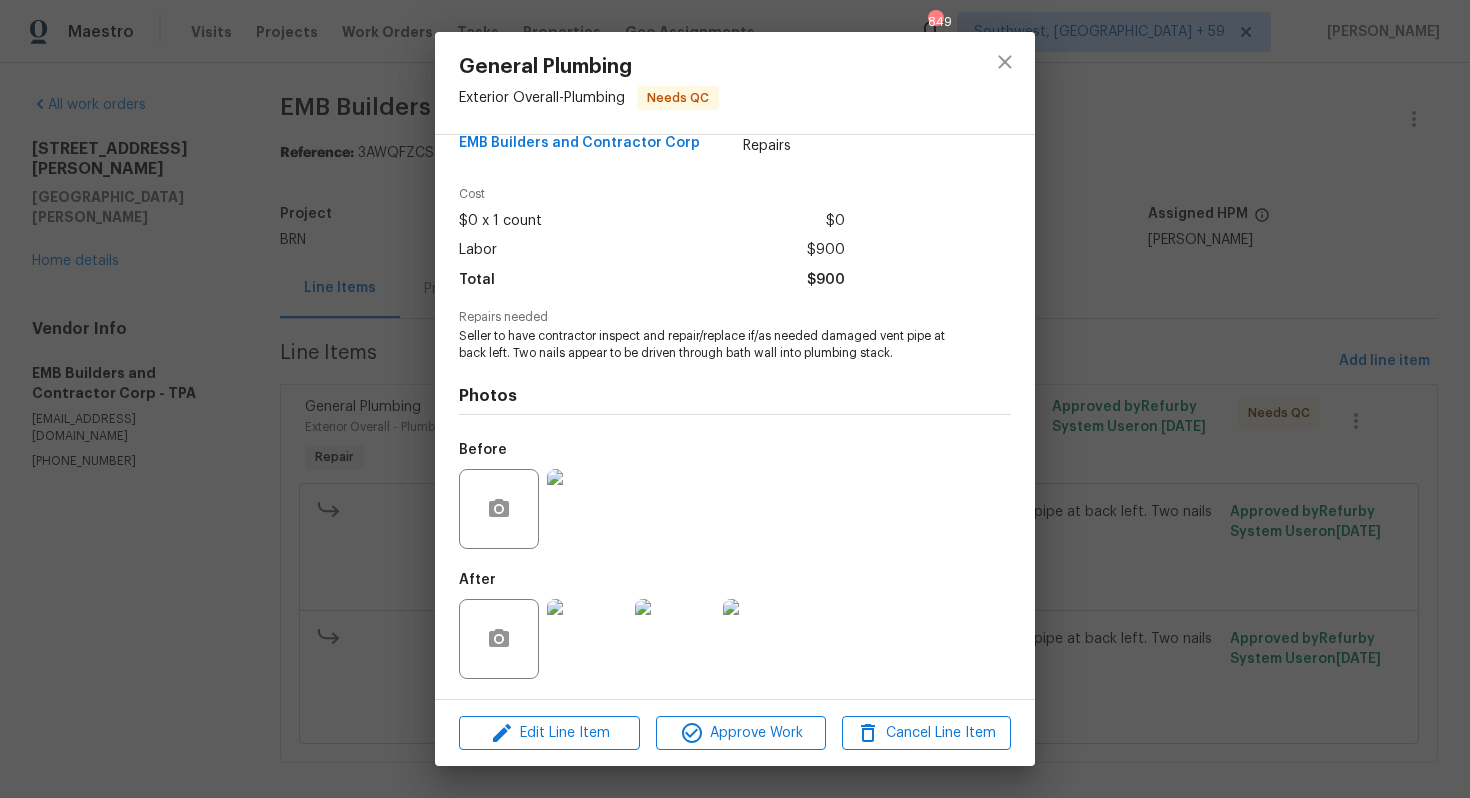 click at bounding box center (587, 639) 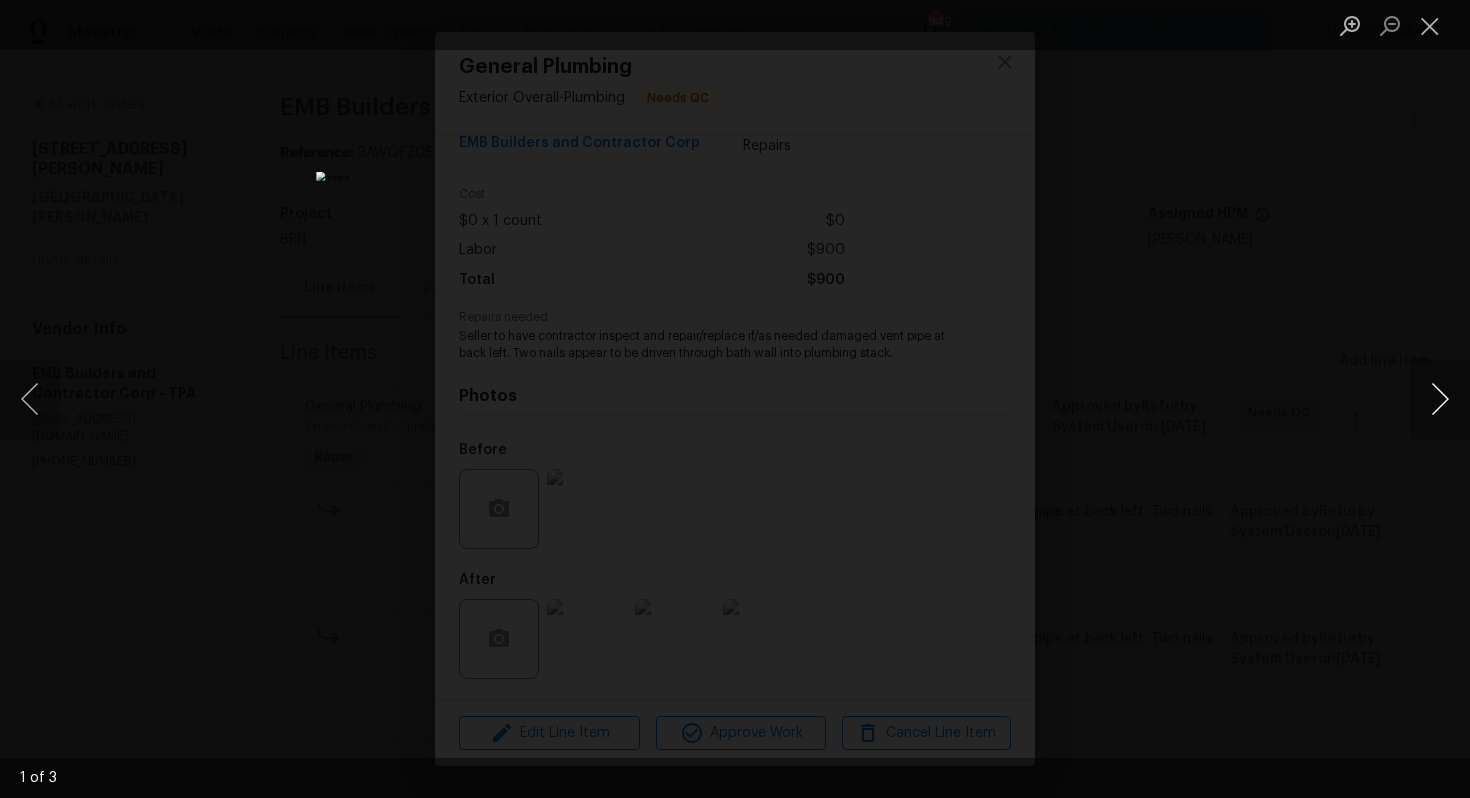 click at bounding box center (1440, 399) 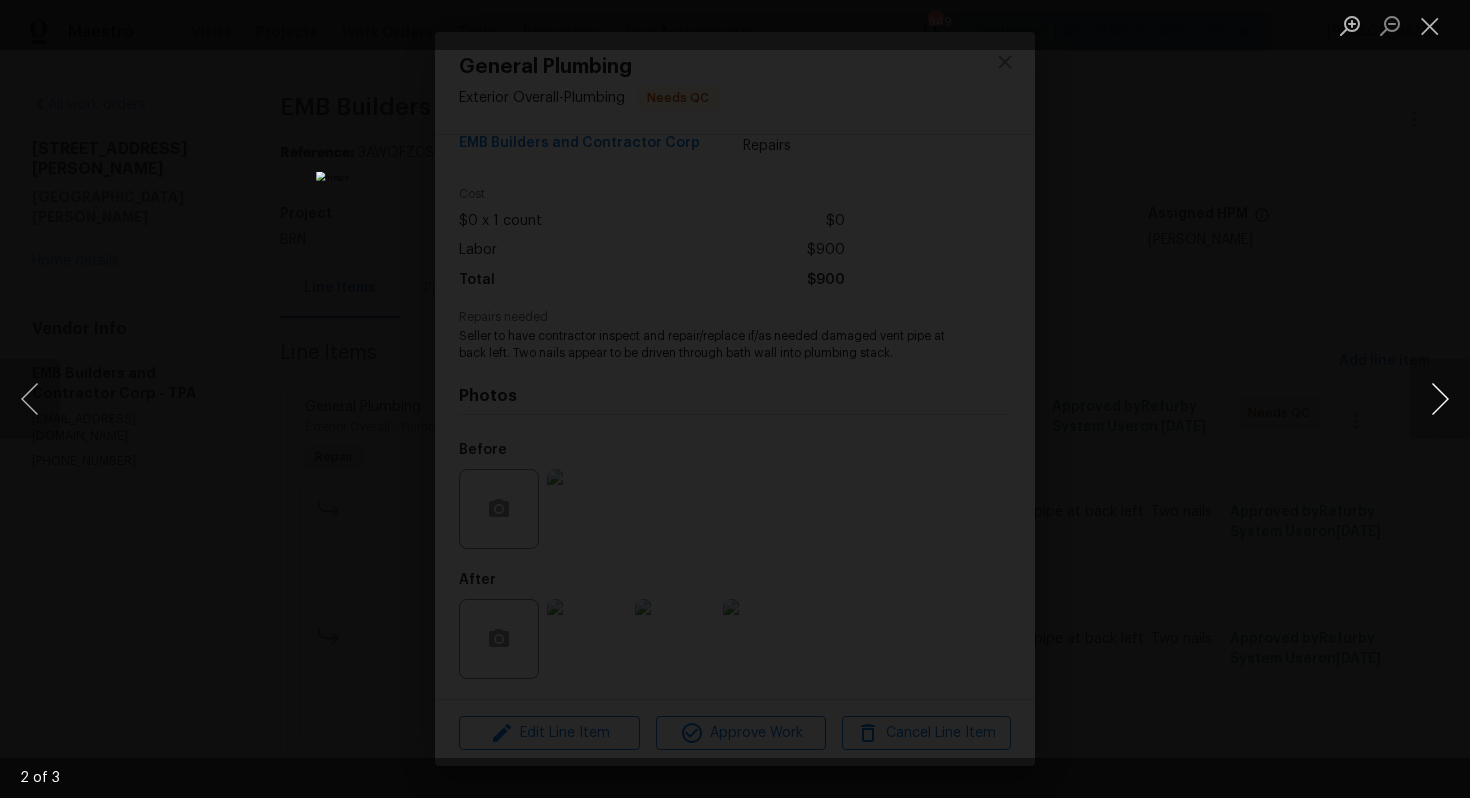 click at bounding box center [1440, 399] 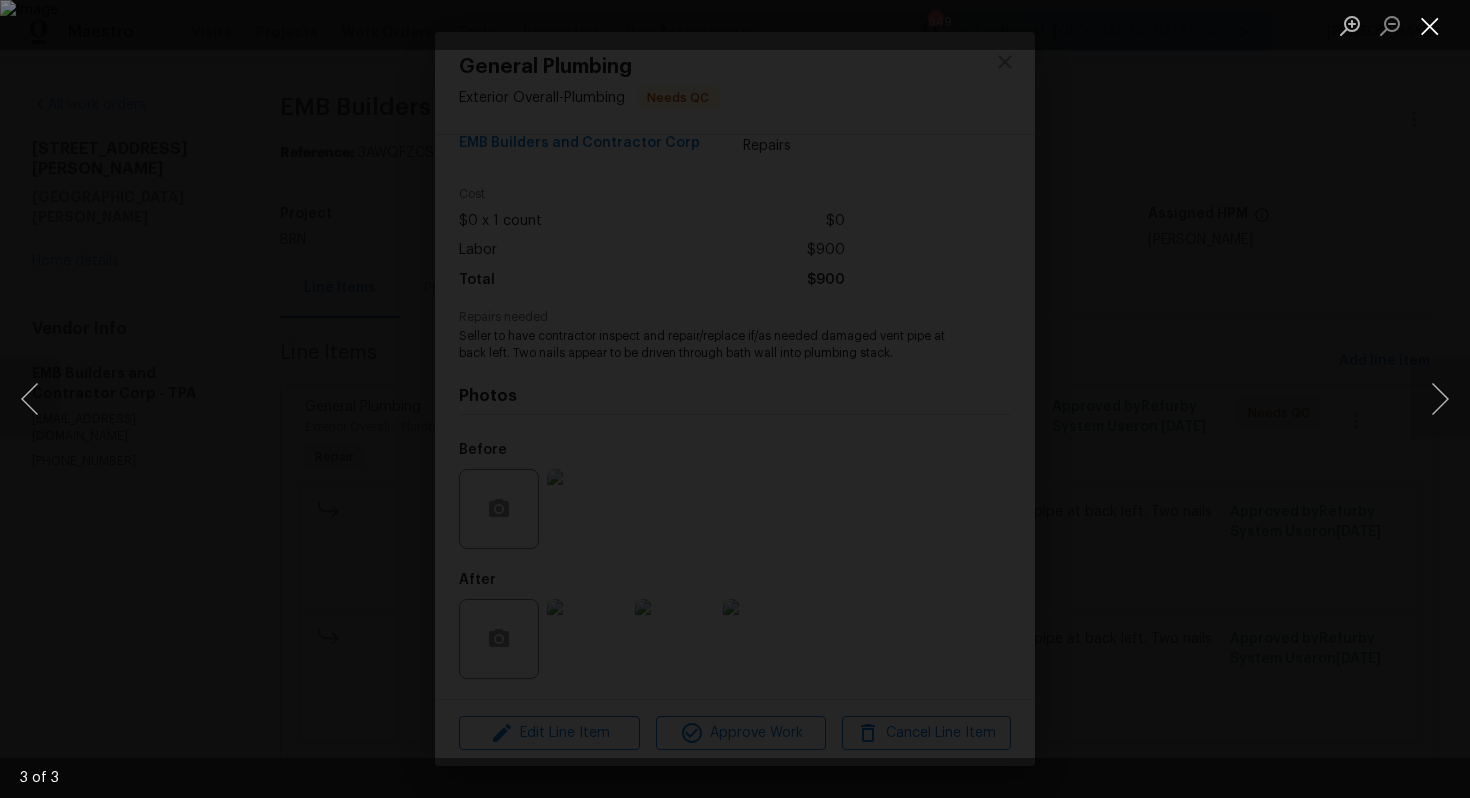click at bounding box center [1430, 25] 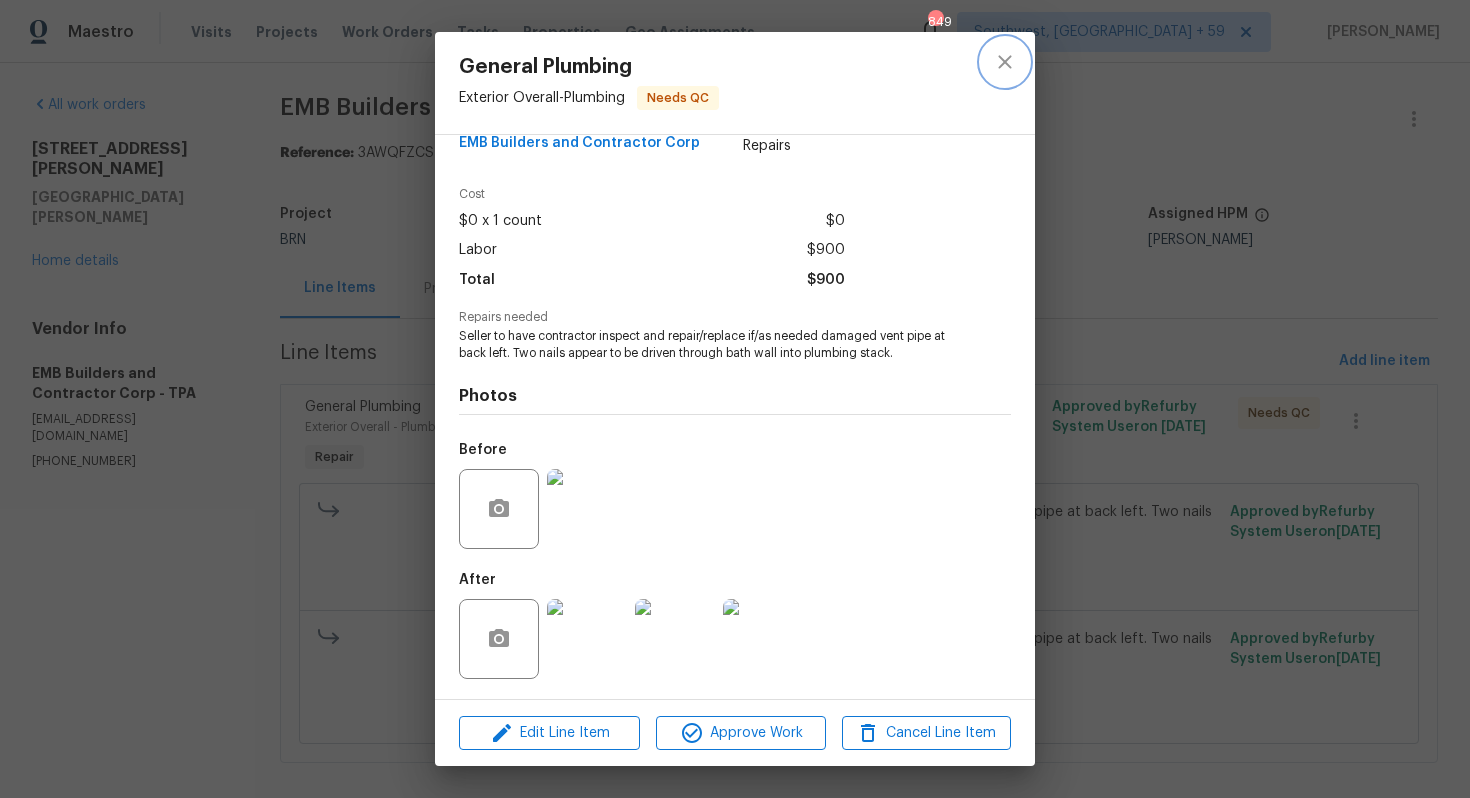 click at bounding box center [1005, 62] 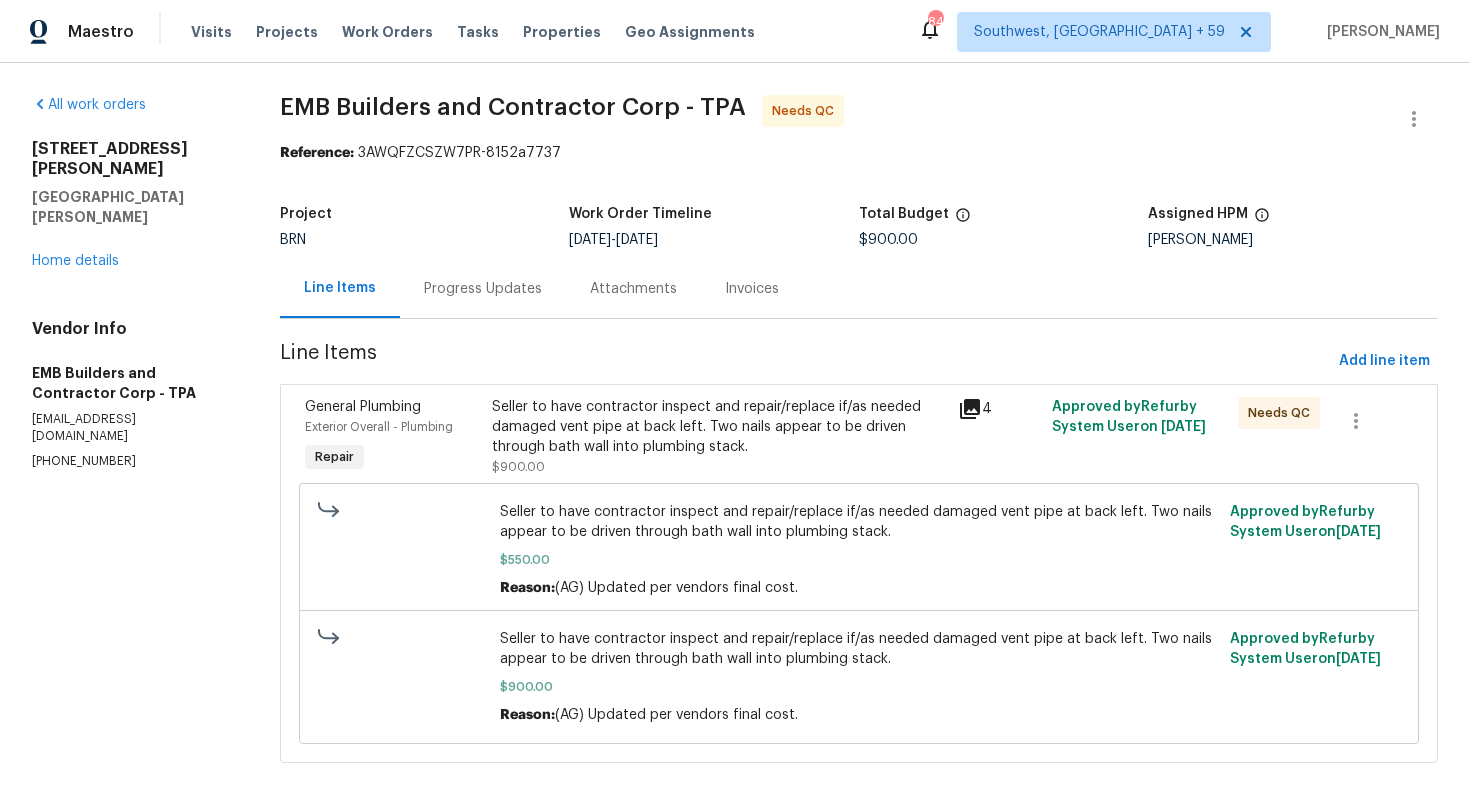 click on "Progress Updates" at bounding box center [483, 289] 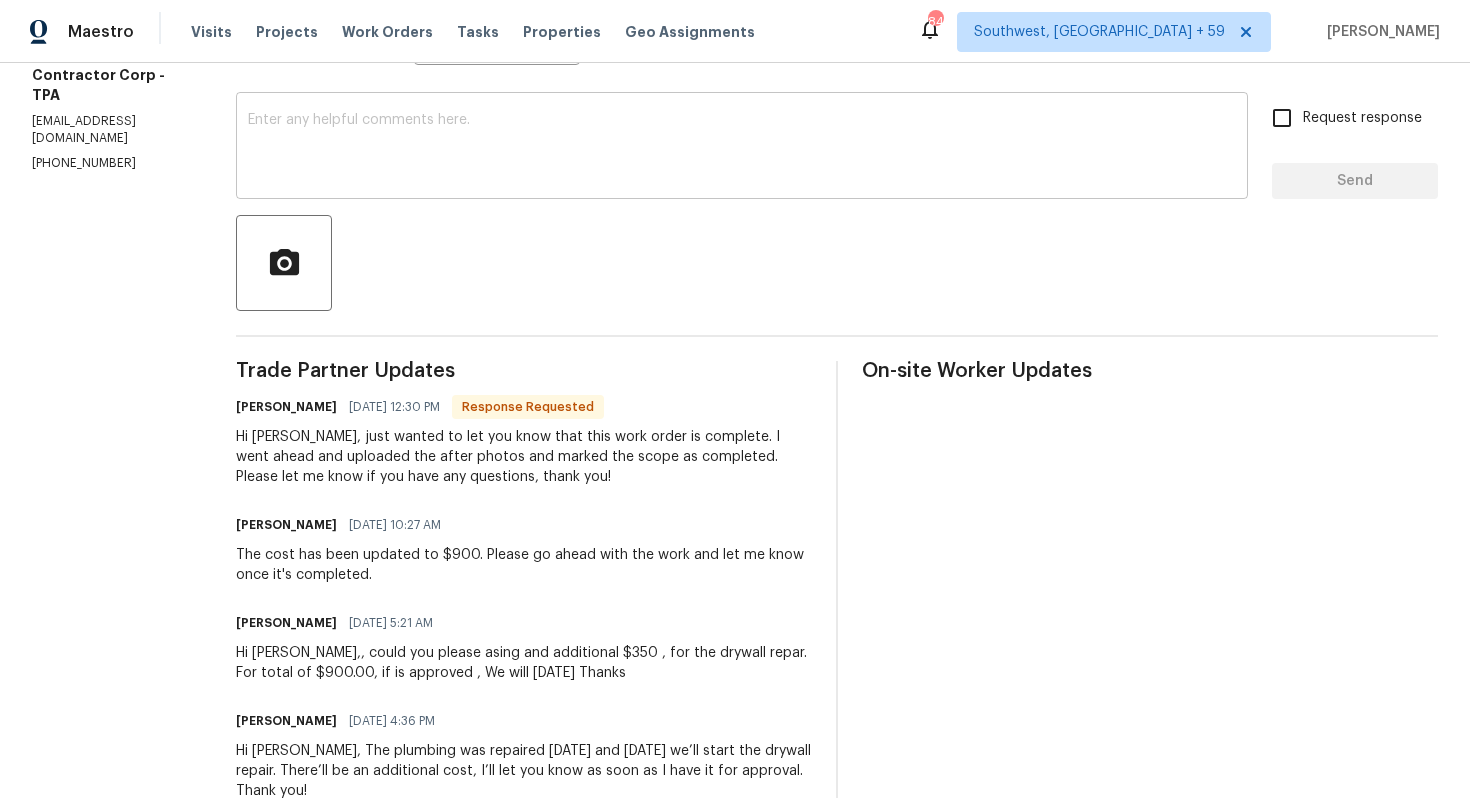 scroll, scrollTop: 0, scrollLeft: 0, axis: both 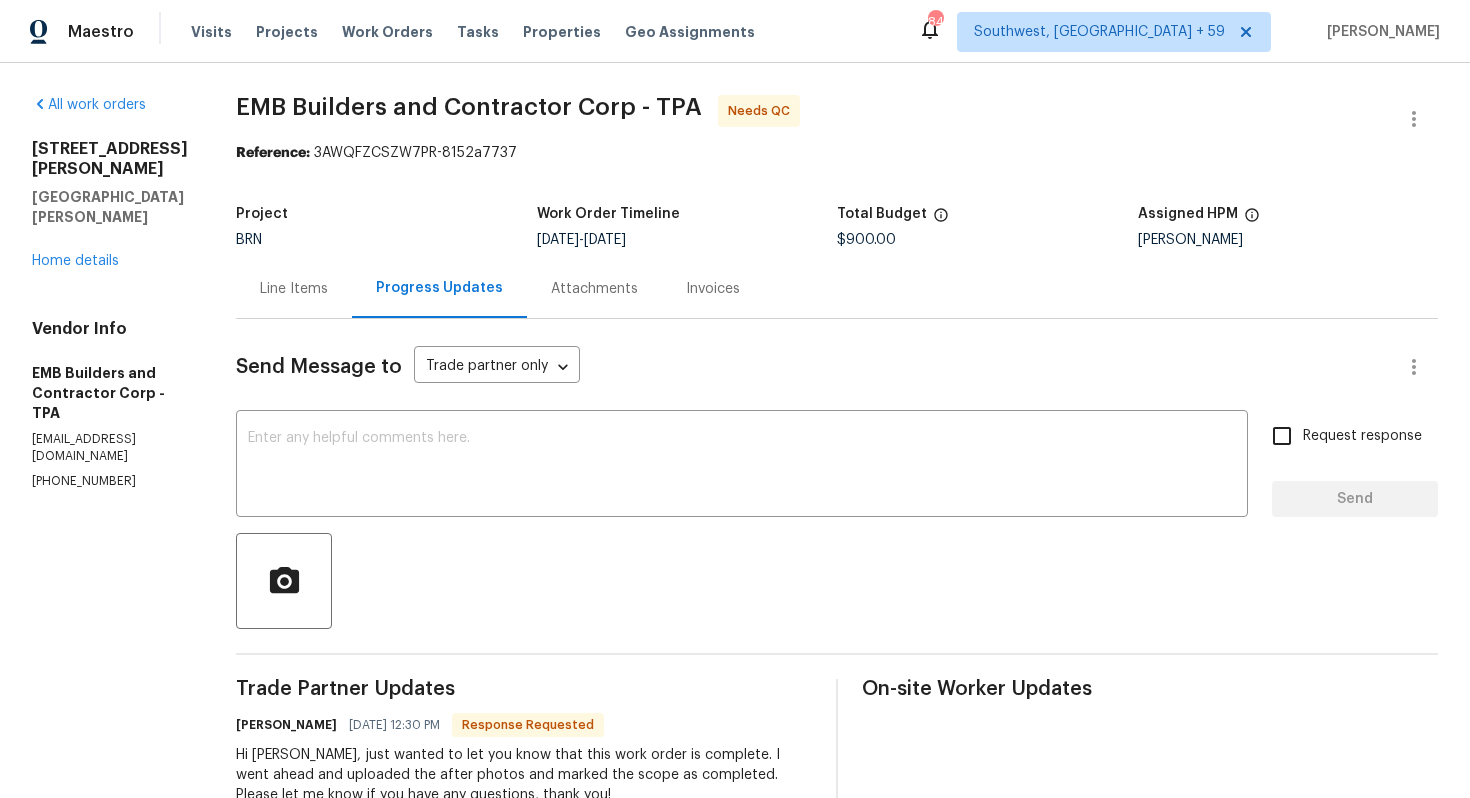 click on "Line Items" at bounding box center (294, 288) 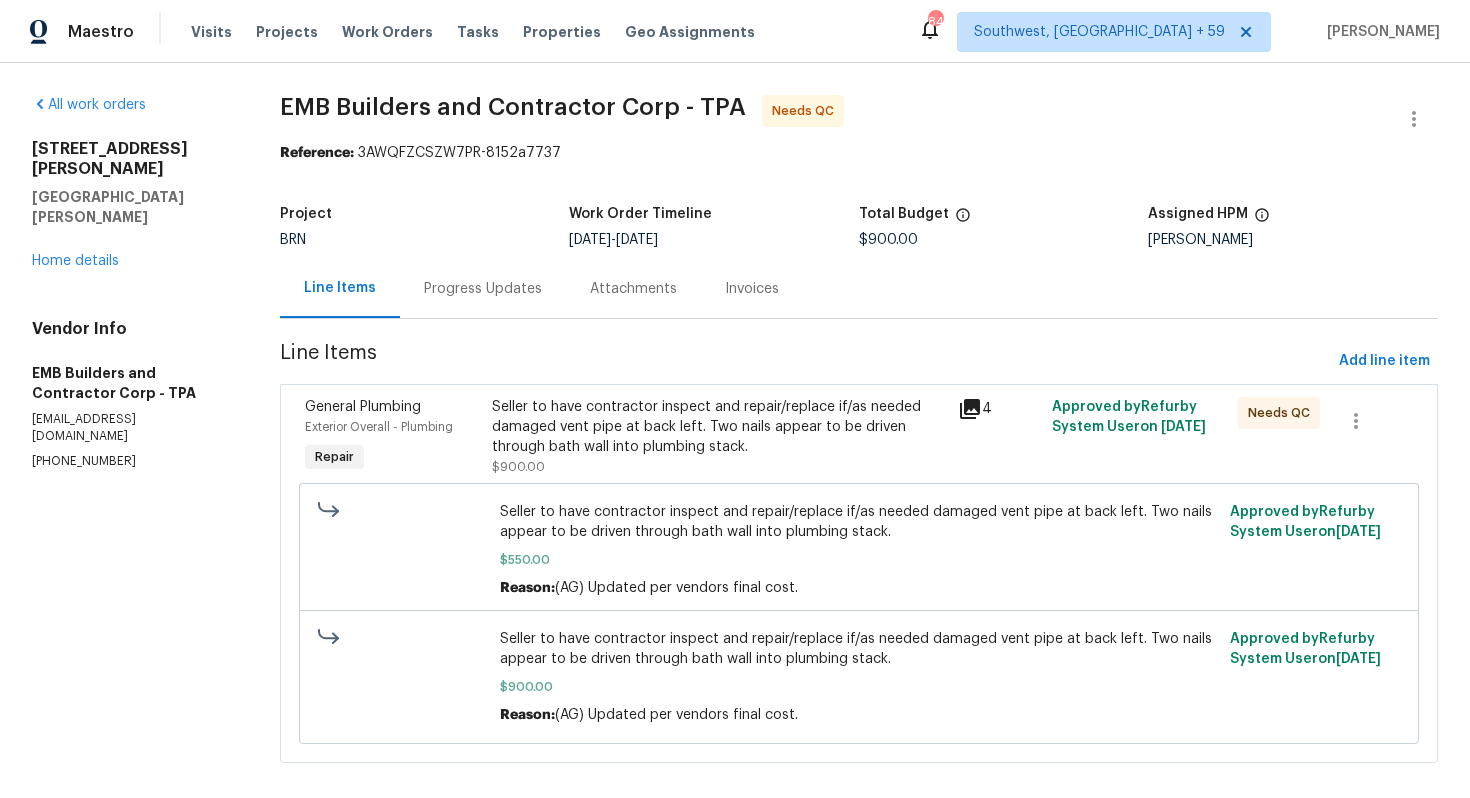 click on "Seller to have contractor inspect and repair/replace if/as needed damaged vent pipe at back left. Two nails appear to be driven through bath wall into plumbing stack." at bounding box center (719, 427) 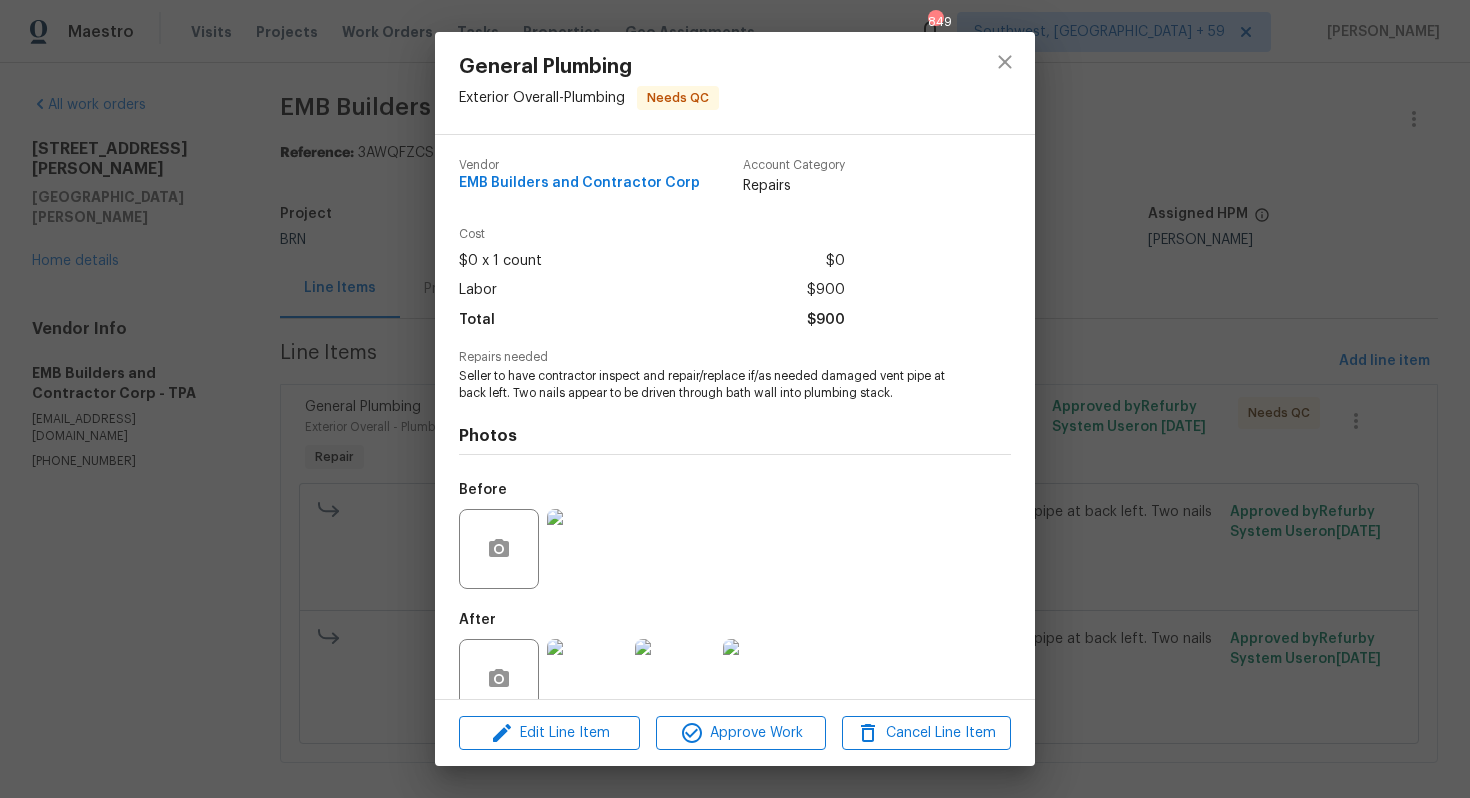scroll, scrollTop: 40, scrollLeft: 0, axis: vertical 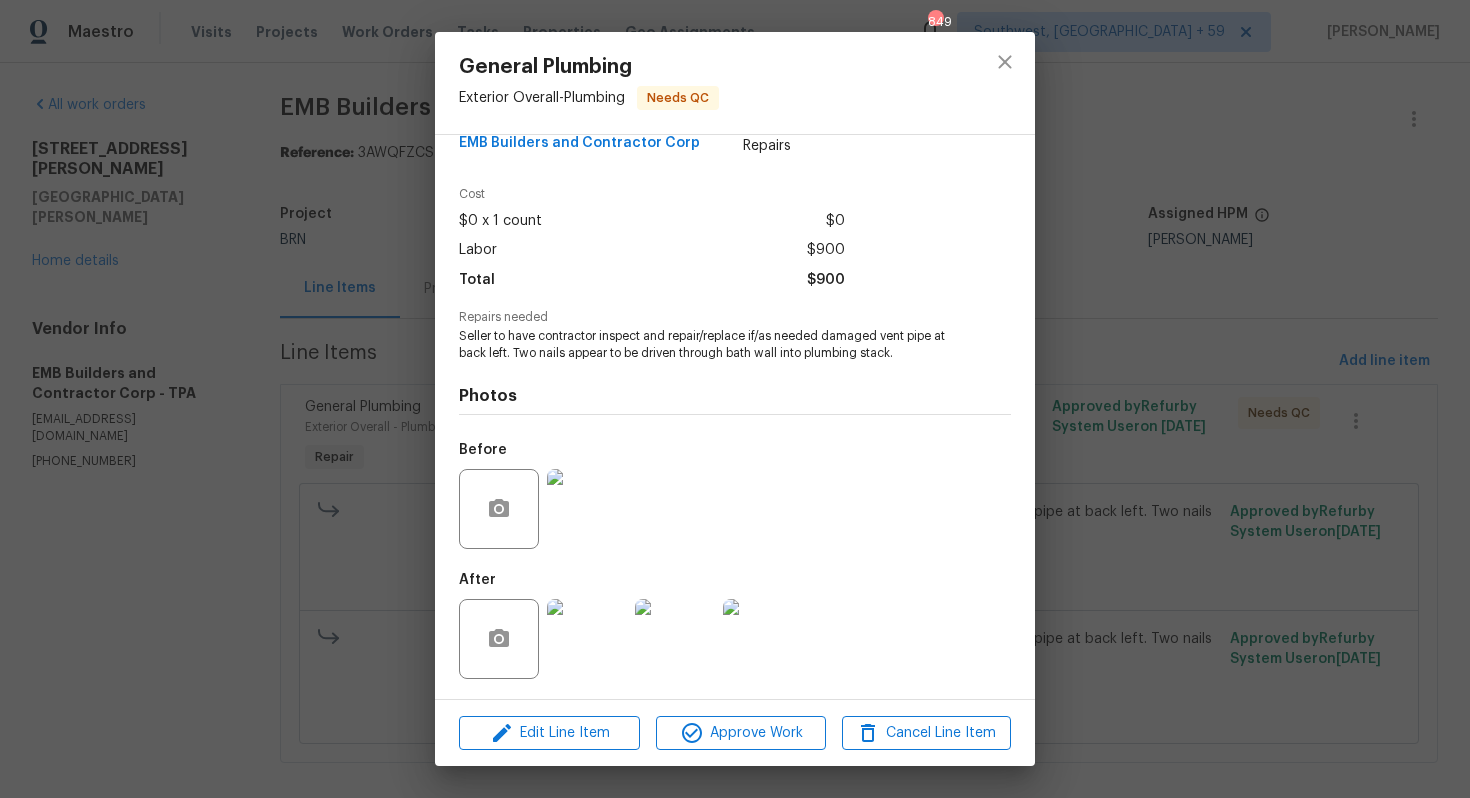 click at bounding box center (763, 639) 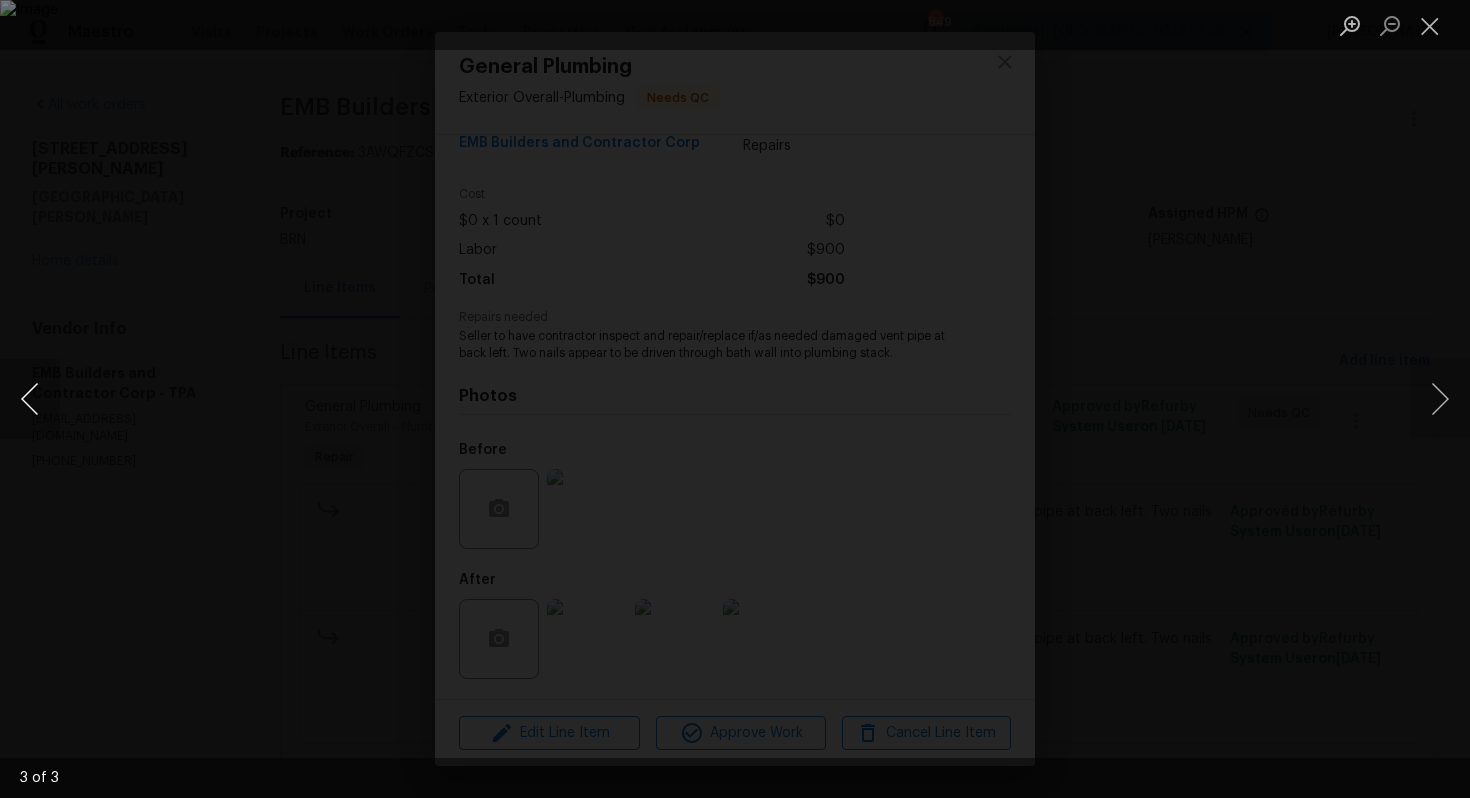 click at bounding box center [30, 399] 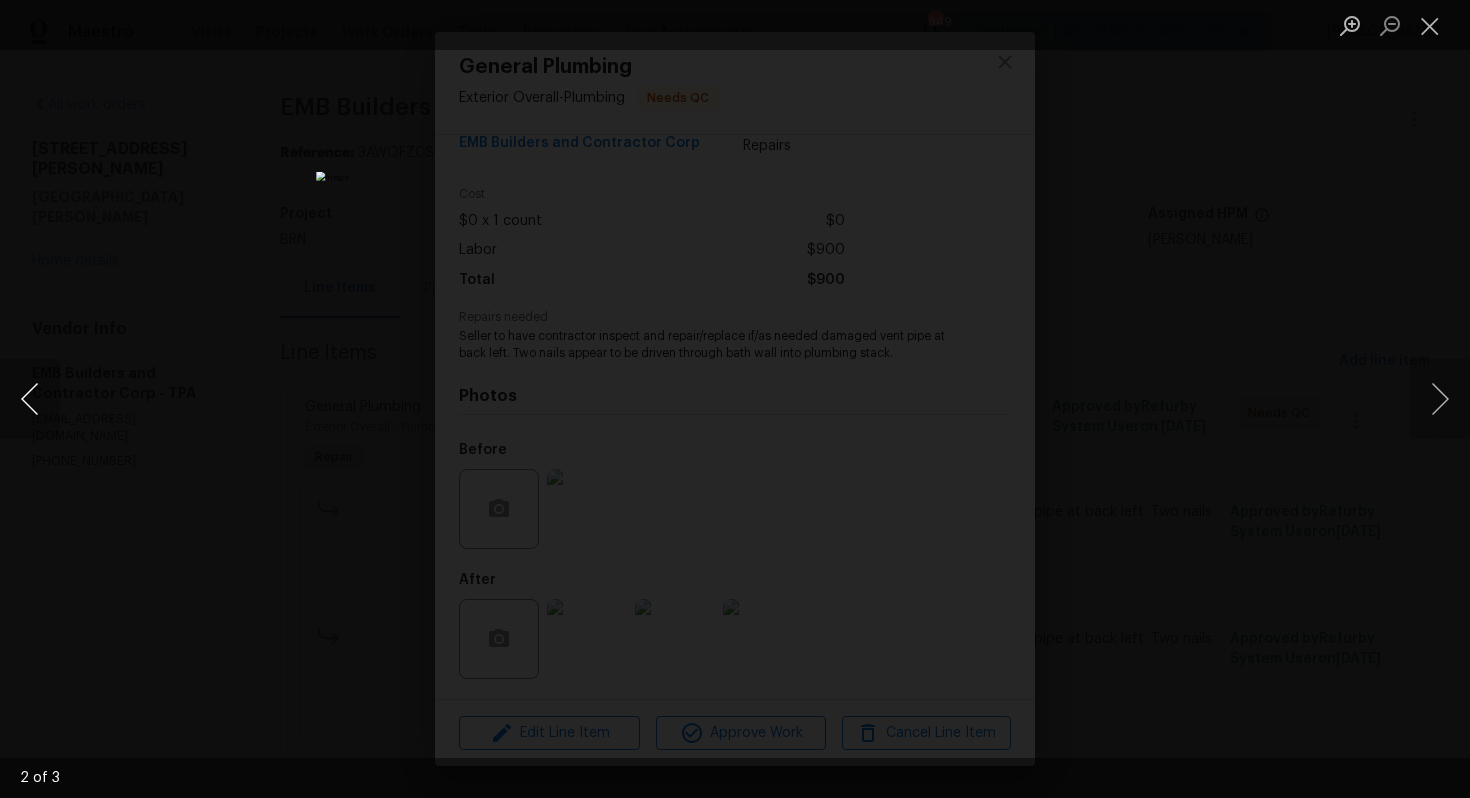 click at bounding box center (30, 399) 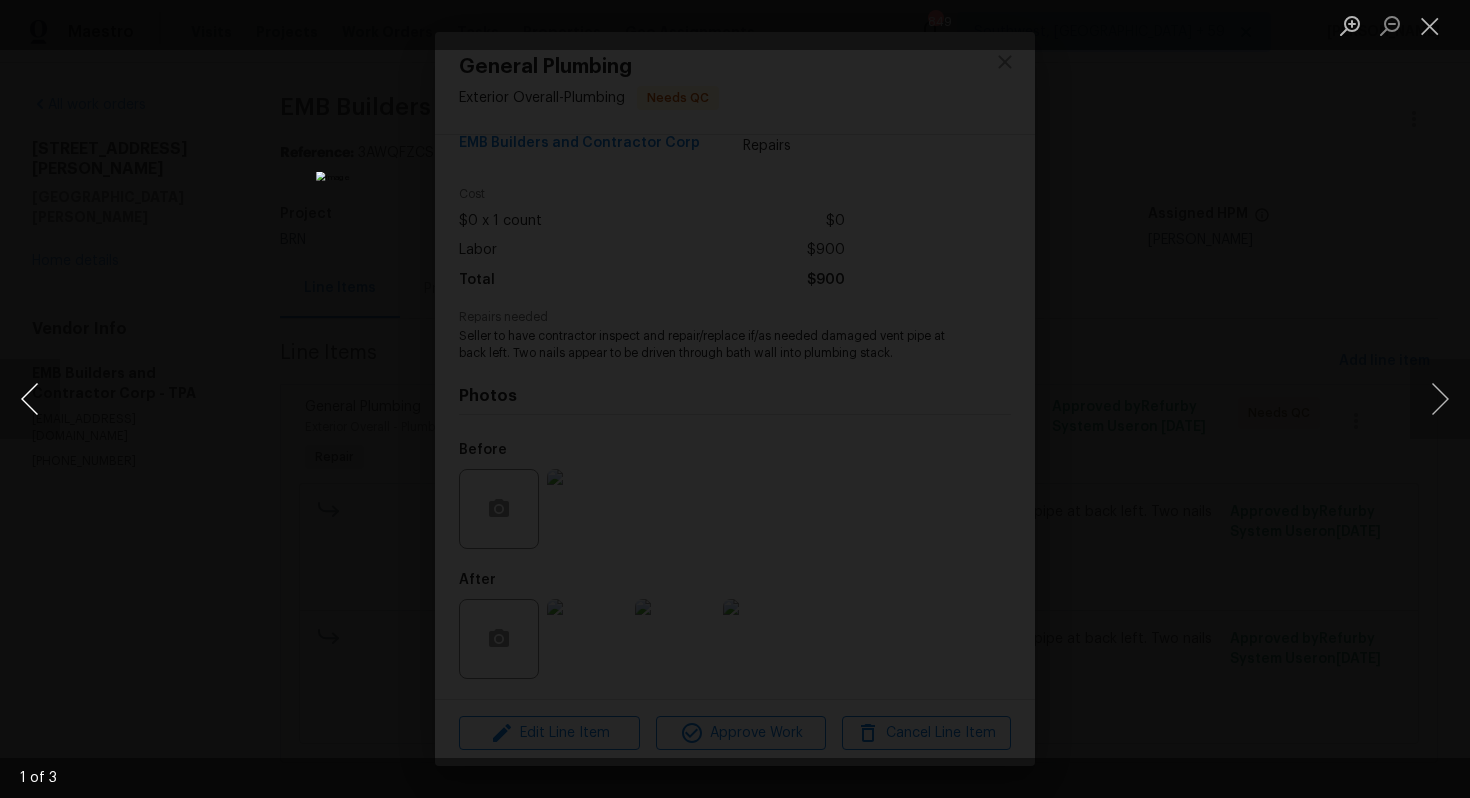 click at bounding box center (30, 399) 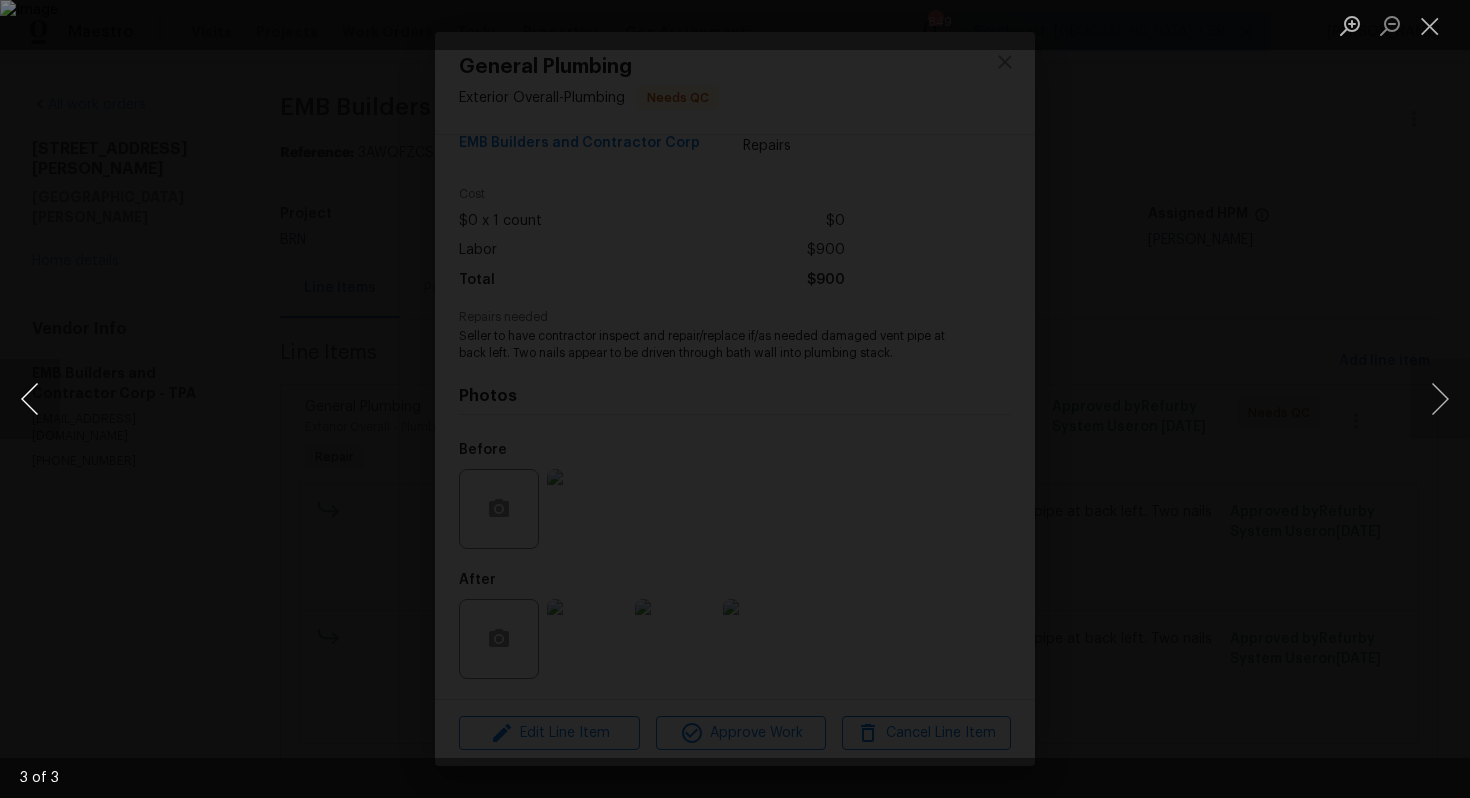 click at bounding box center (30, 399) 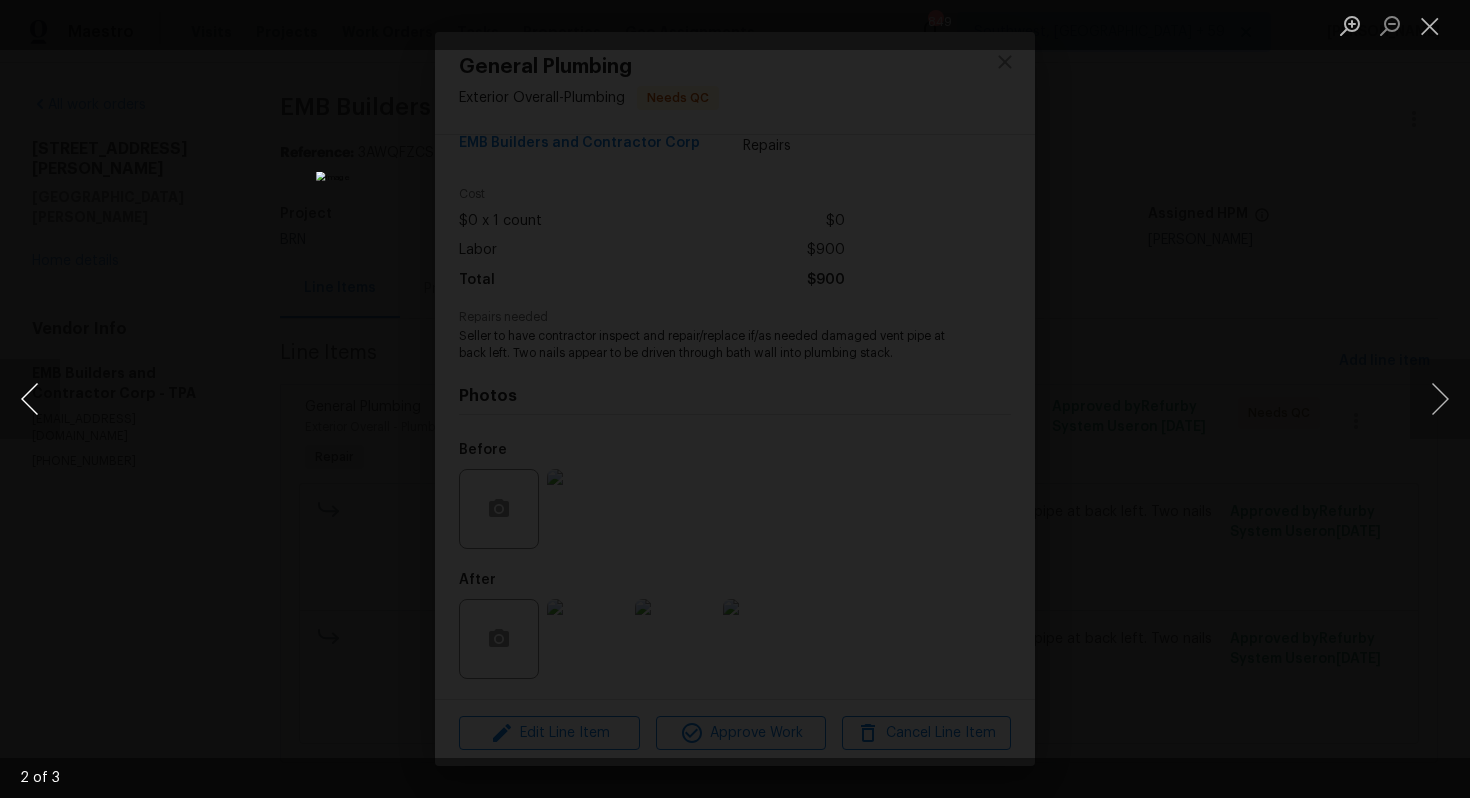 click at bounding box center (30, 399) 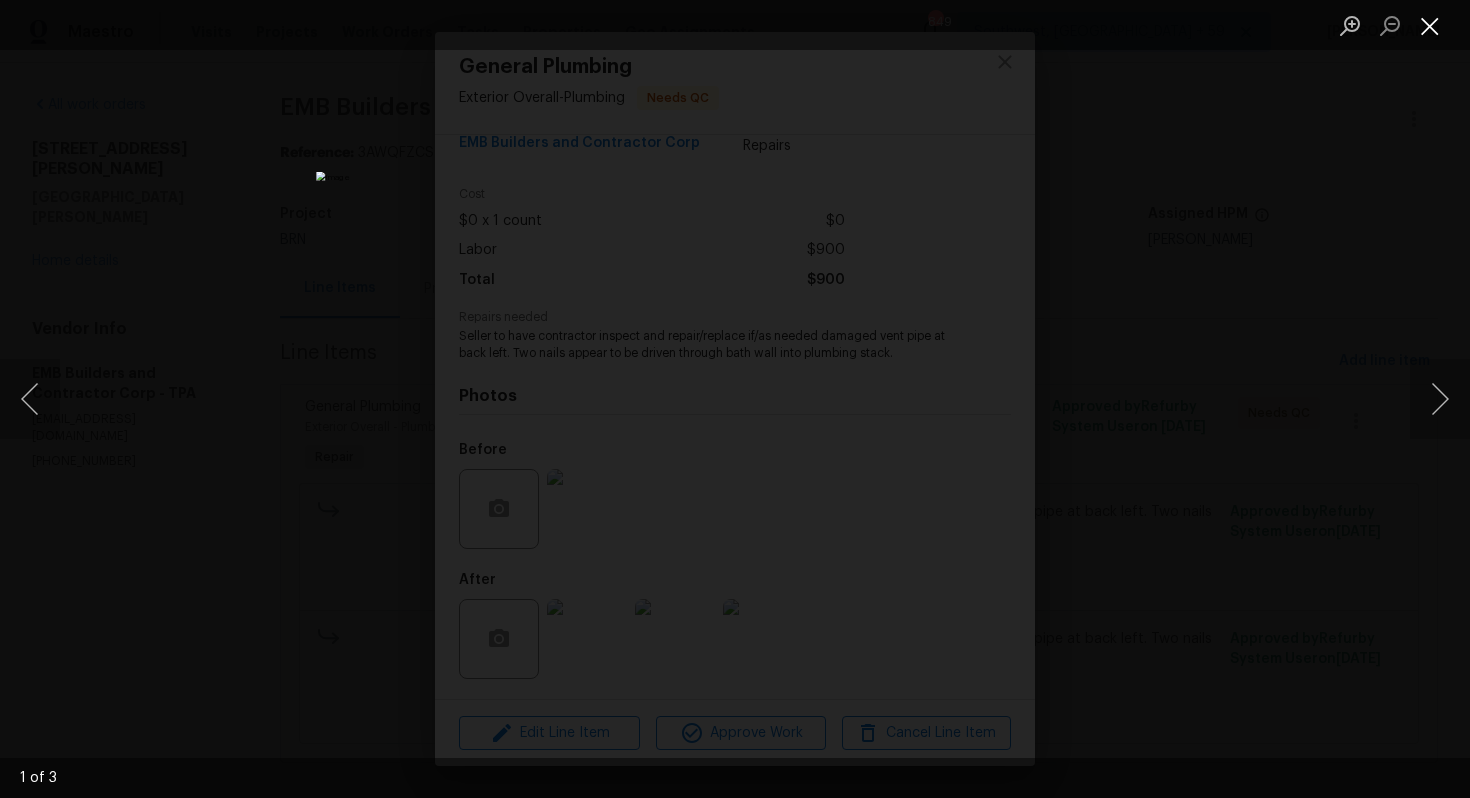 click at bounding box center [1430, 25] 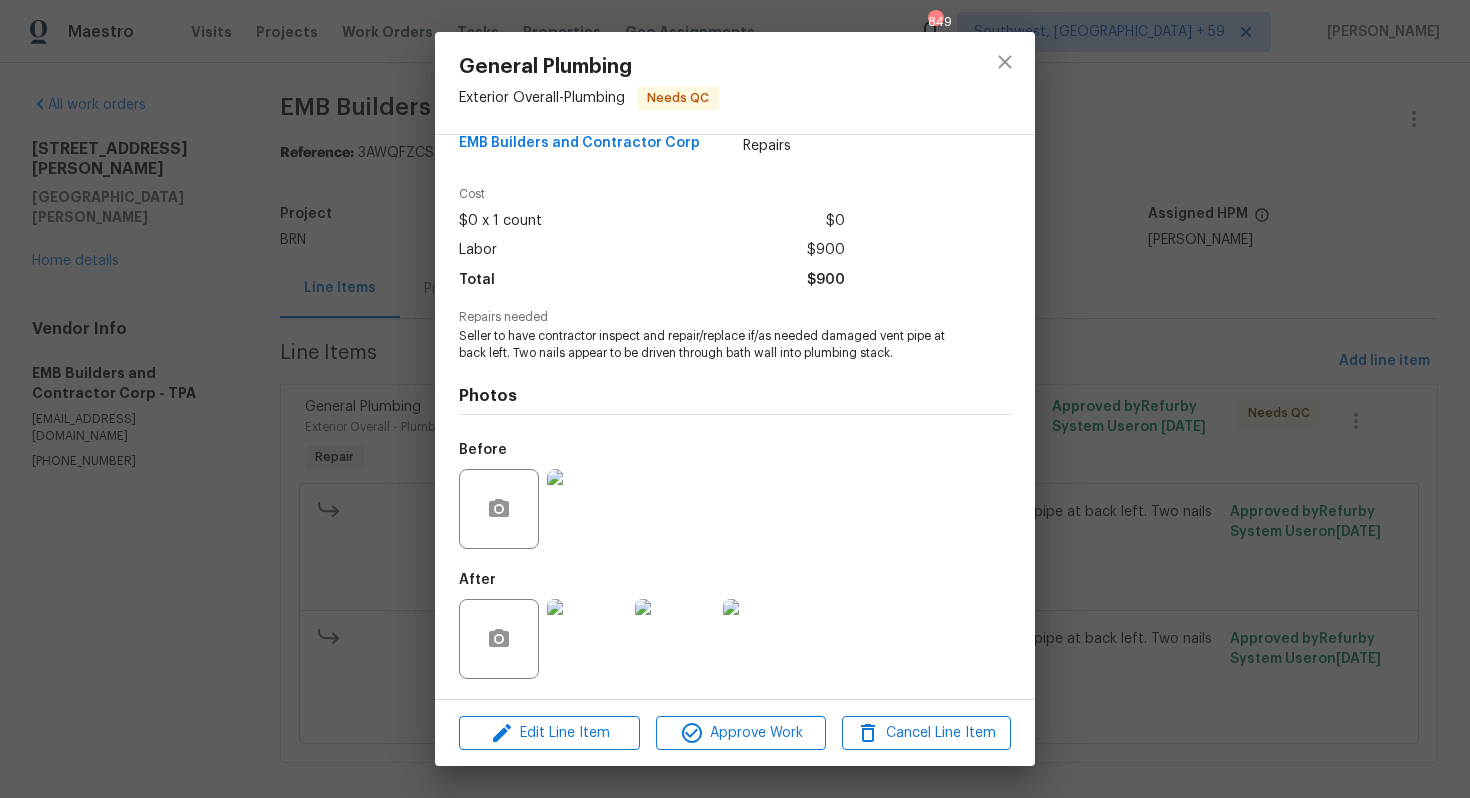 click on "General Plumbing Exterior Overall  -  Plumbing Needs QC Vendor EMB Builders and Contractor Corp Account Category Repairs Cost $0 x 1 count $0 Labor $900 Total $900 Repairs needed Seller to have contractor inspect and repair/replace if/as needed damaged vent pipe at back left. Two nails appear to be driven through bath wall into plumbing stack. Photos Before After  Edit Line Item  Approve Work  Cancel Line Item" at bounding box center [735, 399] 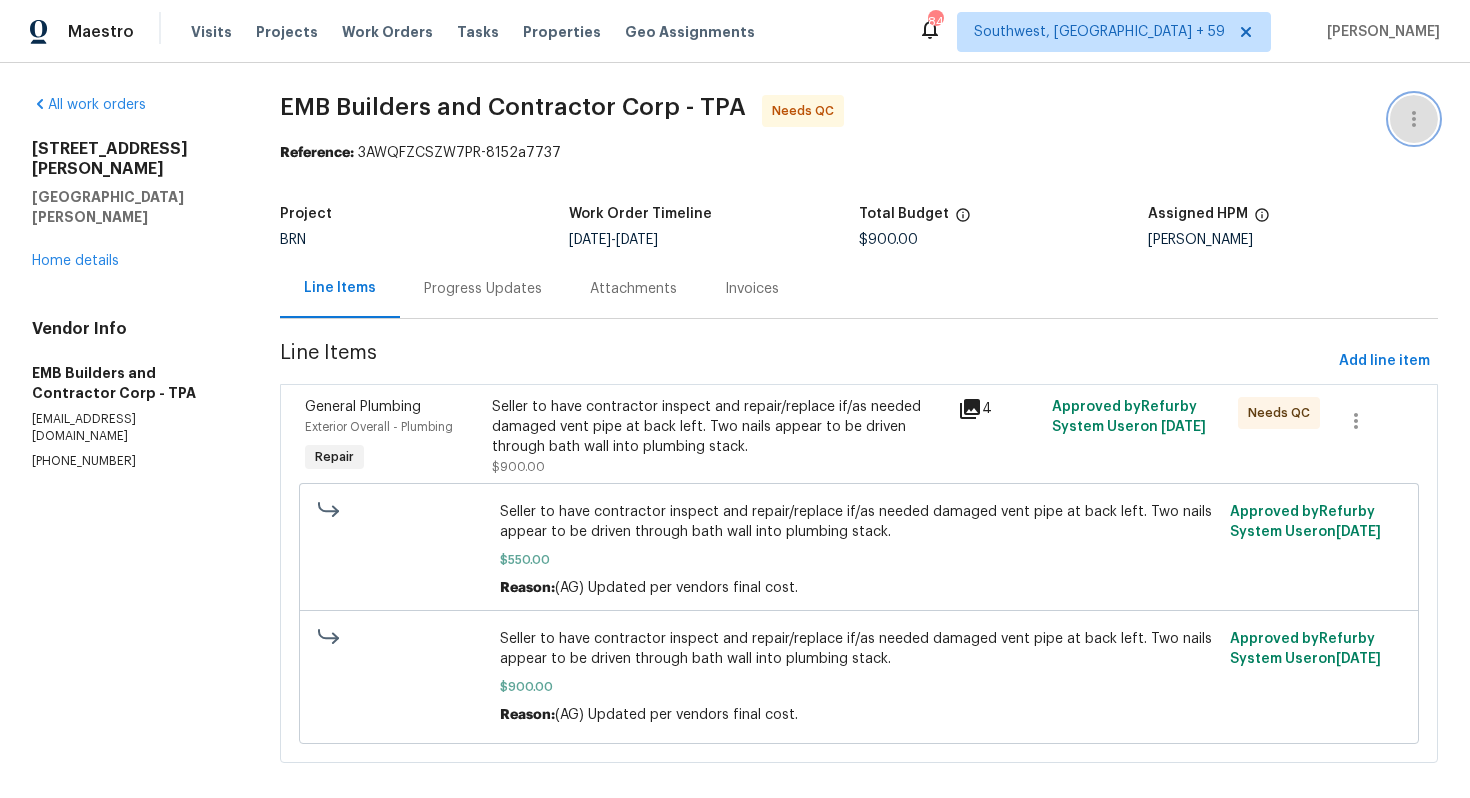 click at bounding box center [1414, 119] 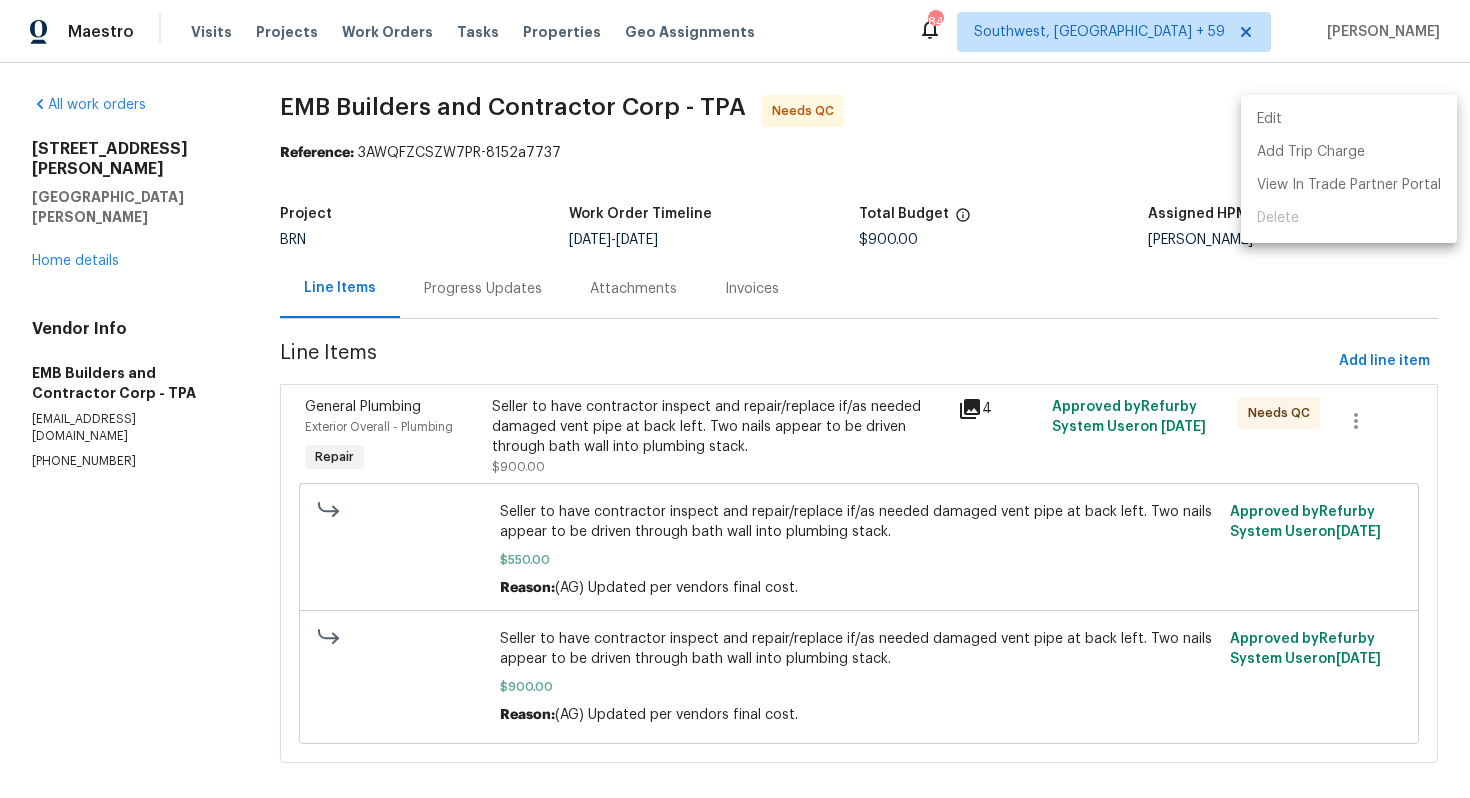 click on "Edit" at bounding box center [1349, 119] 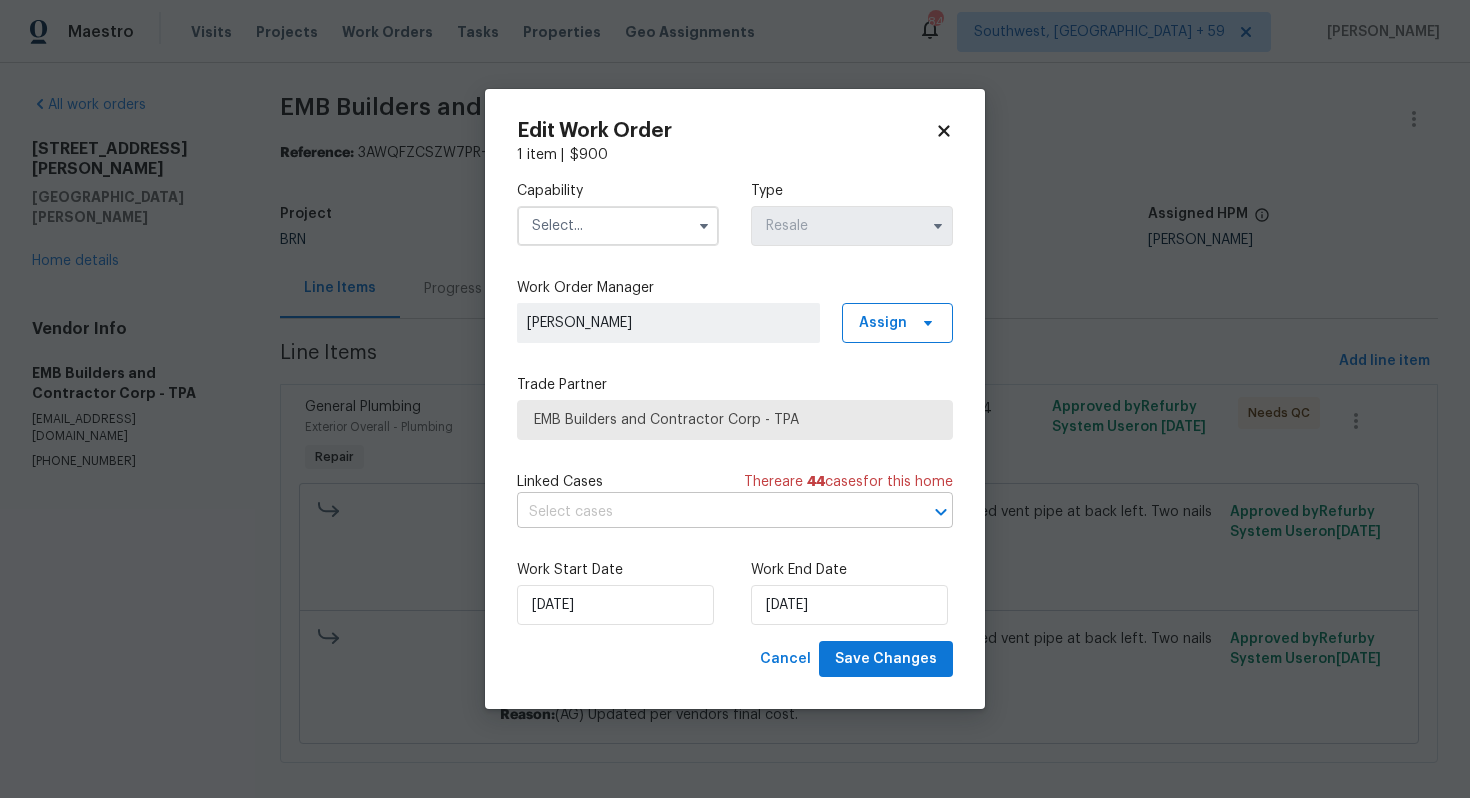 click at bounding box center (707, 512) 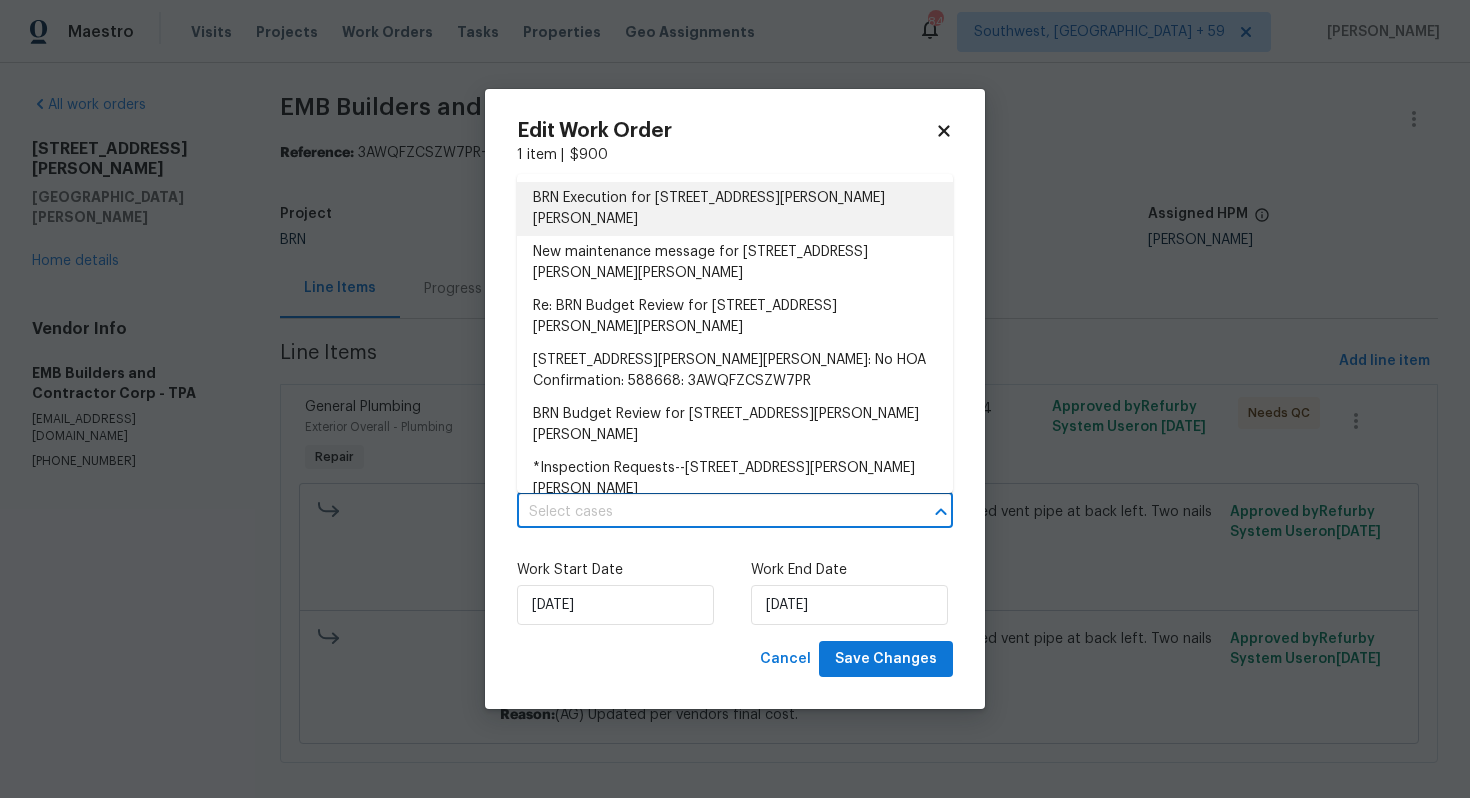 click on "BRN Execution for 6826 San Jose Loop, New Port Richey, FL 34655" at bounding box center [735, 209] 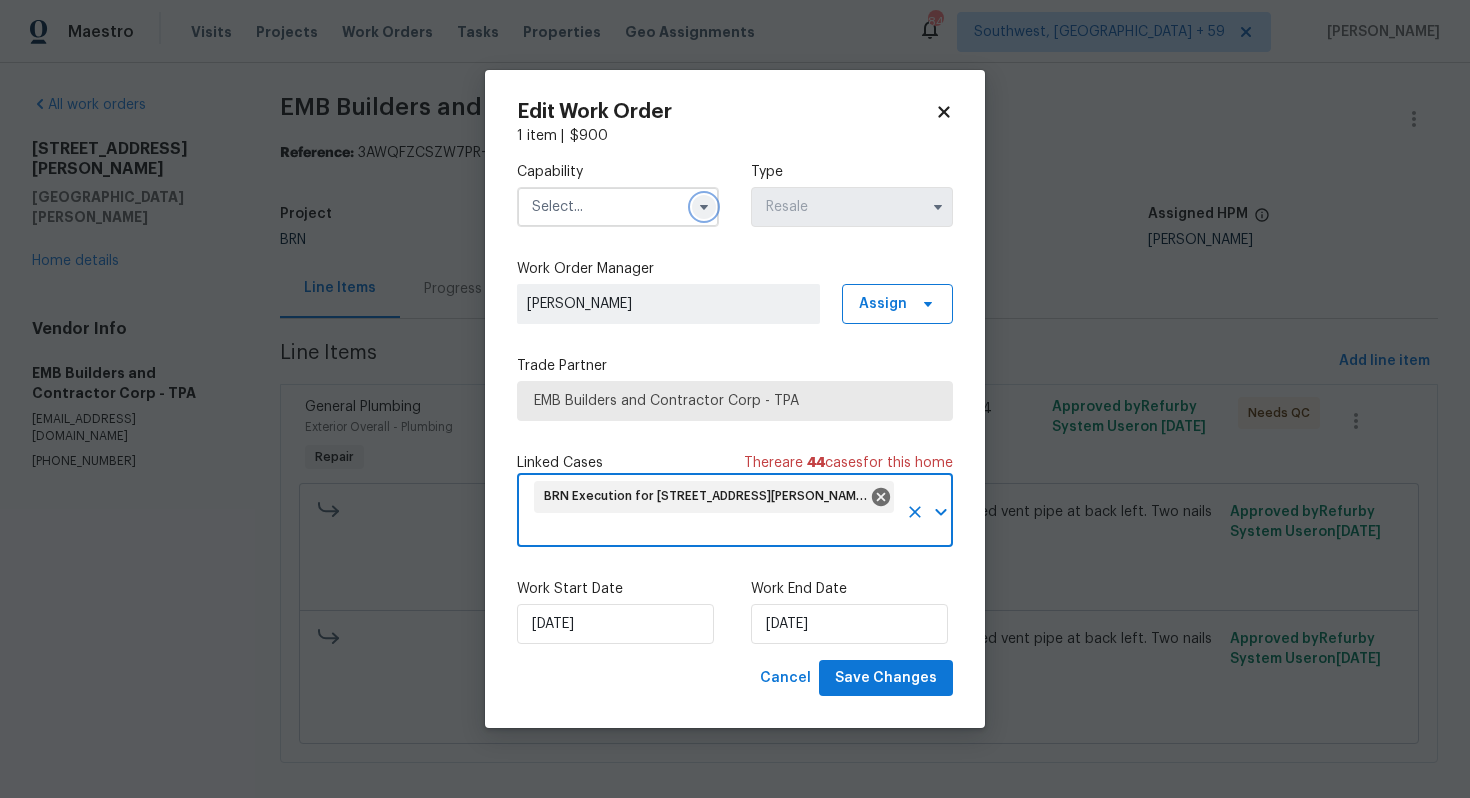 click 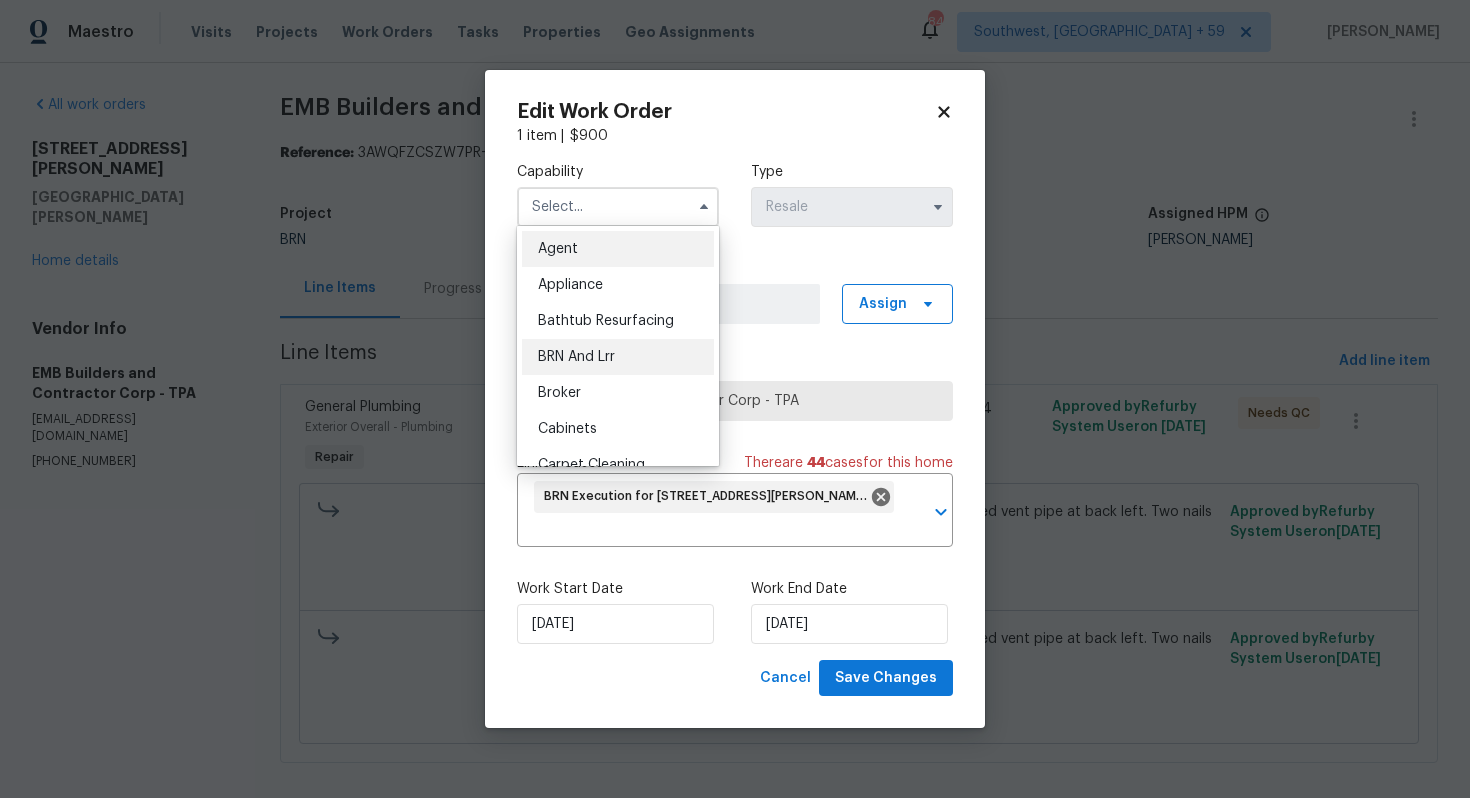 click on "BRN And Lrr" at bounding box center (576, 357) 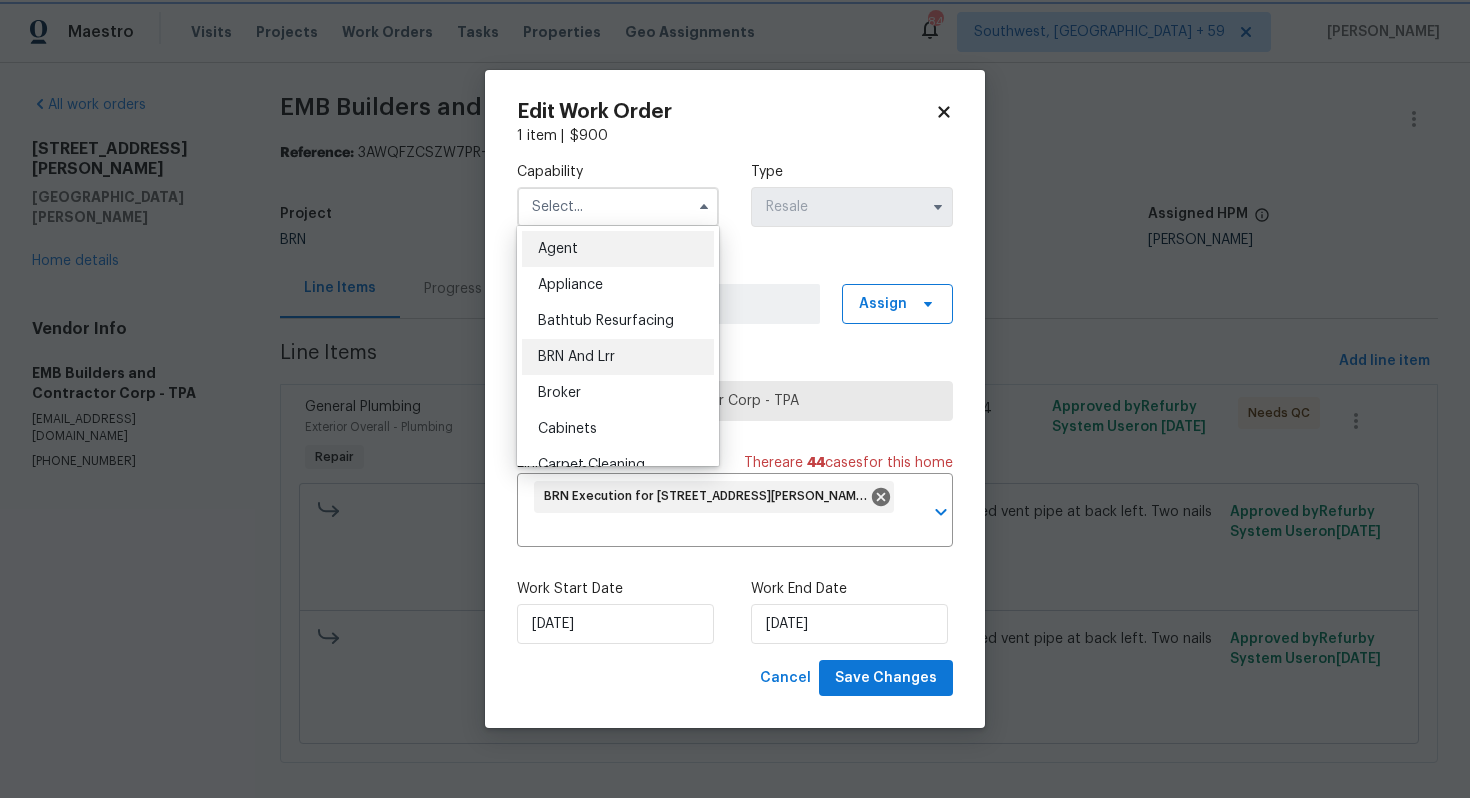 type on "BRN And Lrr" 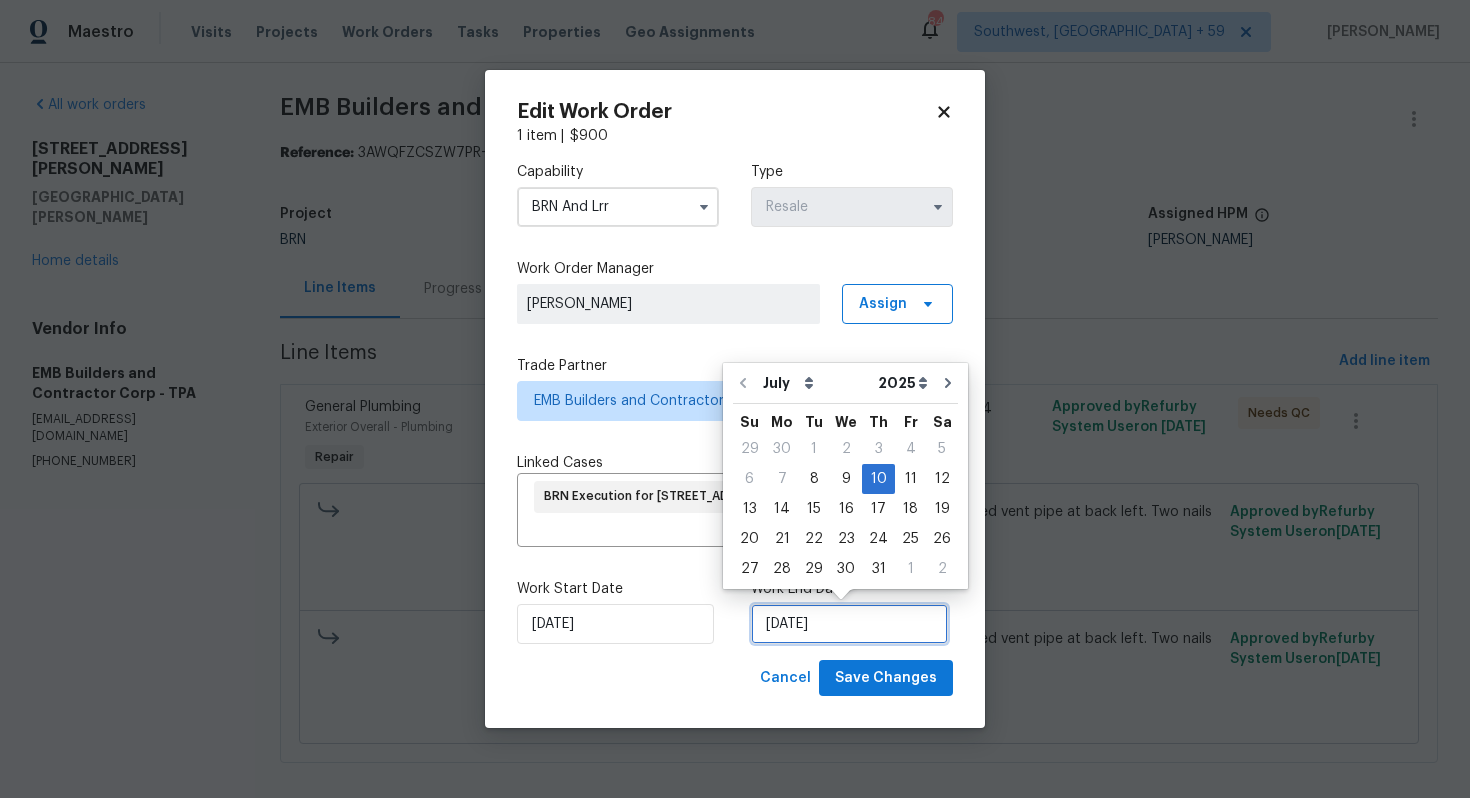 click on "7/10/2025" at bounding box center [849, 624] 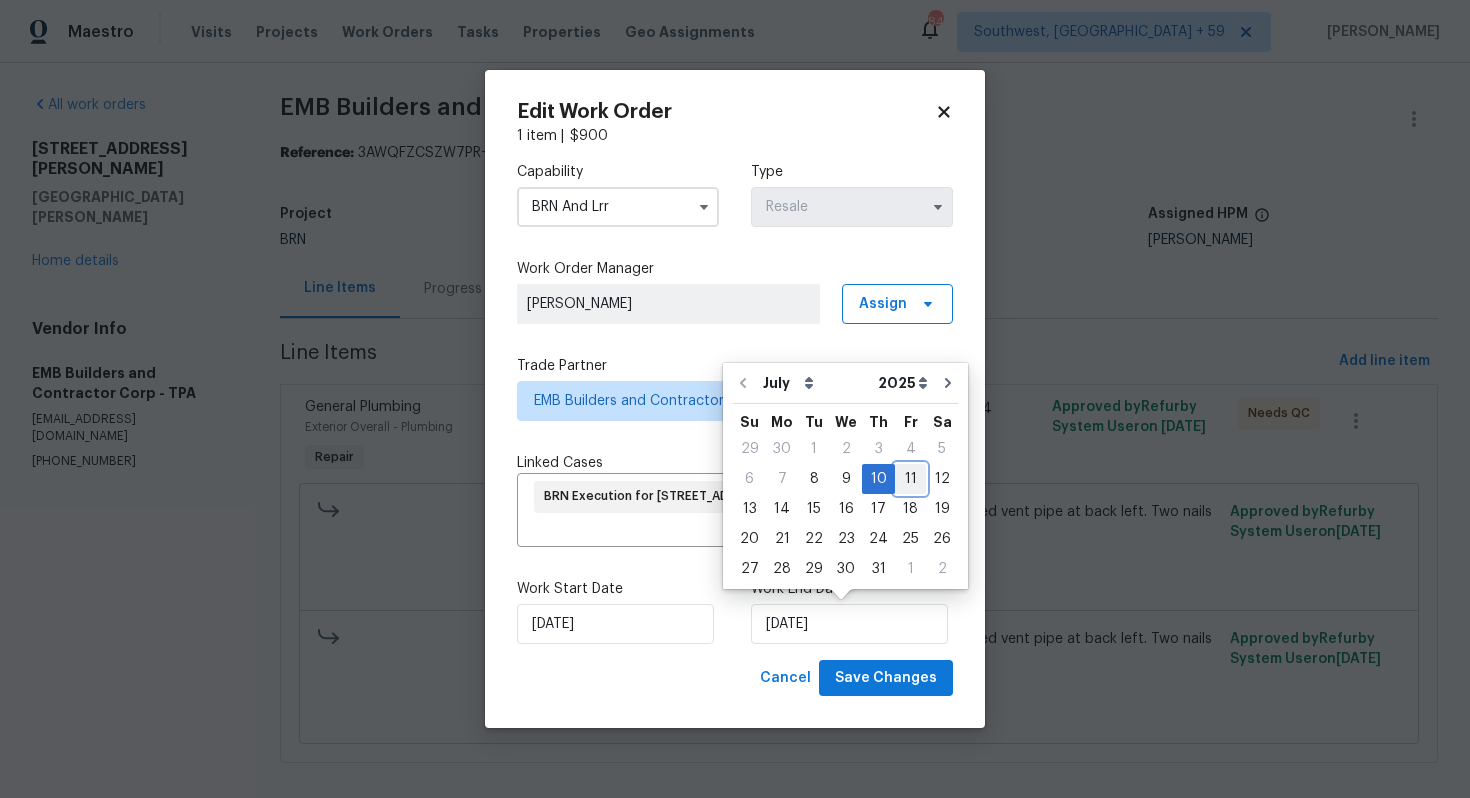 click on "11" at bounding box center [910, 479] 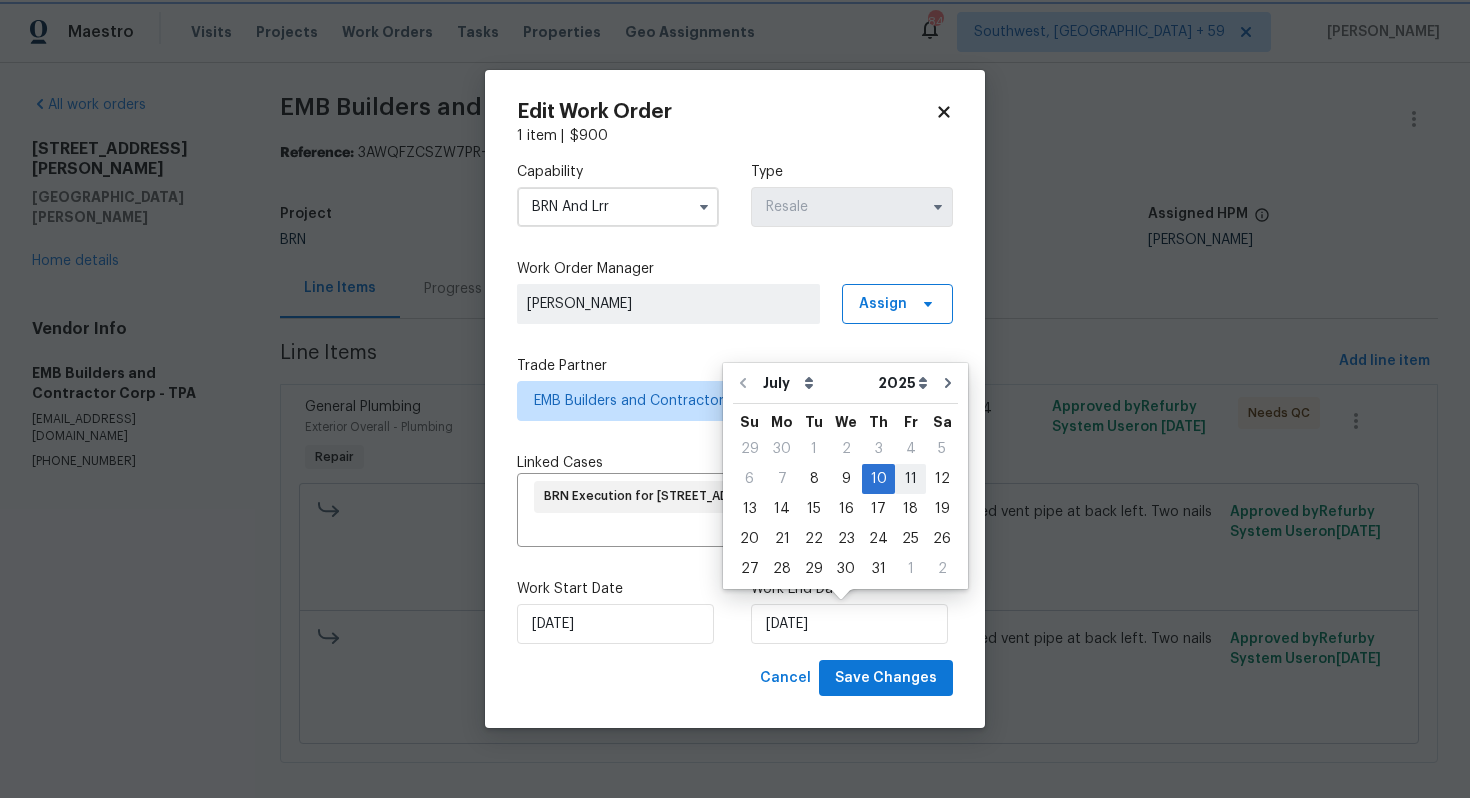 type on "[DATE]" 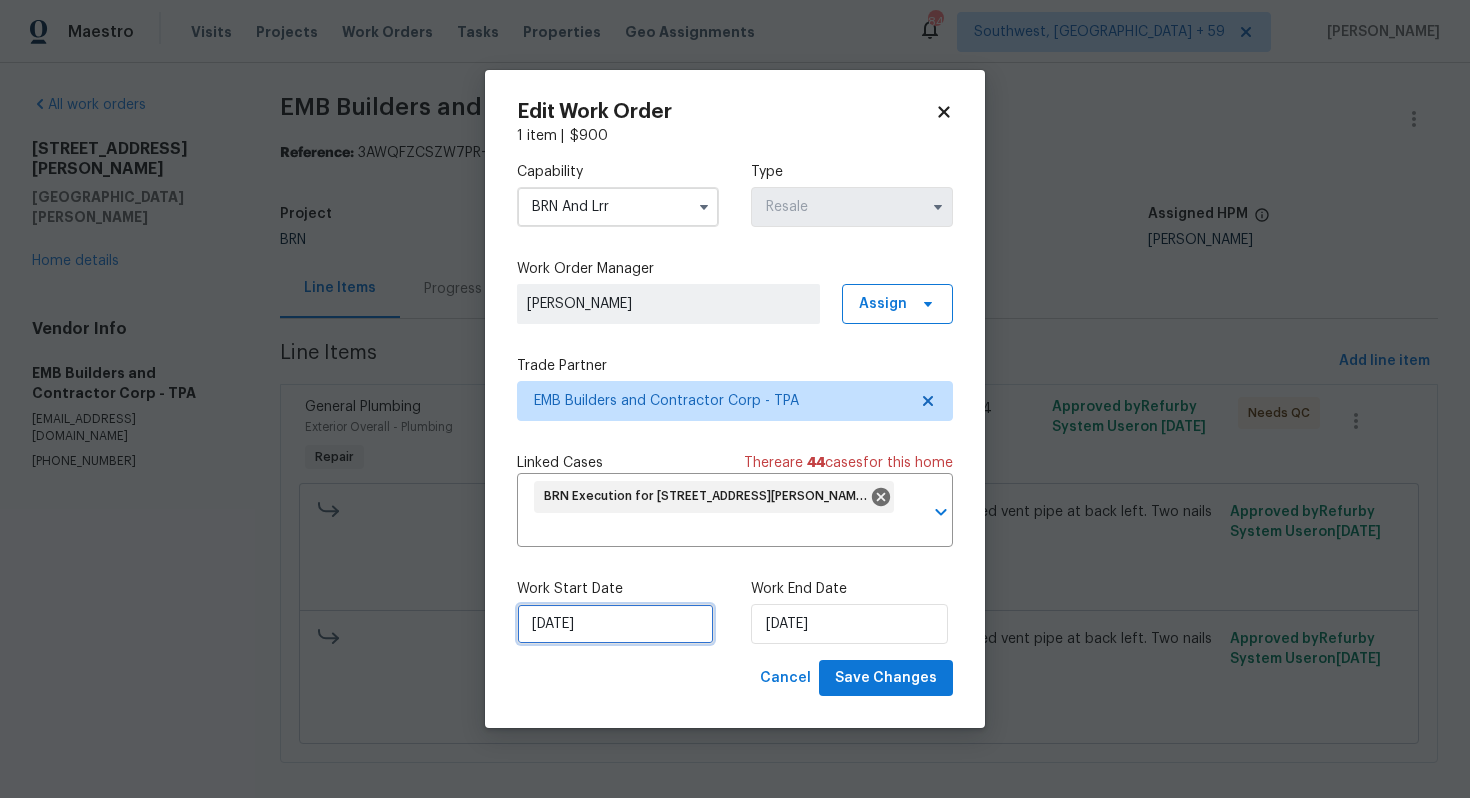 click on "7/8/2025" at bounding box center (615, 624) 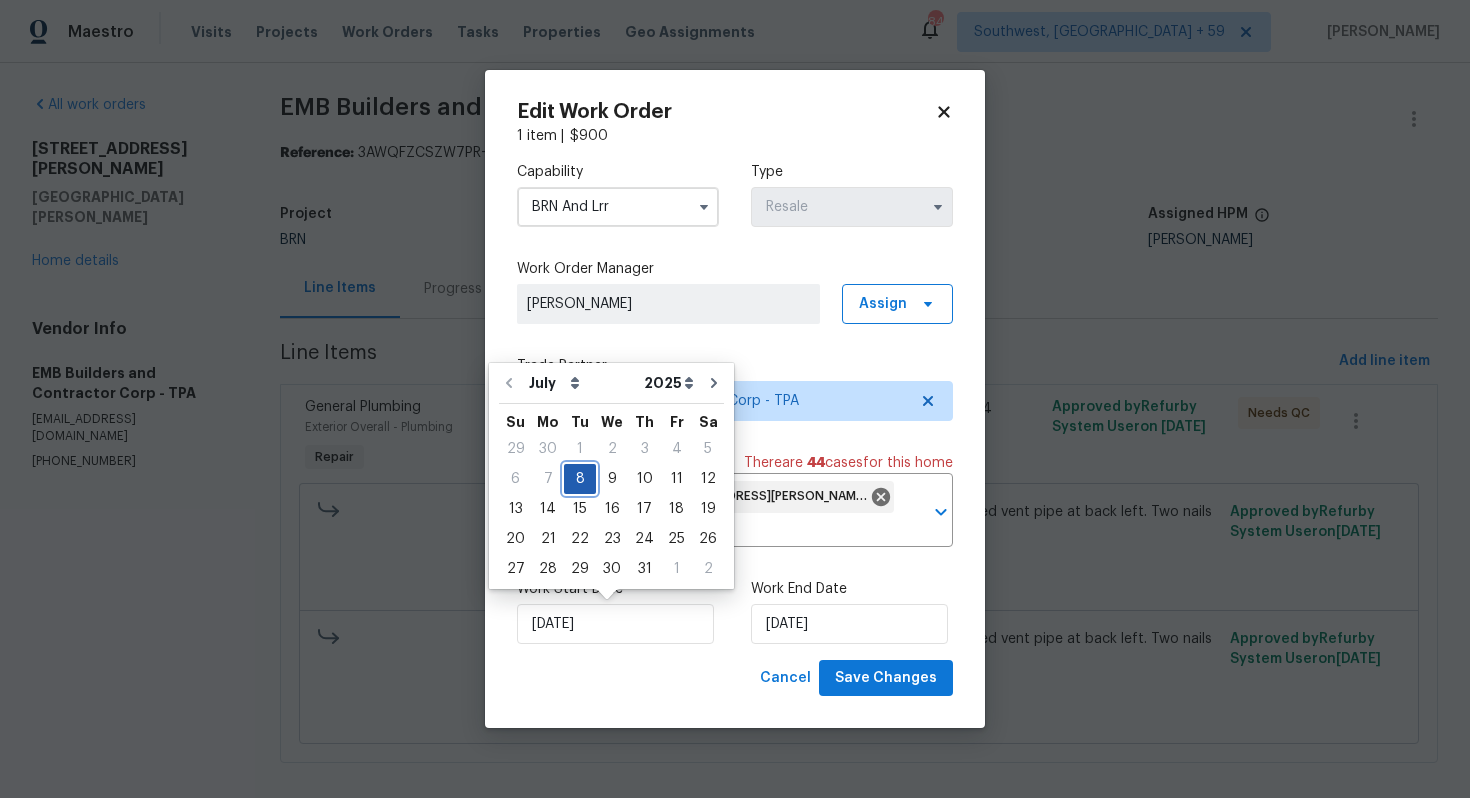 click on "8" at bounding box center [580, 479] 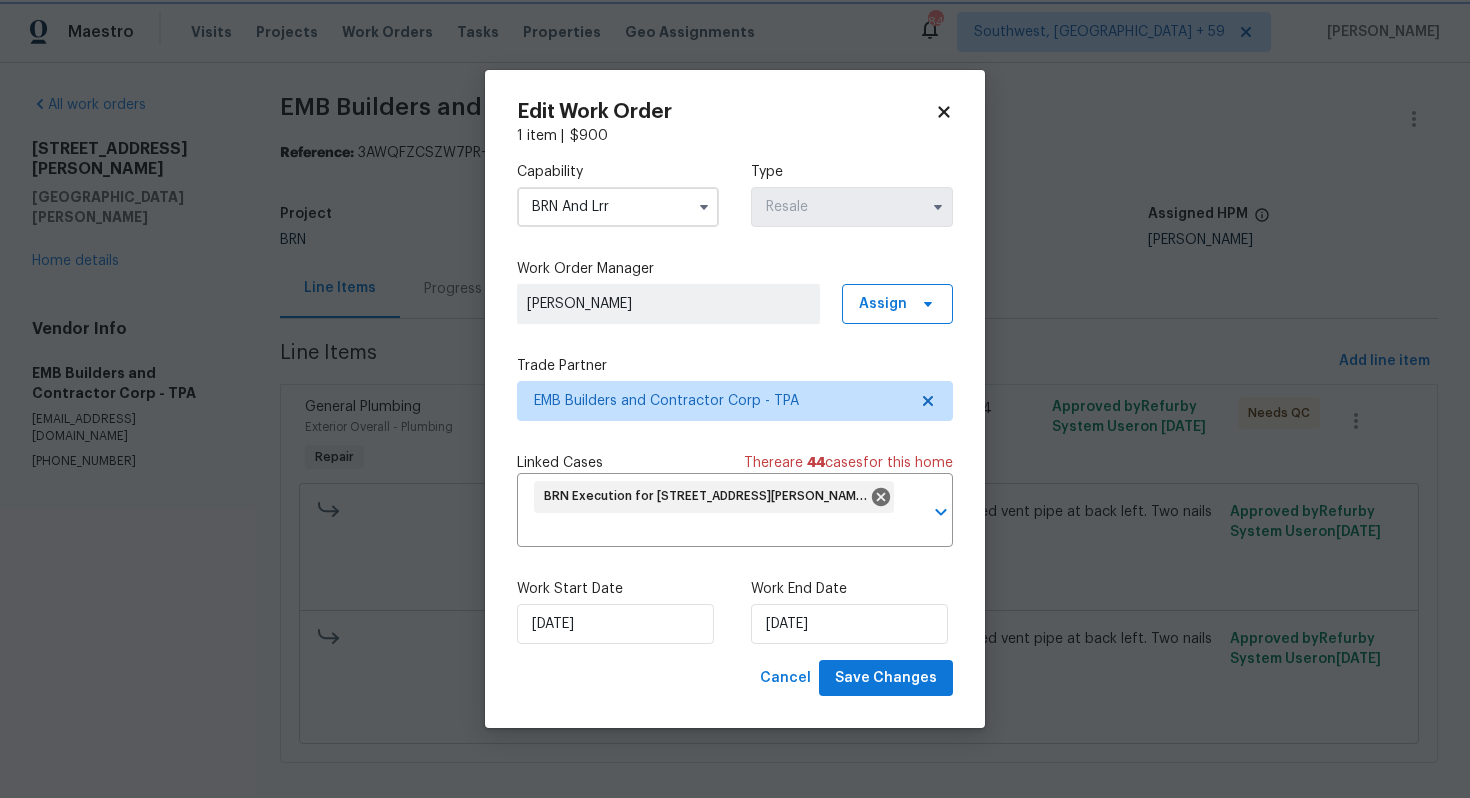 click on "Edit Work Order 1 item | $ 900 Capability   BRN And Lrr Type   Resale Work Order Manager   Ajay Godson Assign Trade Partner   EMB Builders and Contractor Corp - TPA Linked Cases There  are   44  case s  for this home   BRN Execution for 6826 San Jose Loop, New Port Richey, FL 34655 ​ Work Start Date   7/8/2025 Work End Date   7/11/2025 Cancel Save Changes" at bounding box center (735, 399) 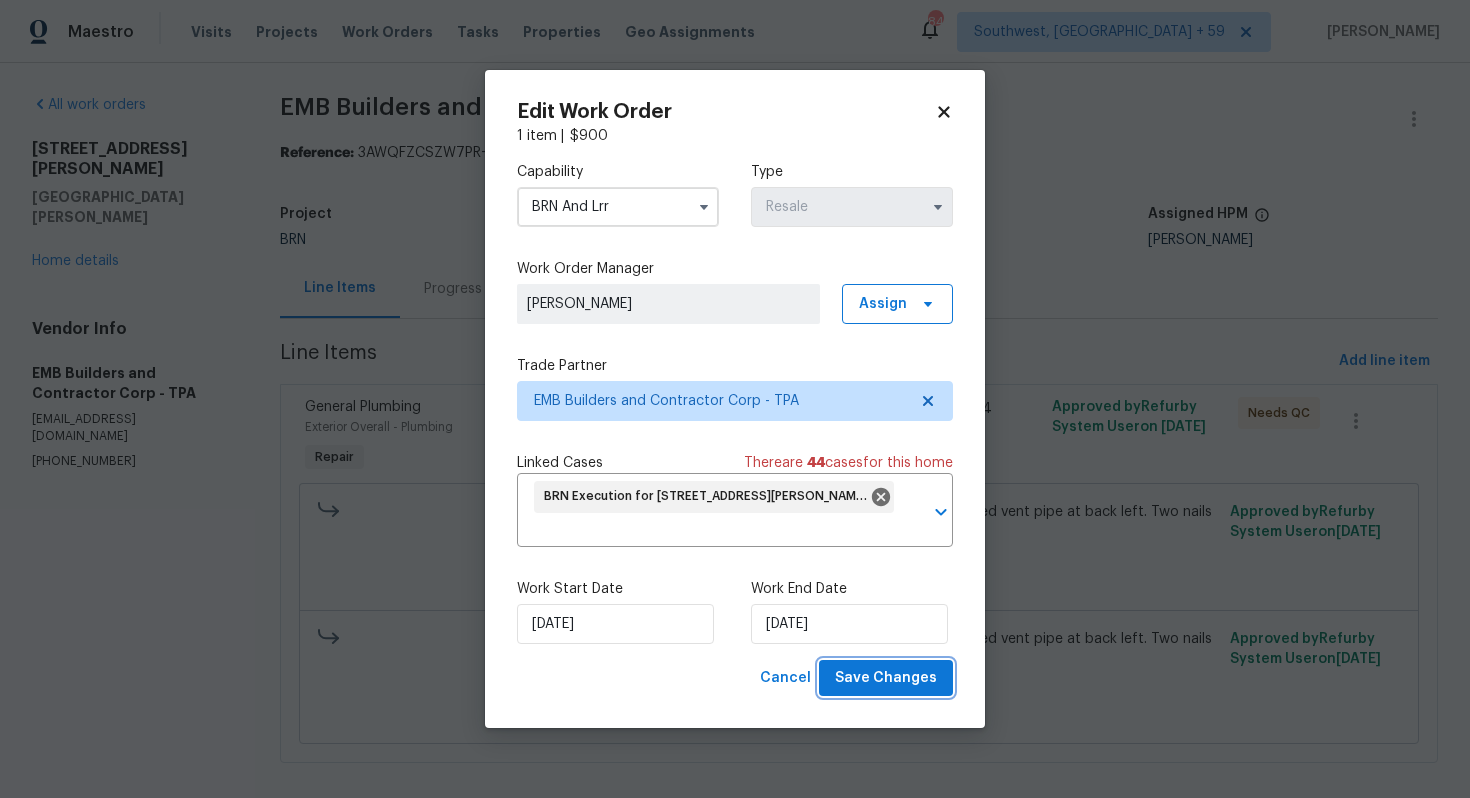 click on "Save Changes" at bounding box center [886, 678] 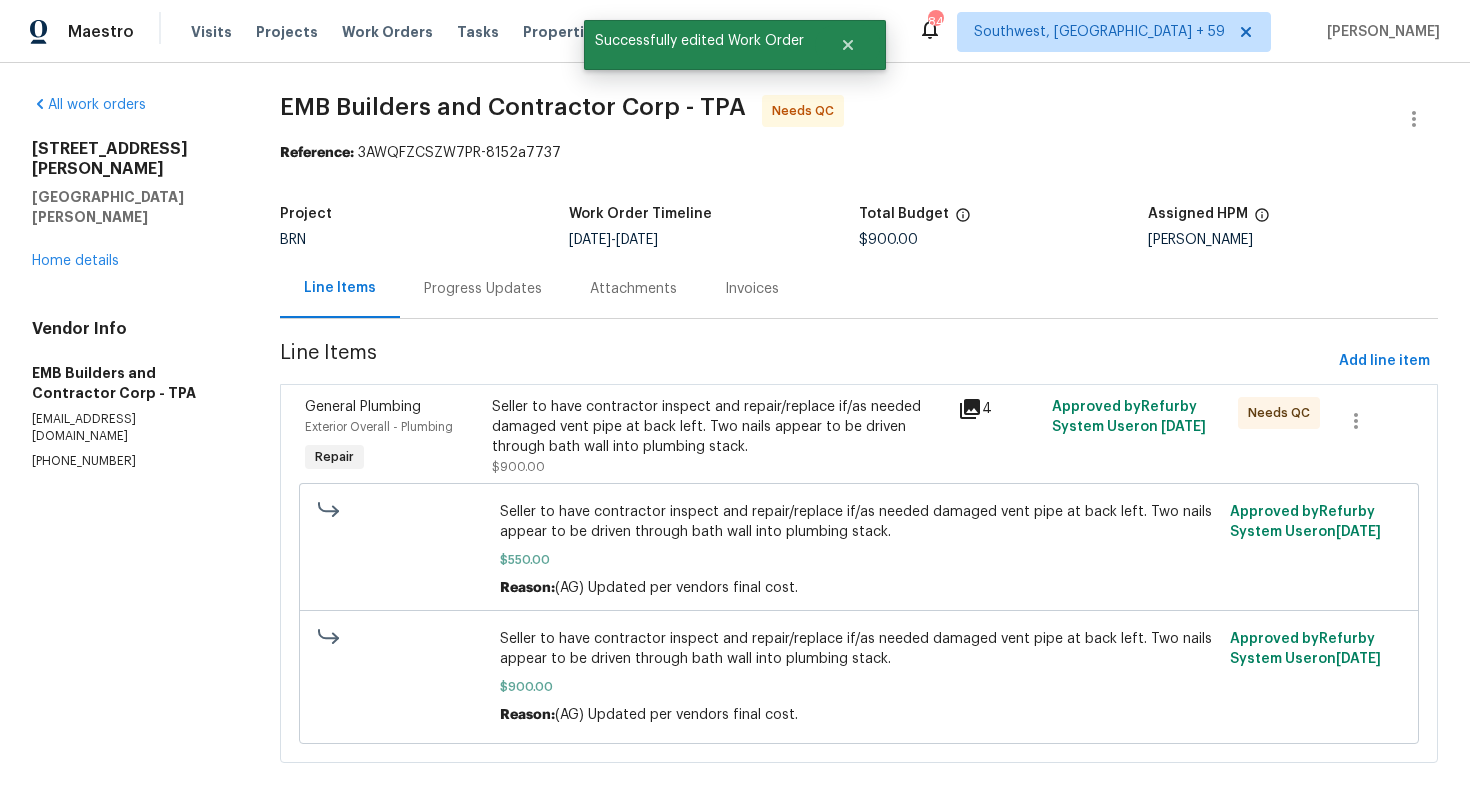 click on "Seller to have contractor inspect and repair/replace if/as needed damaged vent pipe at back left. Two nails appear to be driven through bath wall into plumbing stack." at bounding box center (719, 427) 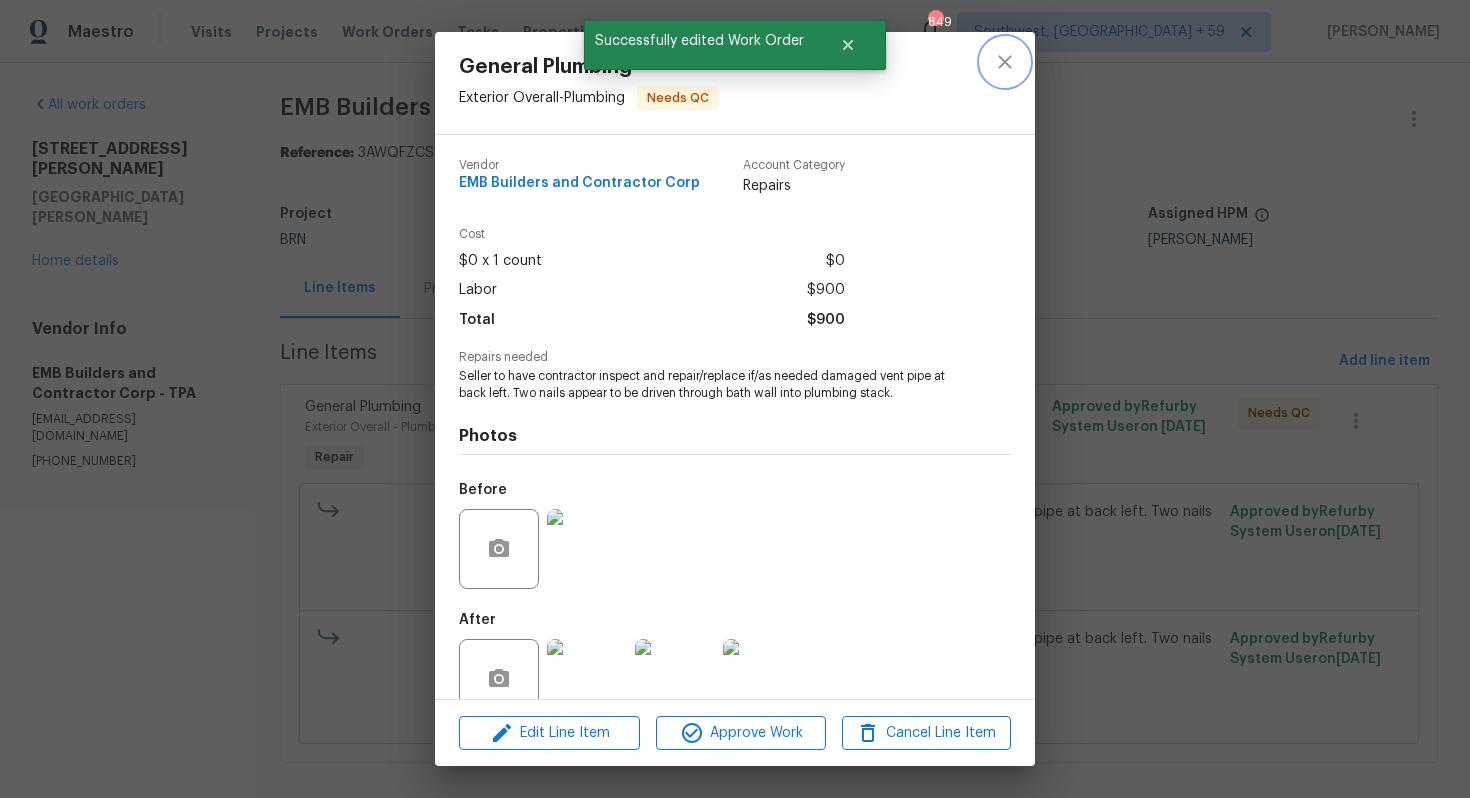 click 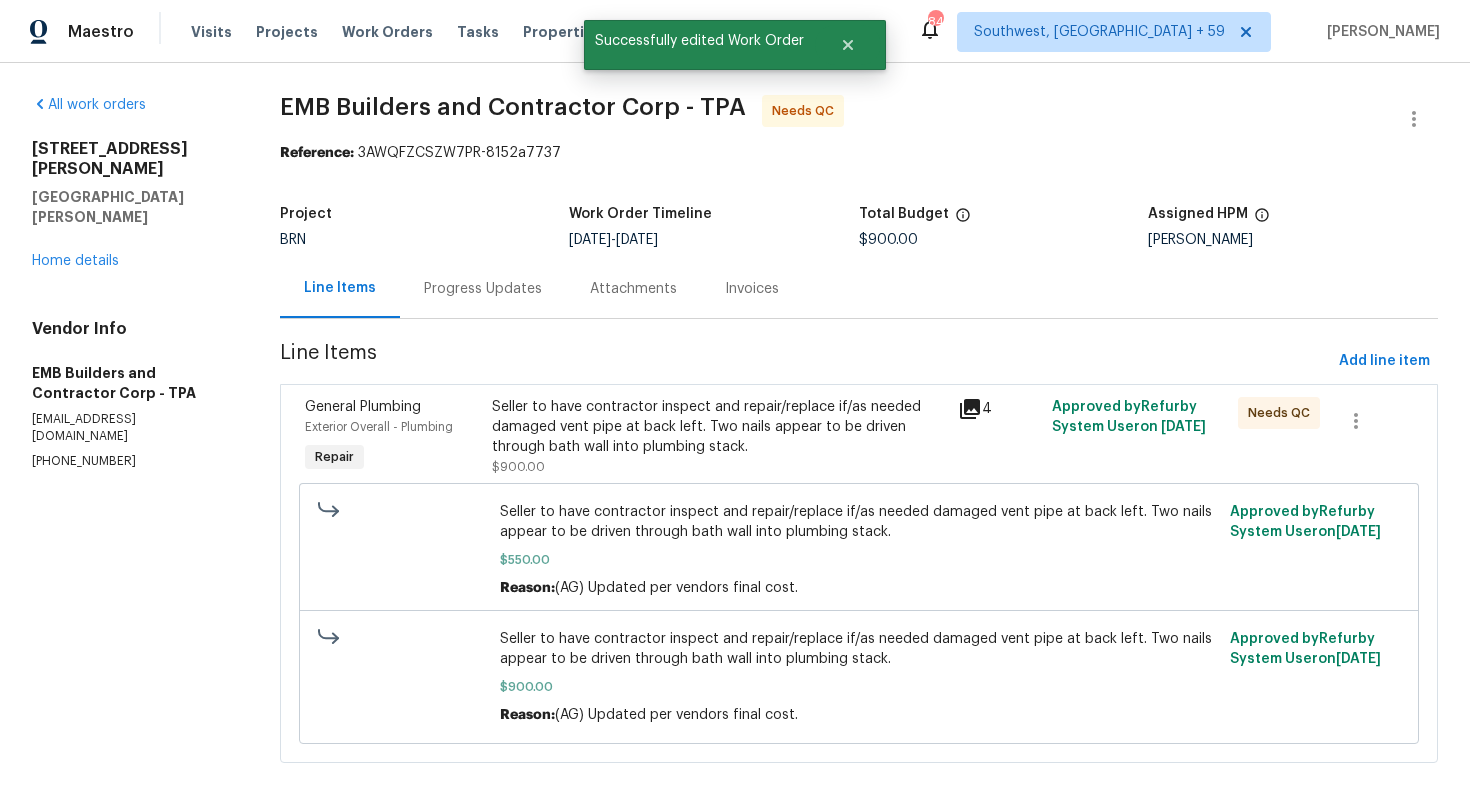 click on "Progress Updates" at bounding box center (483, 289) 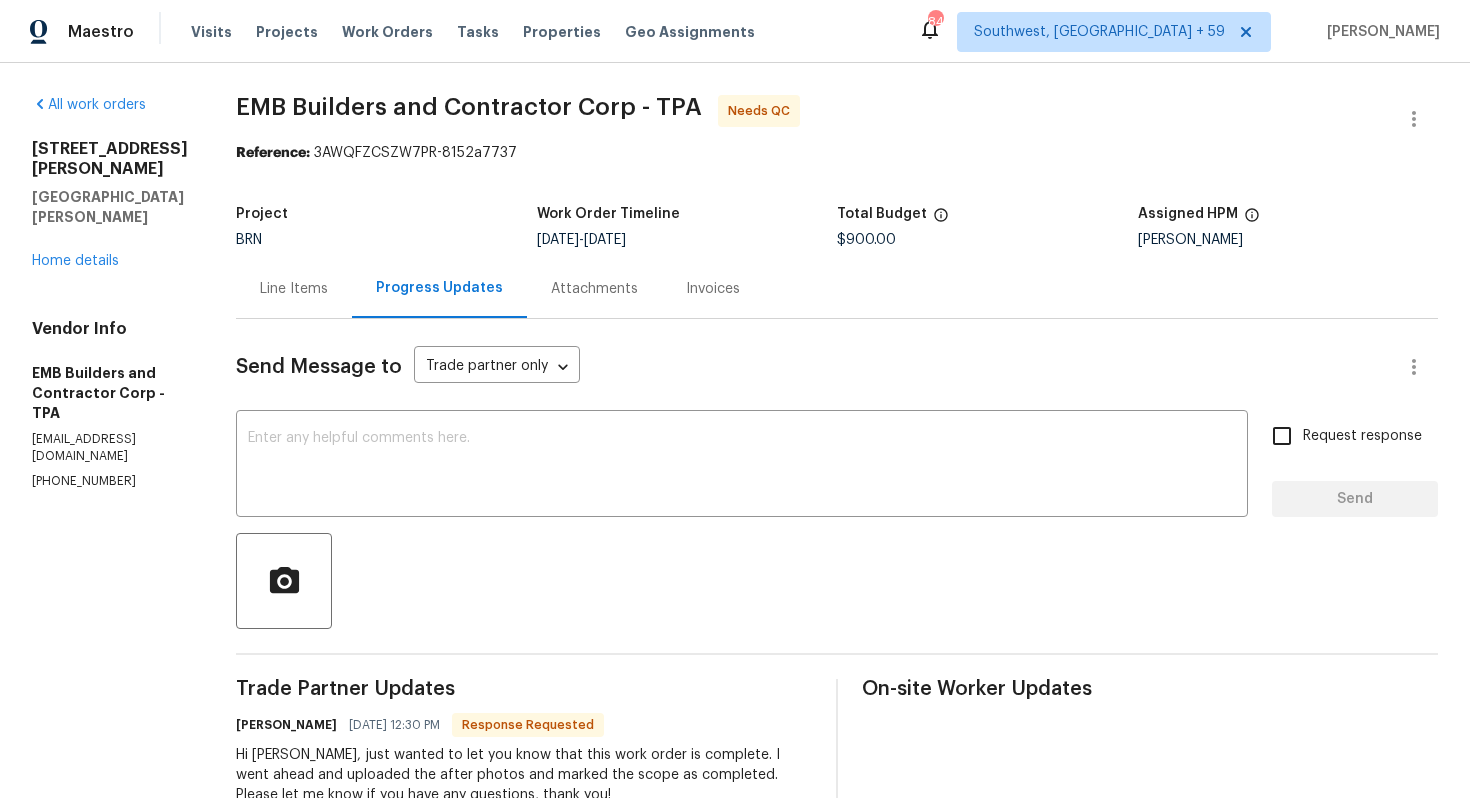 click on "Line Items" at bounding box center [294, 288] 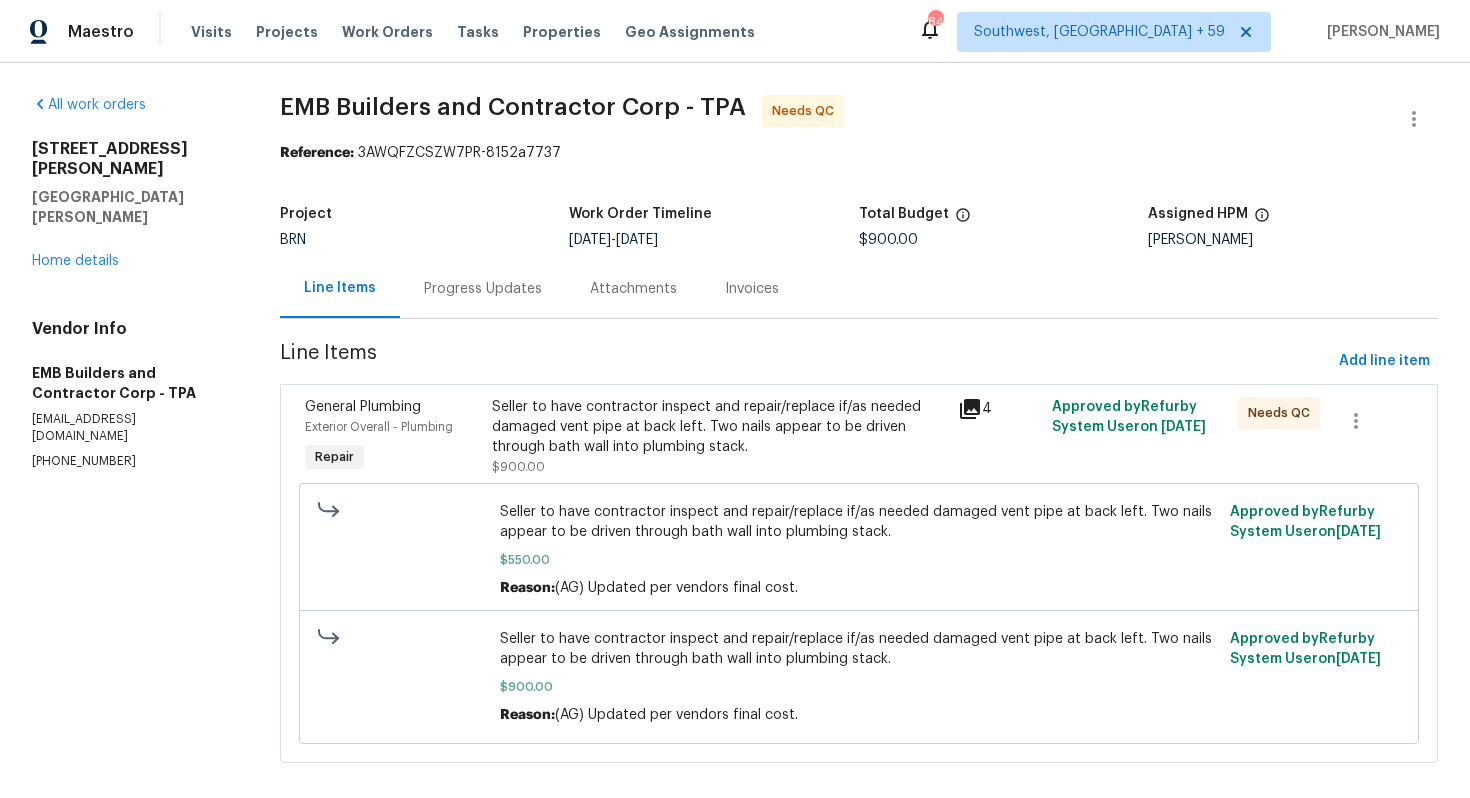 click on "Seller to have contractor inspect and repair/replace if/as needed damaged vent pipe at back left. Two nails appear to be driven through bath wall into plumbing stack." at bounding box center (719, 427) 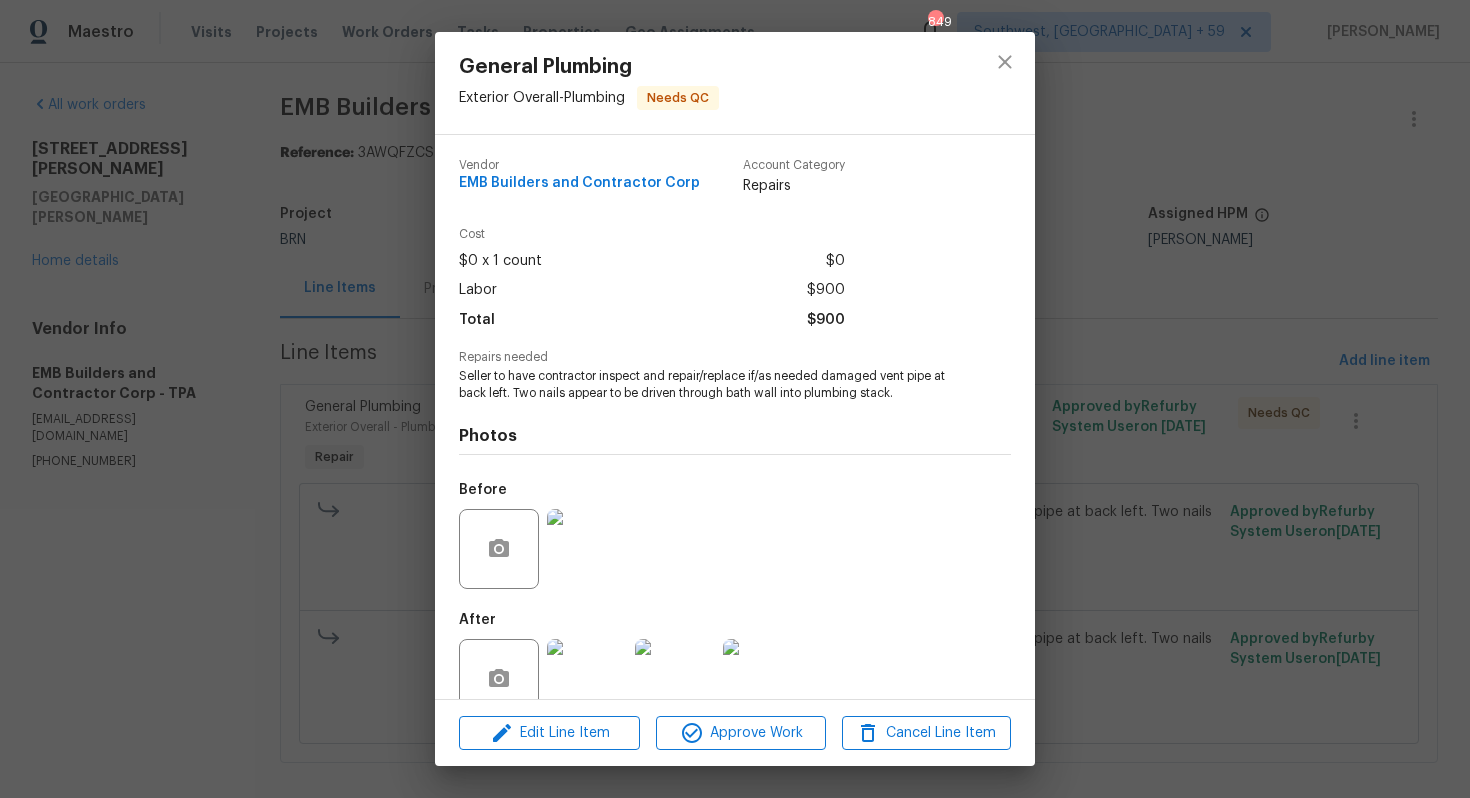 scroll, scrollTop: 40, scrollLeft: 0, axis: vertical 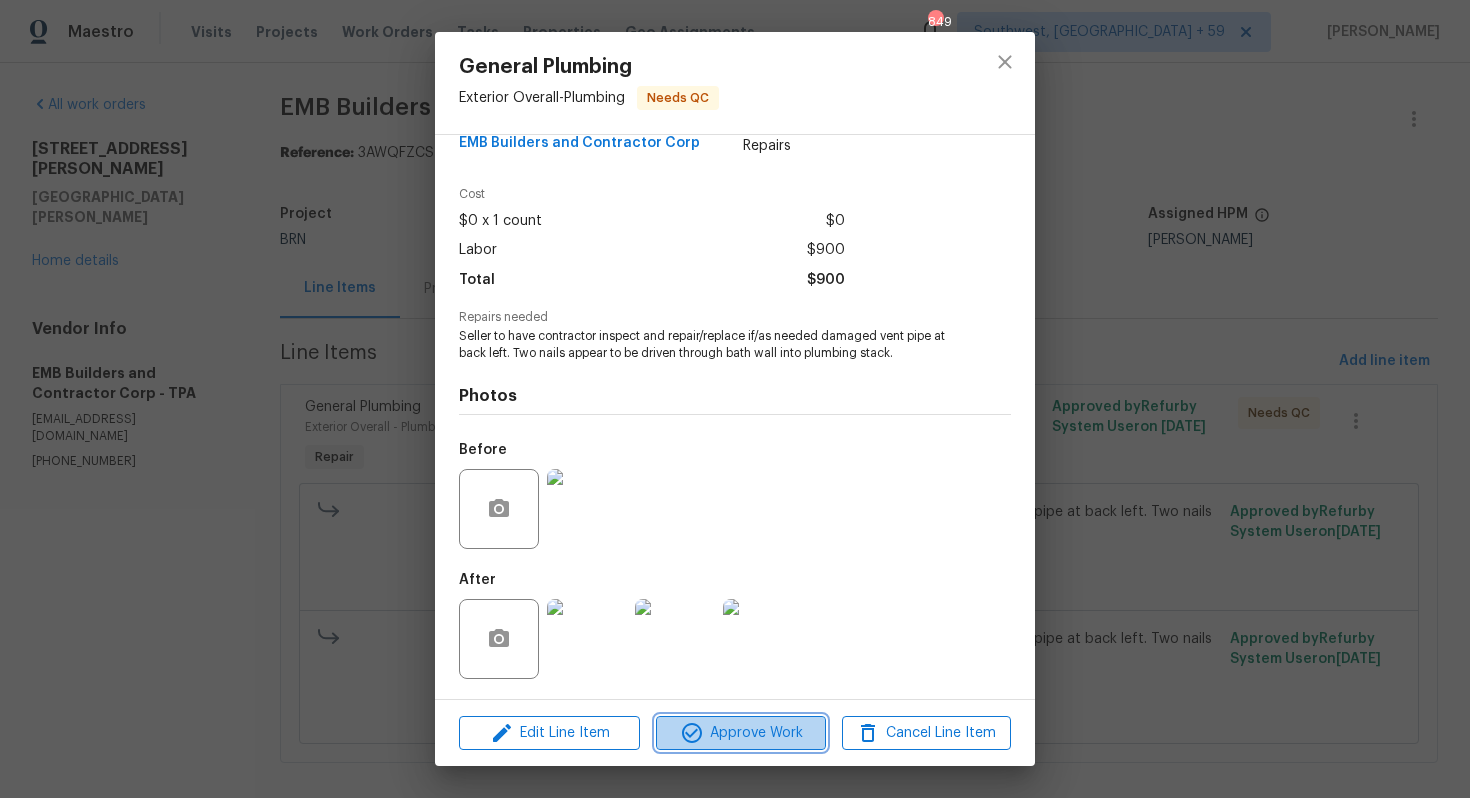 click on "Approve Work" at bounding box center (740, 733) 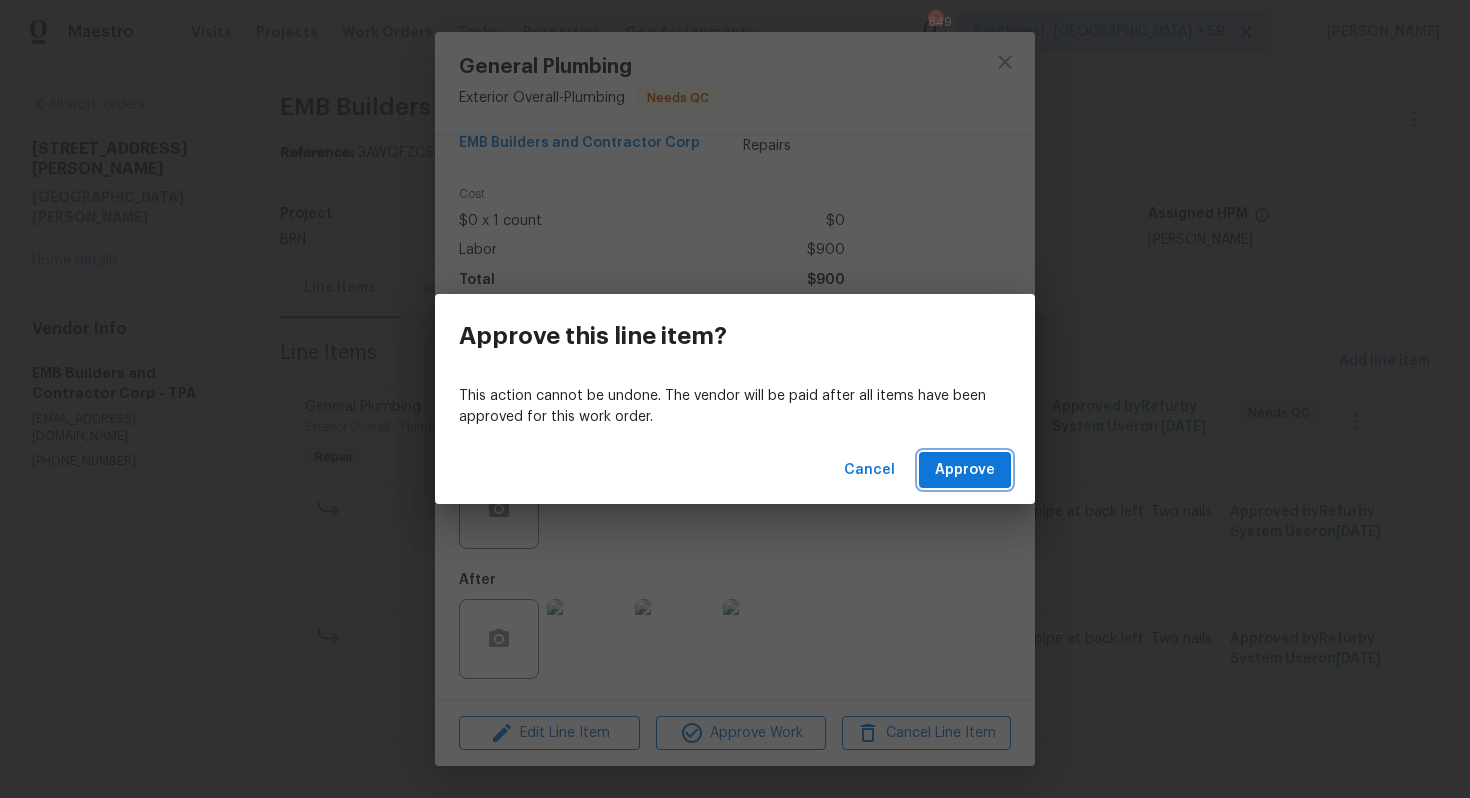 click on "Approve" at bounding box center [965, 470] 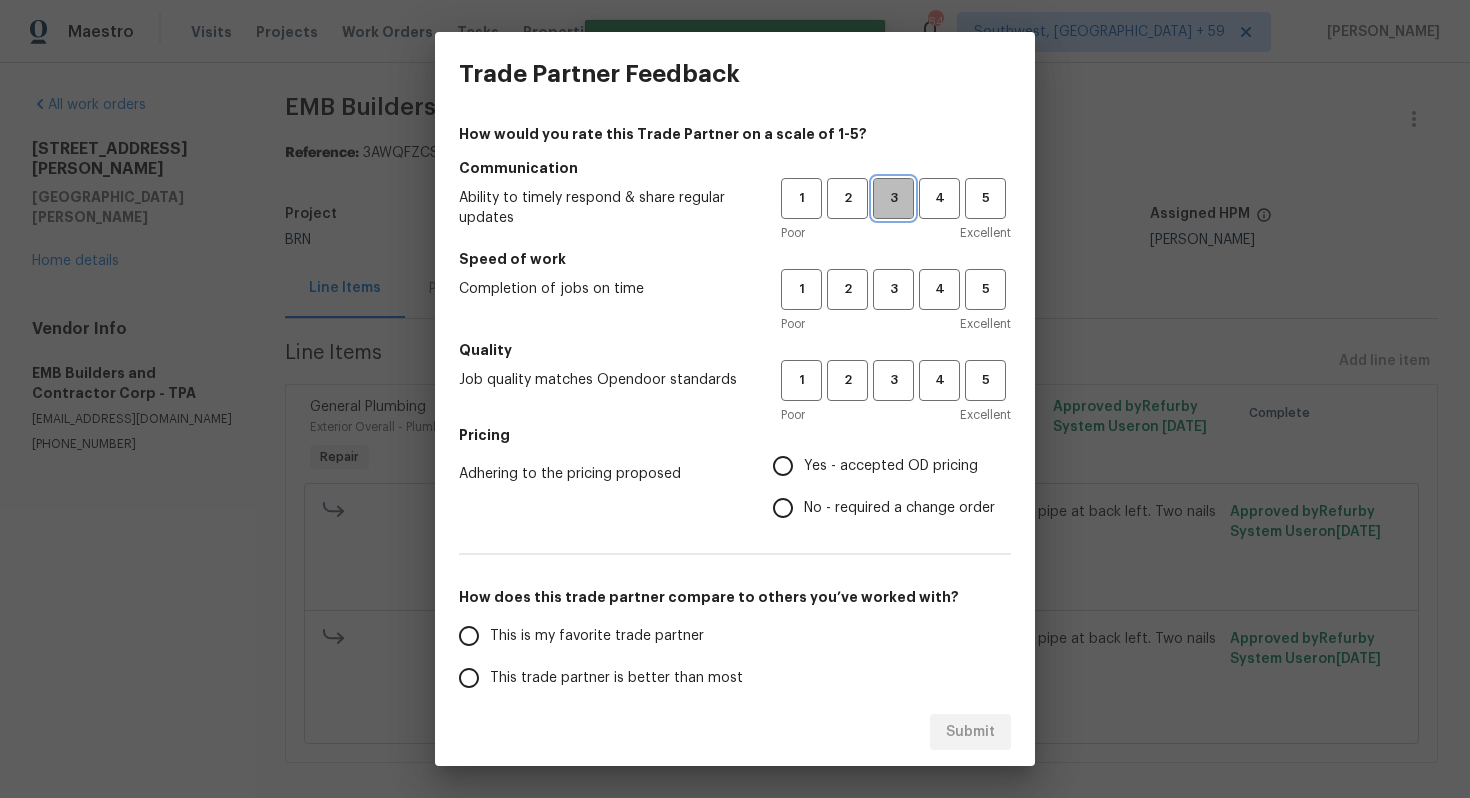 click on "3" at bounding box center (893, 198) 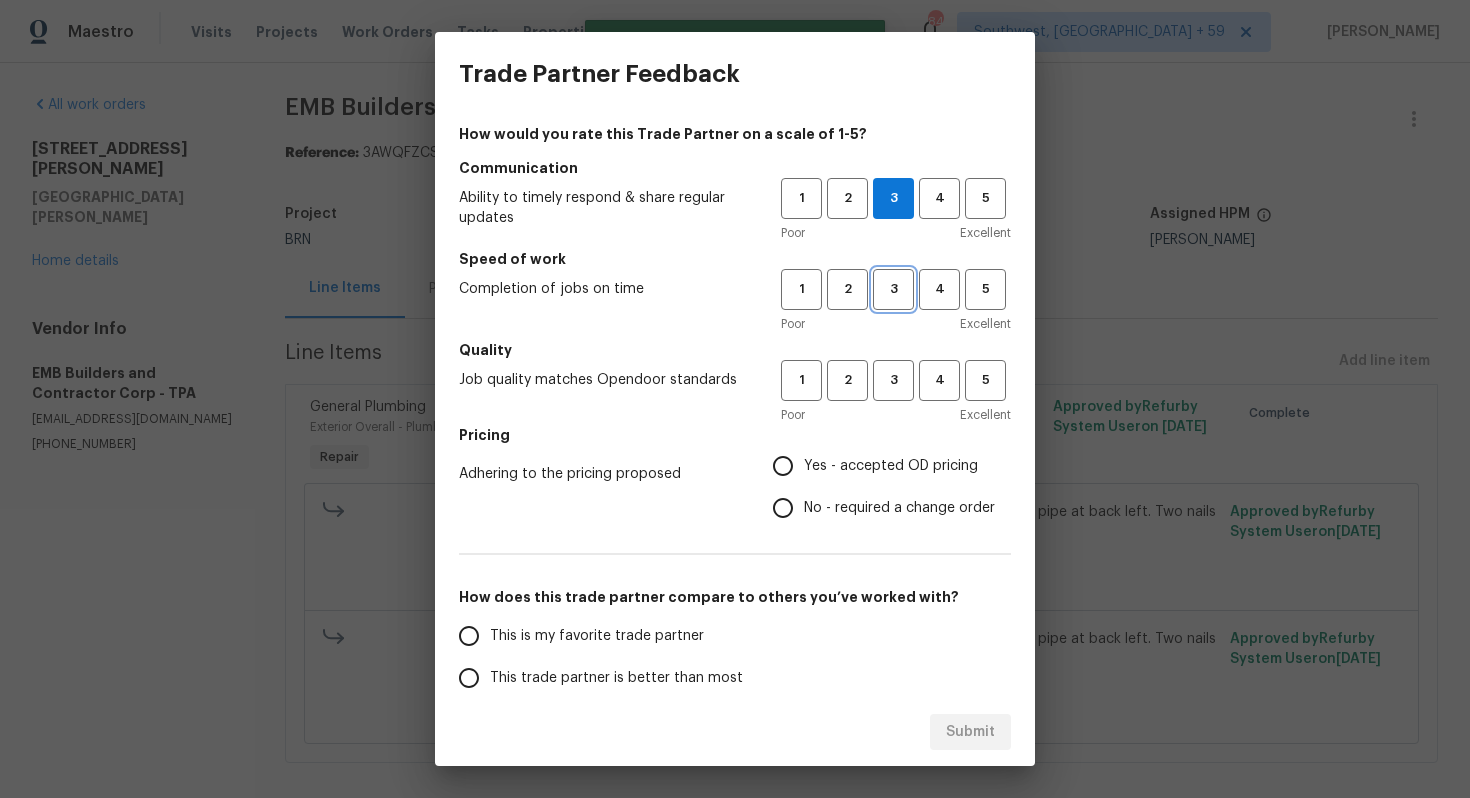click on "3" at bounding box center [893, 289] 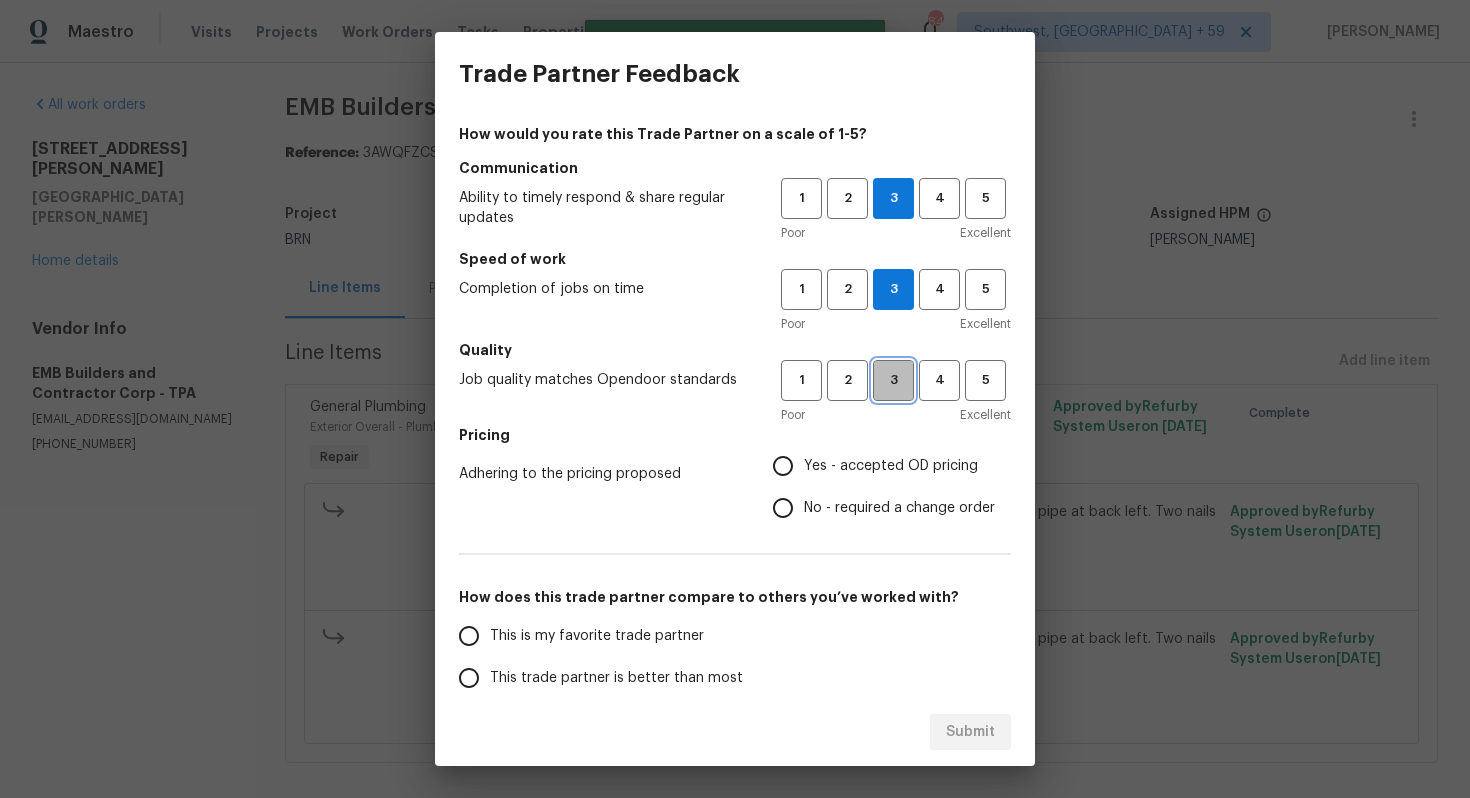 click on "3" at bounding box center (893, 380) 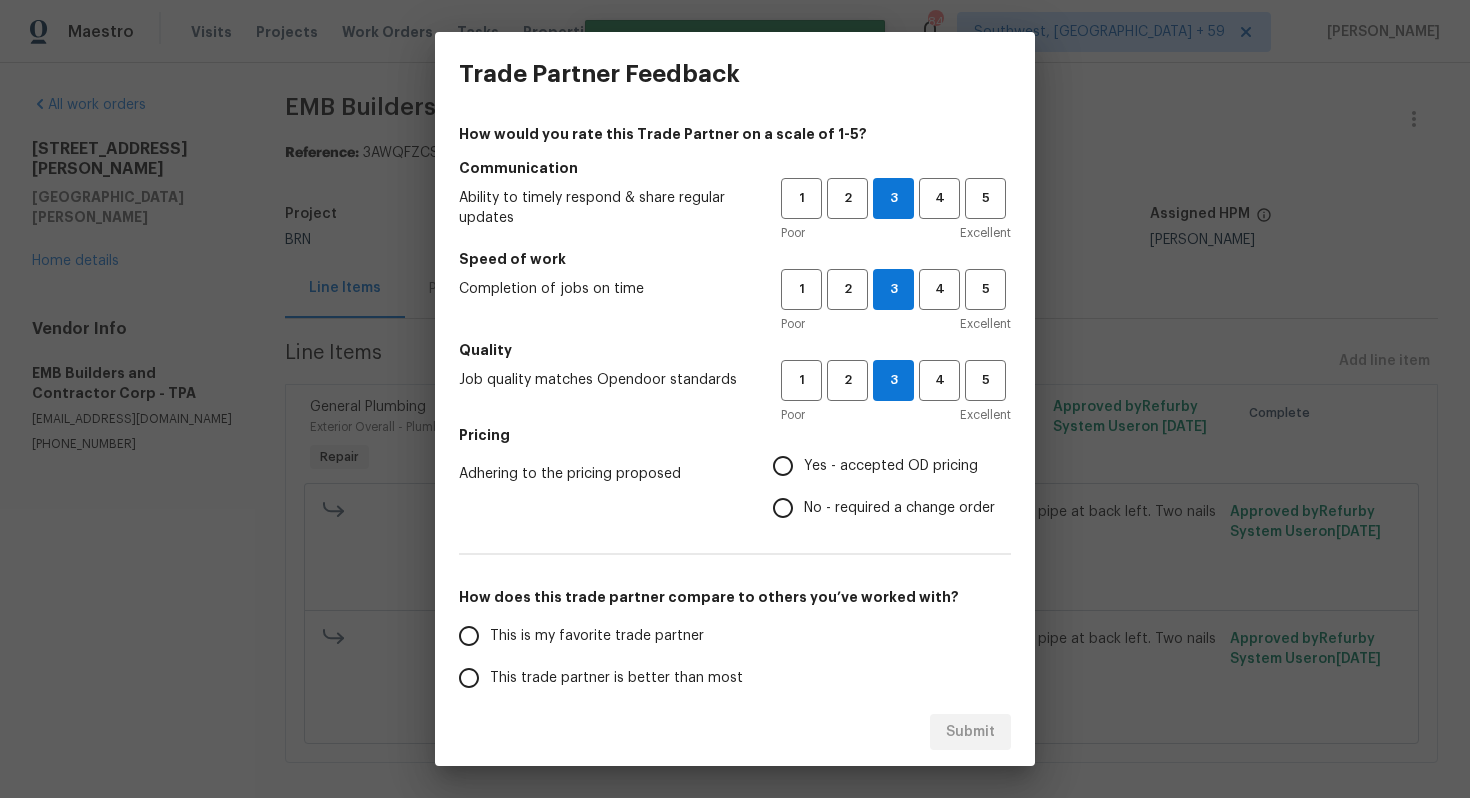 click on "No - required a change order" at bounding box center (783, 508) 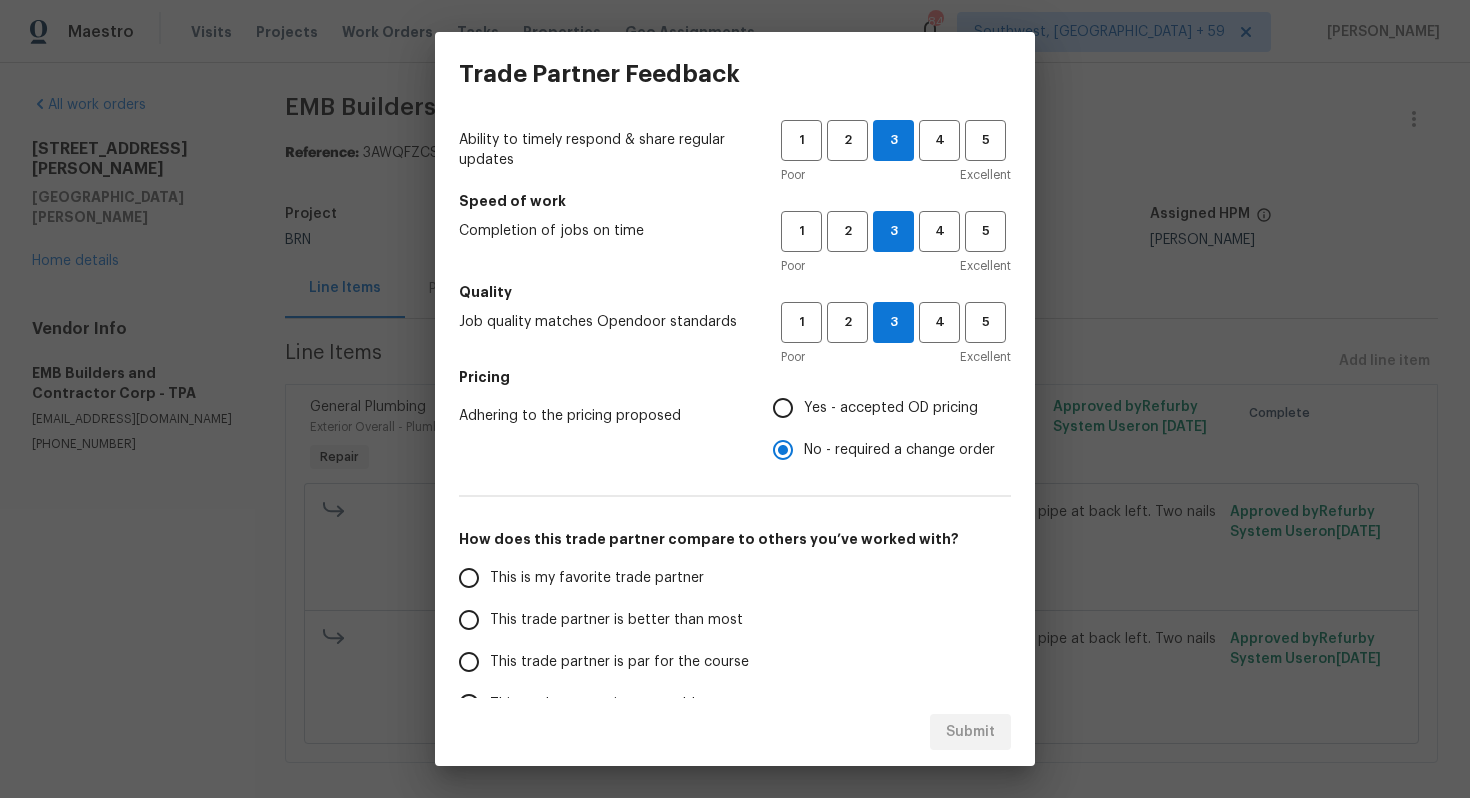 scroll, scrollTop: 80, scrollLeft: 0, axis: vertical 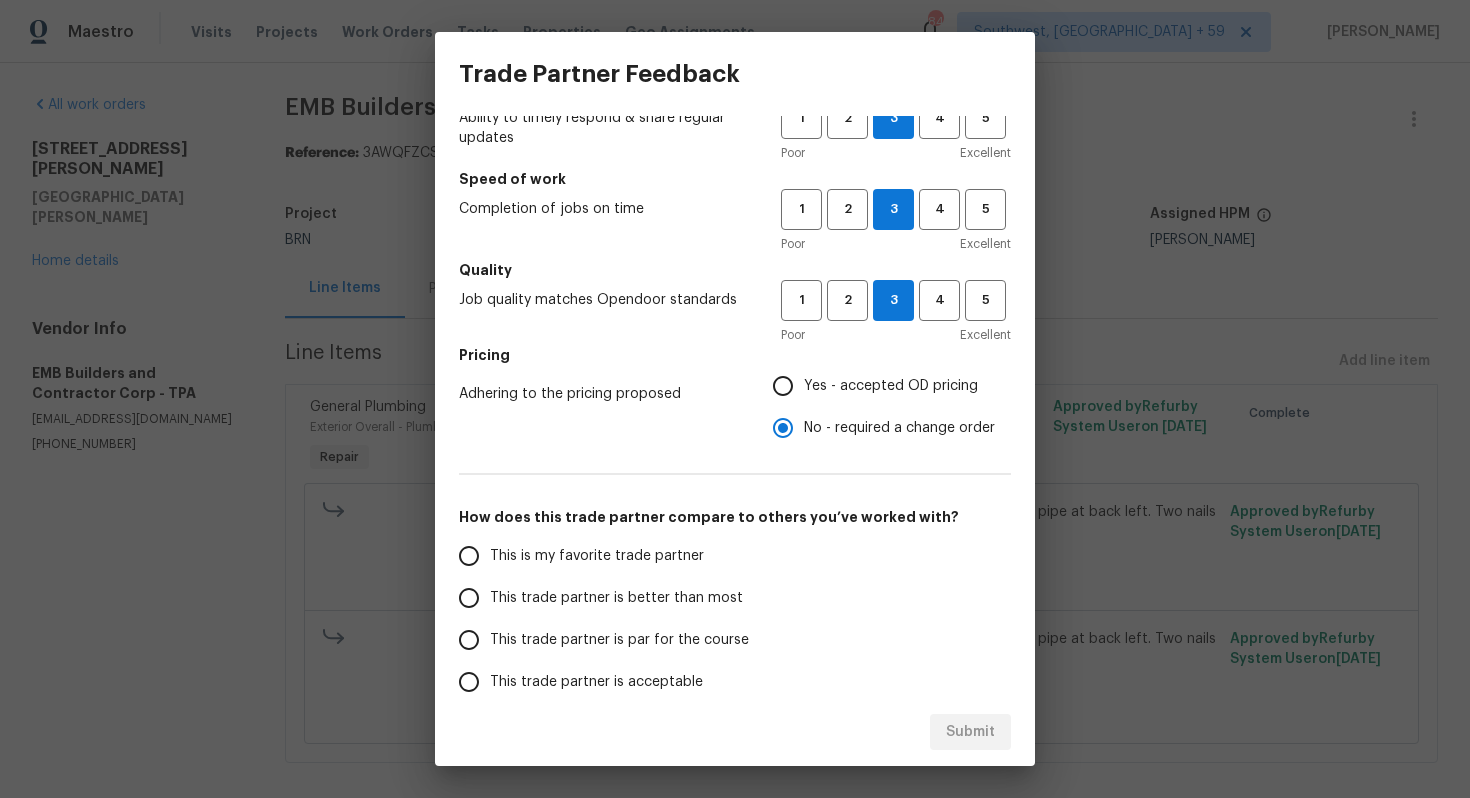 click on "This trade partner is par for the course" at bounding box center [619, 640] 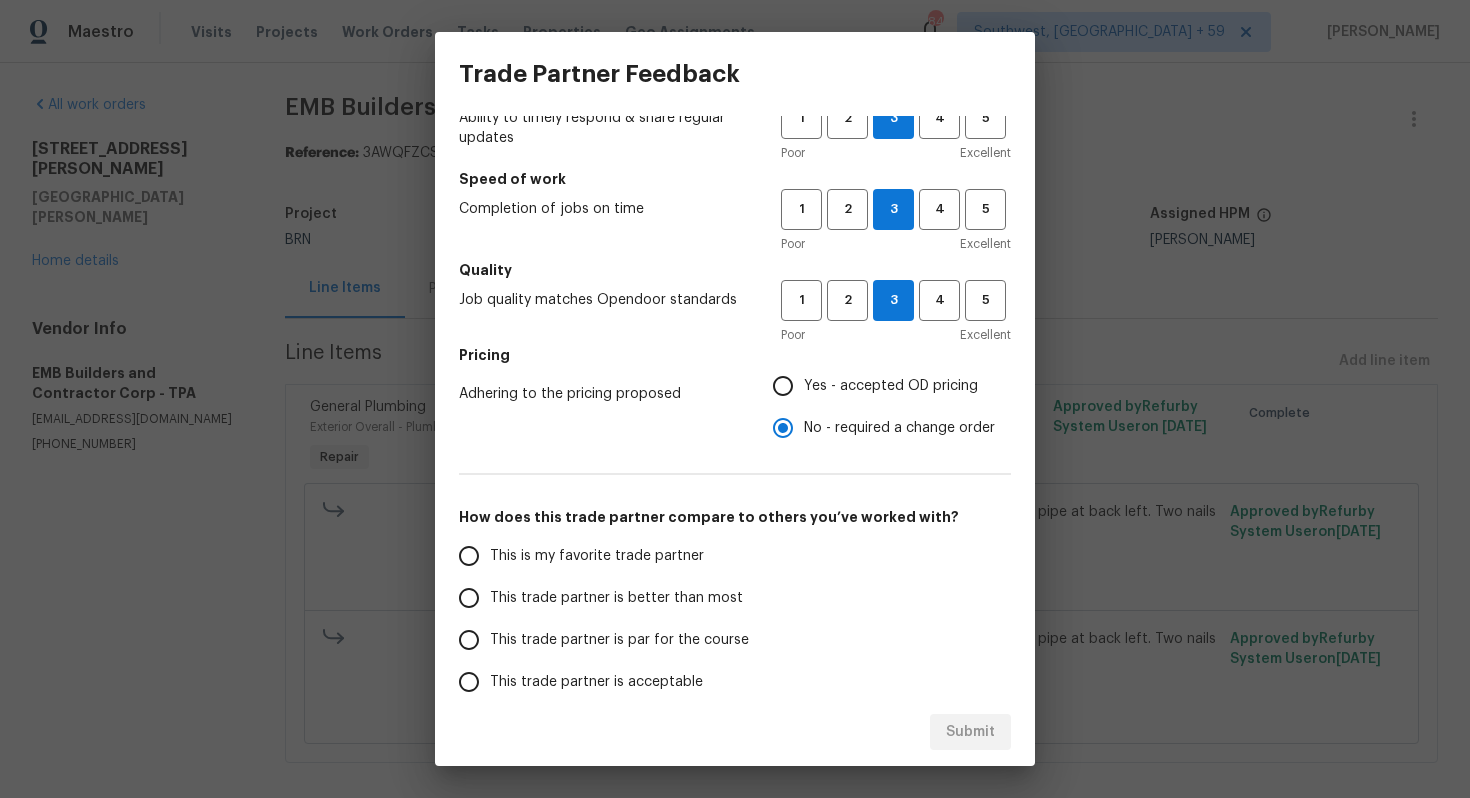 click on "This trade partner is par for the course" at bounding box center (469, 640) 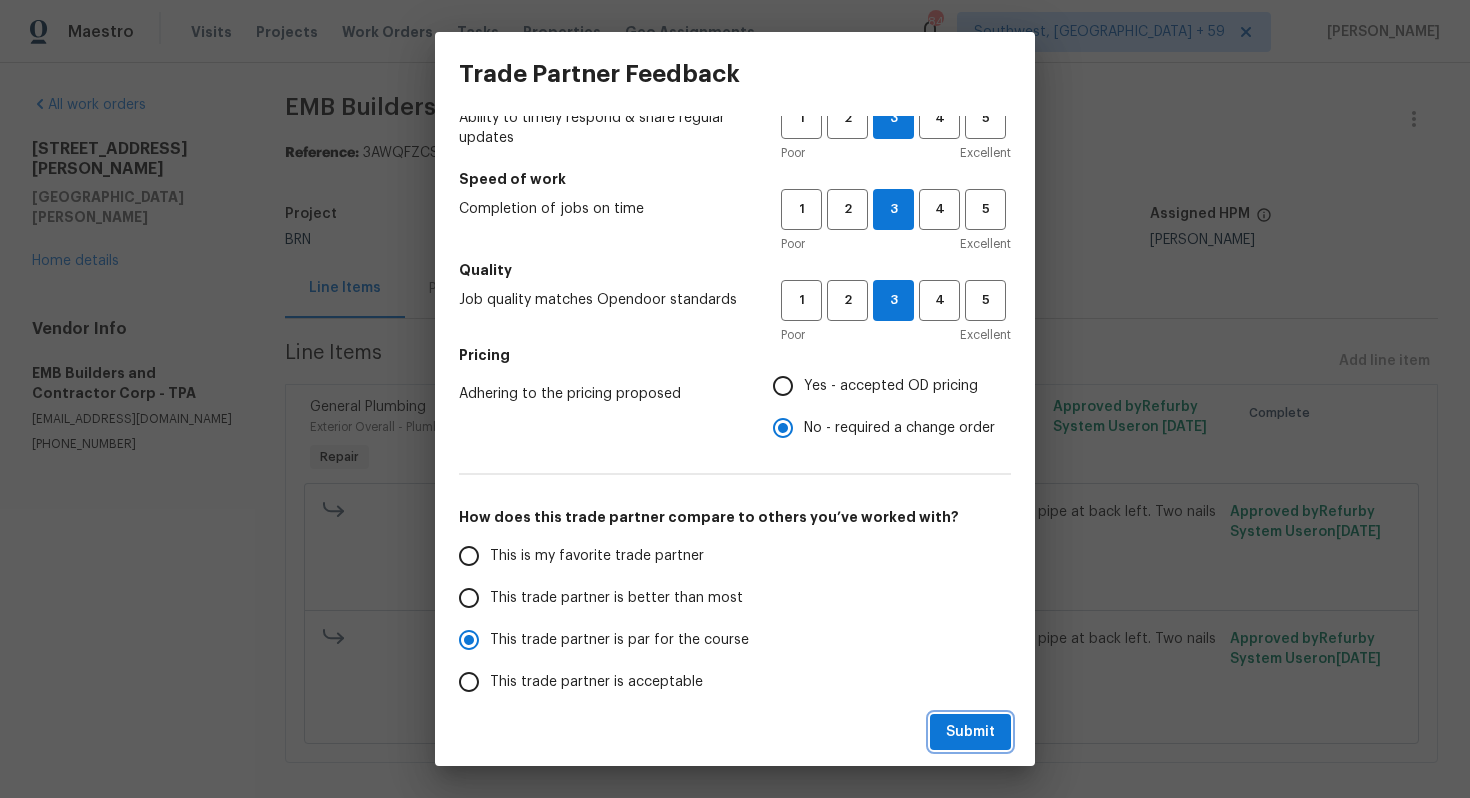 click on "Submit" at bounding box center (970, 732) 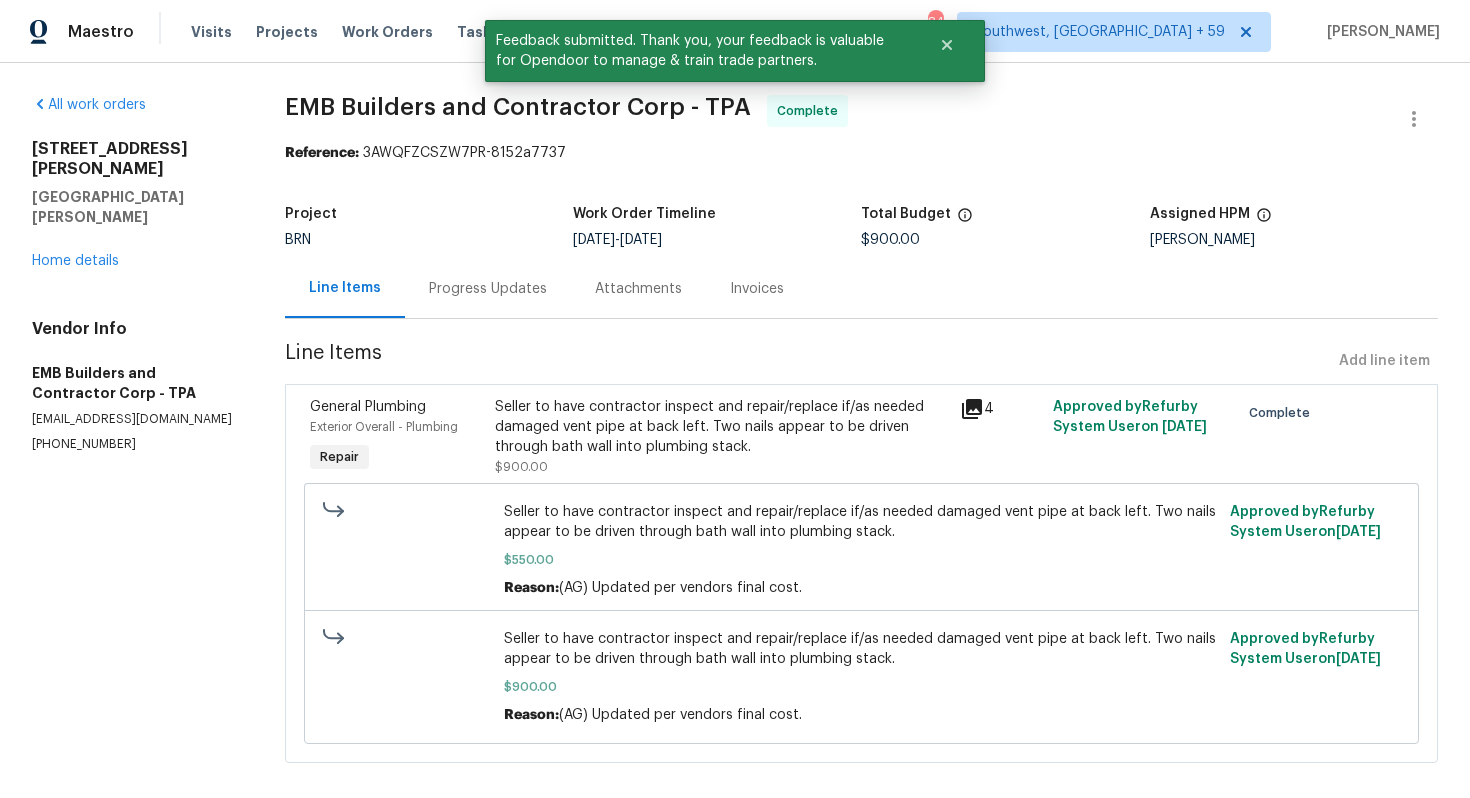 click on "Progress Updates" at bounding box center (488, 288) 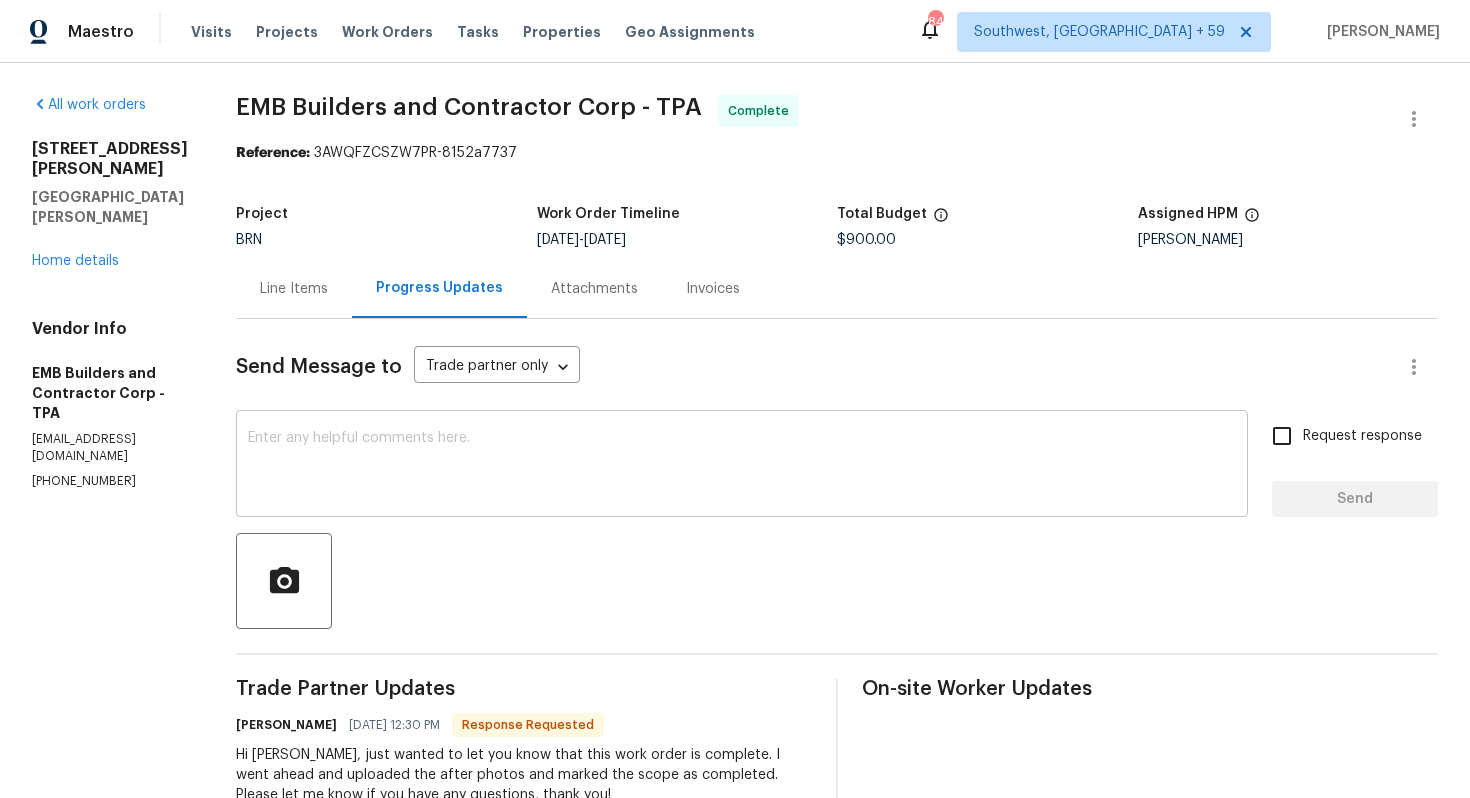 click at bounding box center [742, 466] 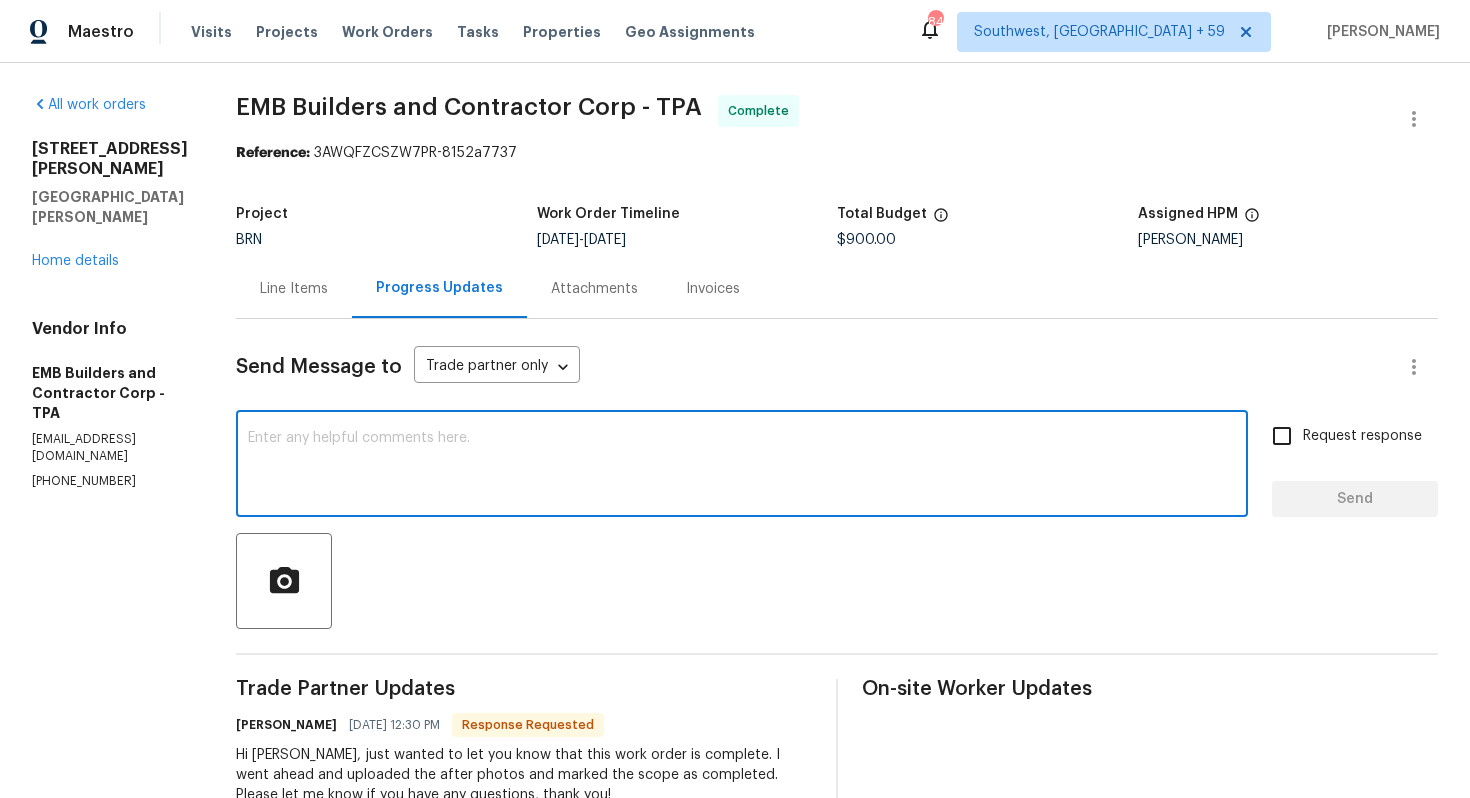 paste on "WO is approved, Please upload the invoice under invoice section. Thanks!" 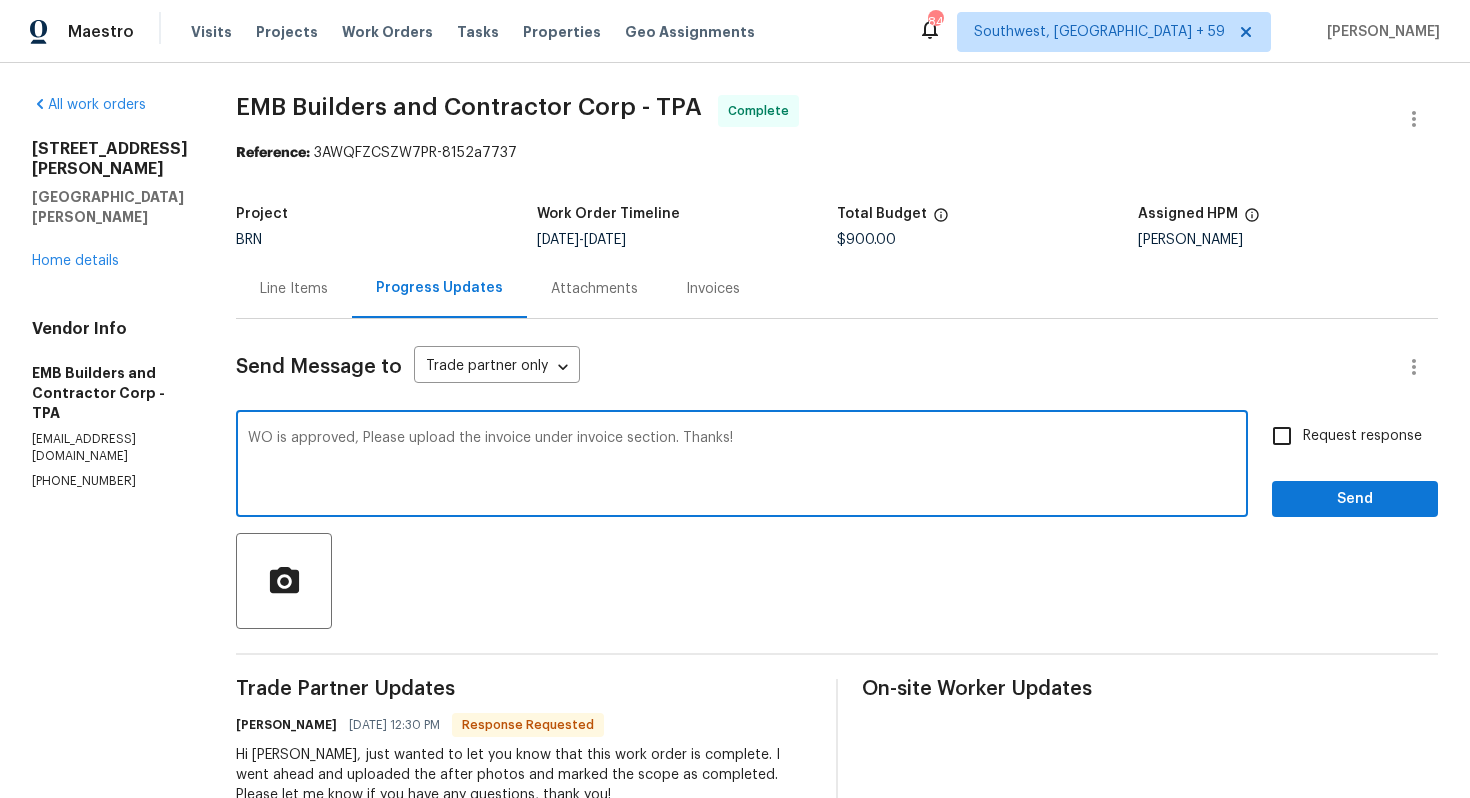 type on "WO is approved, Please upload the invoice under invoice section. Thanks!" 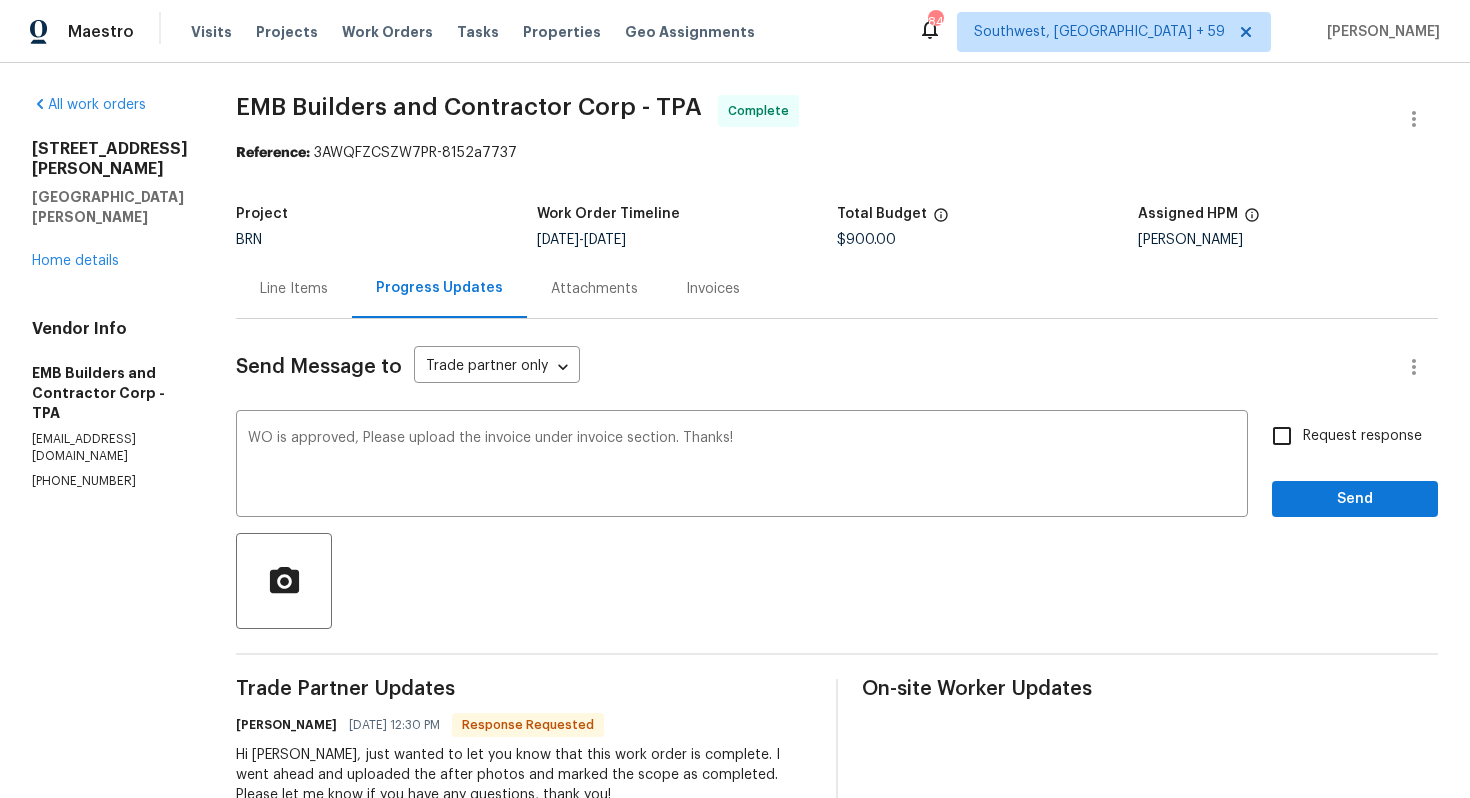 click on "Request response" at bounding box center (1341, 436) 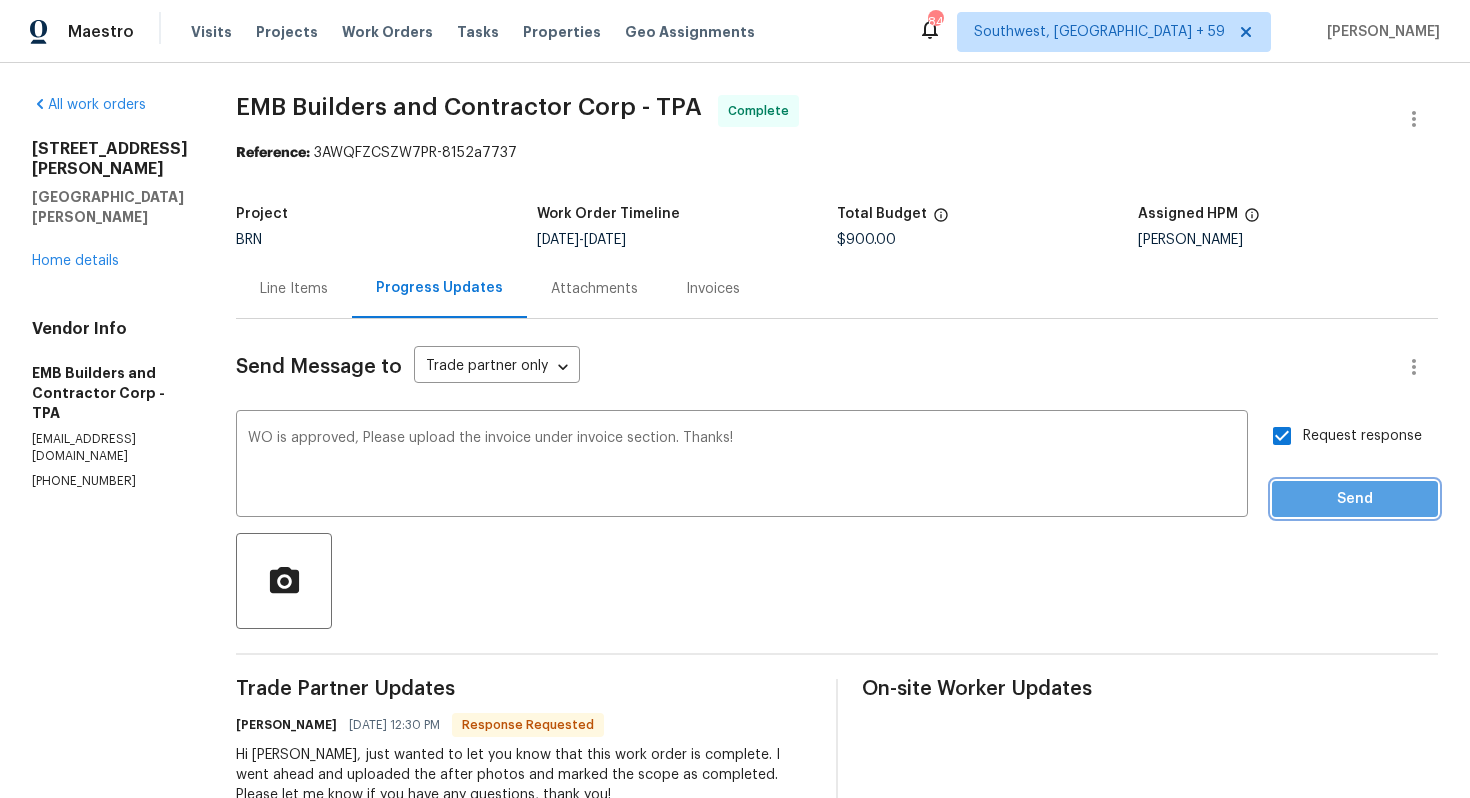 click on "Send" at bounding box center [1355, 499] 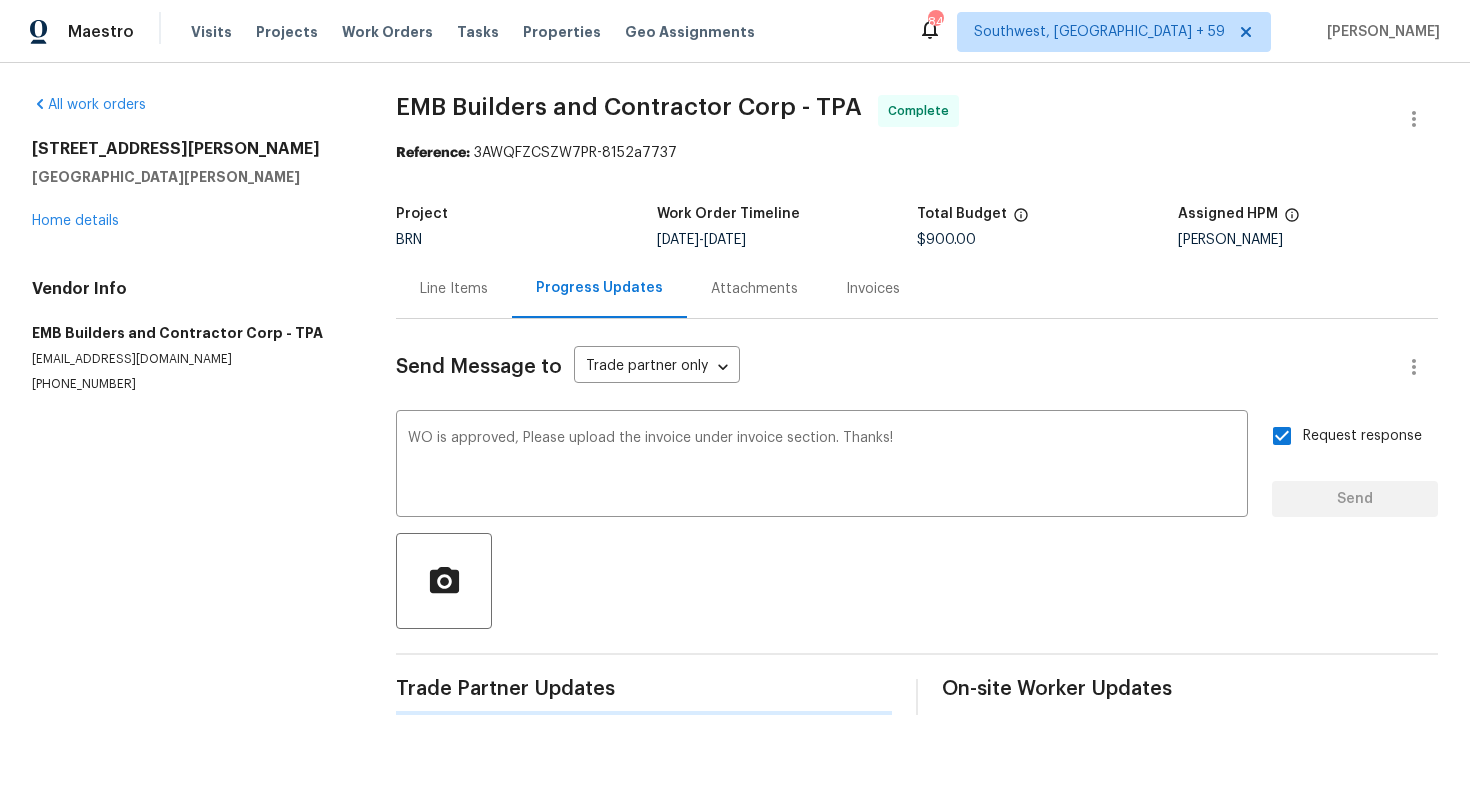 type 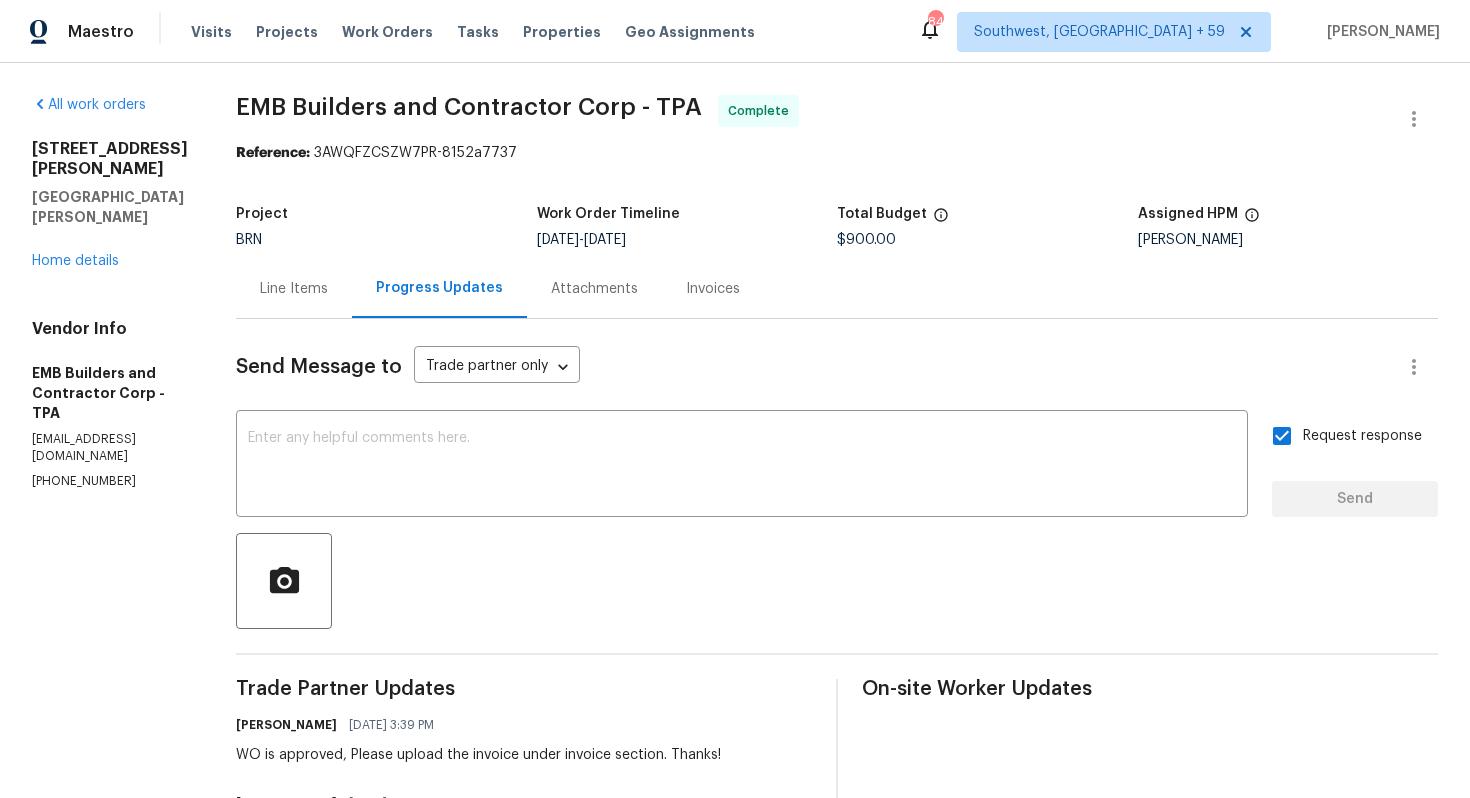 click on "Line Items" at bounding box center (294, 288) 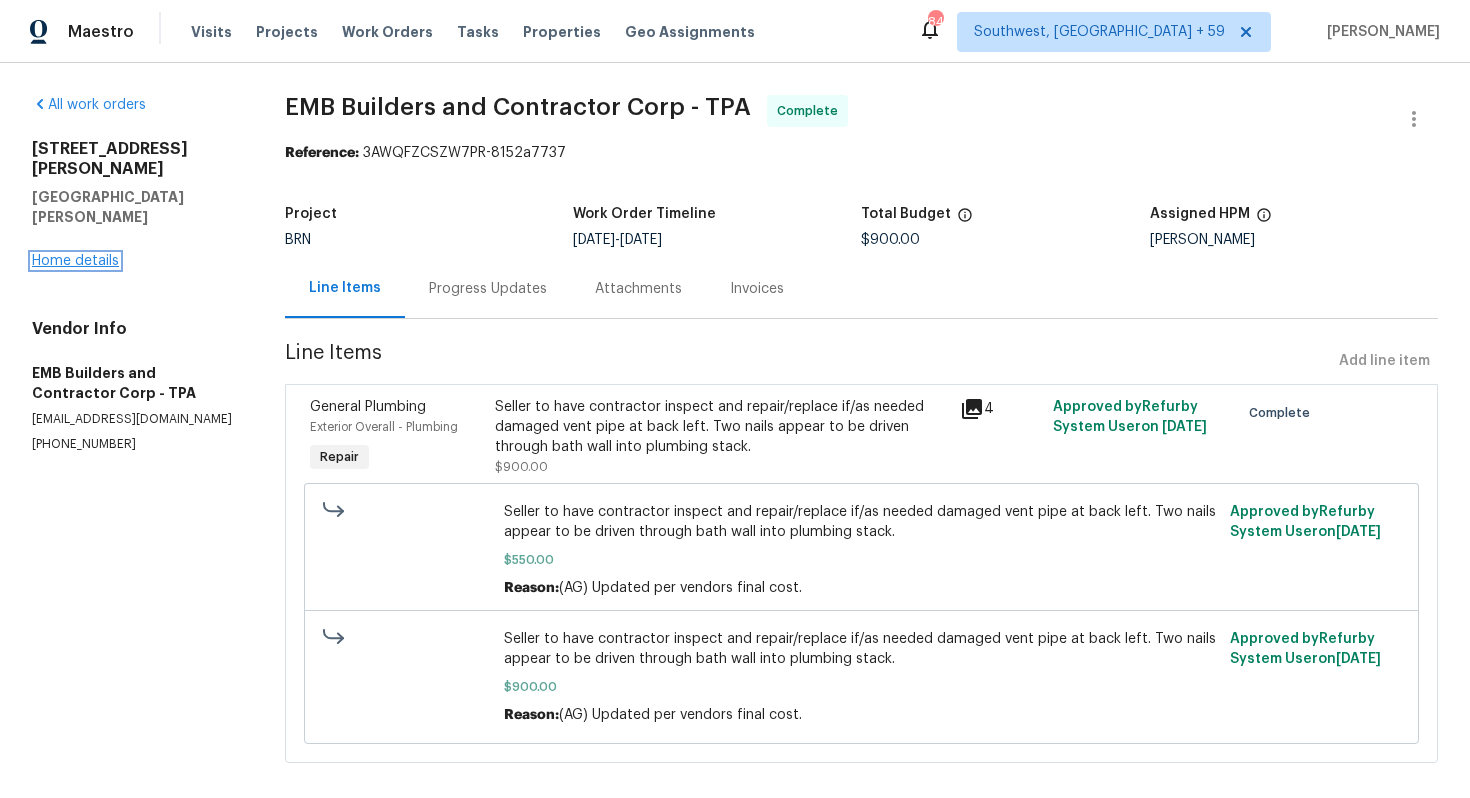 click on "Home details" at bounding box center [75, 261] 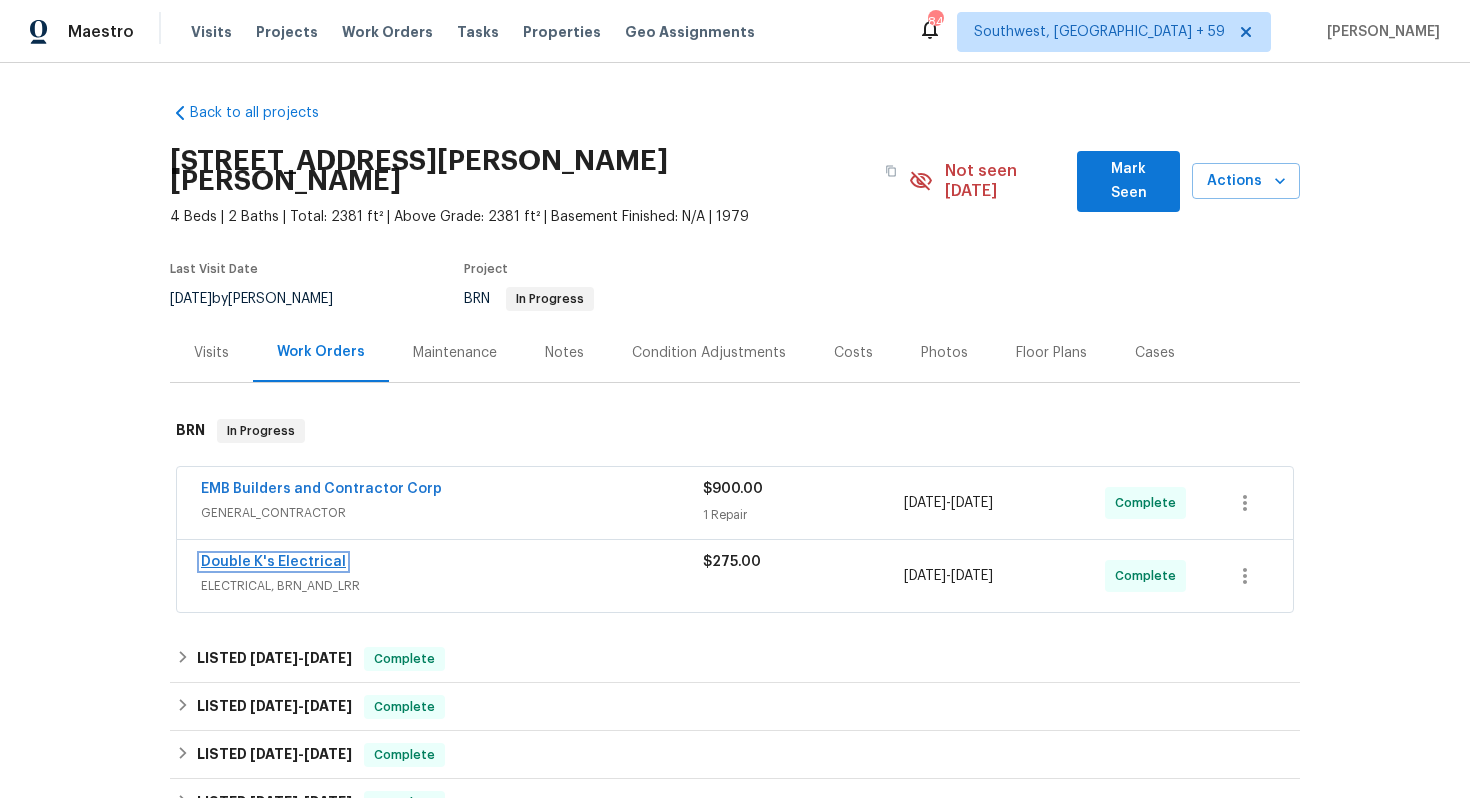 click on "Double K's Electrical" at bounding box center (273, 562) 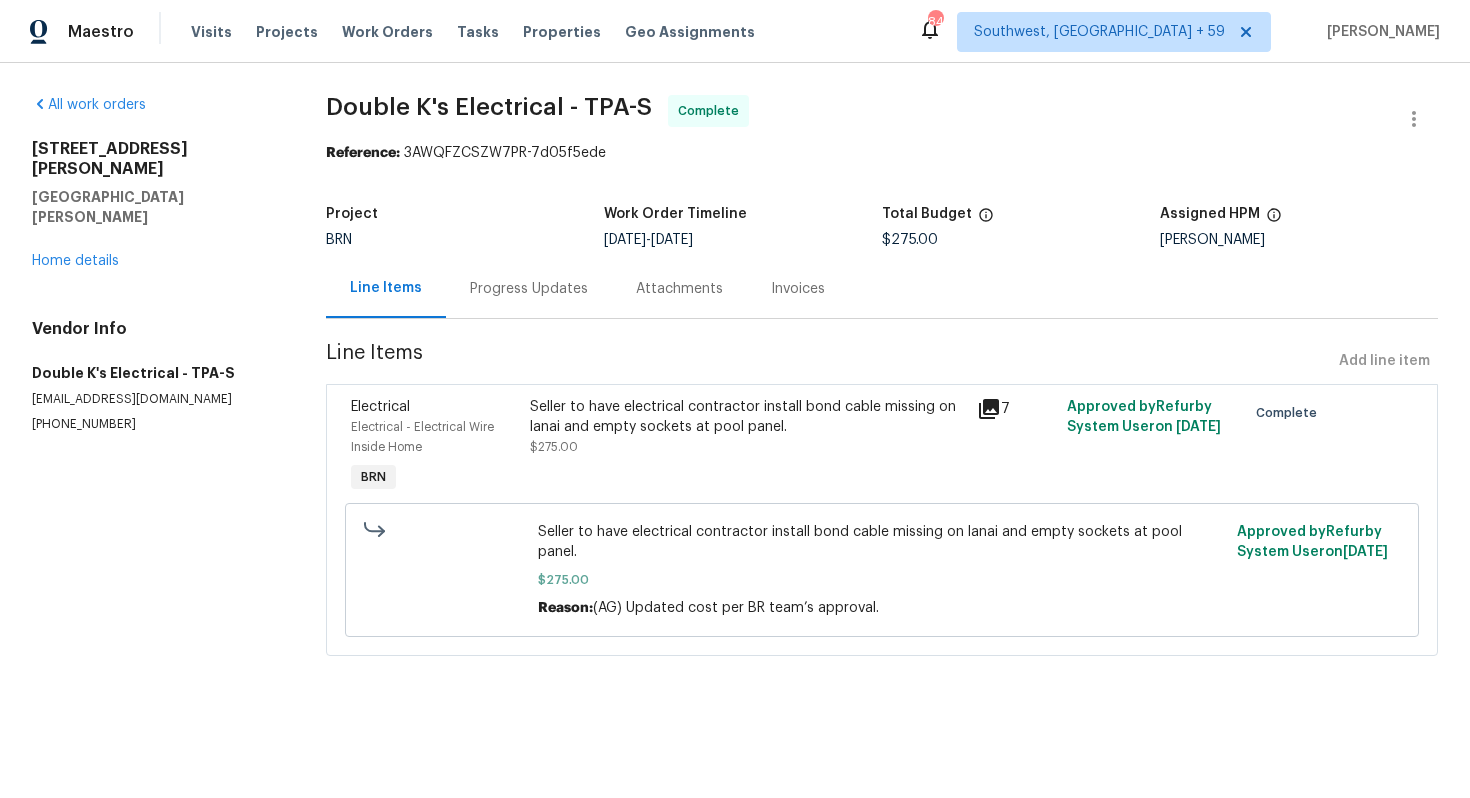 click on "Seller to have electrical contractor install bond cable missing on lanai and empty sockets at pool panel." at bounding box center [748, 417] 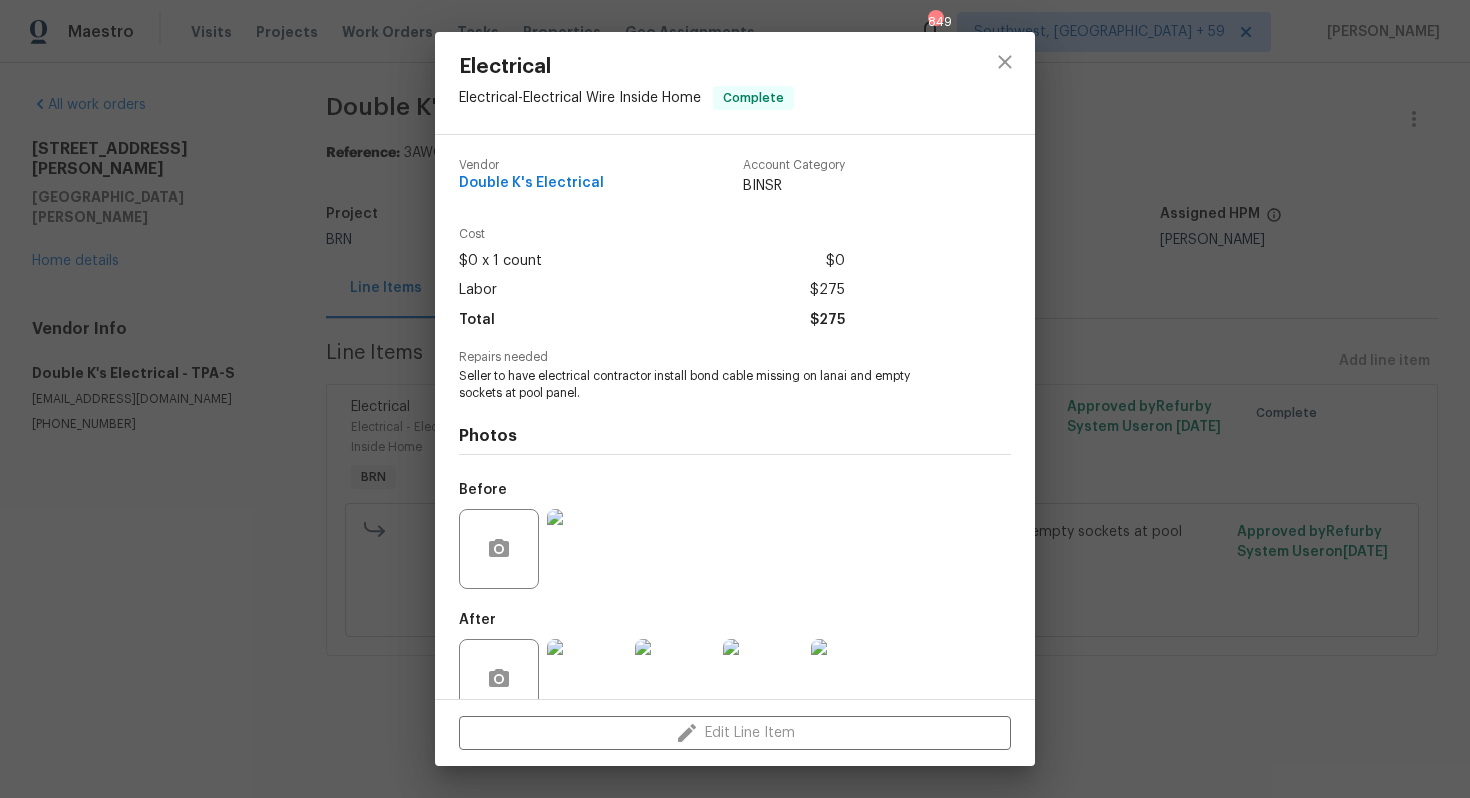 click on "Seller to have electrical contractor install bond cable missing on lanai and empty sockets at pool panel." at bounding box center (707, 385) 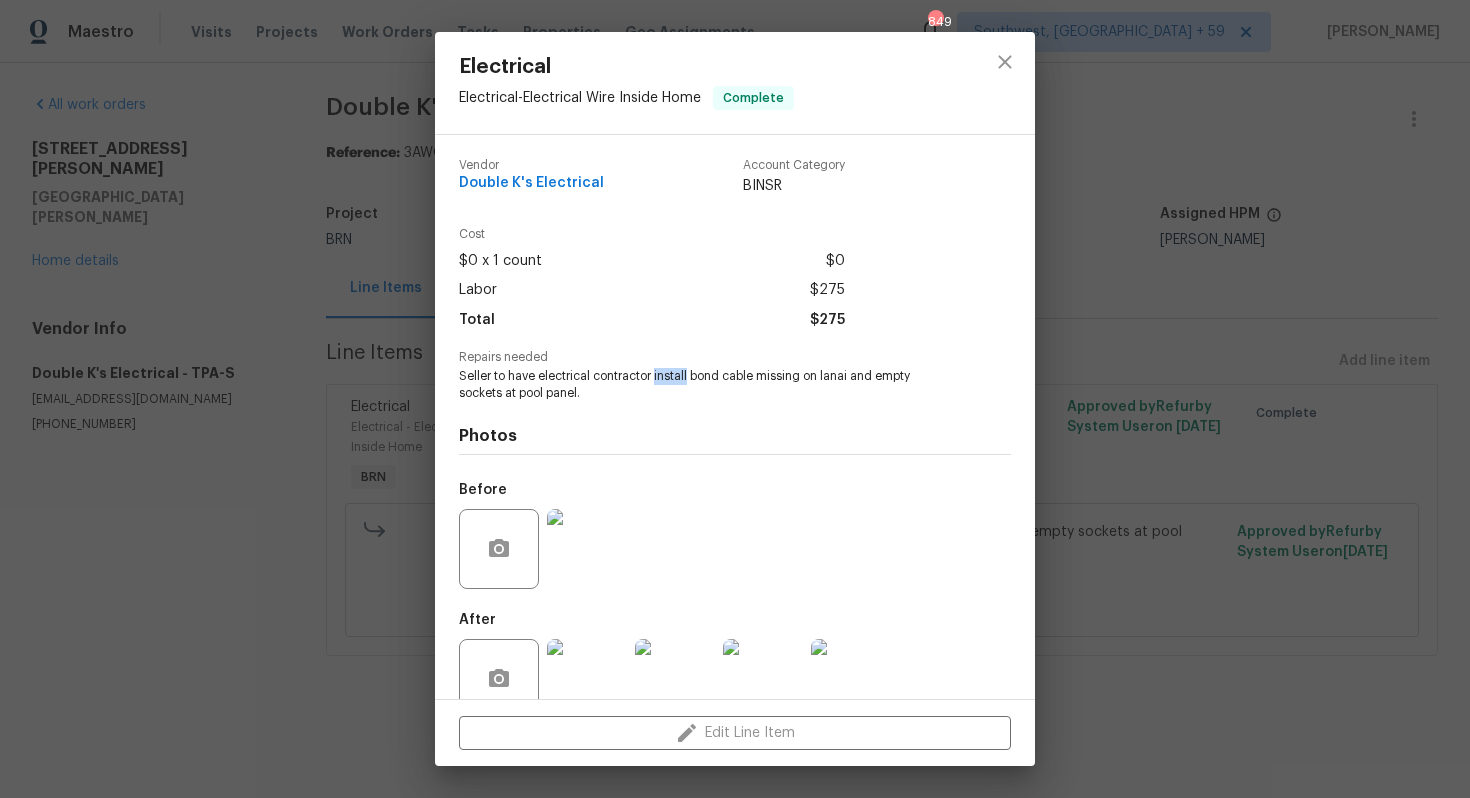 click on "Seller to have electrical contractor install bond cable missing on lanai and empty sockets at pool panel." at bounding box center [707, 385] 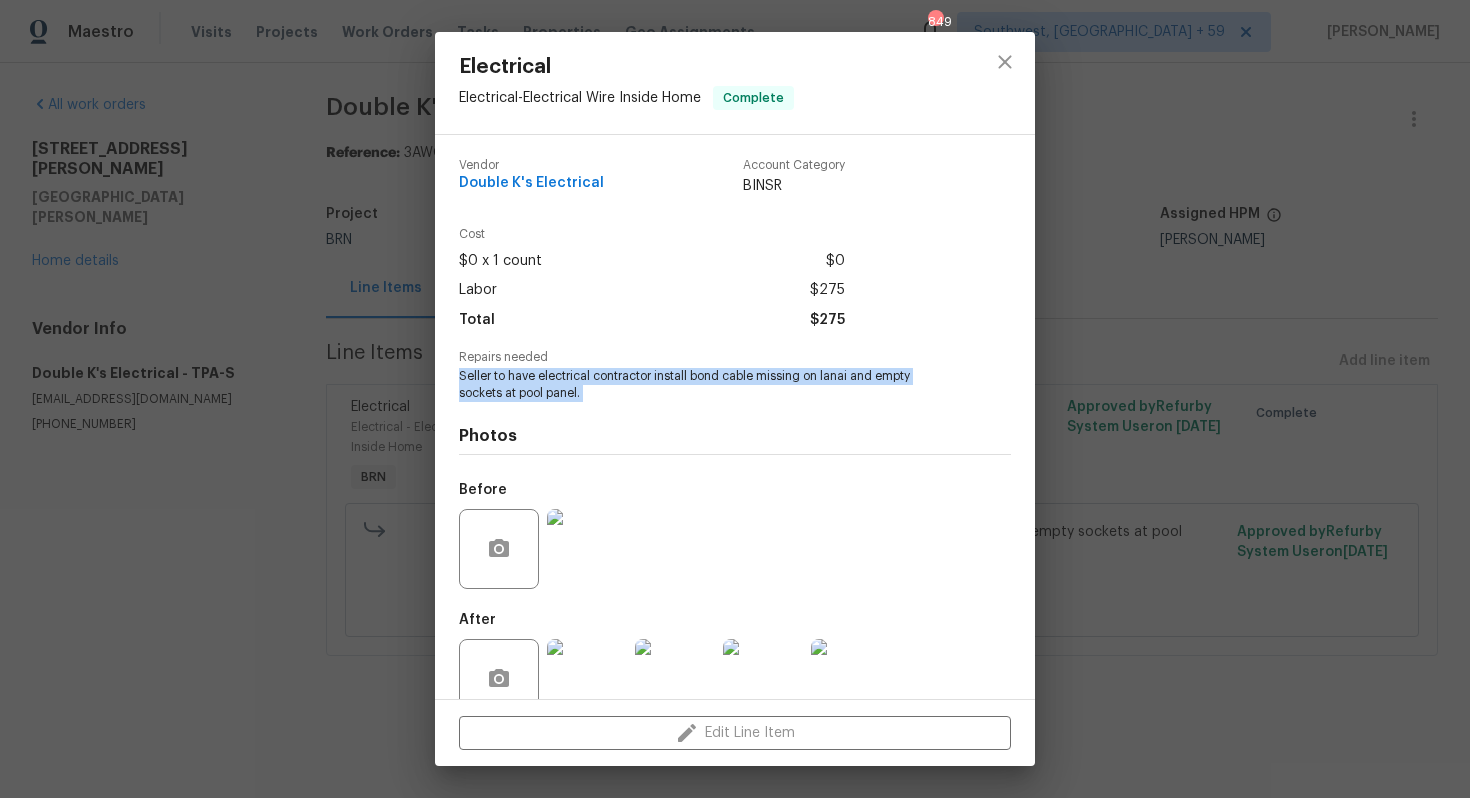 copy on "Seller to have electrical contractor install bond cable missing on lanai and empty sockets at pool panel." 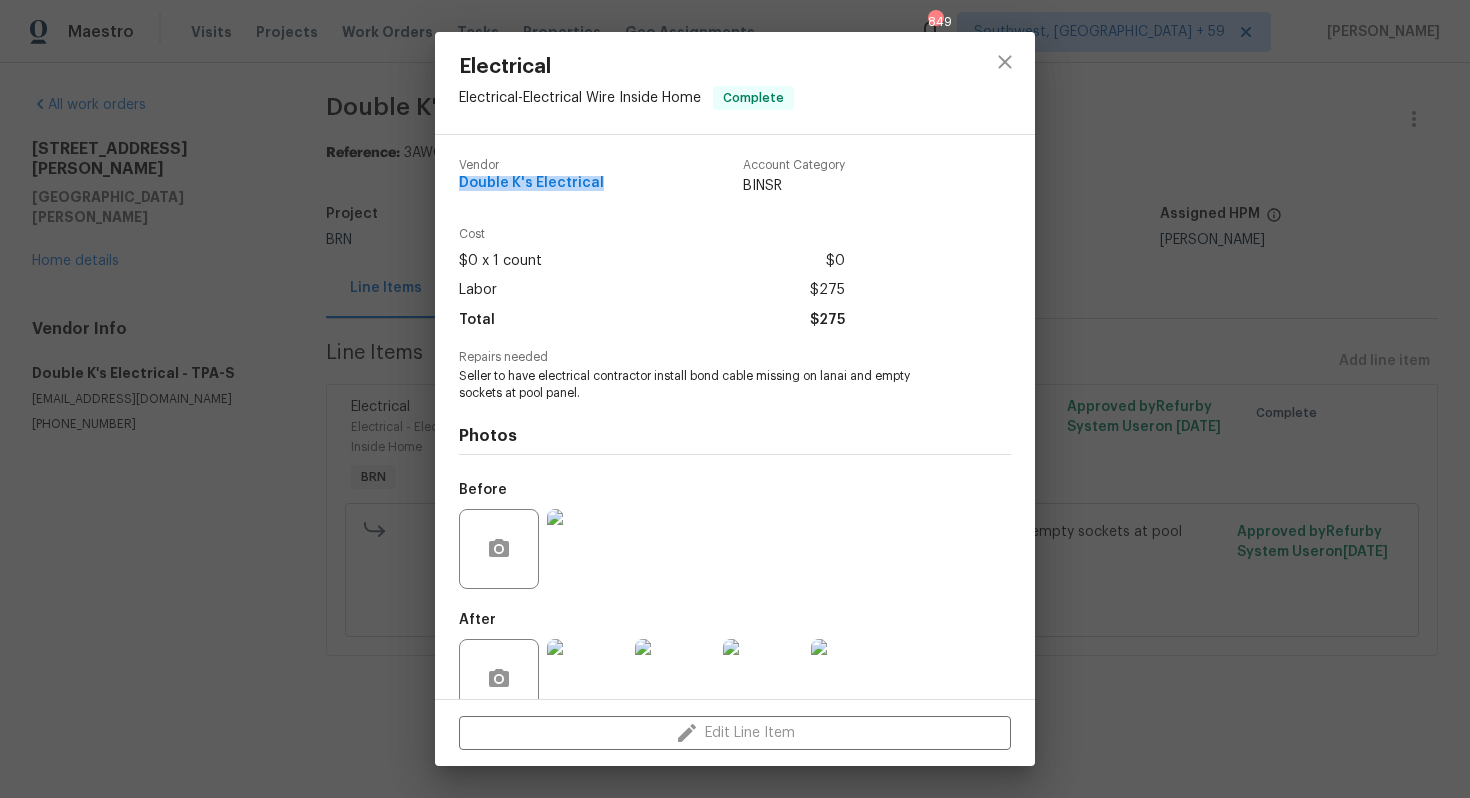 drag, startPoint x: 457, startPoint y: 188, endPoint x: 607, endPoint y: 190, distance: 150.01334 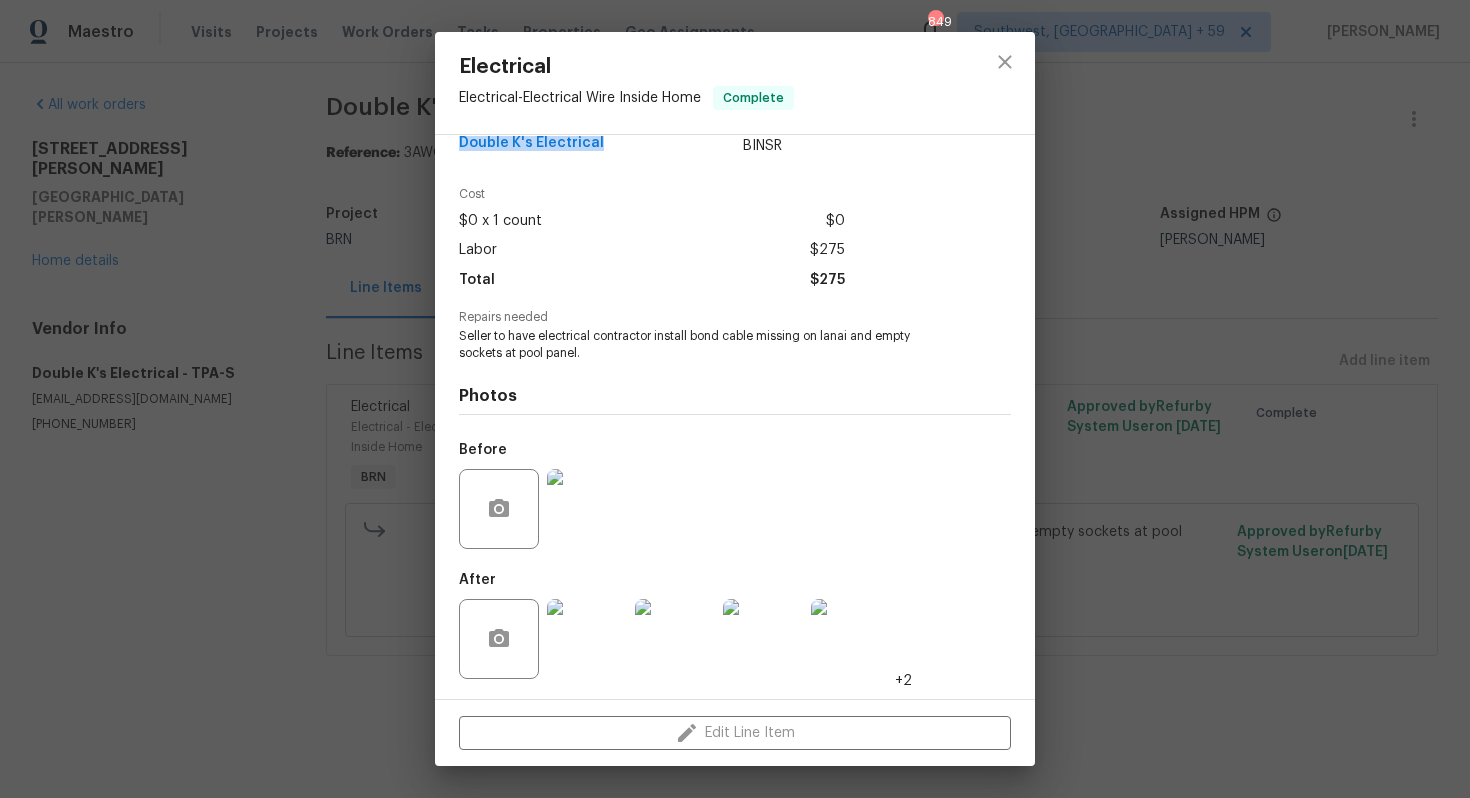 click at bounding box center (587, 509) 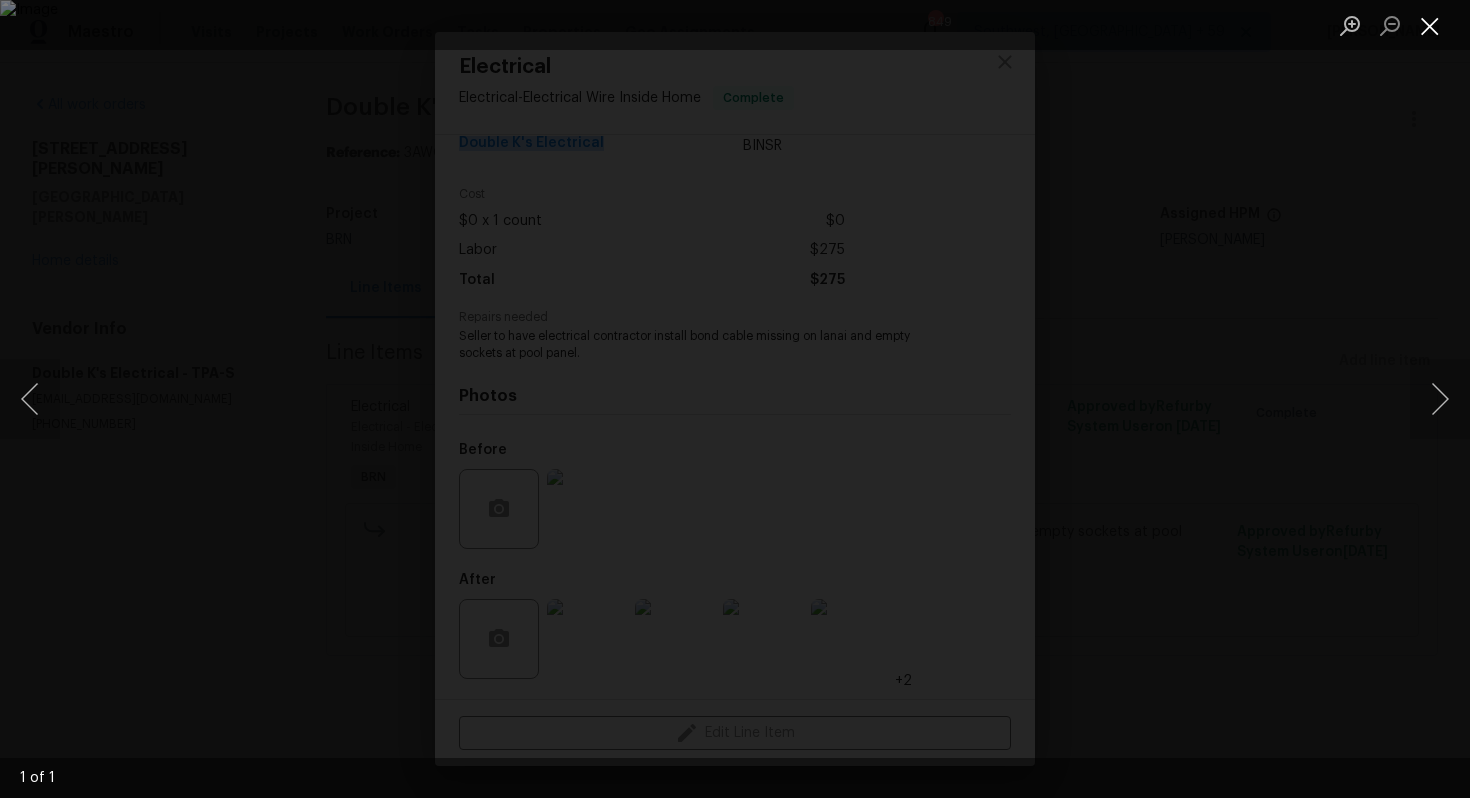 click at bounding box center [1430, 25] 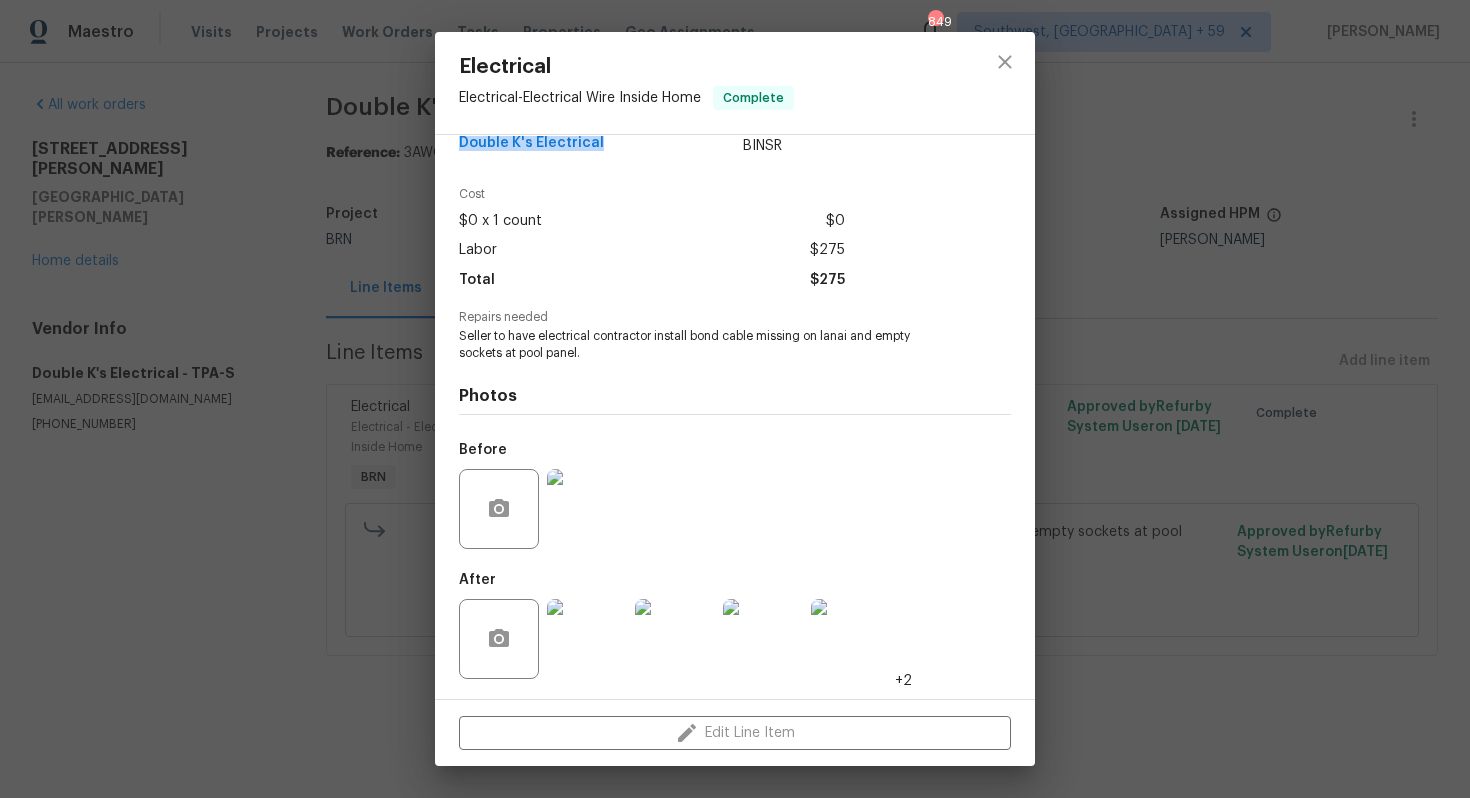 click at bounding box center (587, 639) 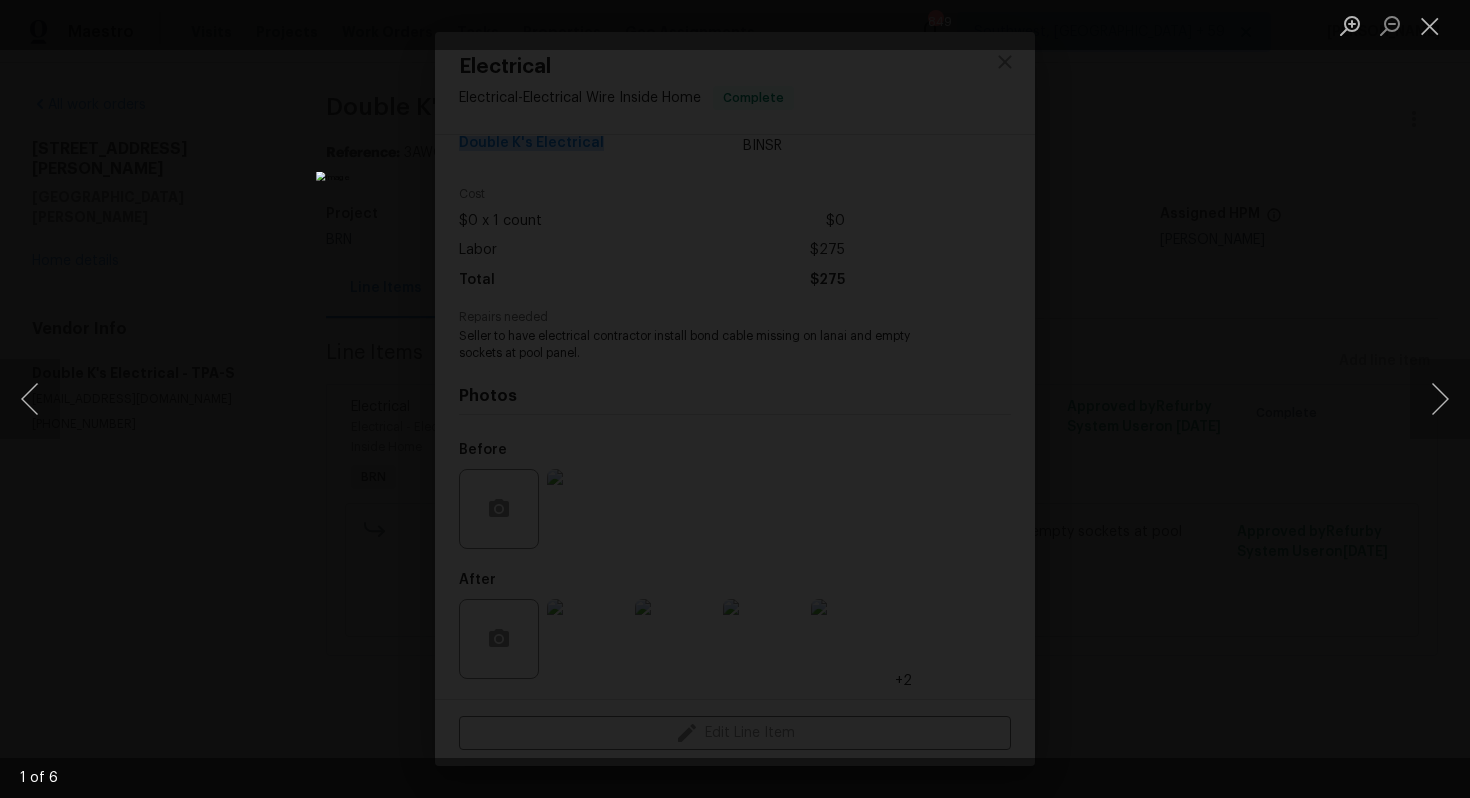 click at bounding box center [735, 399] 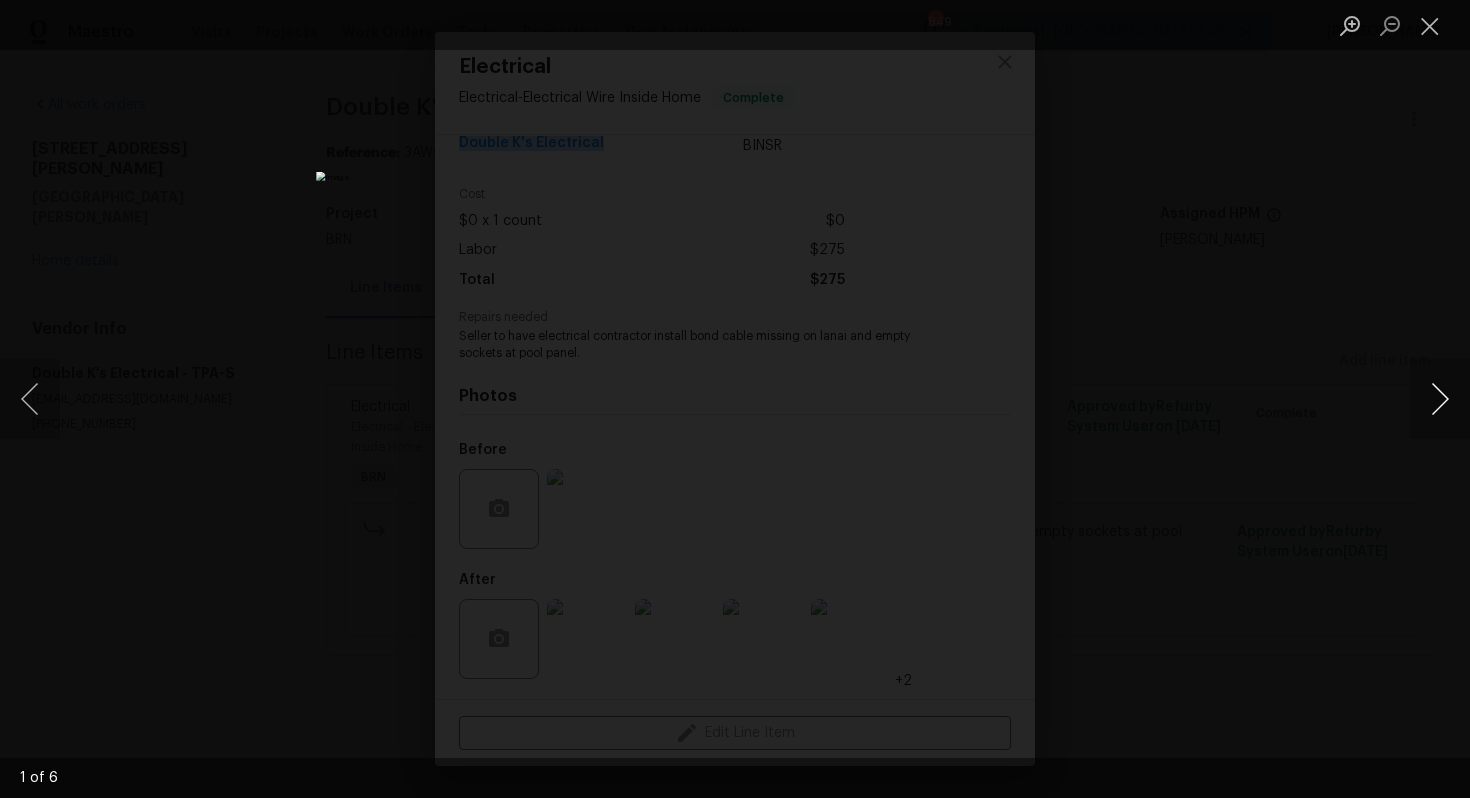 click at bounding box center (1440, 399) 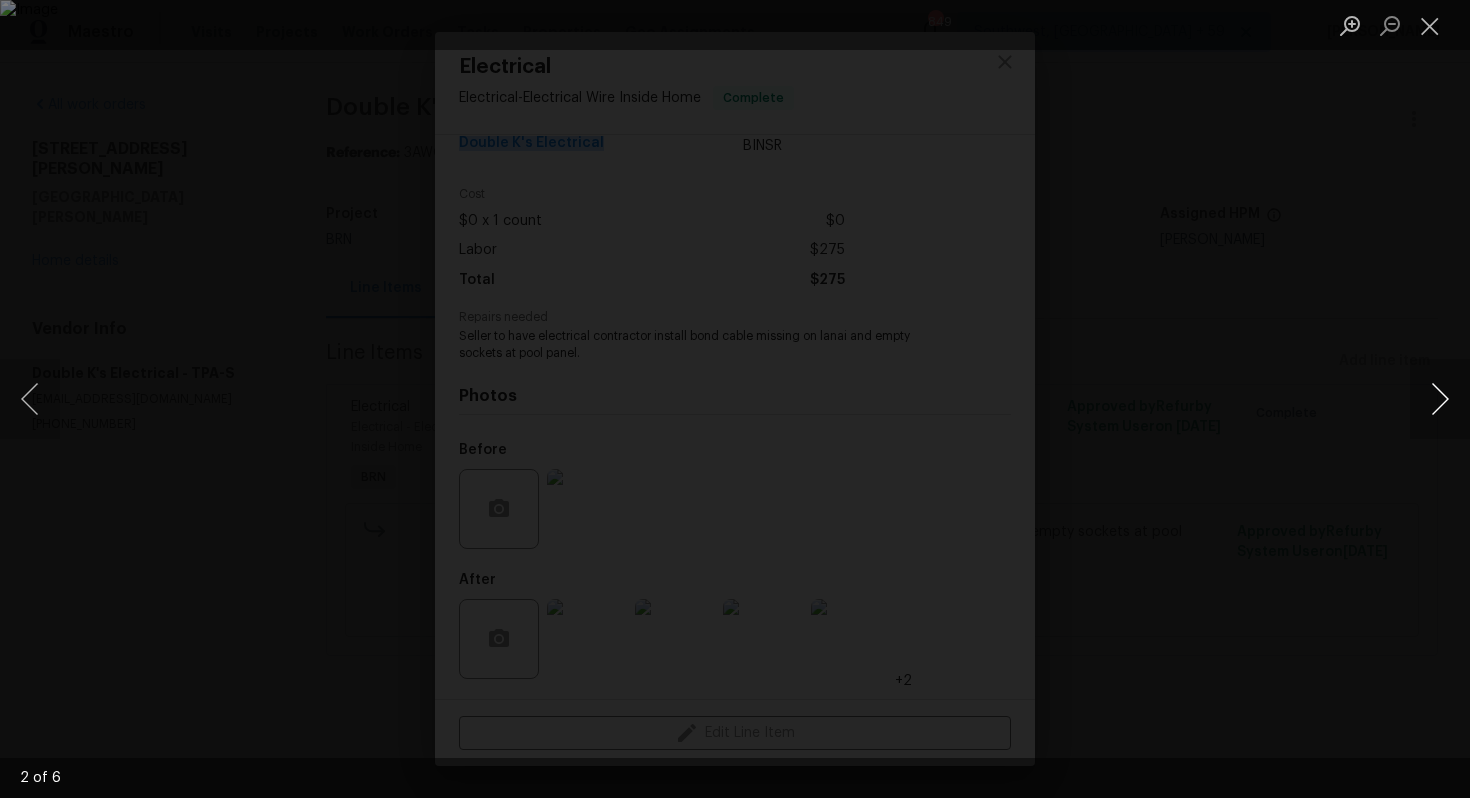 click at bounding box center (1440, 399) 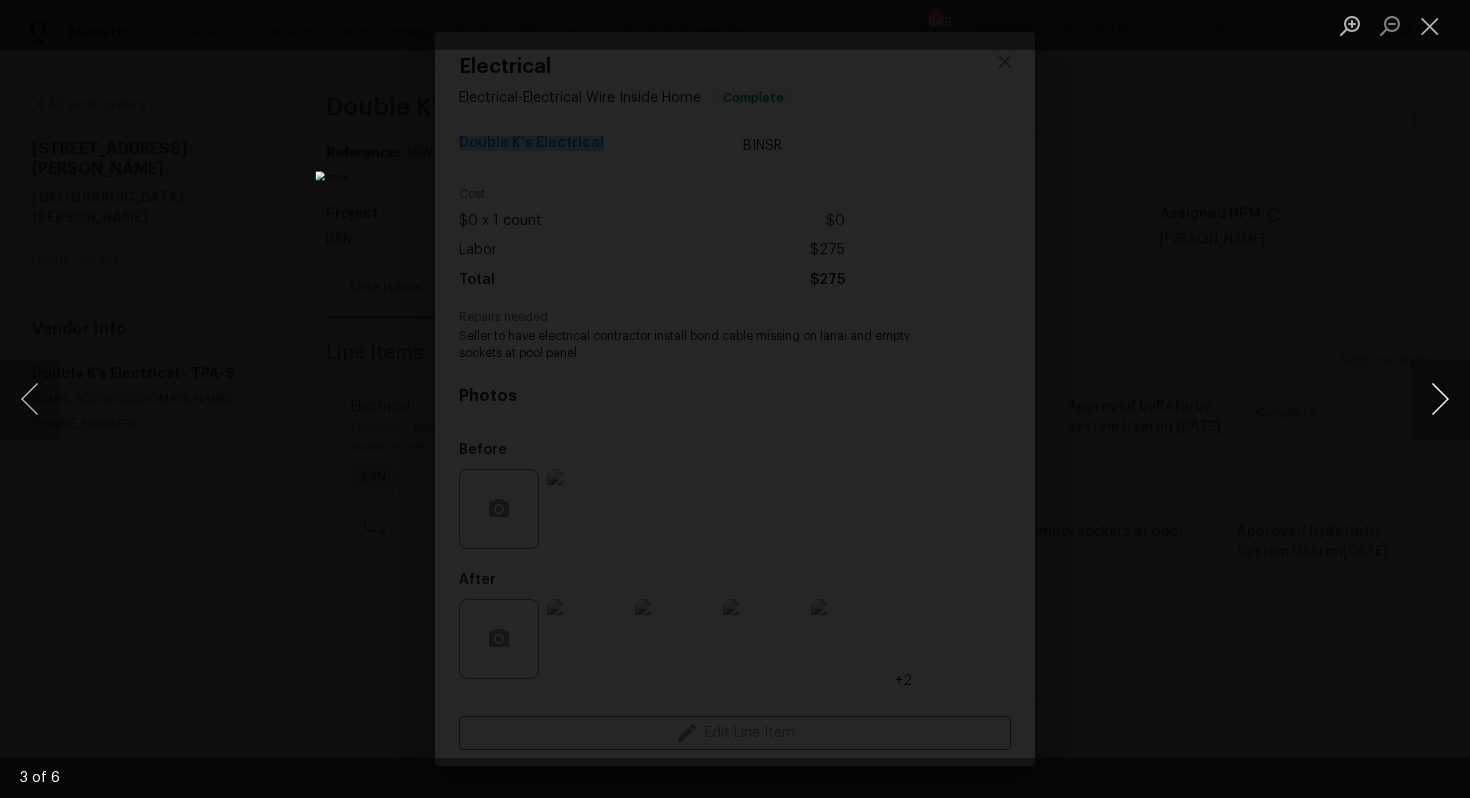 click at bounding box center (1440, 399) 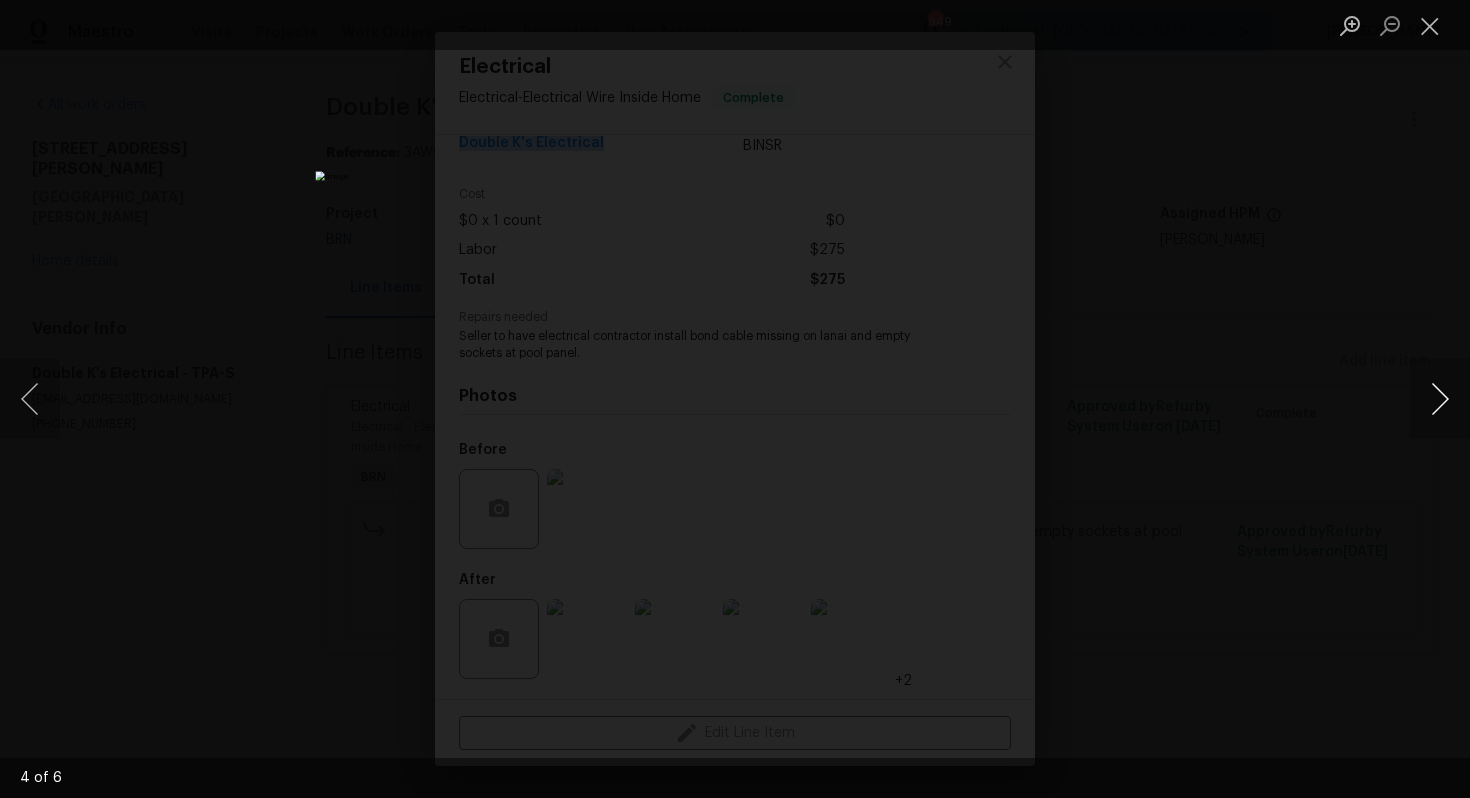 click at bounding box center (1440, 399) 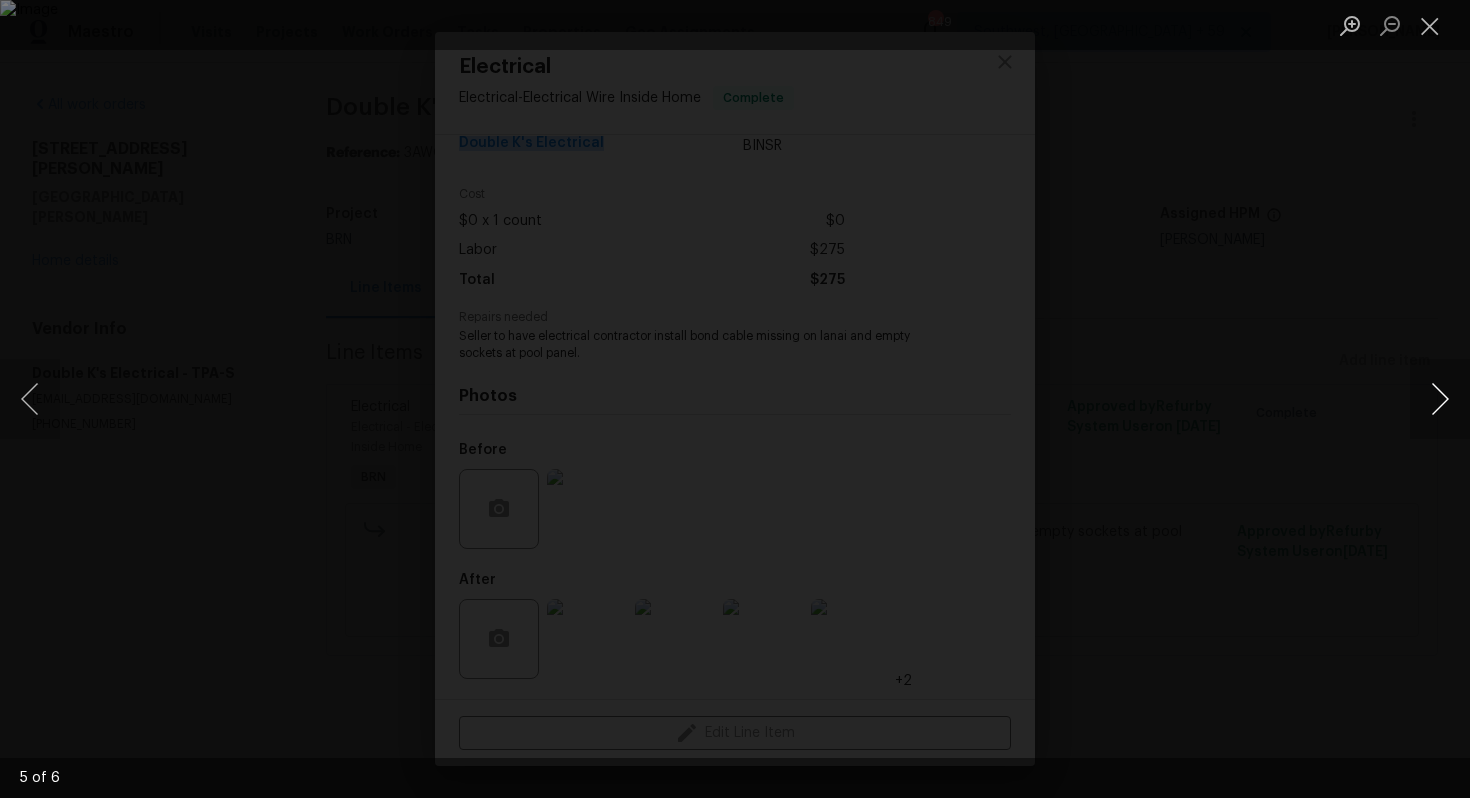 click at bounding box center [1440, 399] 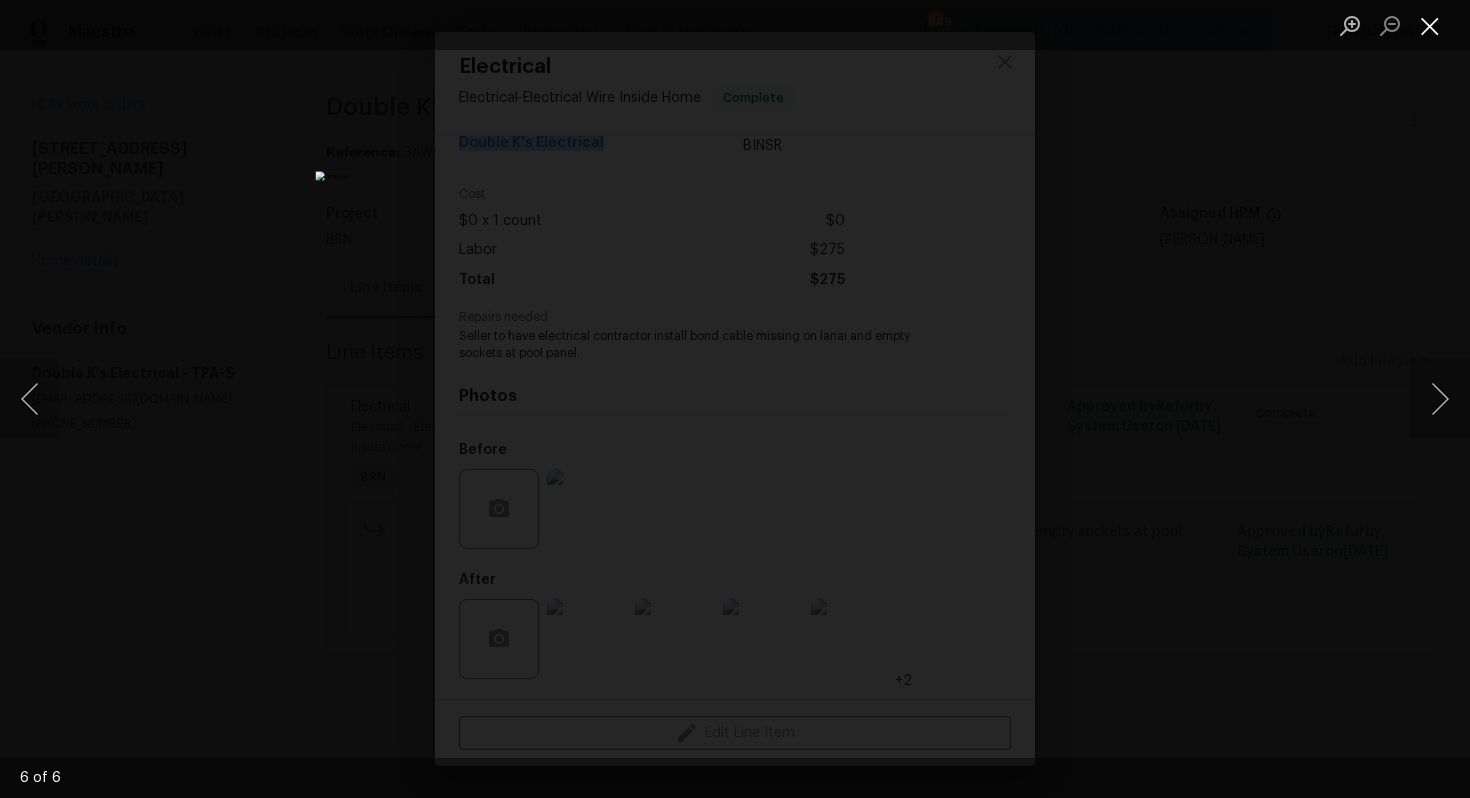 click at bounding box center [1430, 25] 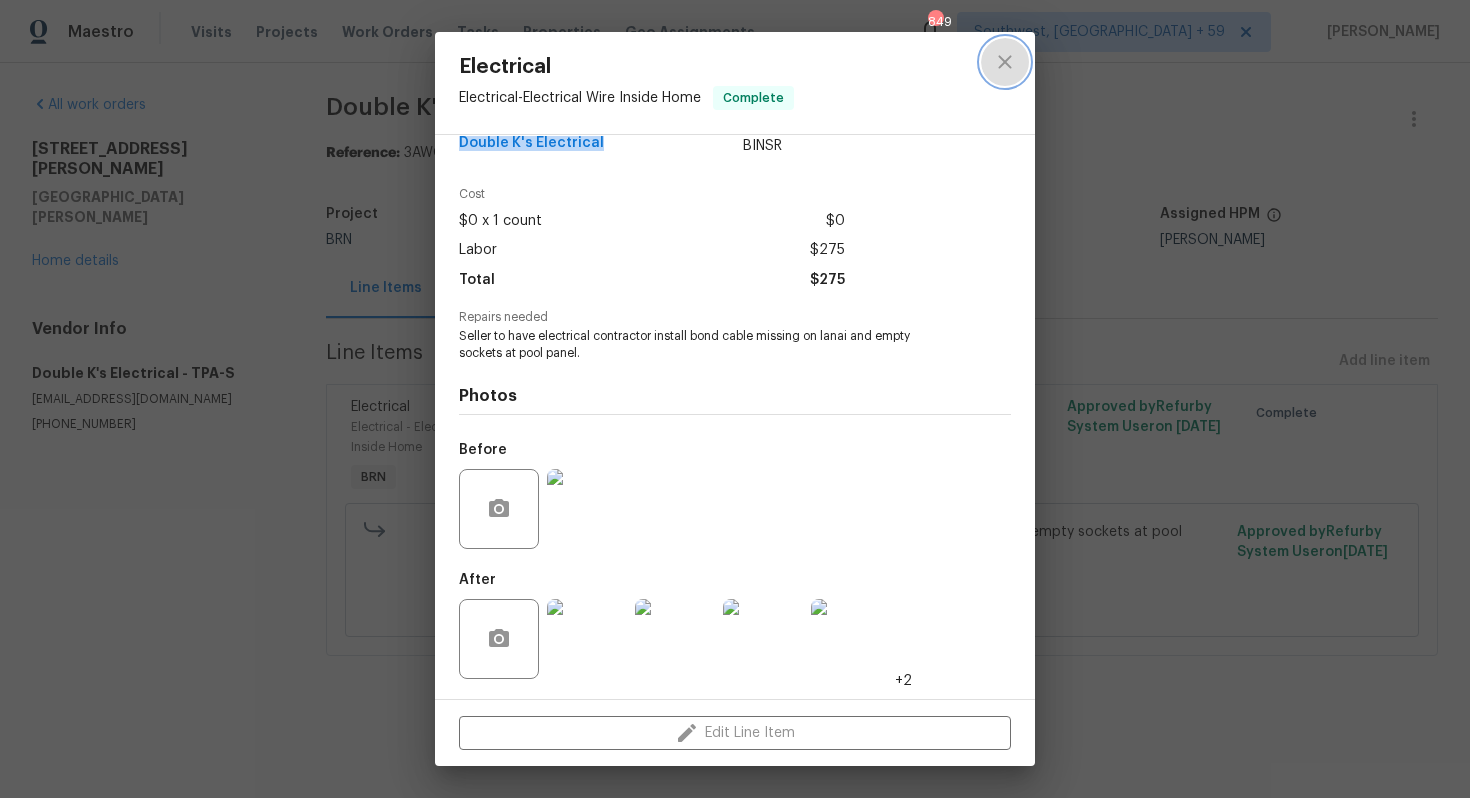 click 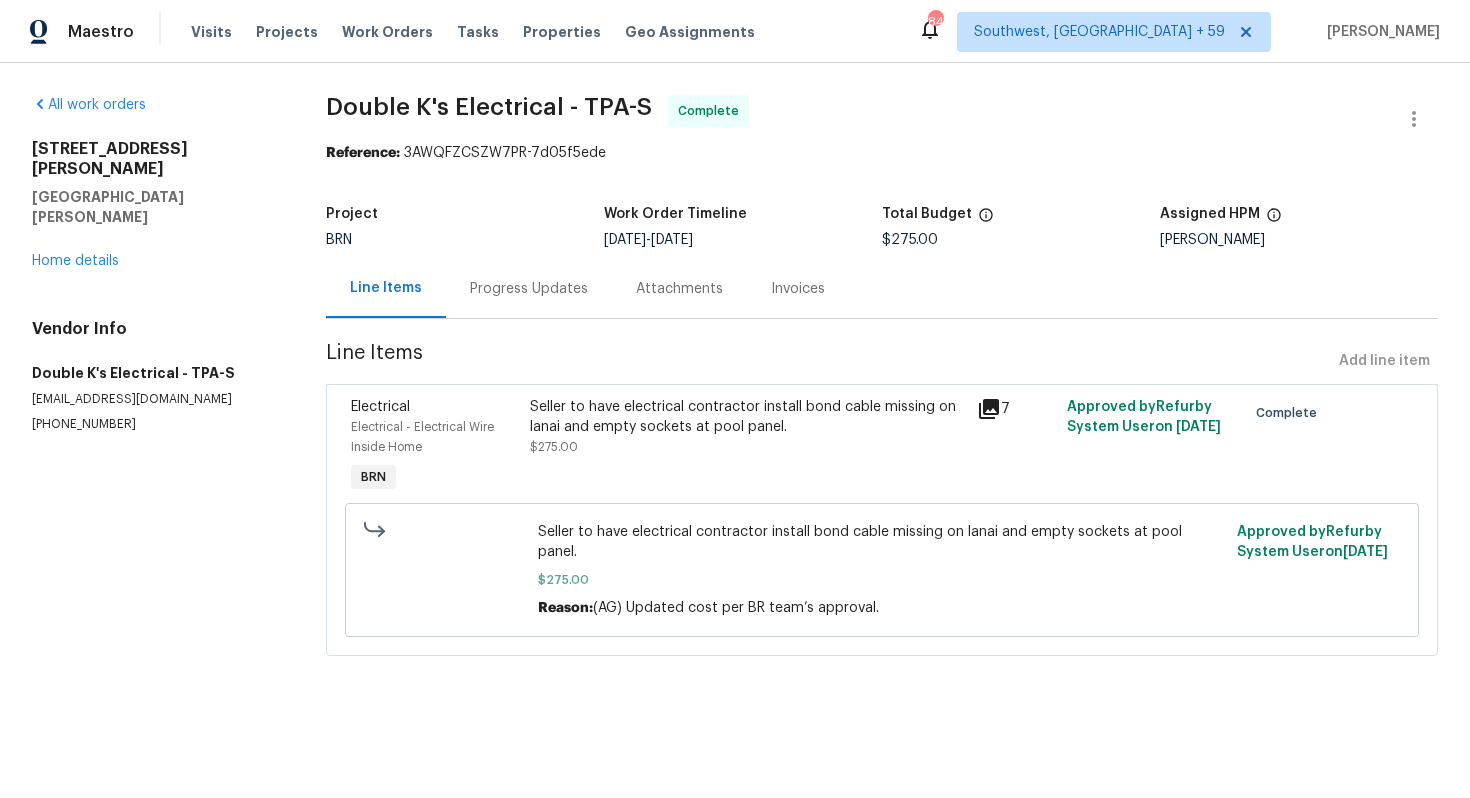 click on "Invoices" at bounding box center (798, 289) 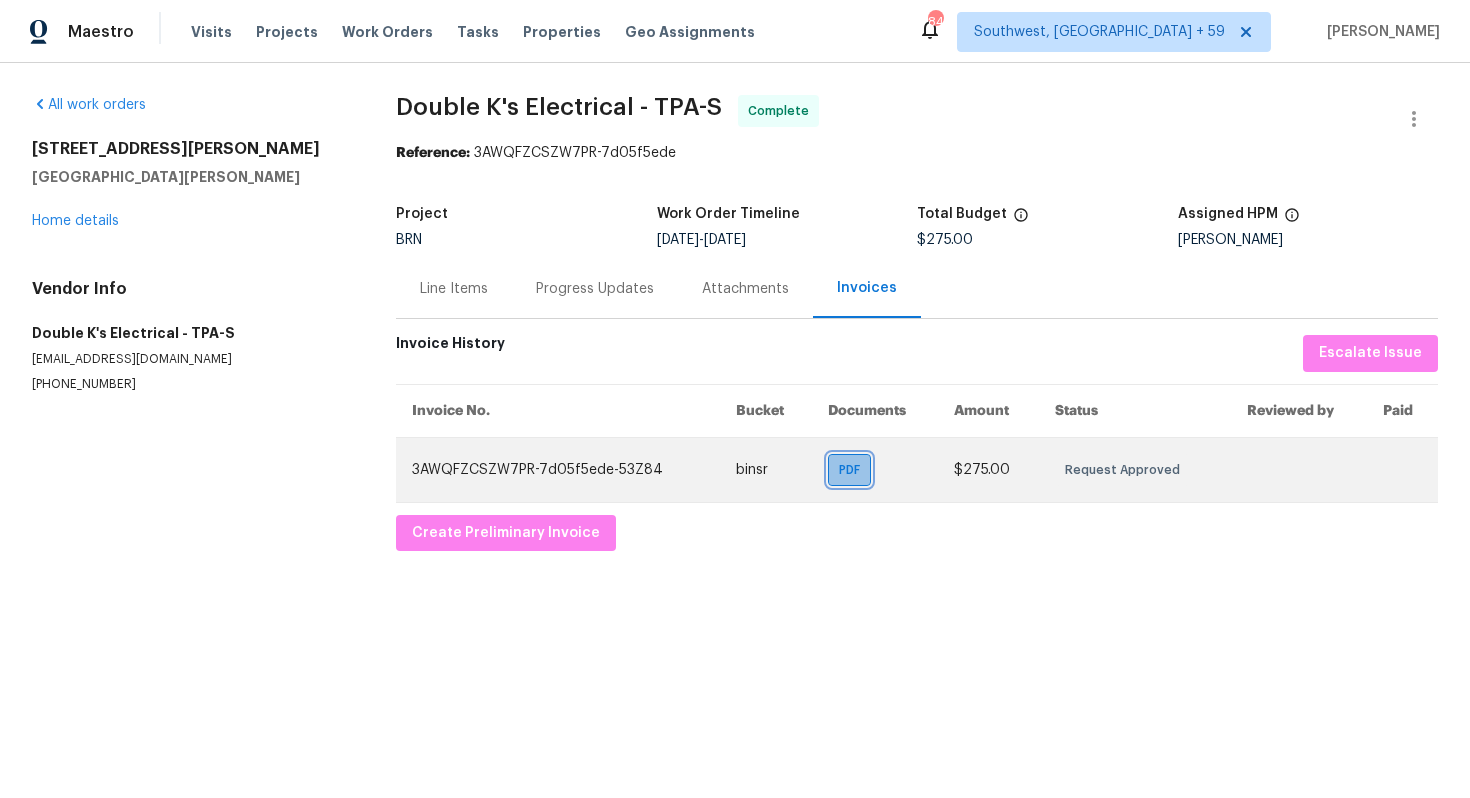 click on "PDF" at bounding box center [849, 470] 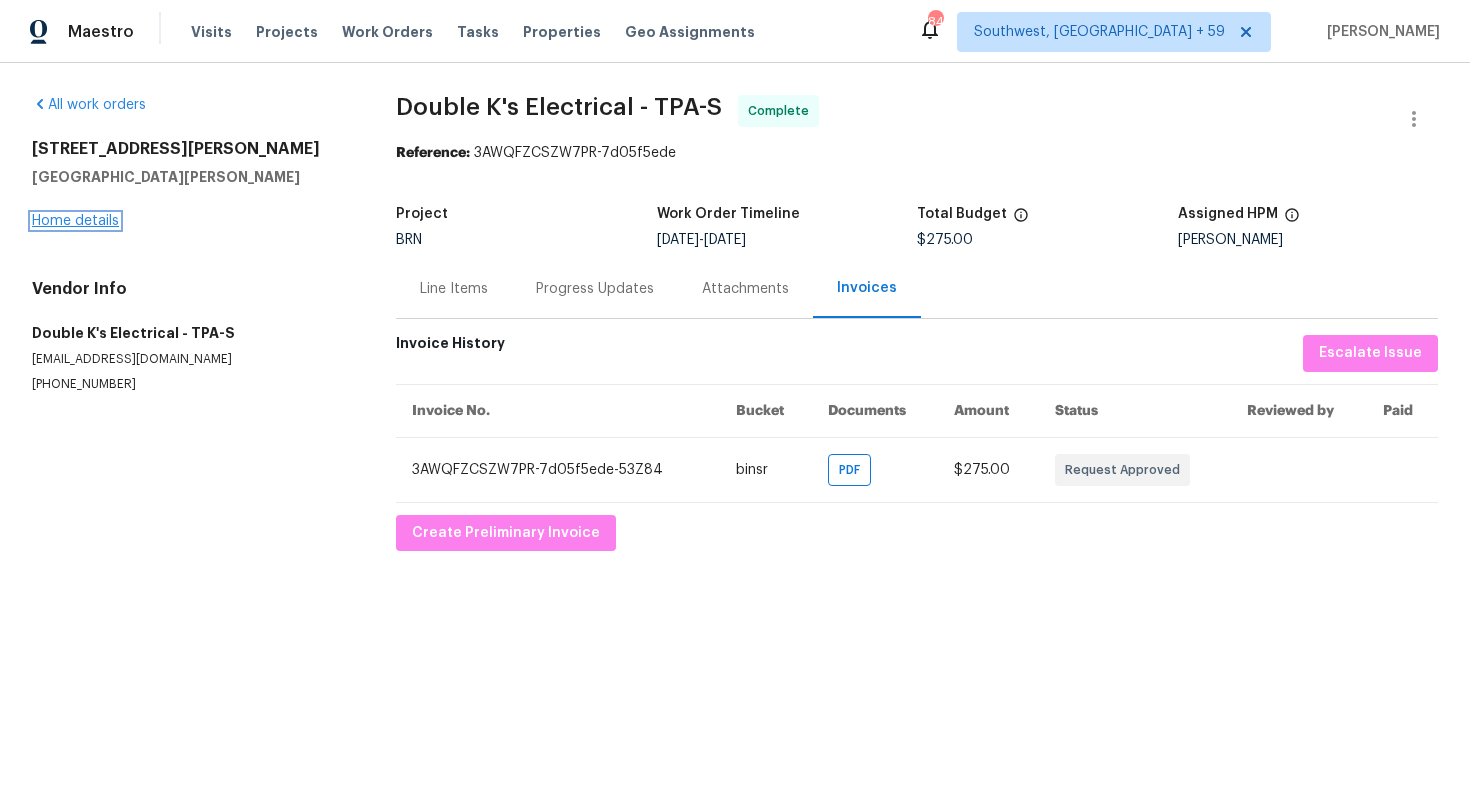 click on "Home details" at bounding box center (75, 221) 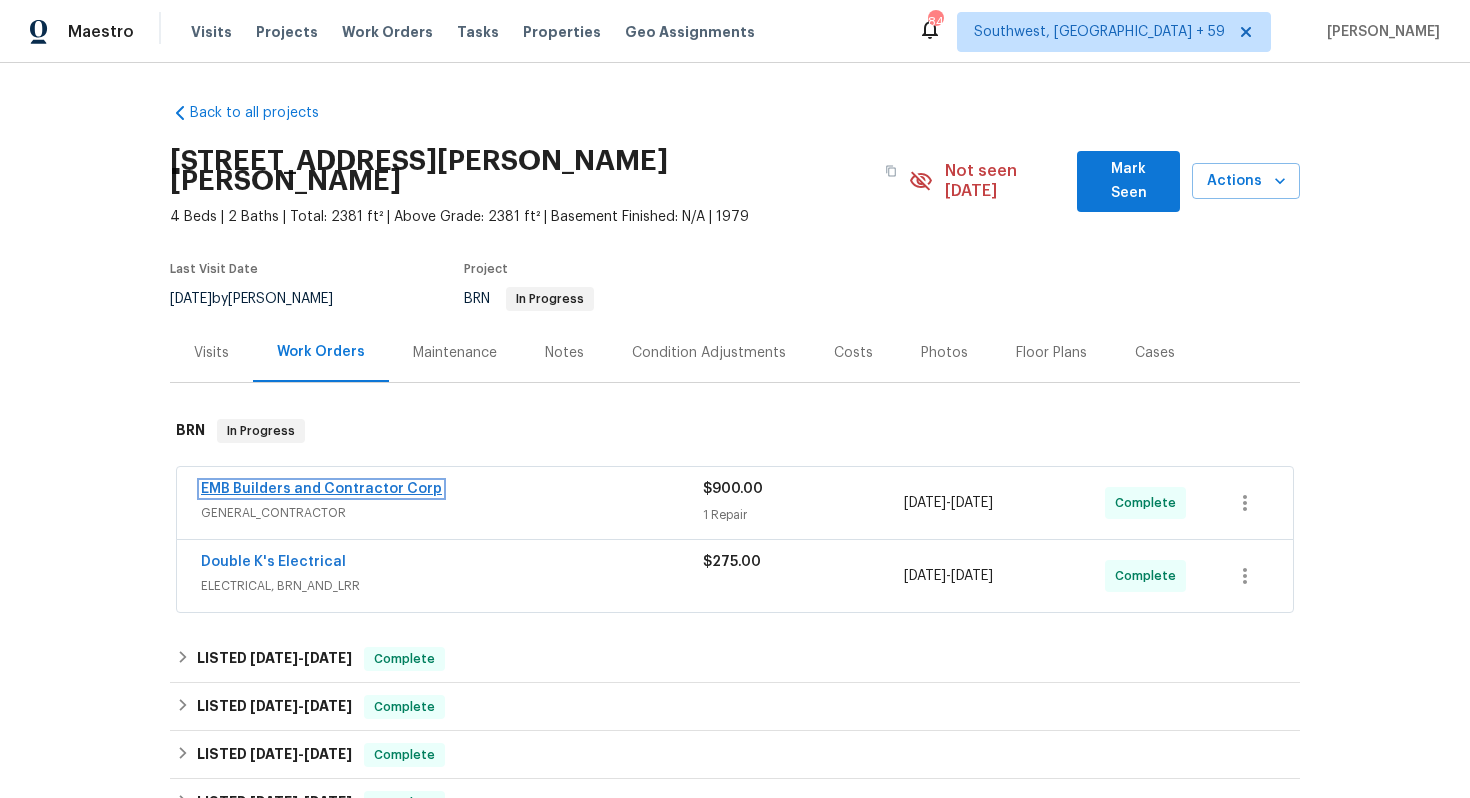 click on "EMB Builders and Contractor Corp" at bounding box center [321, 489] 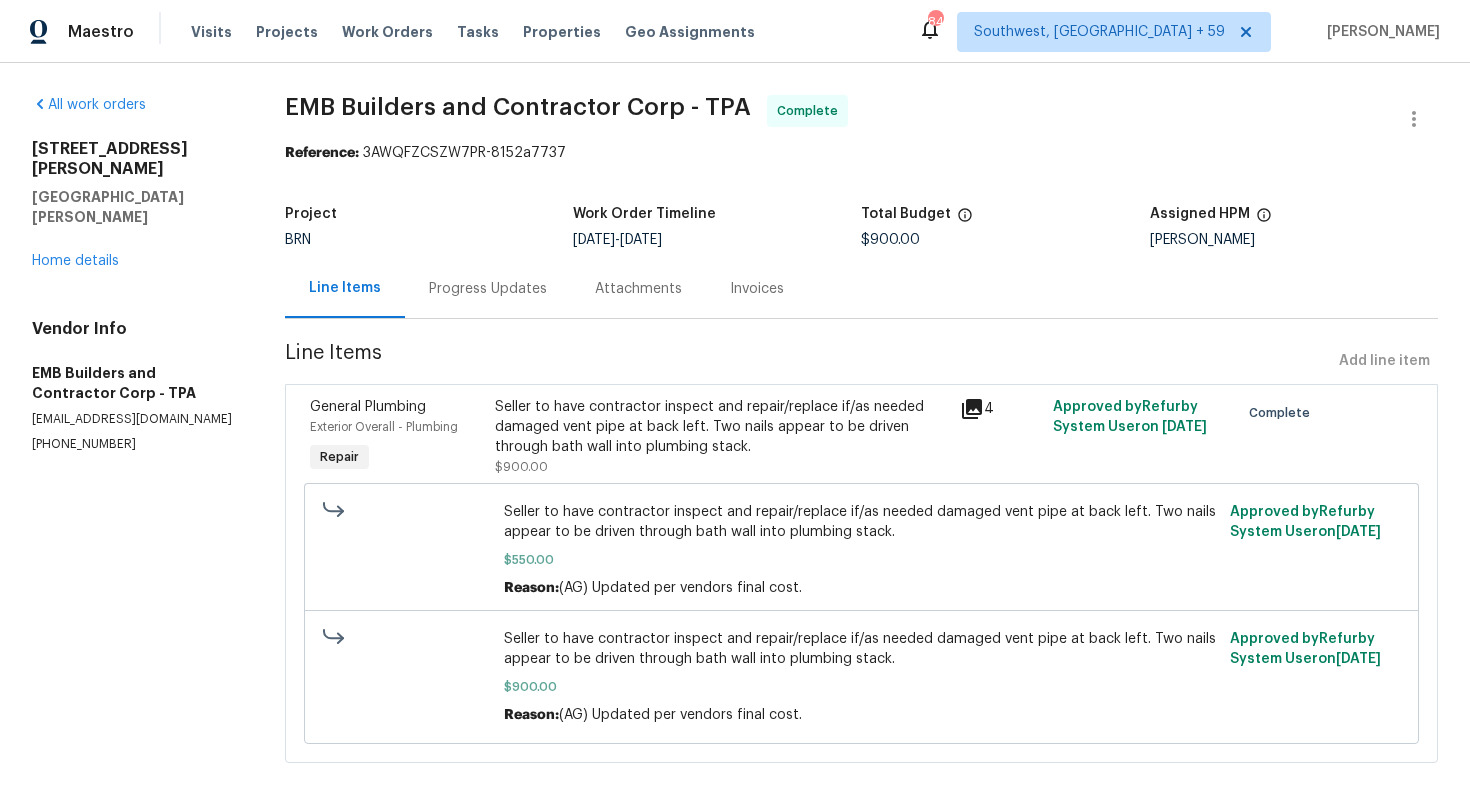 click on "Seller to have contractor inspect and repair/replace if/as needed damaged vent pipe at back left. Two nails appear to be driven through bath wall into plumbing stack." at bounding box center (721, 427) 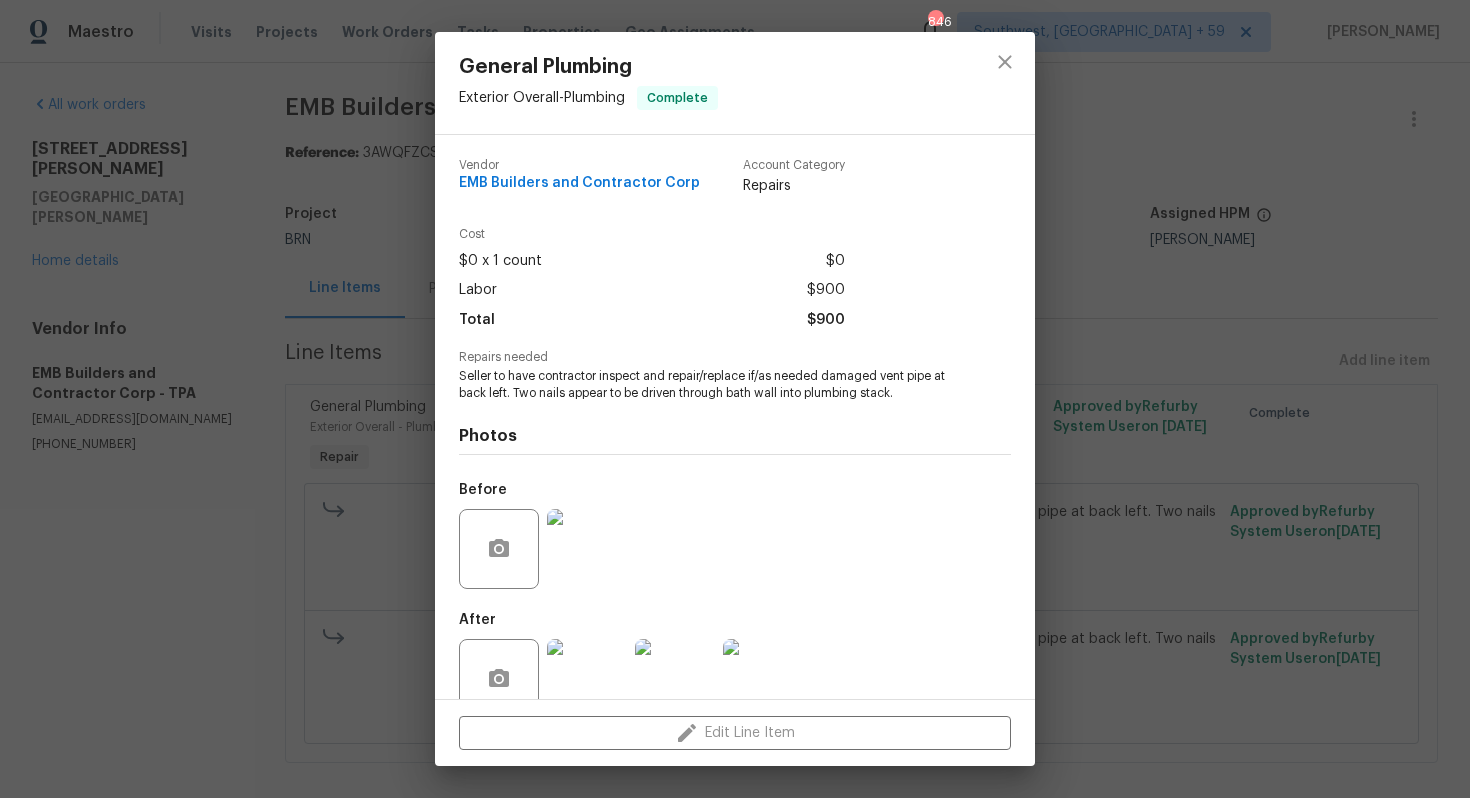 click on "Seller to have contractor inspect and repair/replace if/as needed damaged vent pipe at back left. Two nails appear to be driven through bath wall into plumbing stack." at bounding box center [707, 385] 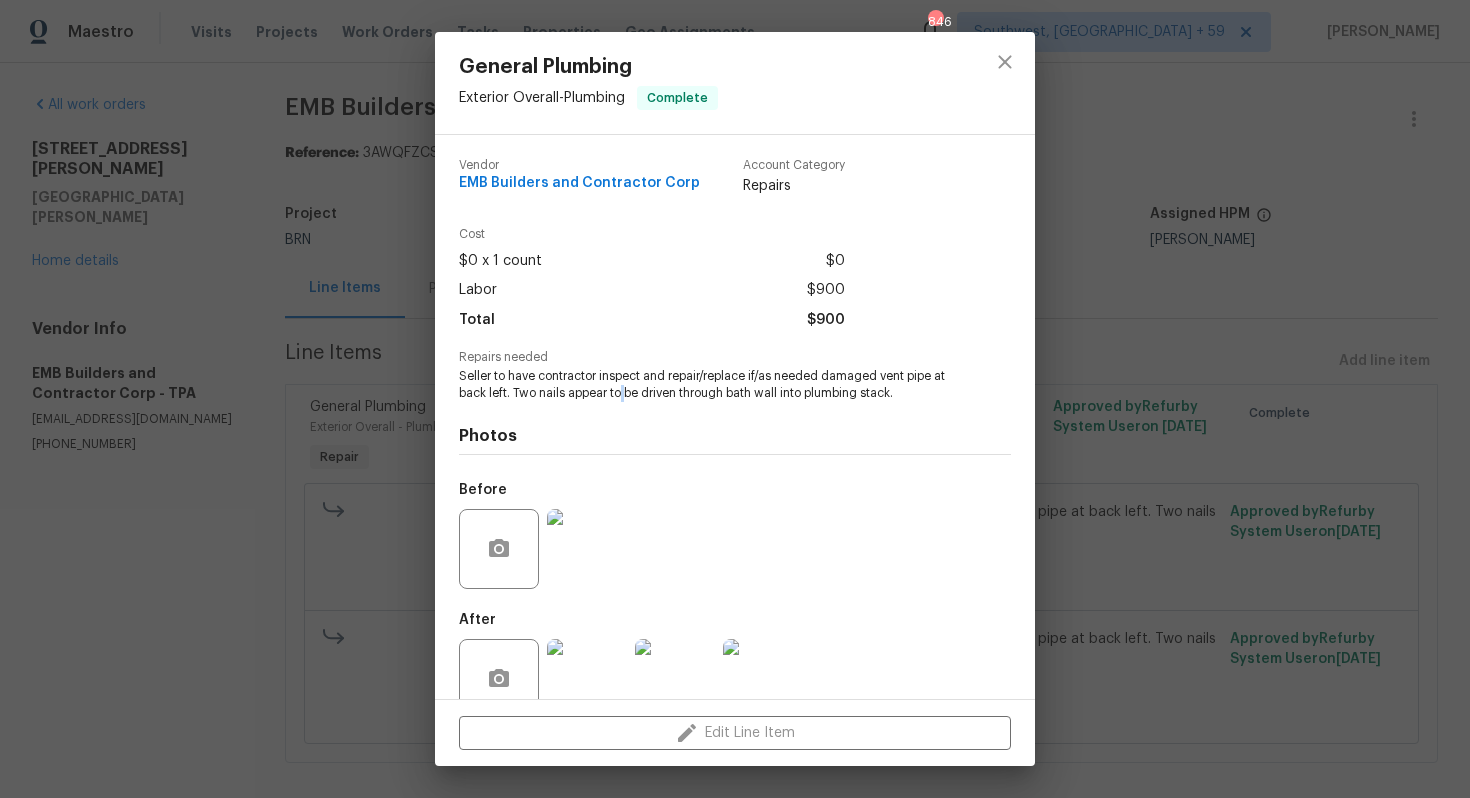 click on "Seller to have contractor inspect and repair/replace if/as needed damaged vent pipe at back left. Two nails appear to be driven through bath wall into plumbing stack." at bounding box center (707, 385) 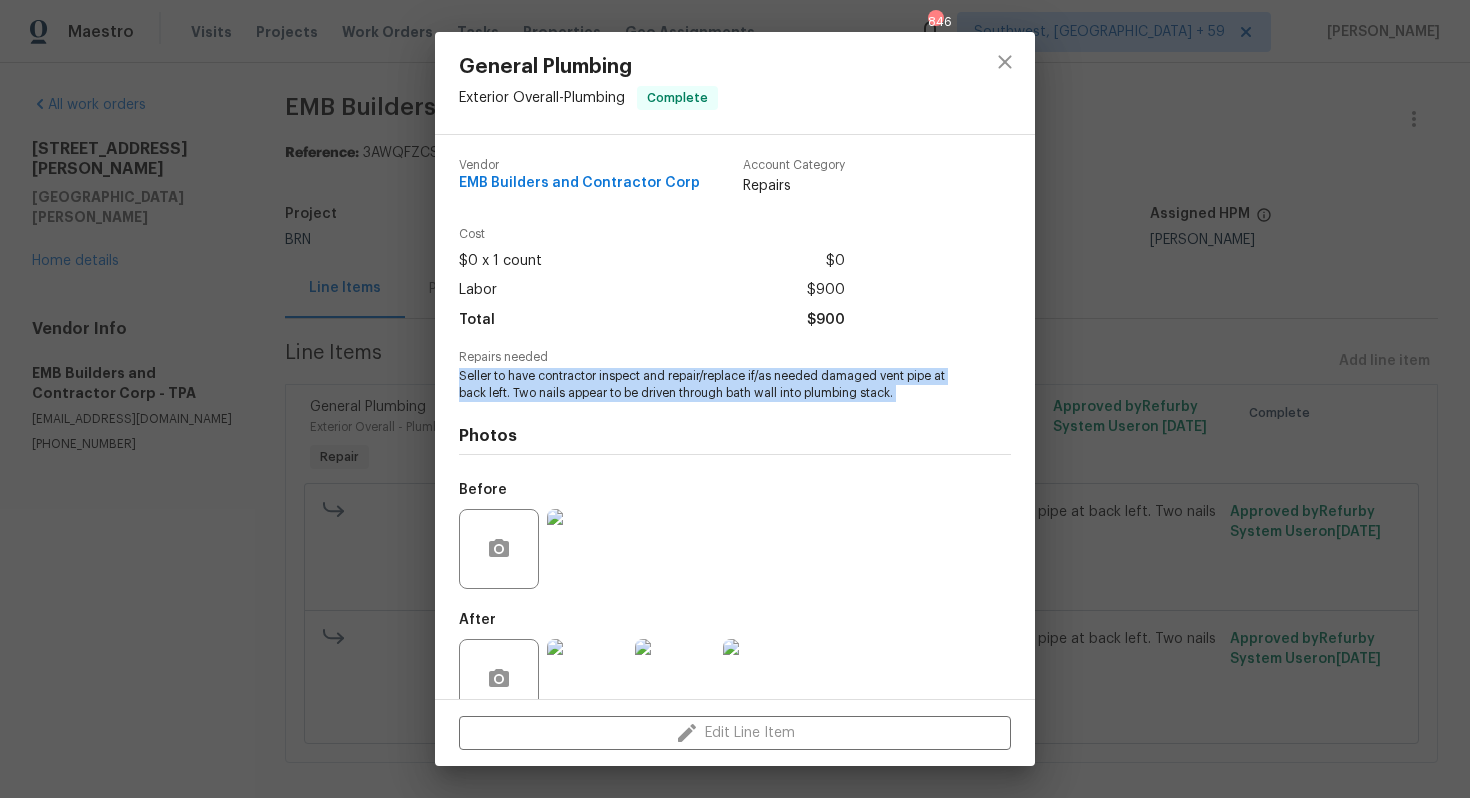 copy on "Seller to have contractor inspect and repair/replace if/as needed damaged vent pipe at back left. Two nails appear to be driven through bath wall into plumbing stack." 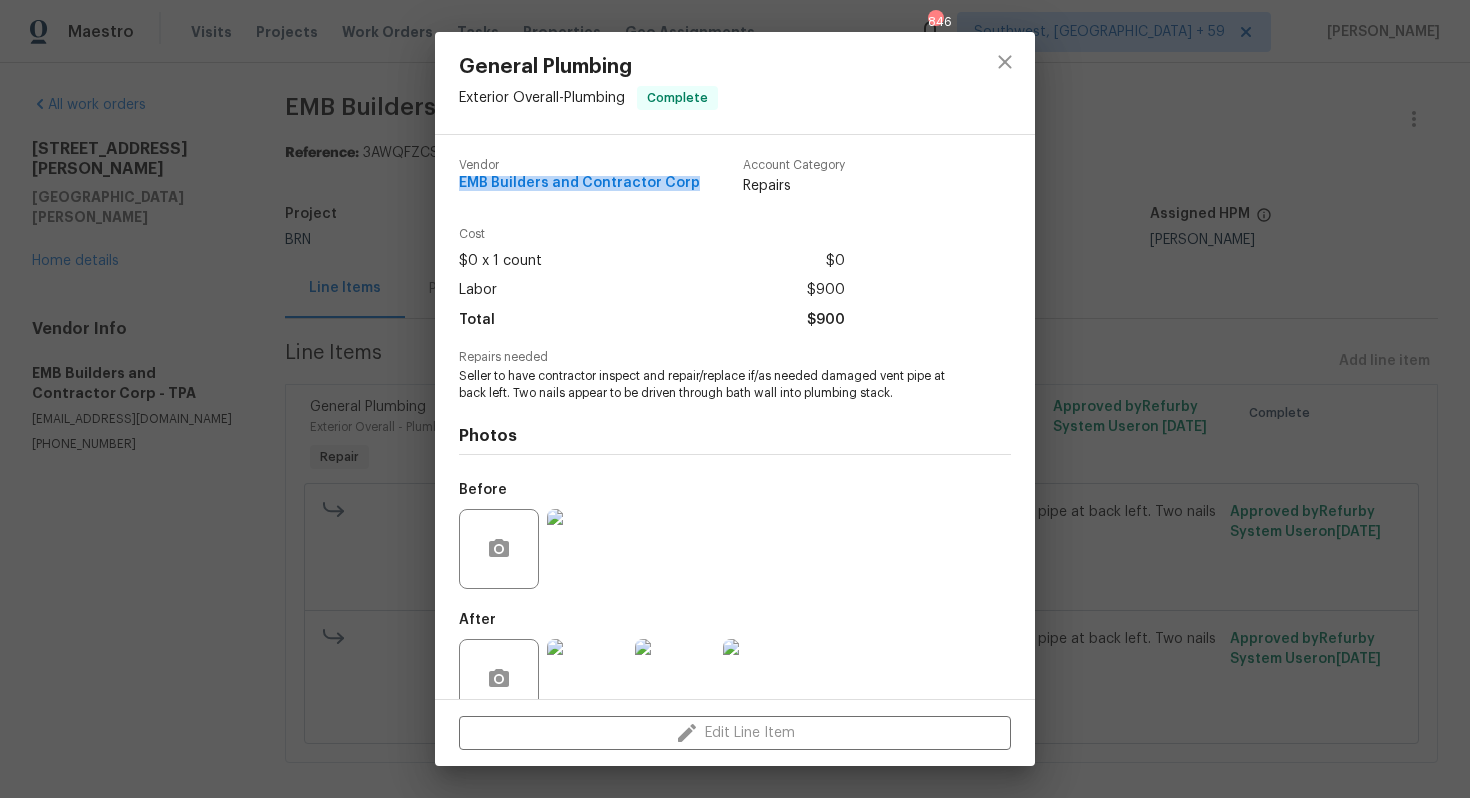 drag, startPoint x: 458, startPoint y: 184, endPoint x: 698, endPoint y: 187, distance: 240.01875 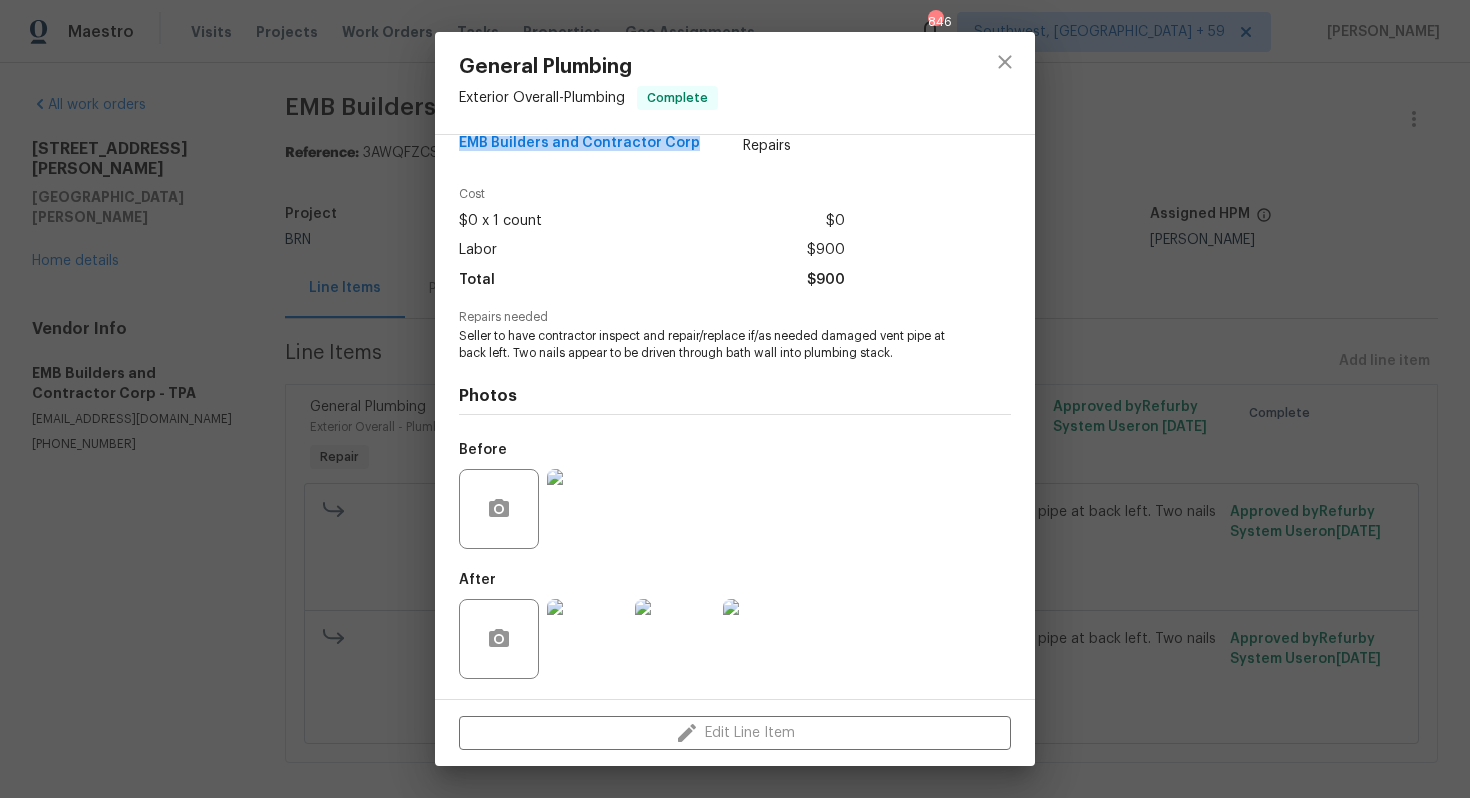 click at bounding box center [587, 509] 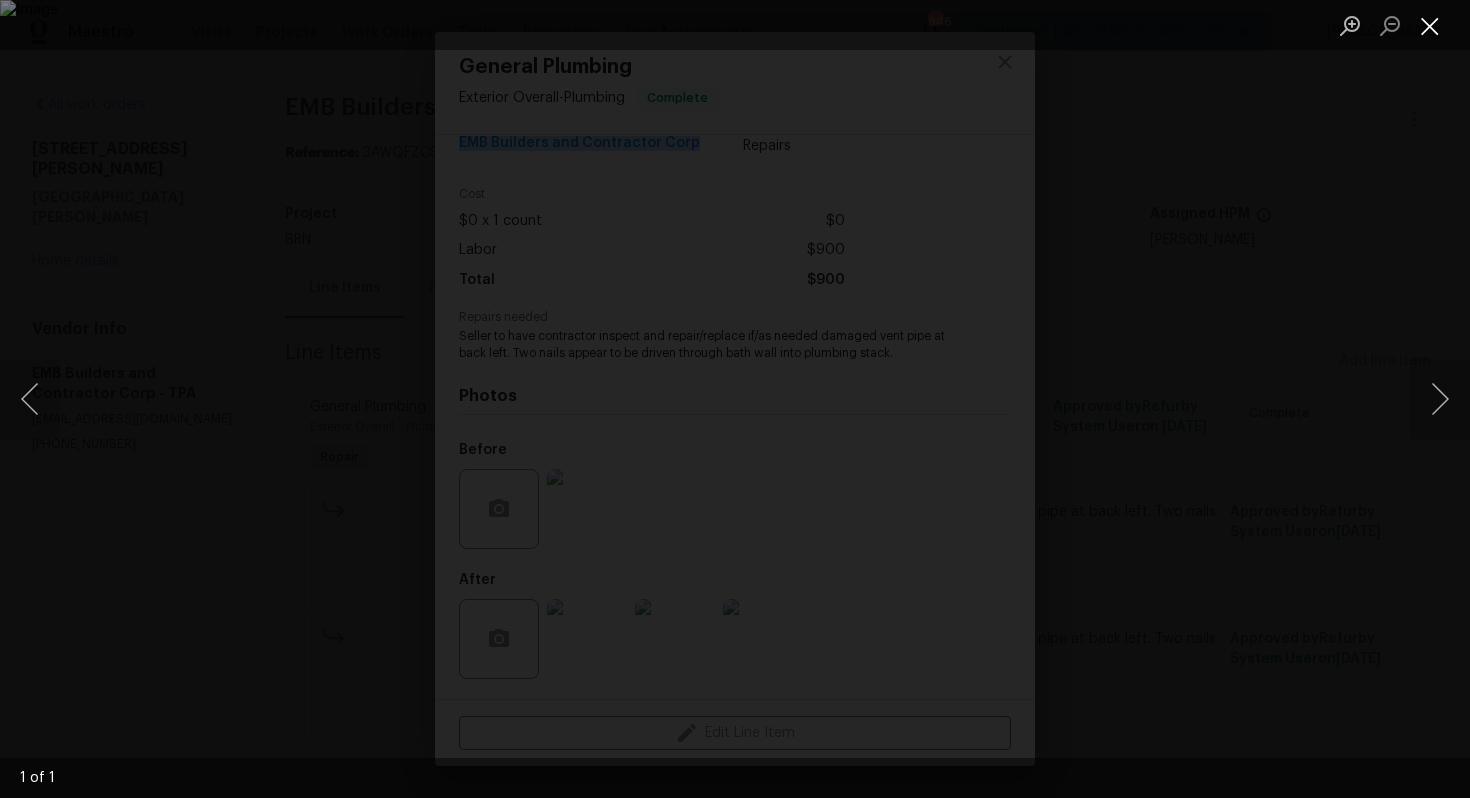 click at bounding box center (1430, 25) 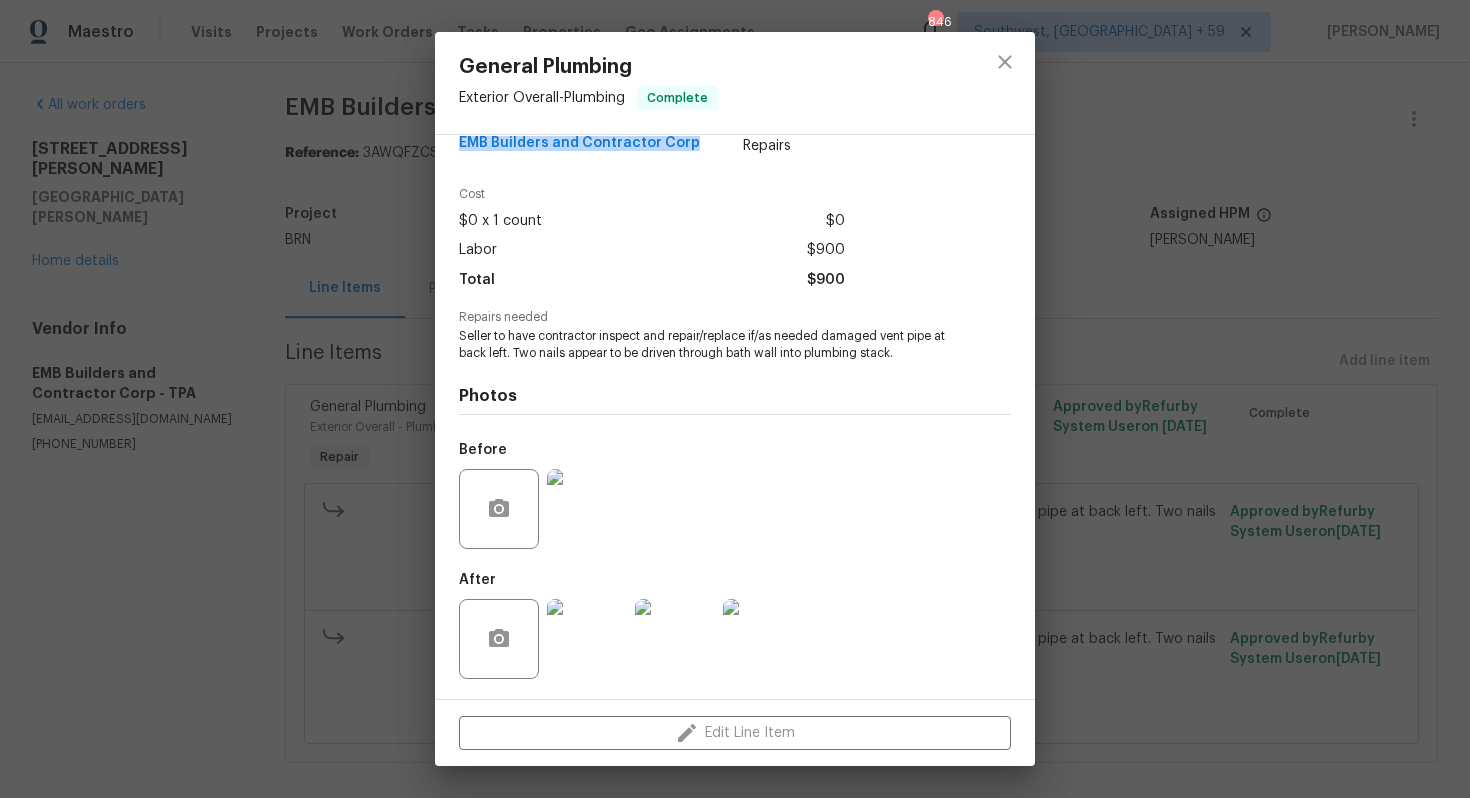 click at bounding box center [587, 639] 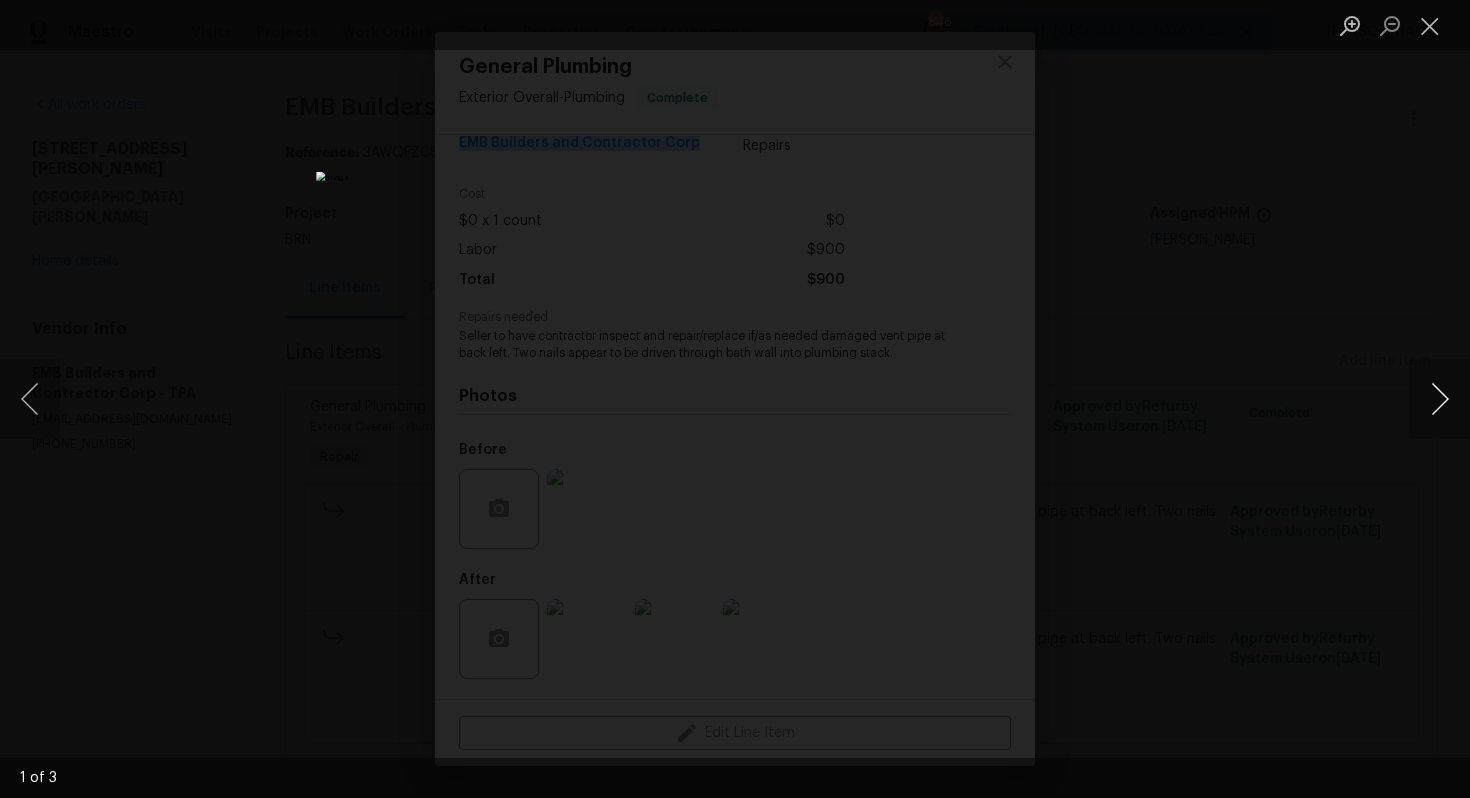 click at bounding box center (1440, 399) 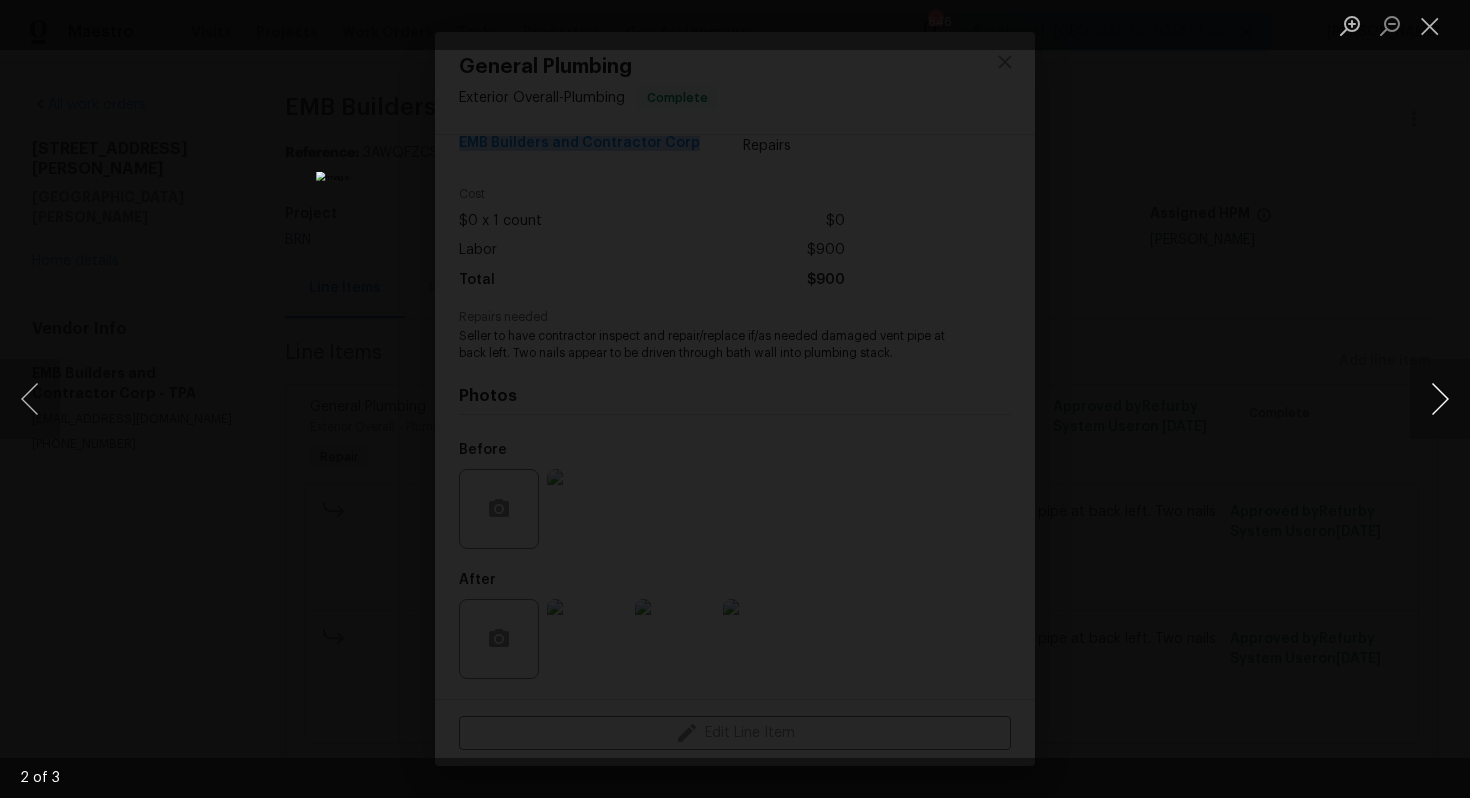 click at bounding box center [1440, 399] 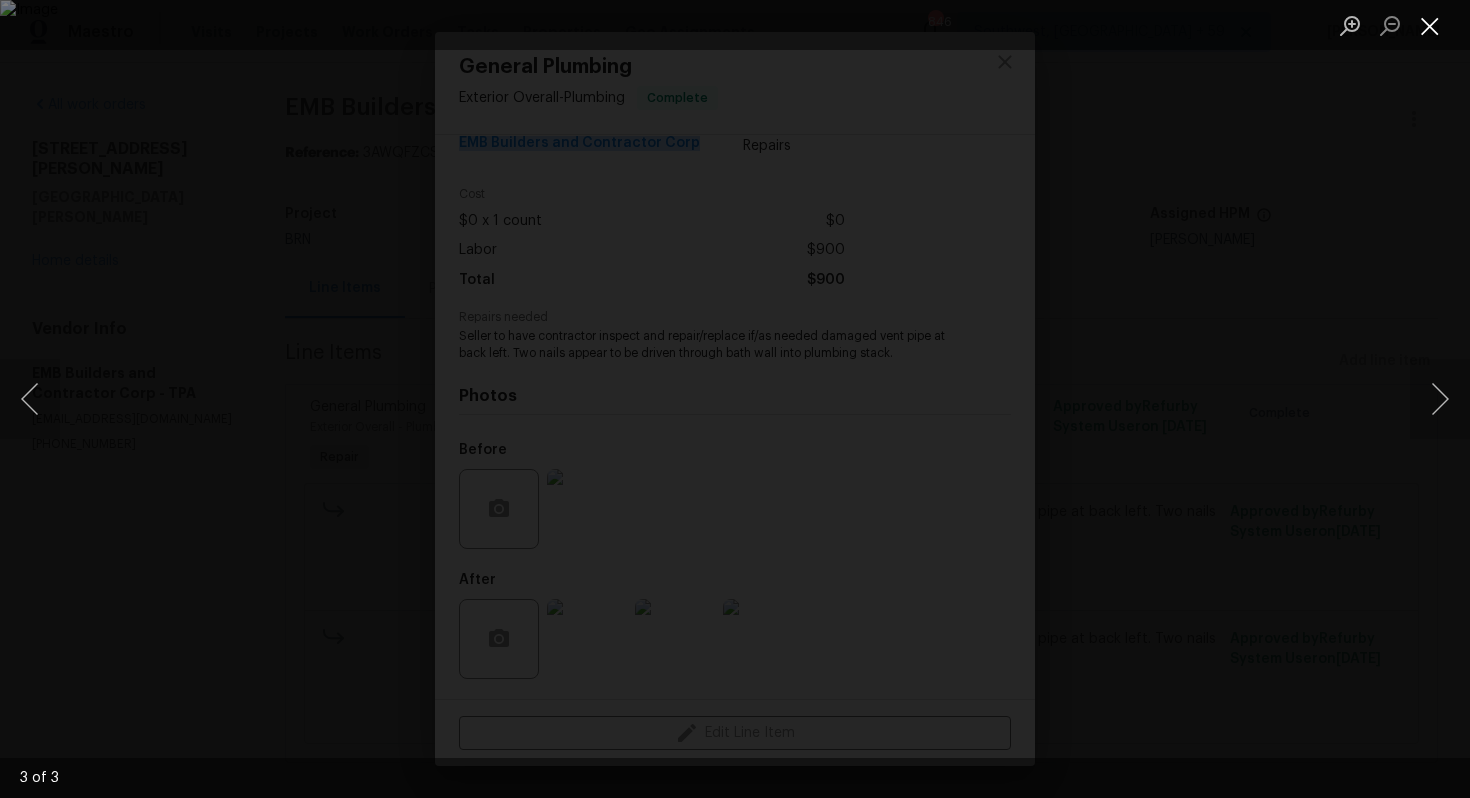 click at bounding box center [1430, 25] 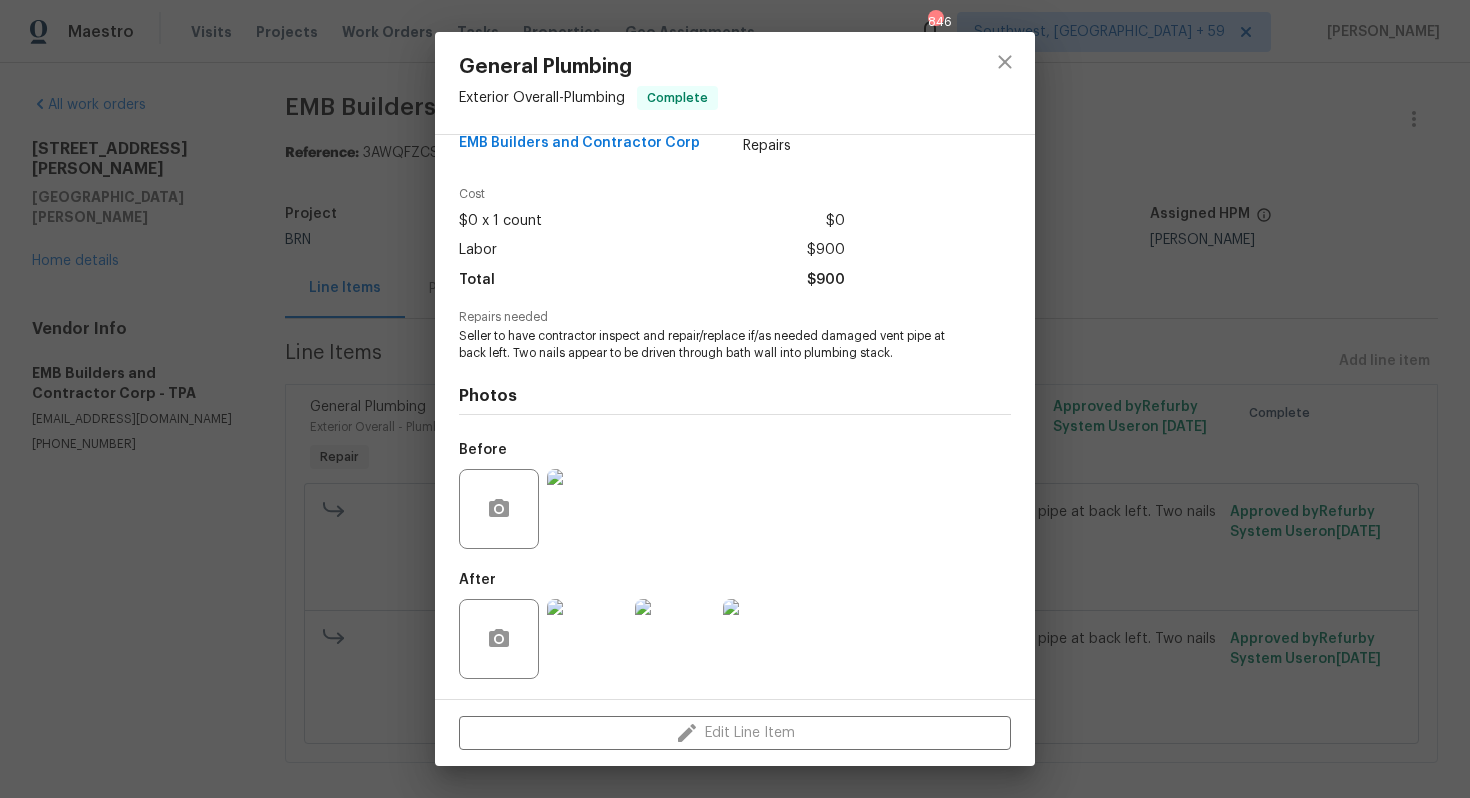 click on "General Plumbing Exterior Overall  -  Plumbing Complete Vendor EMB Builders and Contractor Corp Account Category Repairs Cost $0 x 1 count $0 Labor $900 Total $900 Repairs needed Seller to have contractor inspect and repair/replace if/as needed damaged vent pipe at back left. Two nails appear to be driven through bath wall into plumbing stack. Photos Before After  Edit Line Item" at bounding box center [735, 399] 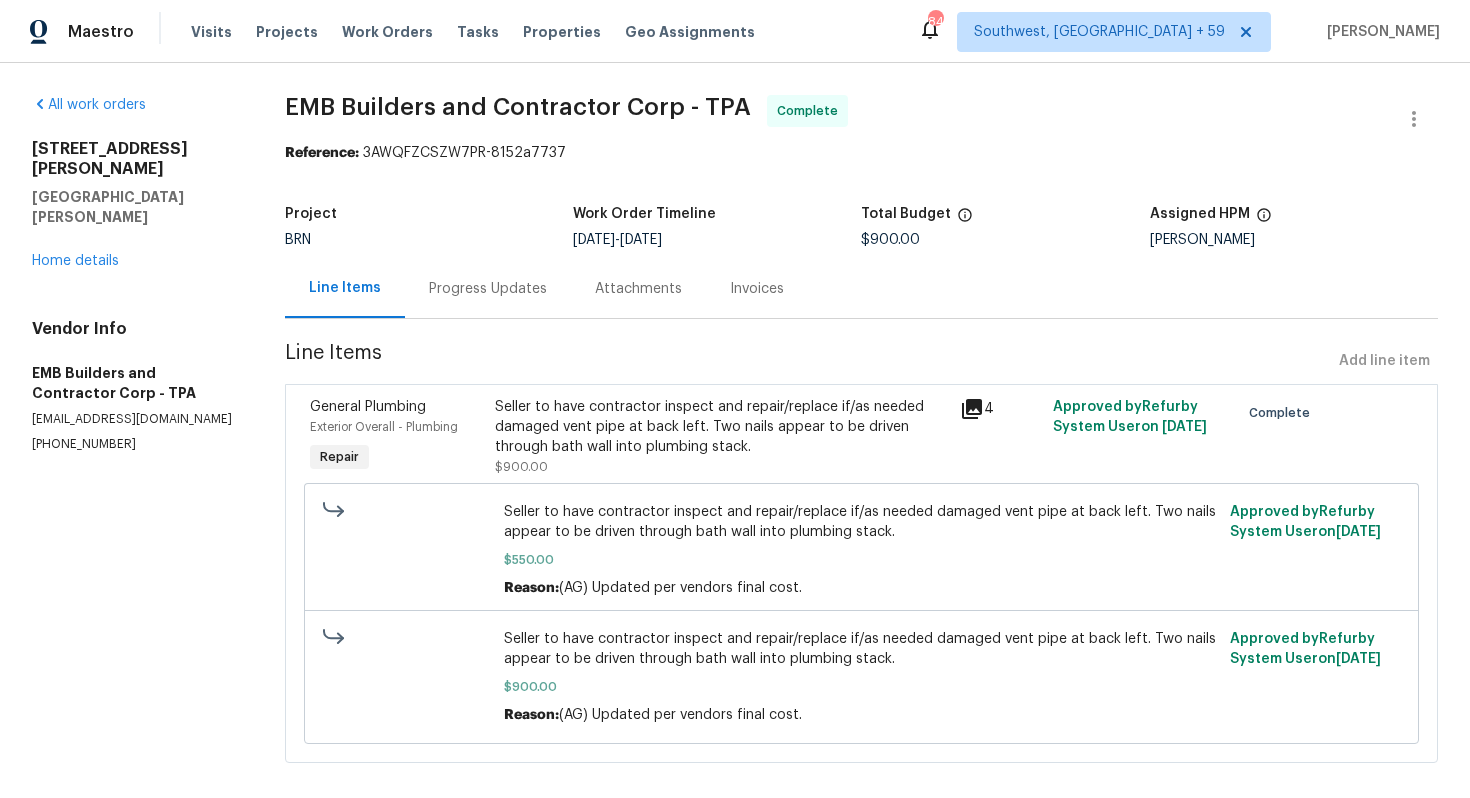 click on "Invoices" at bounding box center (757, 288) 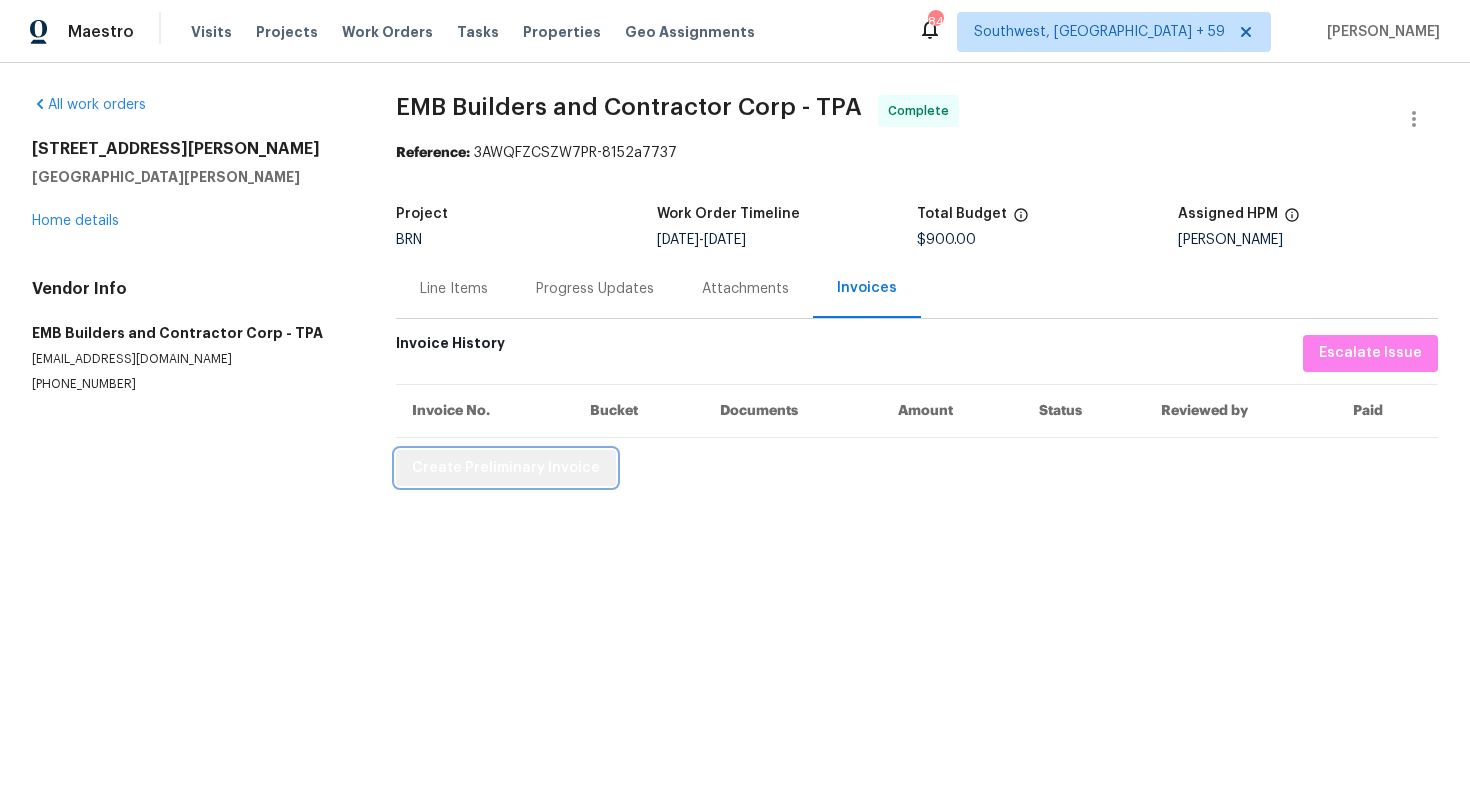 click on "Create Preliminary Invoice" at bounding box center (506, 468) 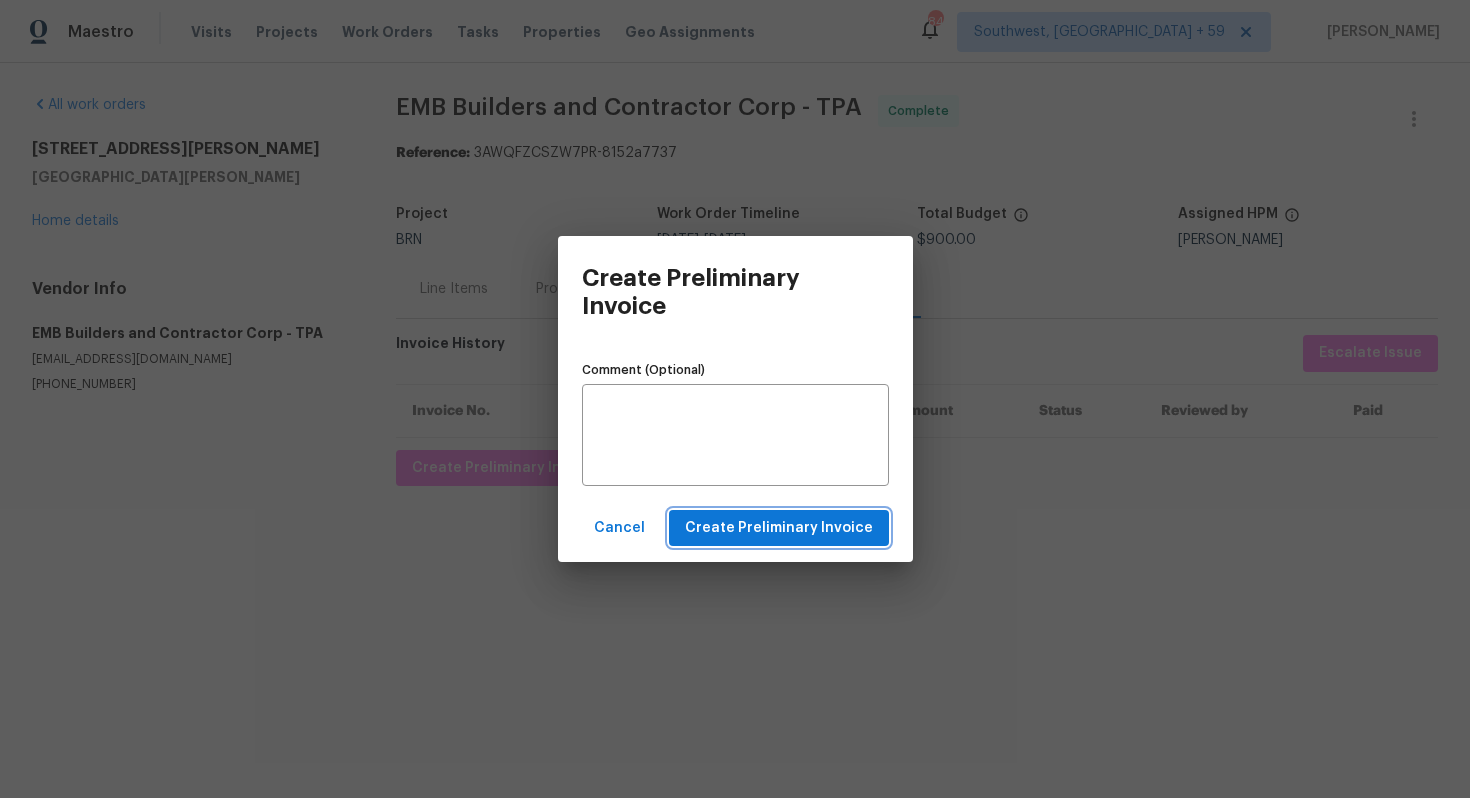 click on "Create Preliminary Invoice" at bounding box center (779, 528) 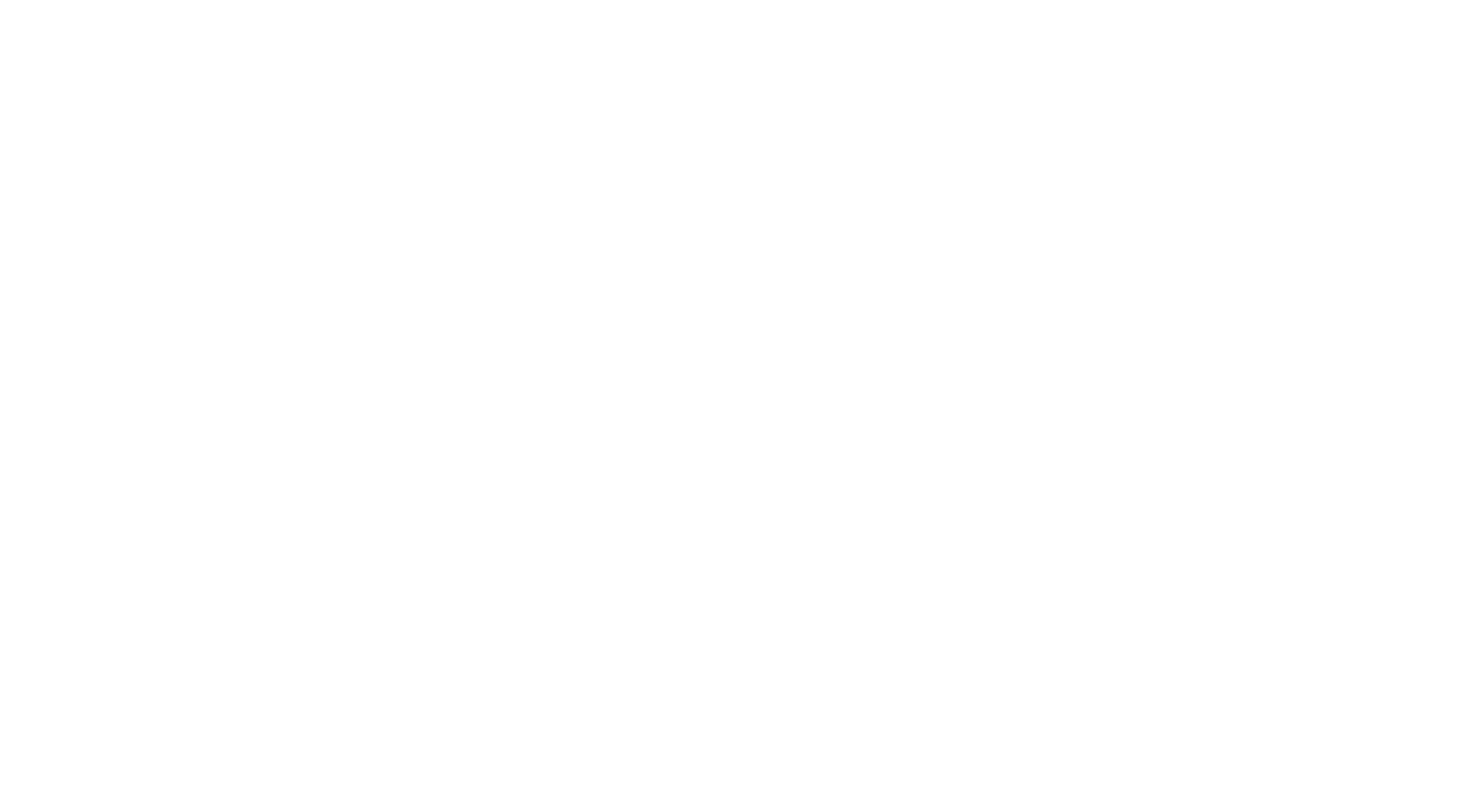 scroll, scrollTop: 0, scrollLeft: 0, axis: both 